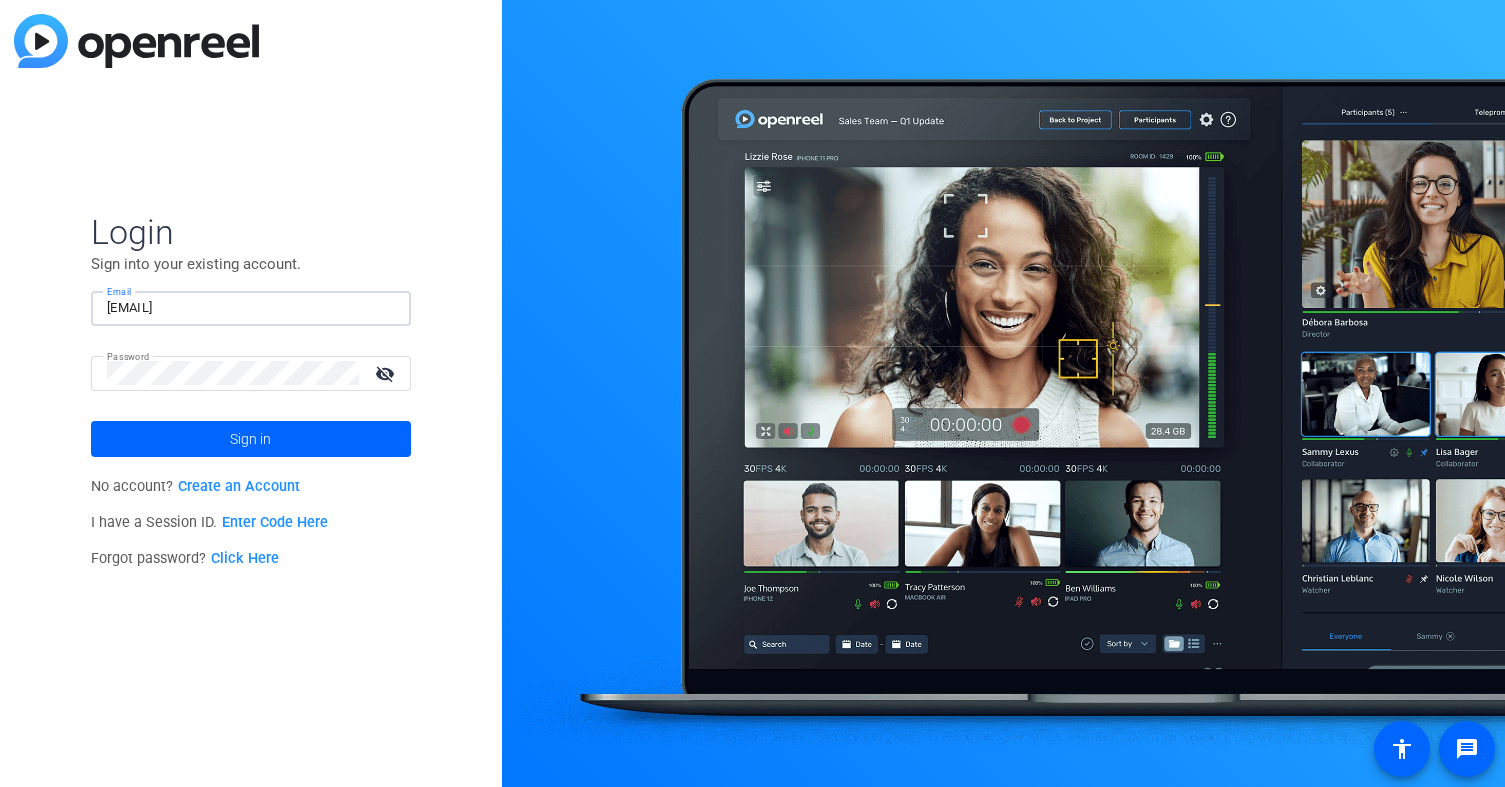 scroll, scrollTop: 0, scrollLeft: 0, axis: both 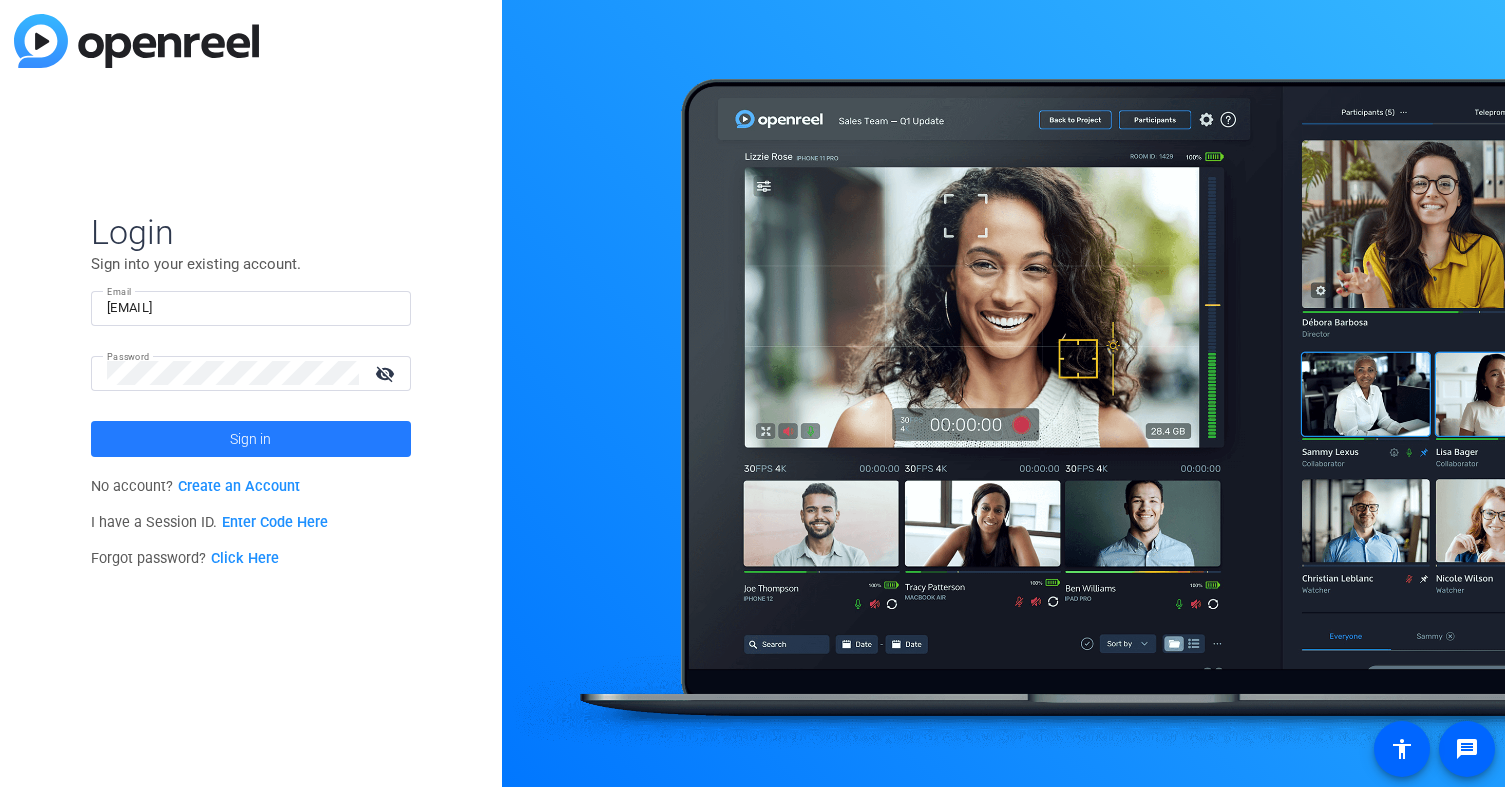 click 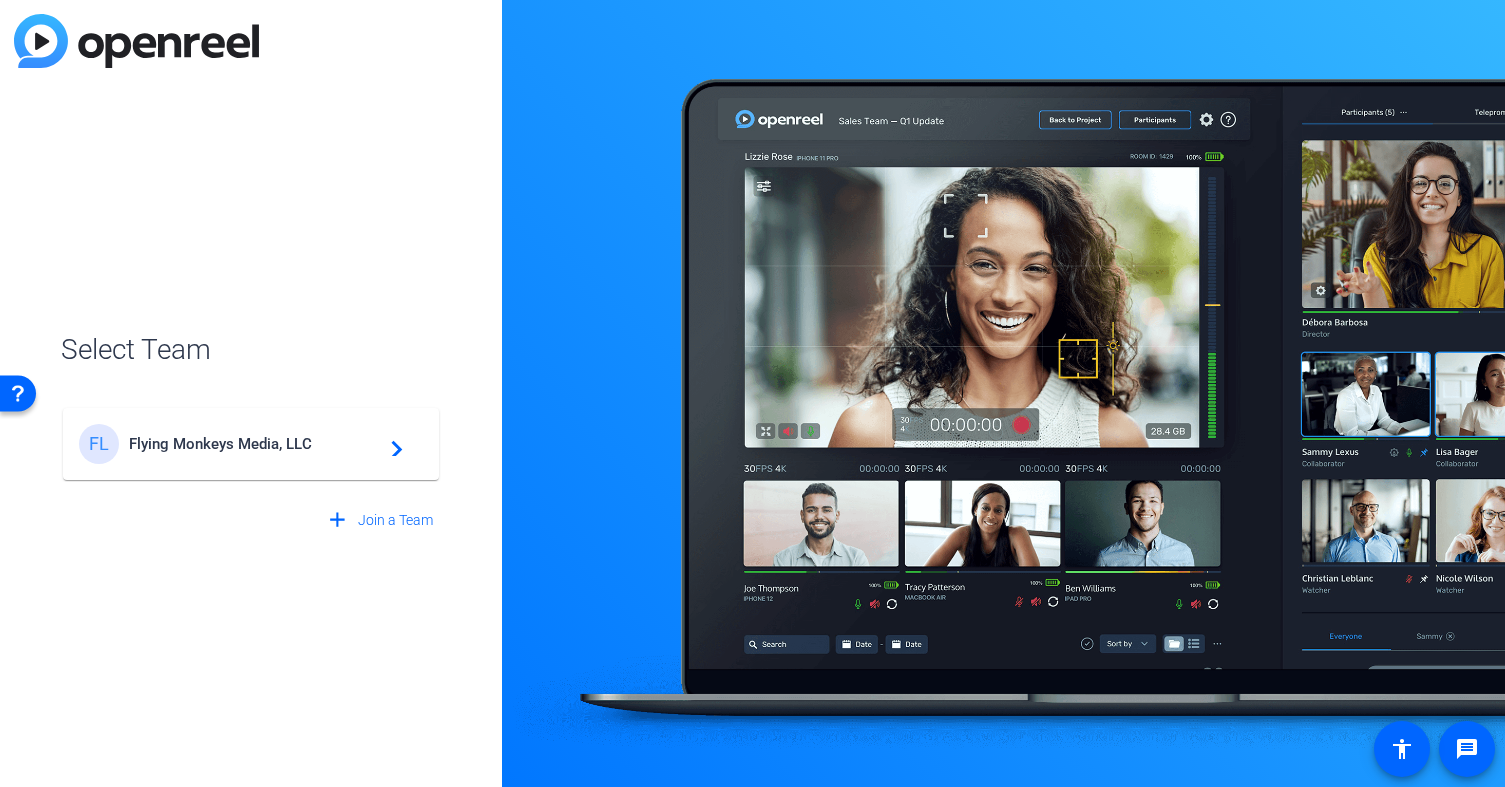 click on "navigate_next" 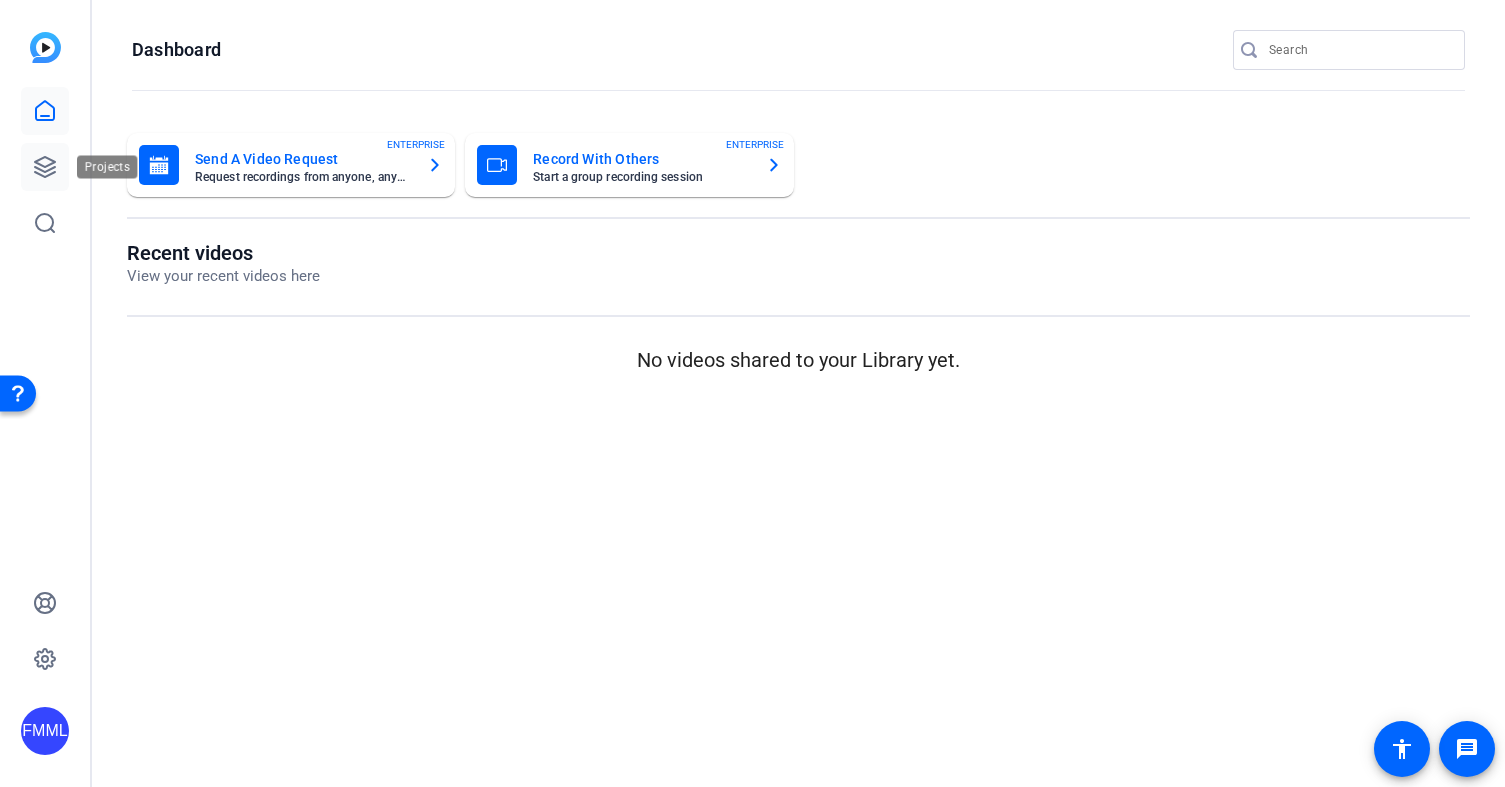 click 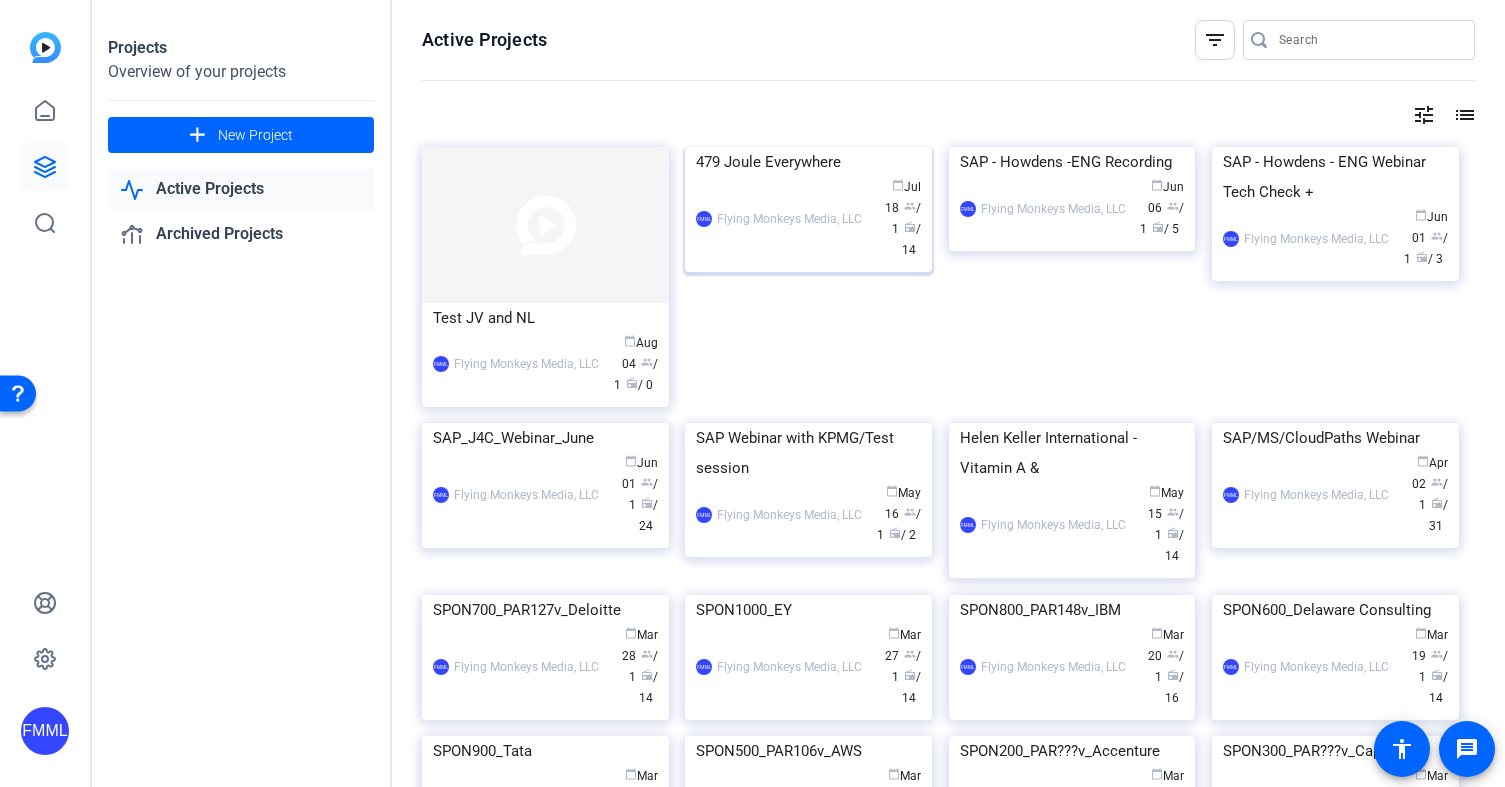 click on "FMML  Flying Monkeys Media, LLC calendar_today  Jul 18  group  / 1  radio  / 14" 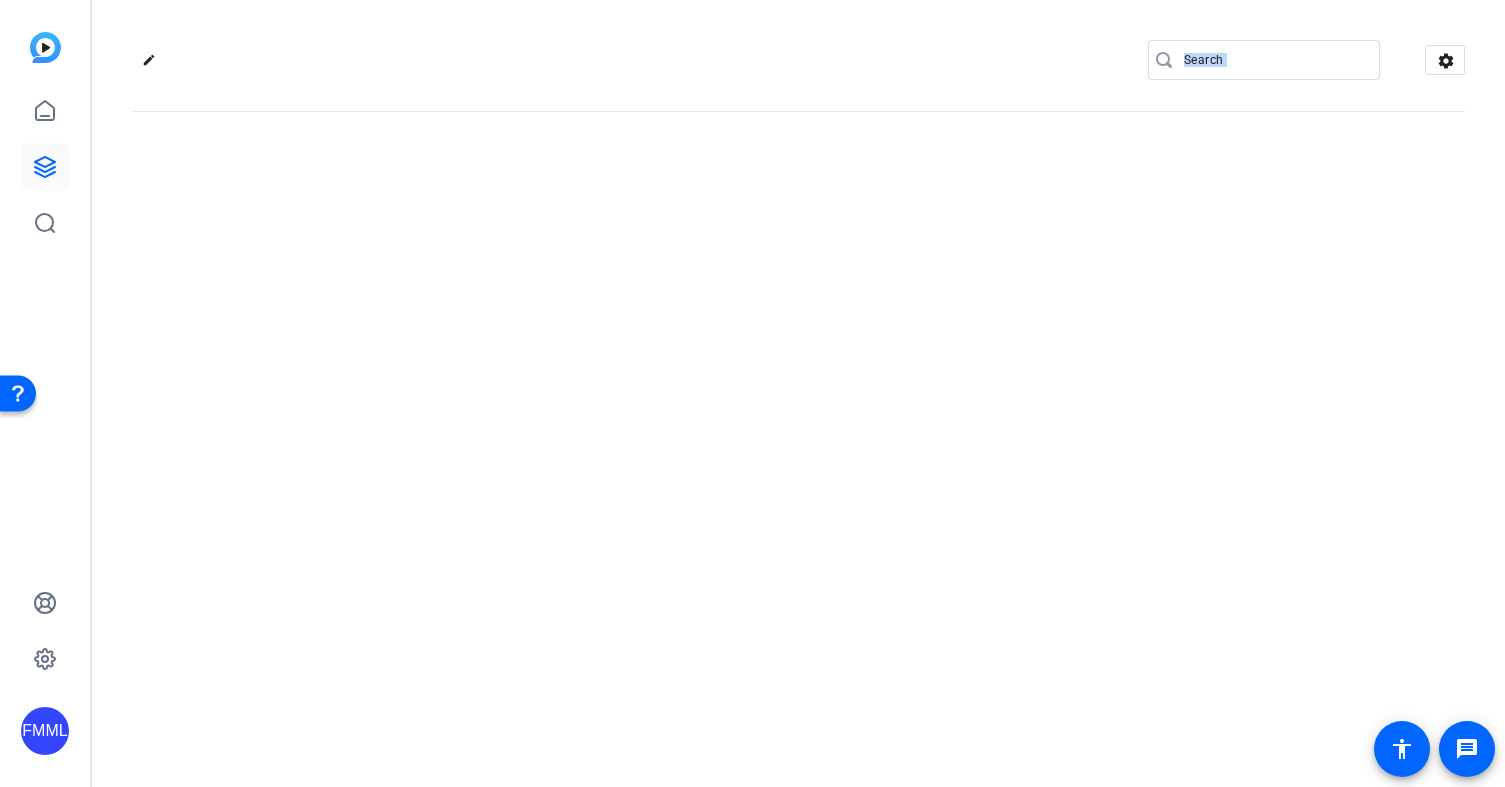 click on "edit
settings" 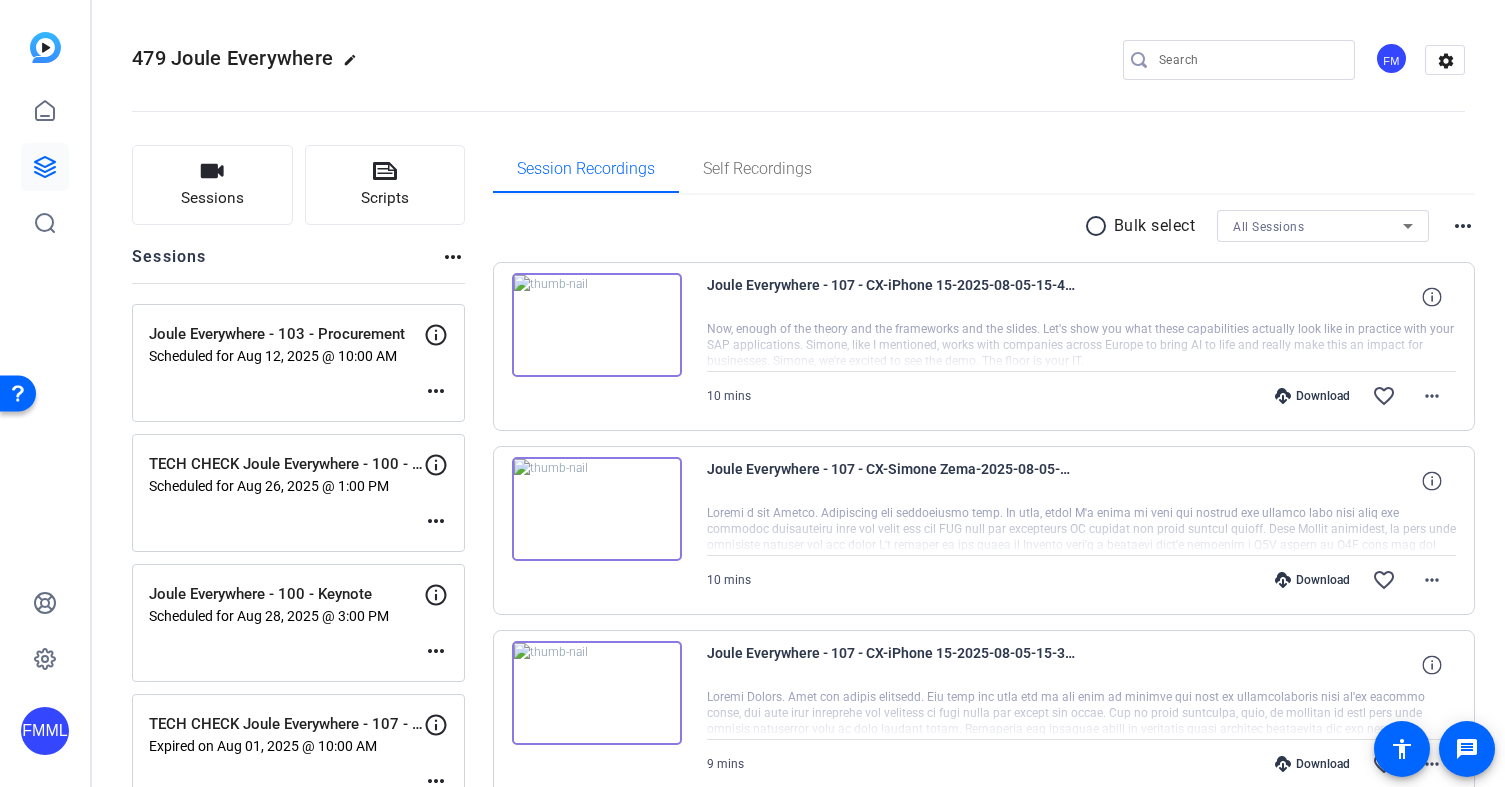 click on "479 Joule Everywhere  edit
FM  settings" 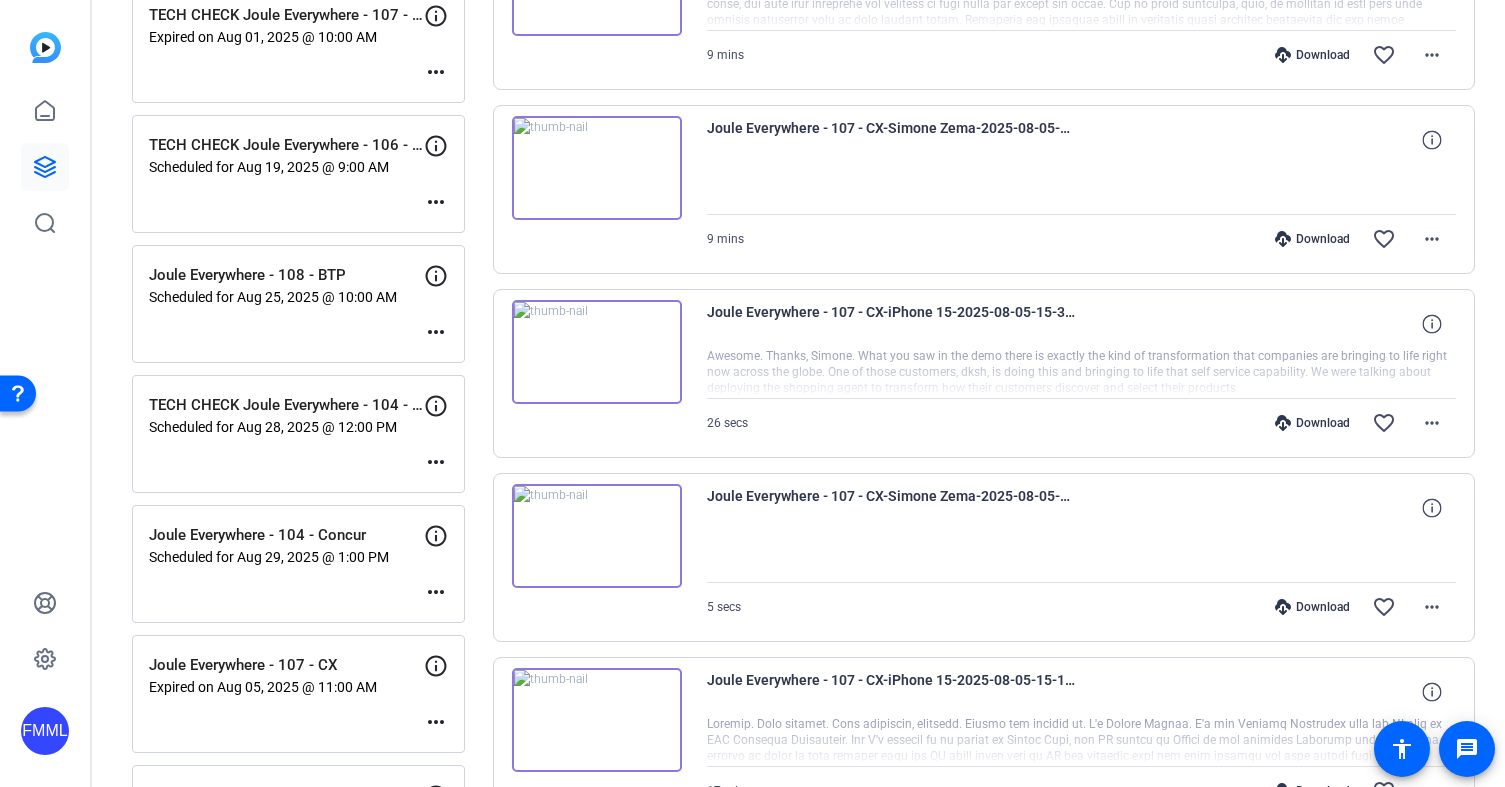 scroll, scrollTop: 0, scrollLeft: 0, axis: both 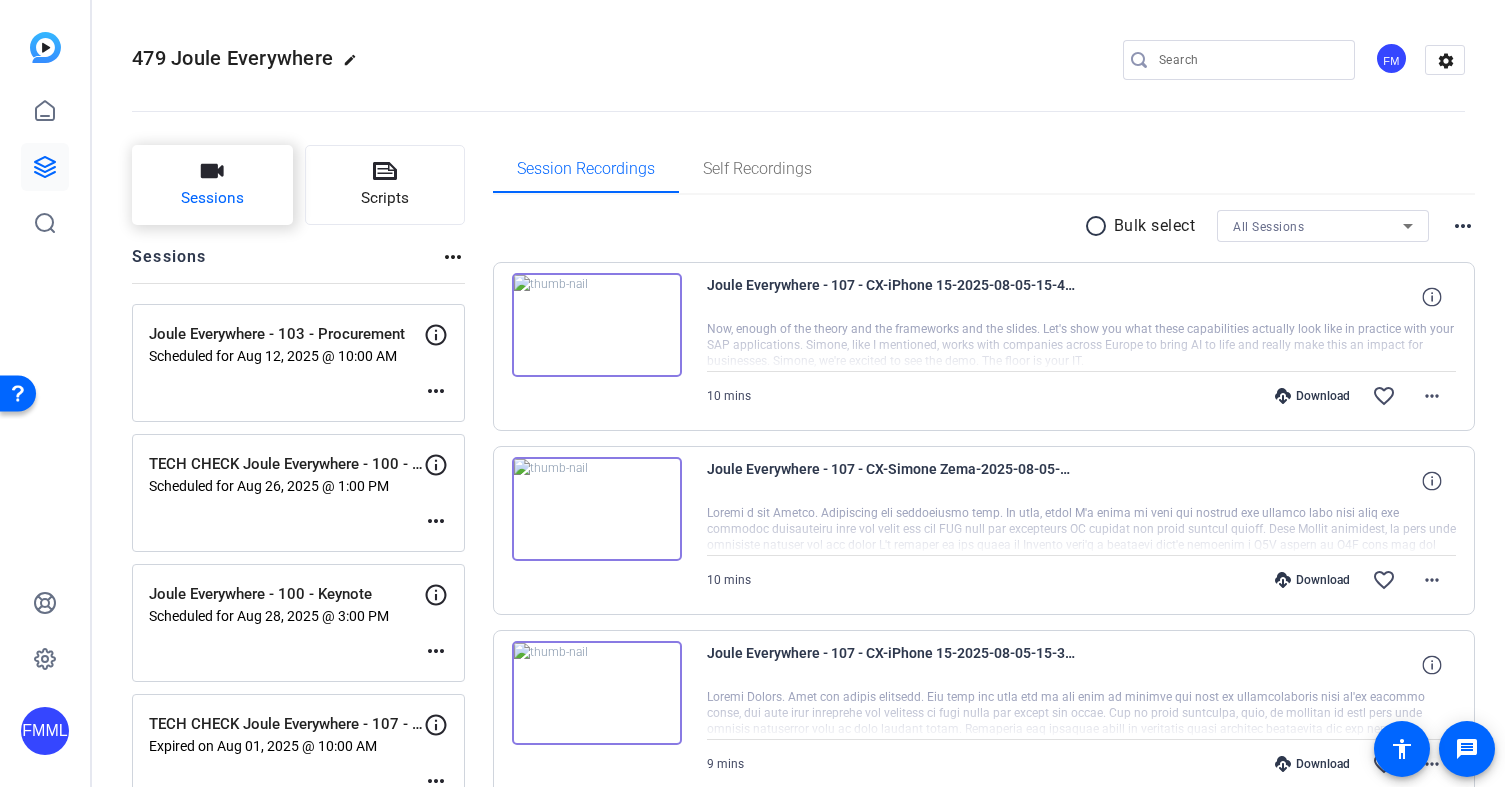 click on "Sessions" 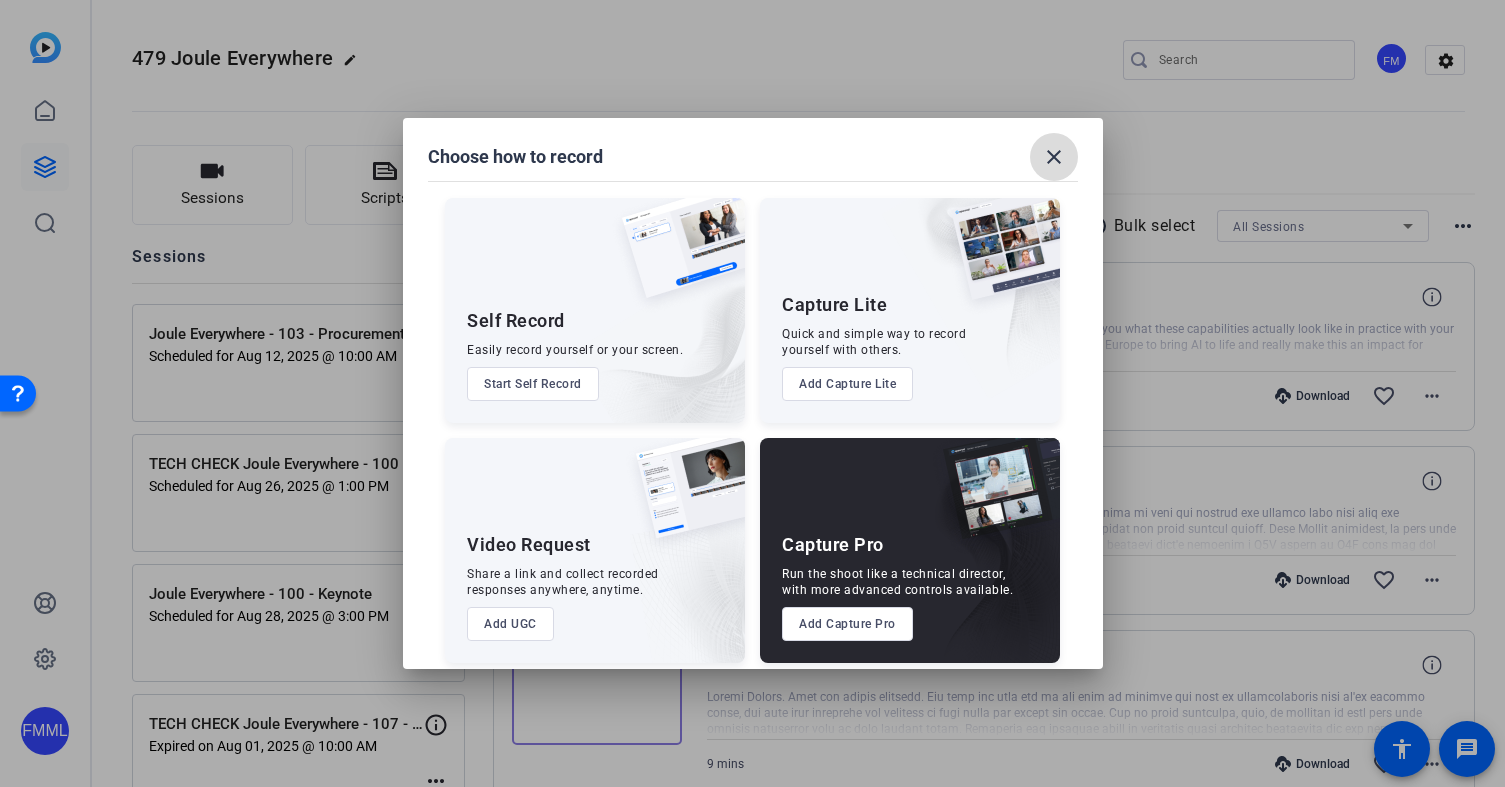 click on "close" at bounding box center [1054, 157] 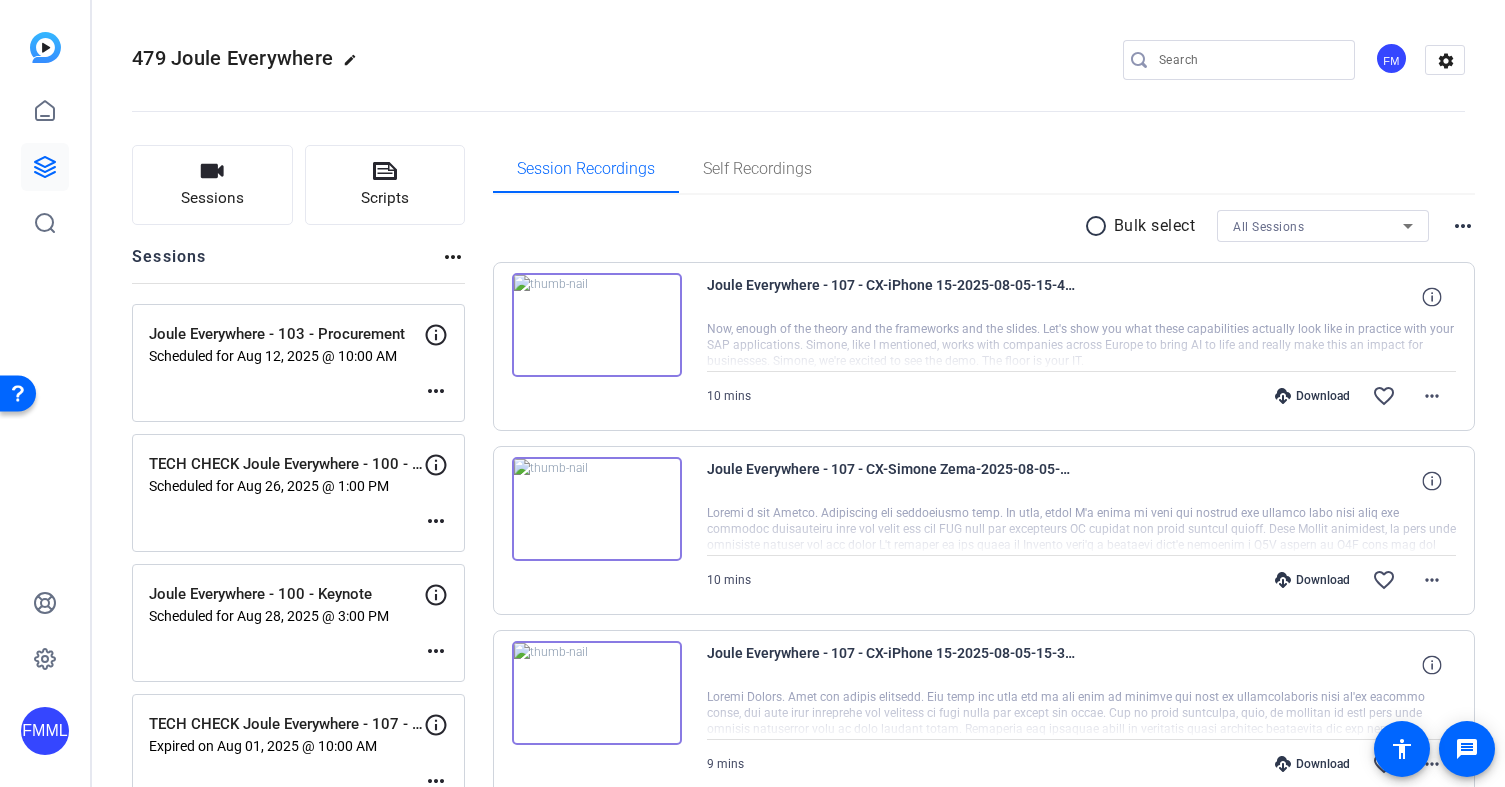 click on "more_horiz" 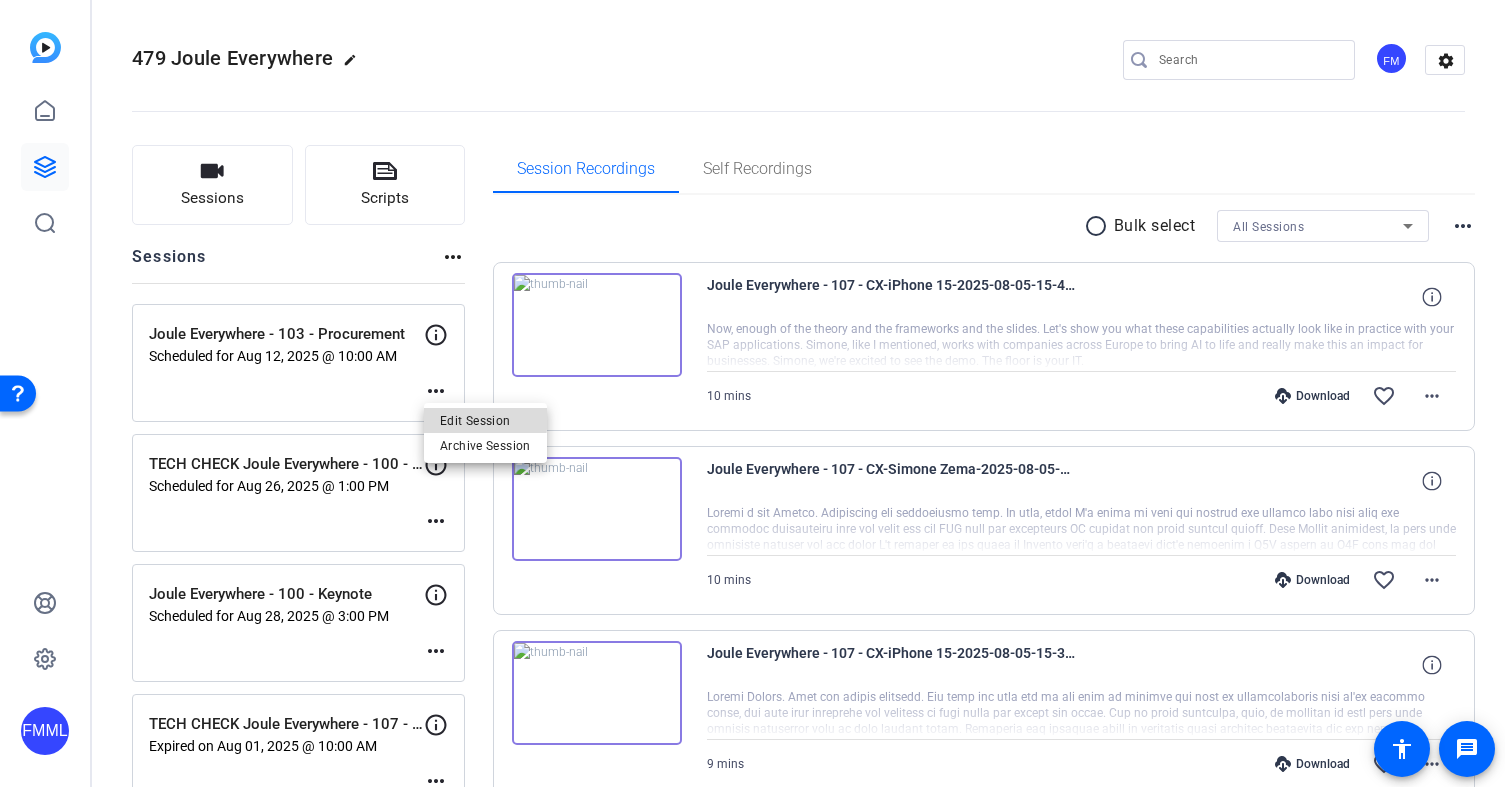 click on "Edit Session" at bounding box center [485, 421] 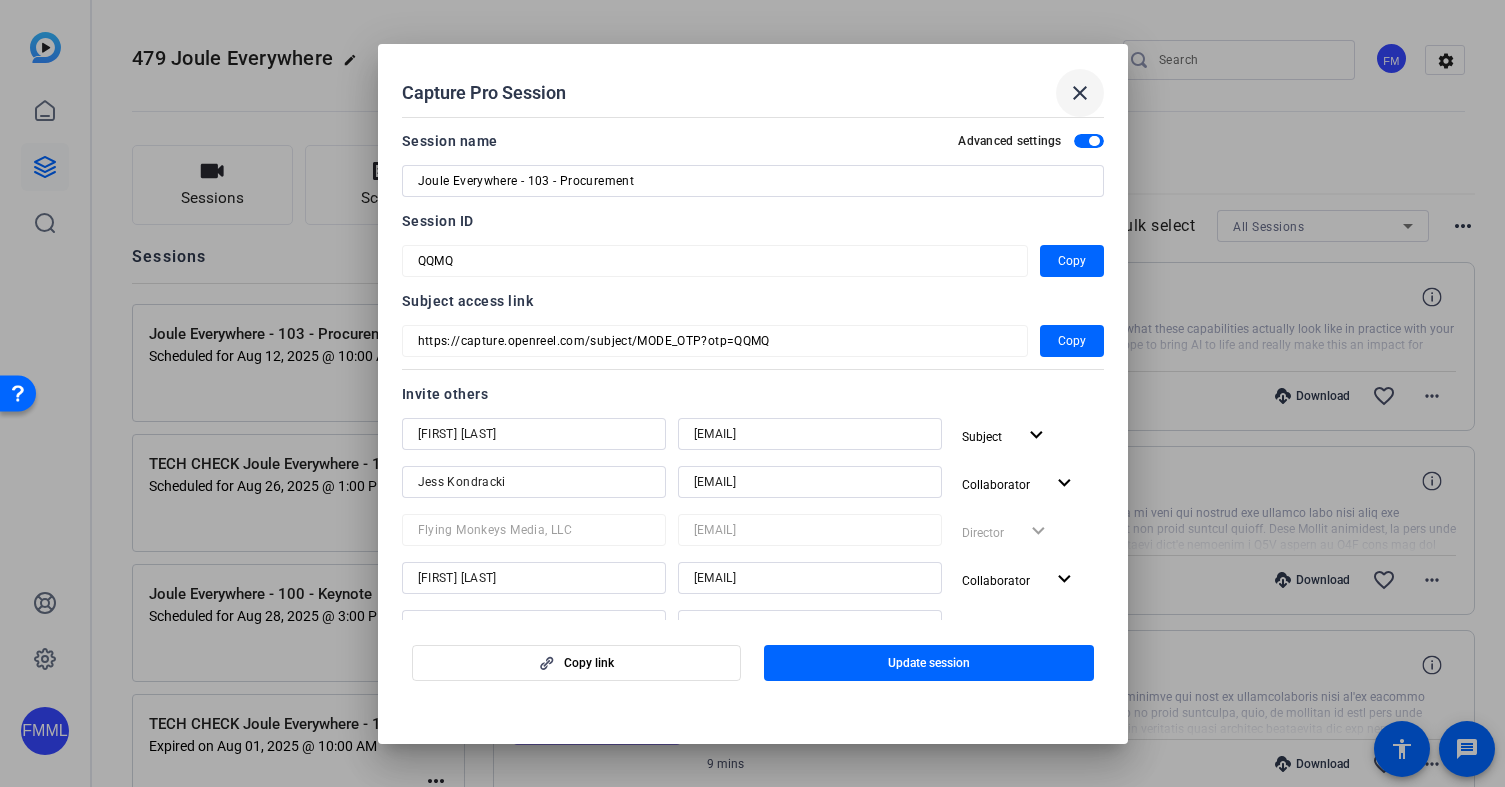 click on "close" at bounding box center [1080, 93] 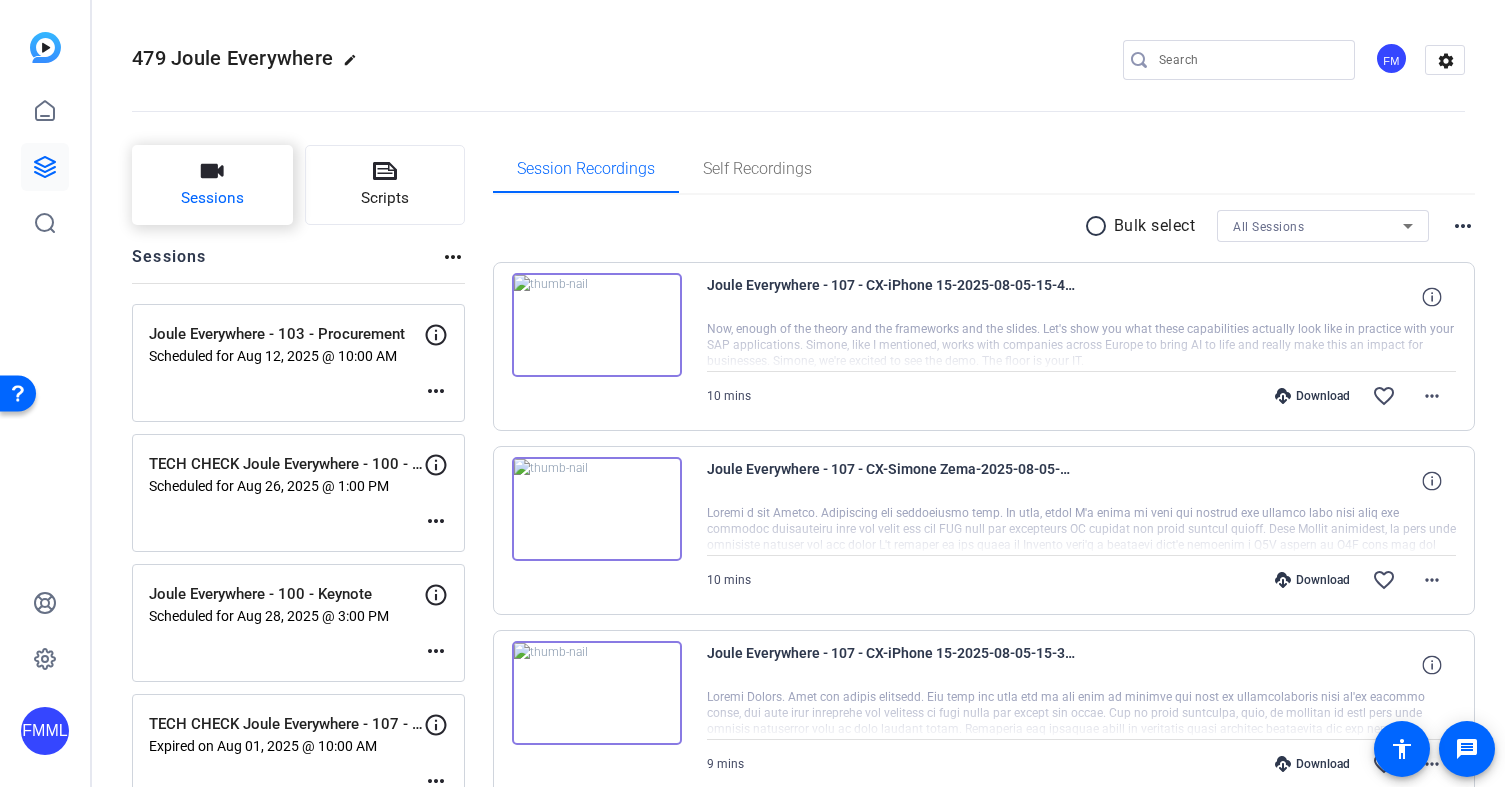 click on "Sessions" 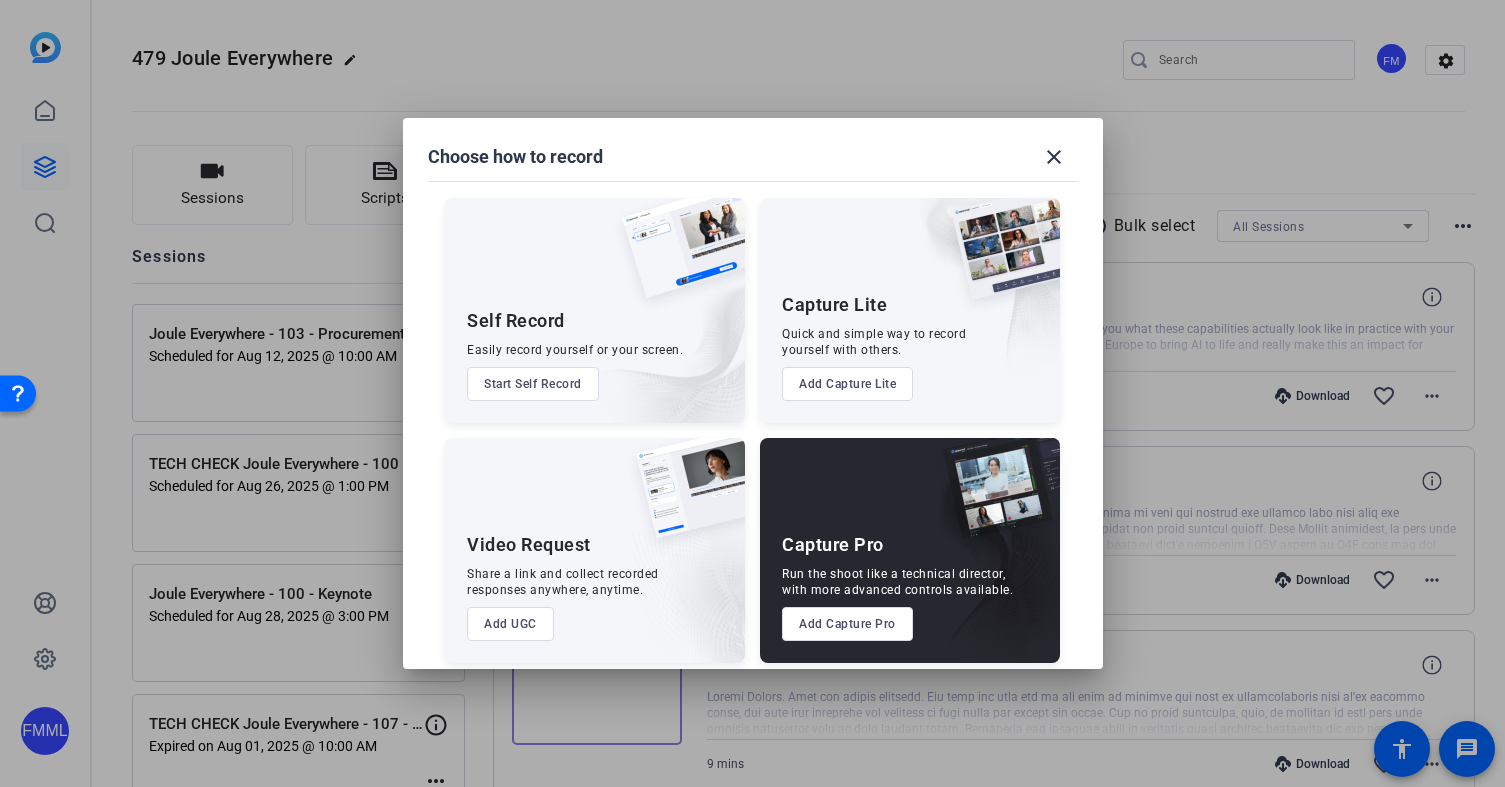 click on "Add Capture Pro" at bounding box center [847, 624] 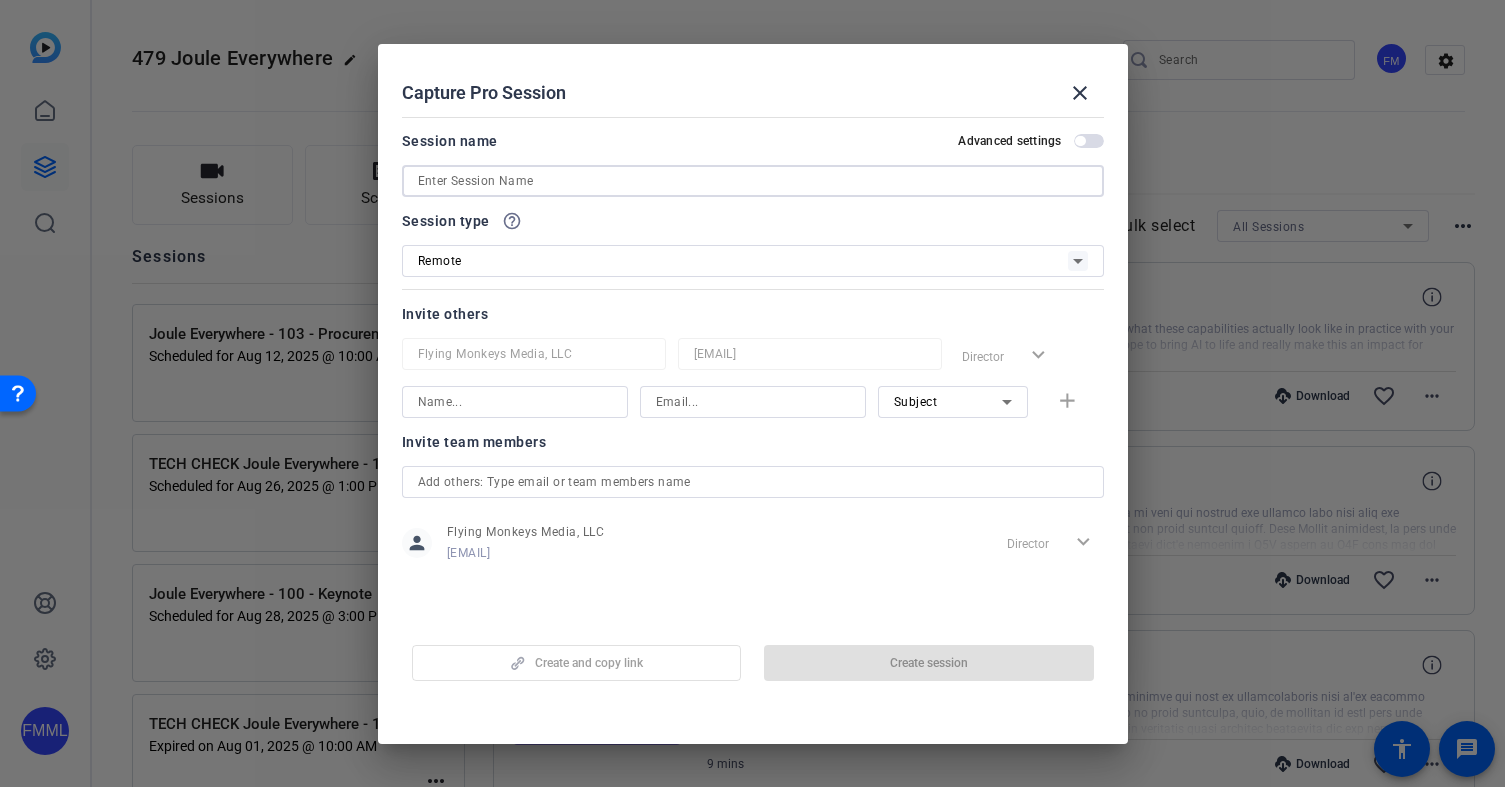click at bounding box center [753, 181] 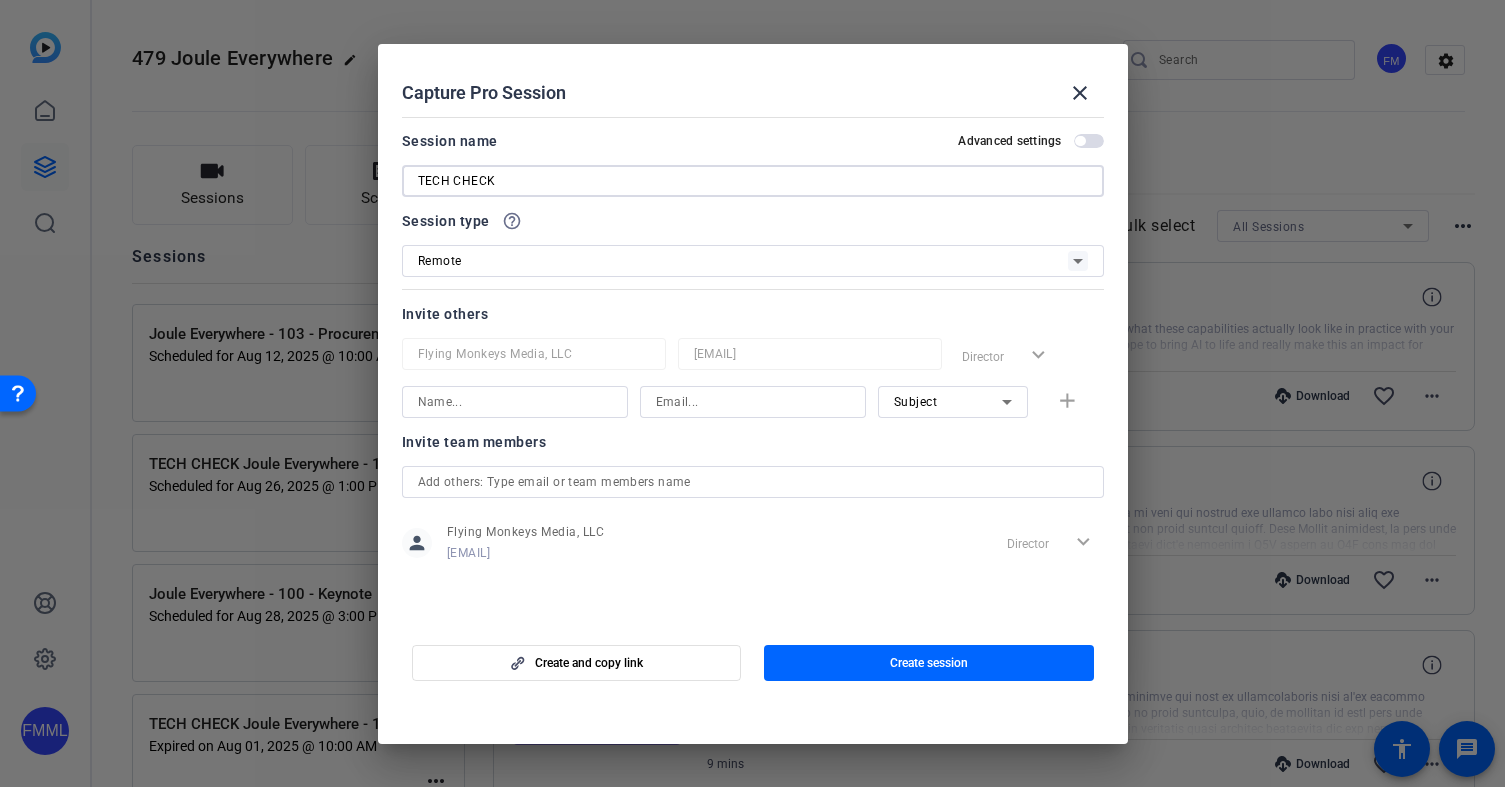 paste on "102 - Private Cloud (aka RISE) Webinar" 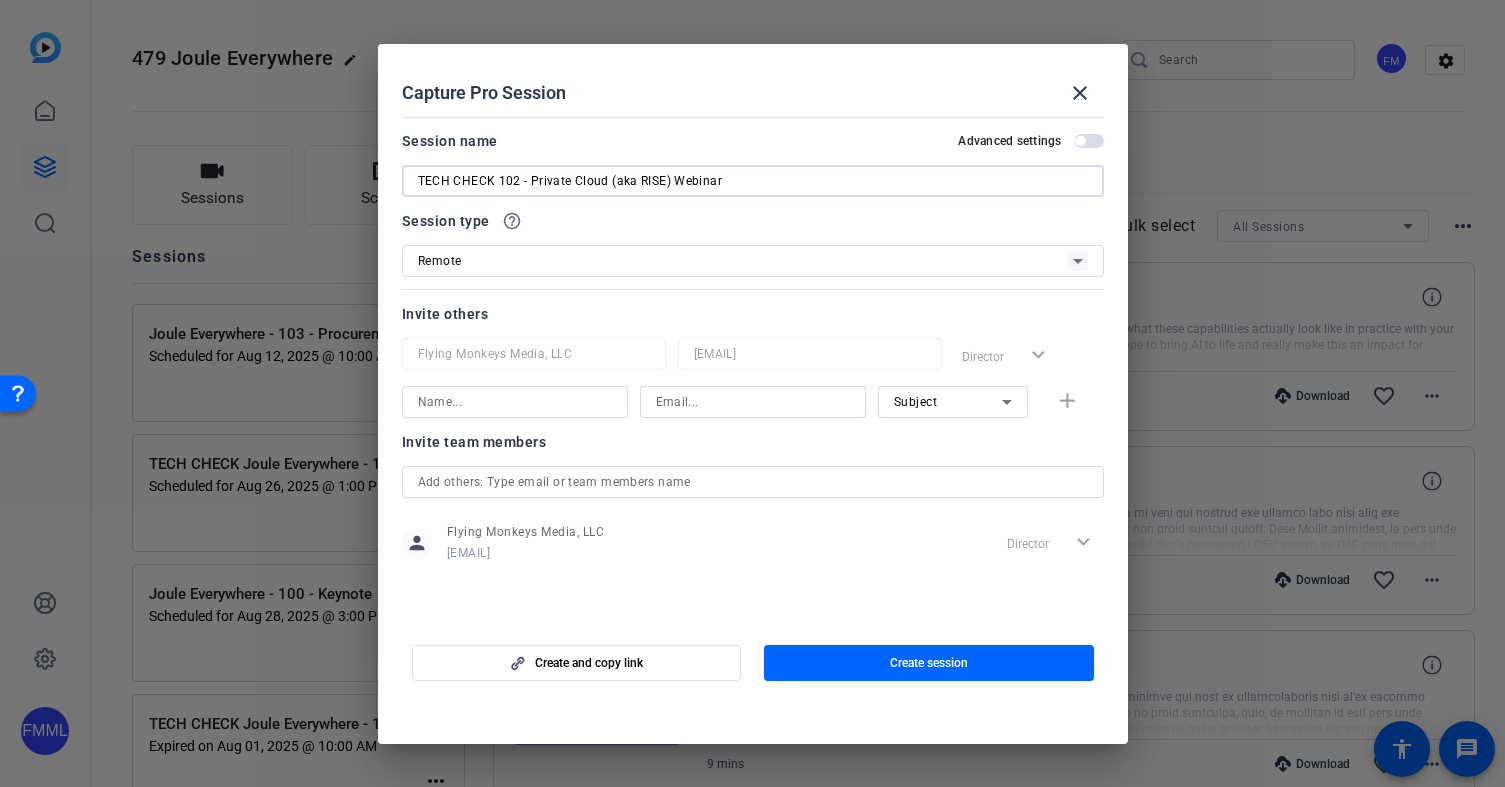 type on "TECH CHECK 102 - Private Cloud (aka RISE) Webinar" 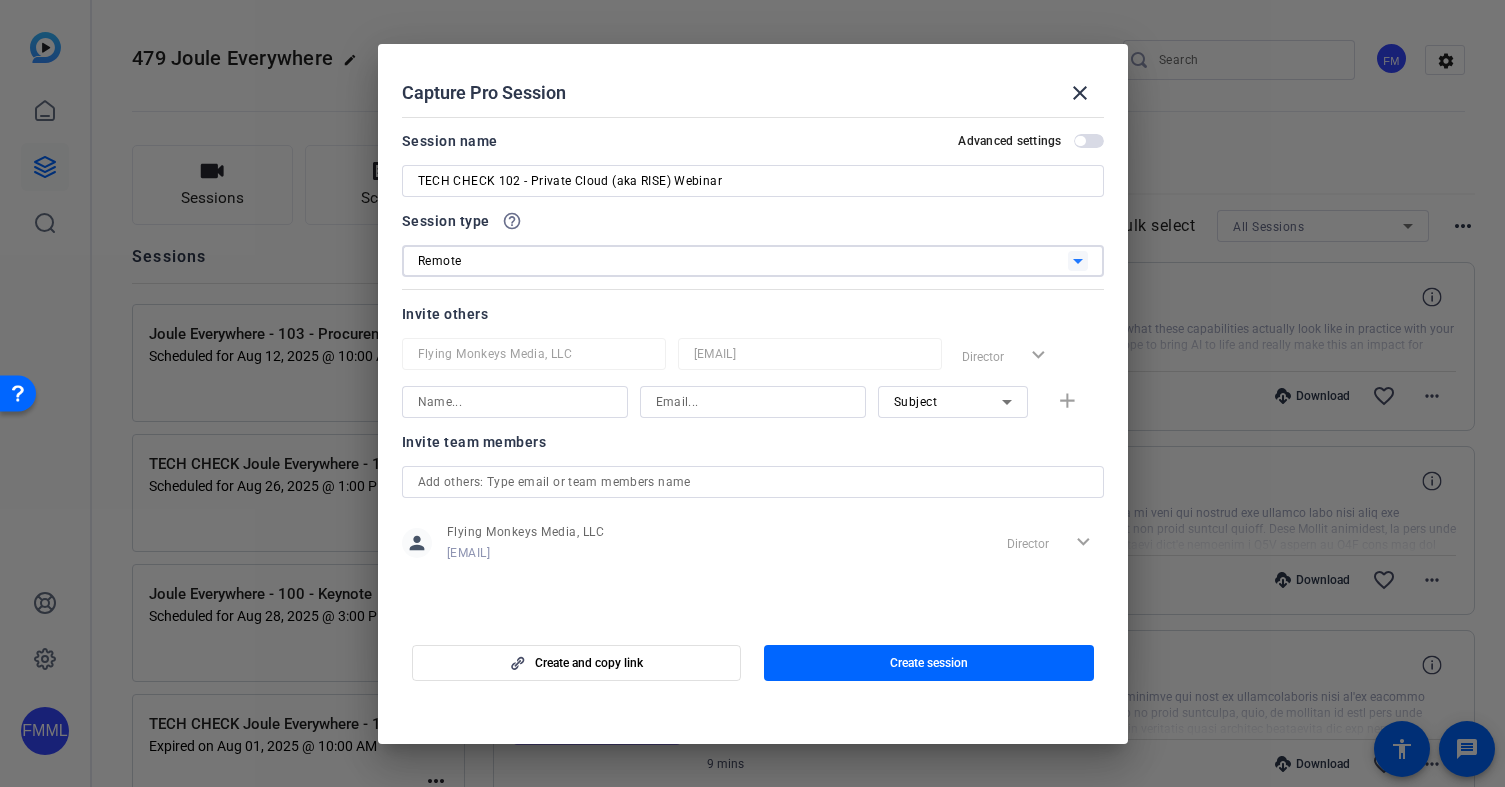 click on "Remote" at bounding box center (743, 260) 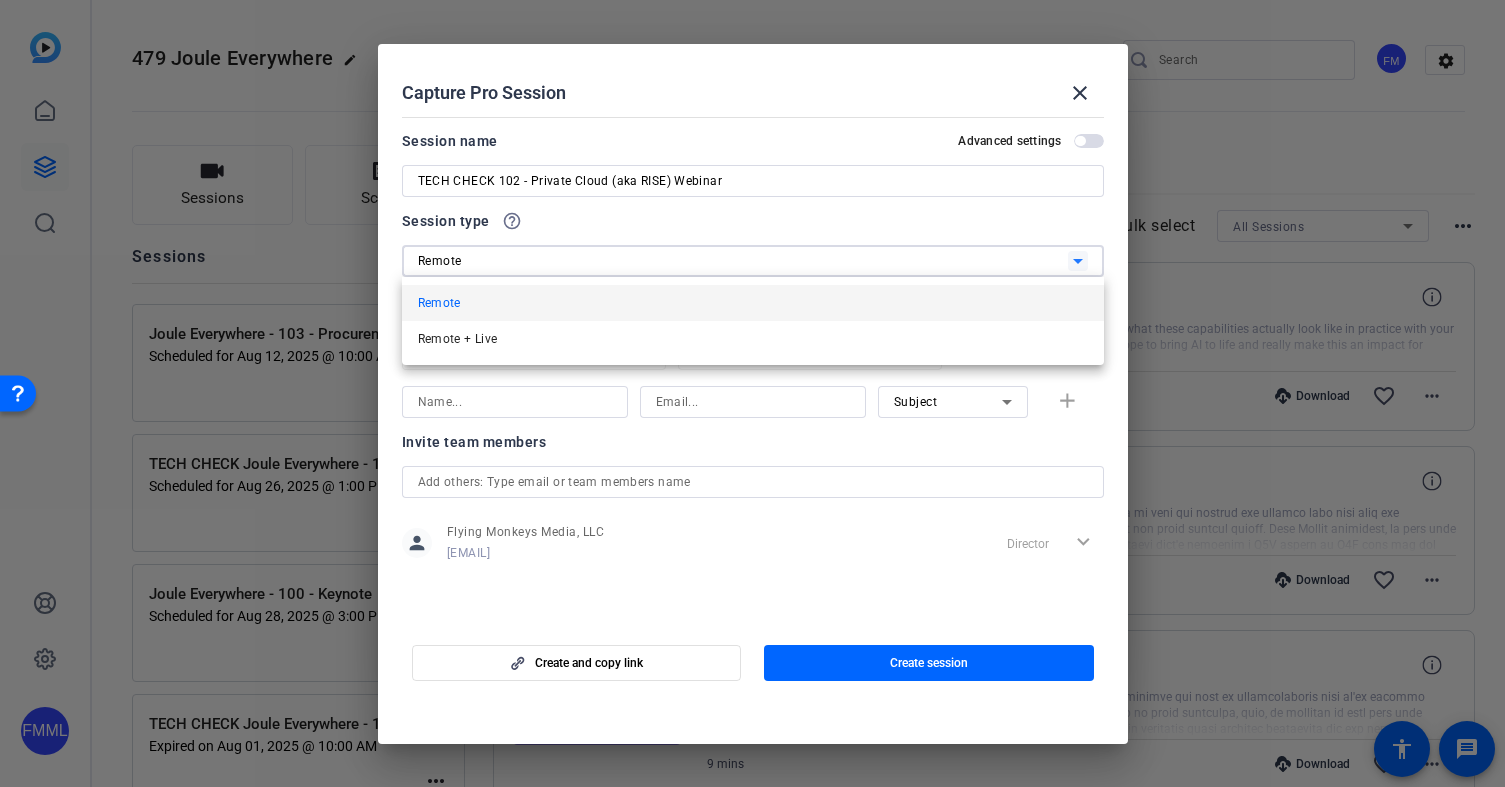 click at bounding box center [752, 393] 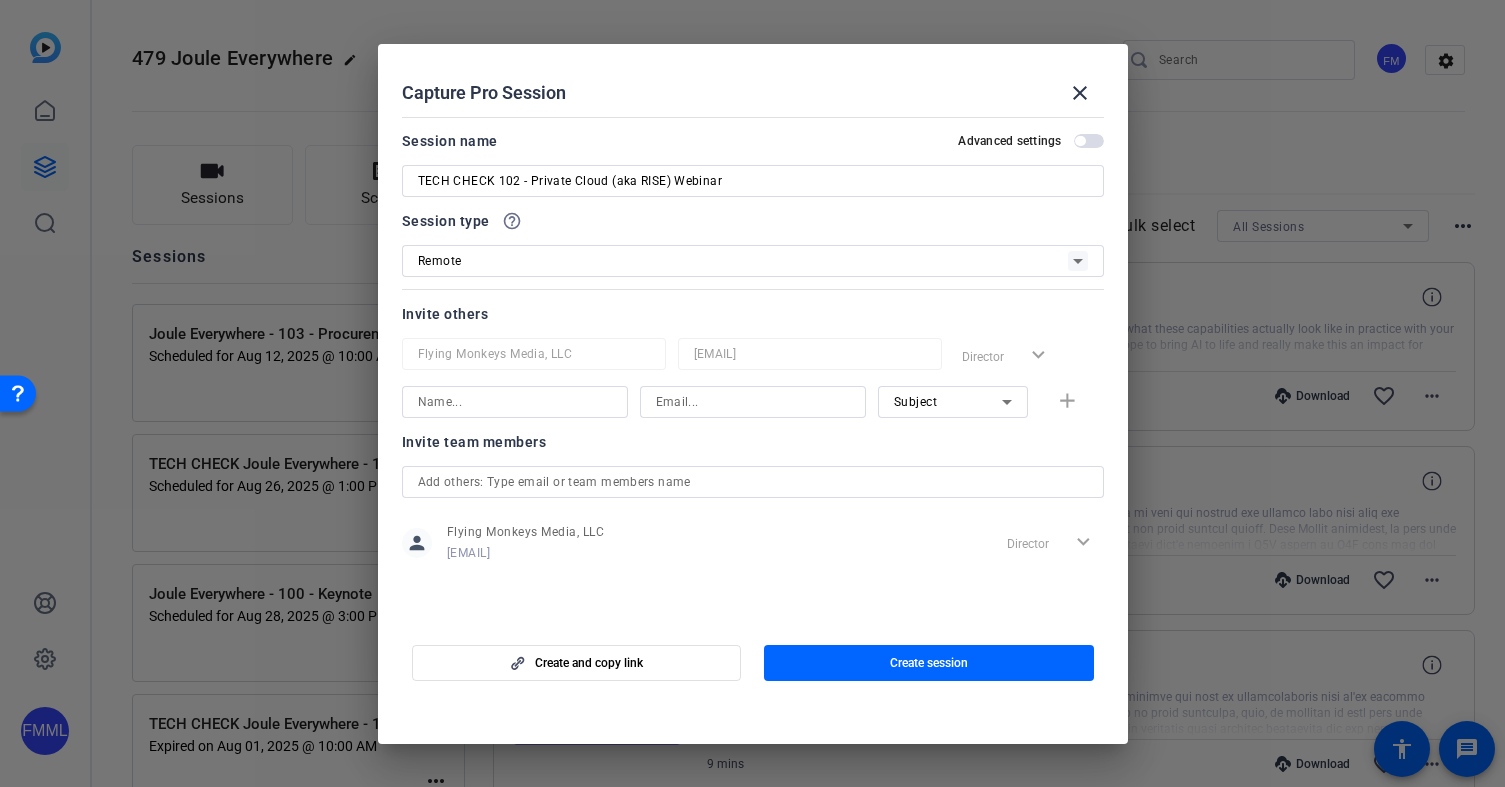 click at bounding box center [515, 402] 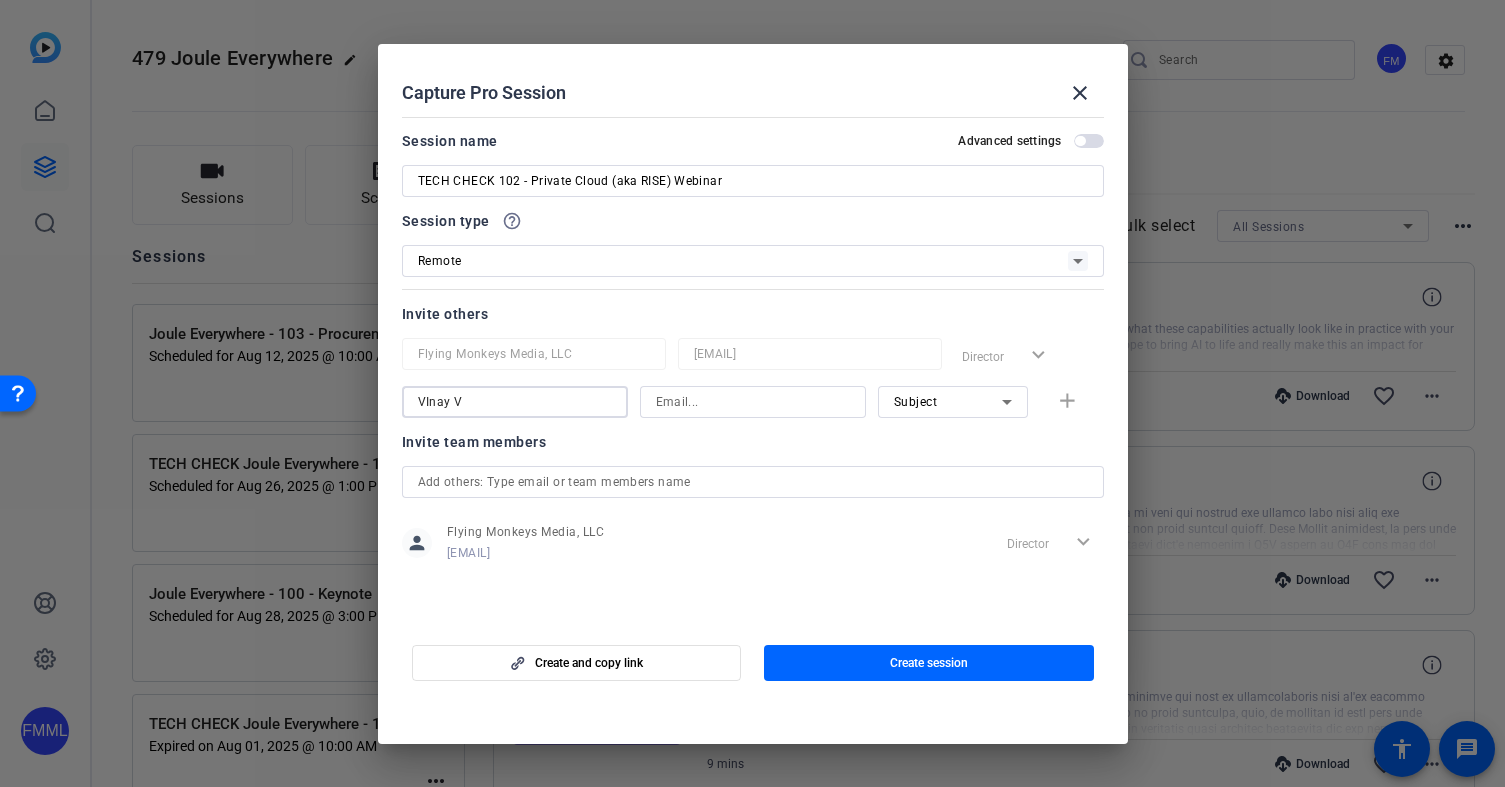 type on "VInay V" 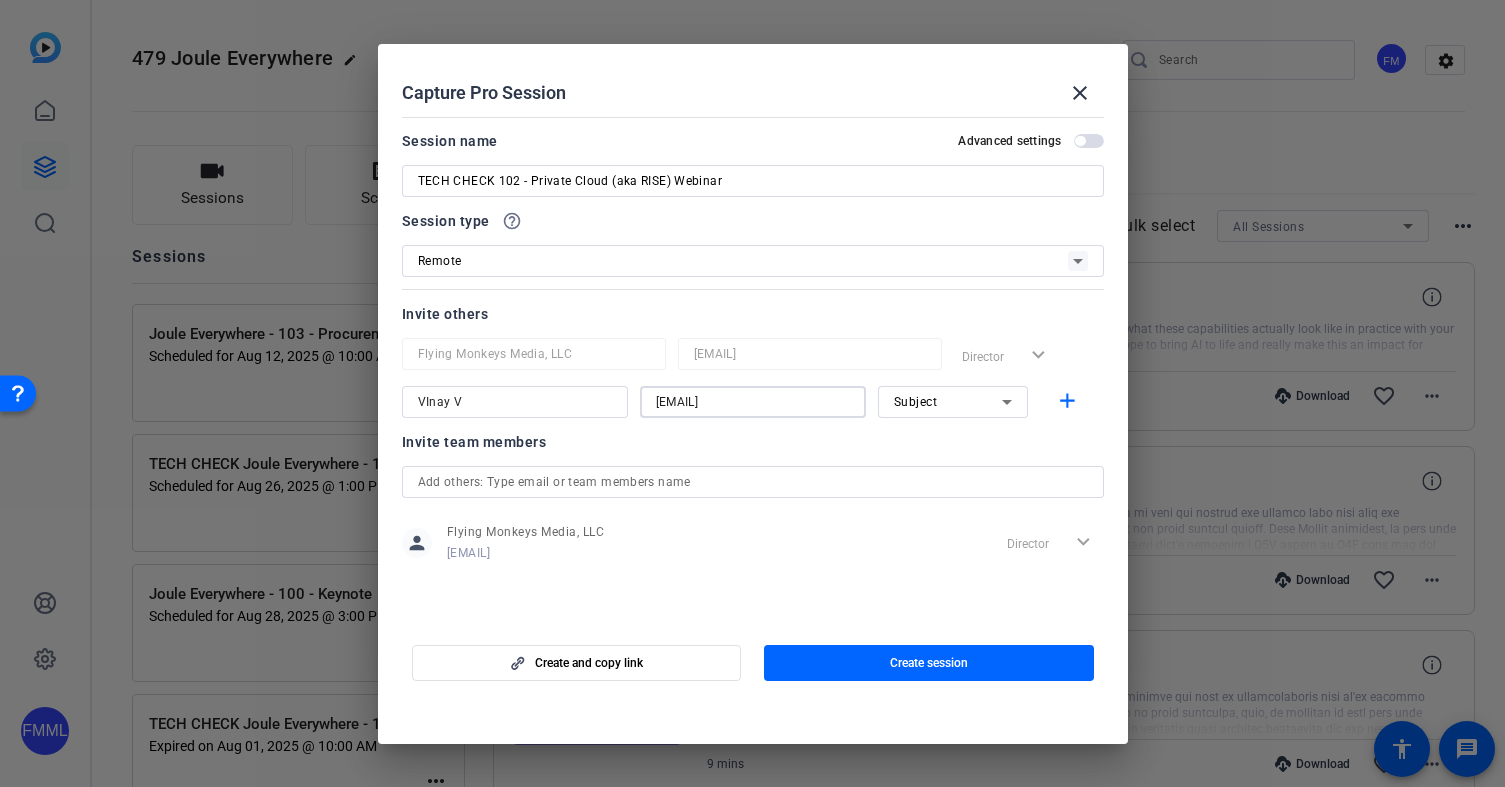 scroll, scrollTop: 0, scrollLeft: 0, axis: both 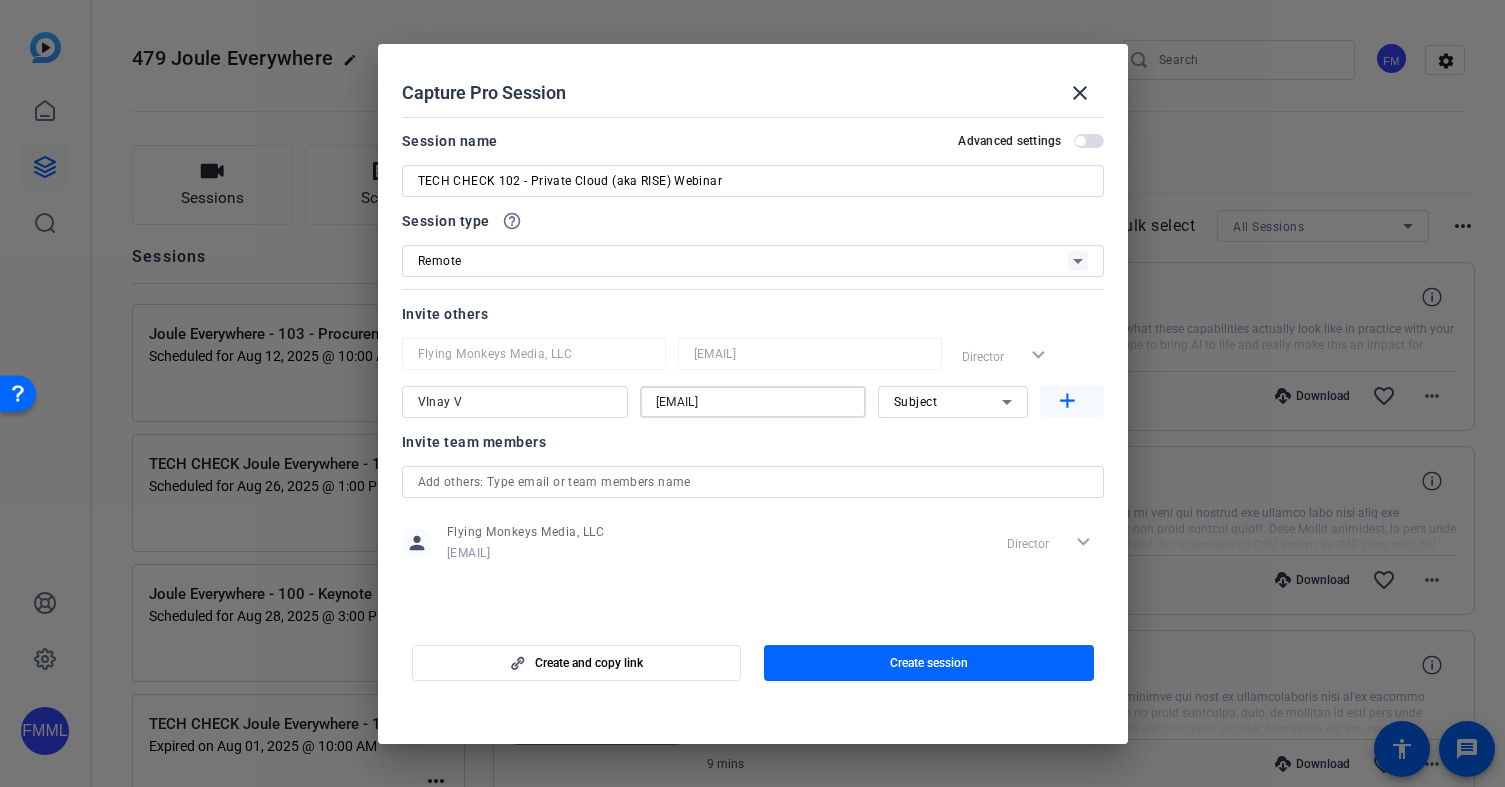 type on "[EMAIL]" 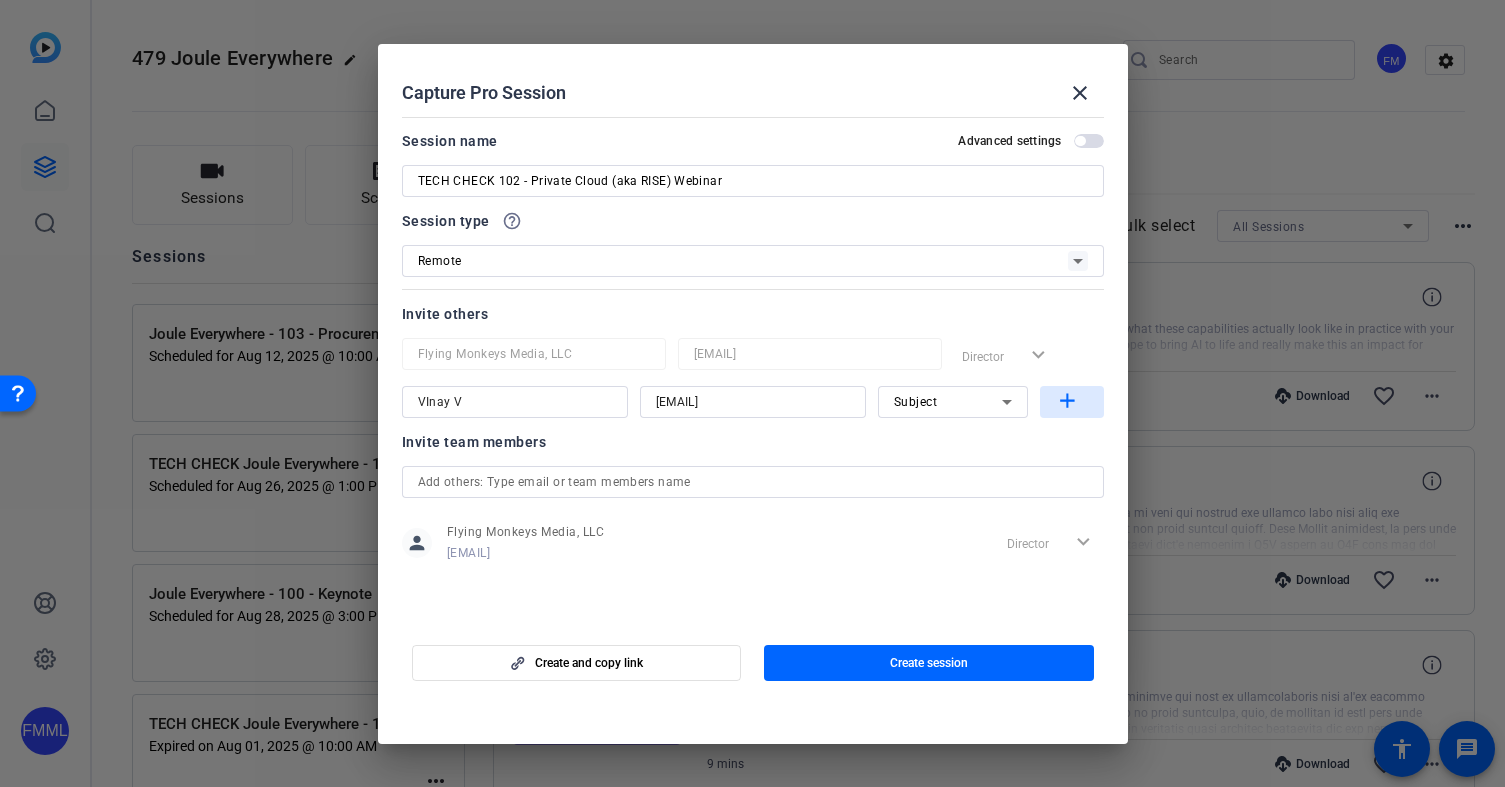 scroll, scrollTop: 0, scrollLeft: 0, axis: both 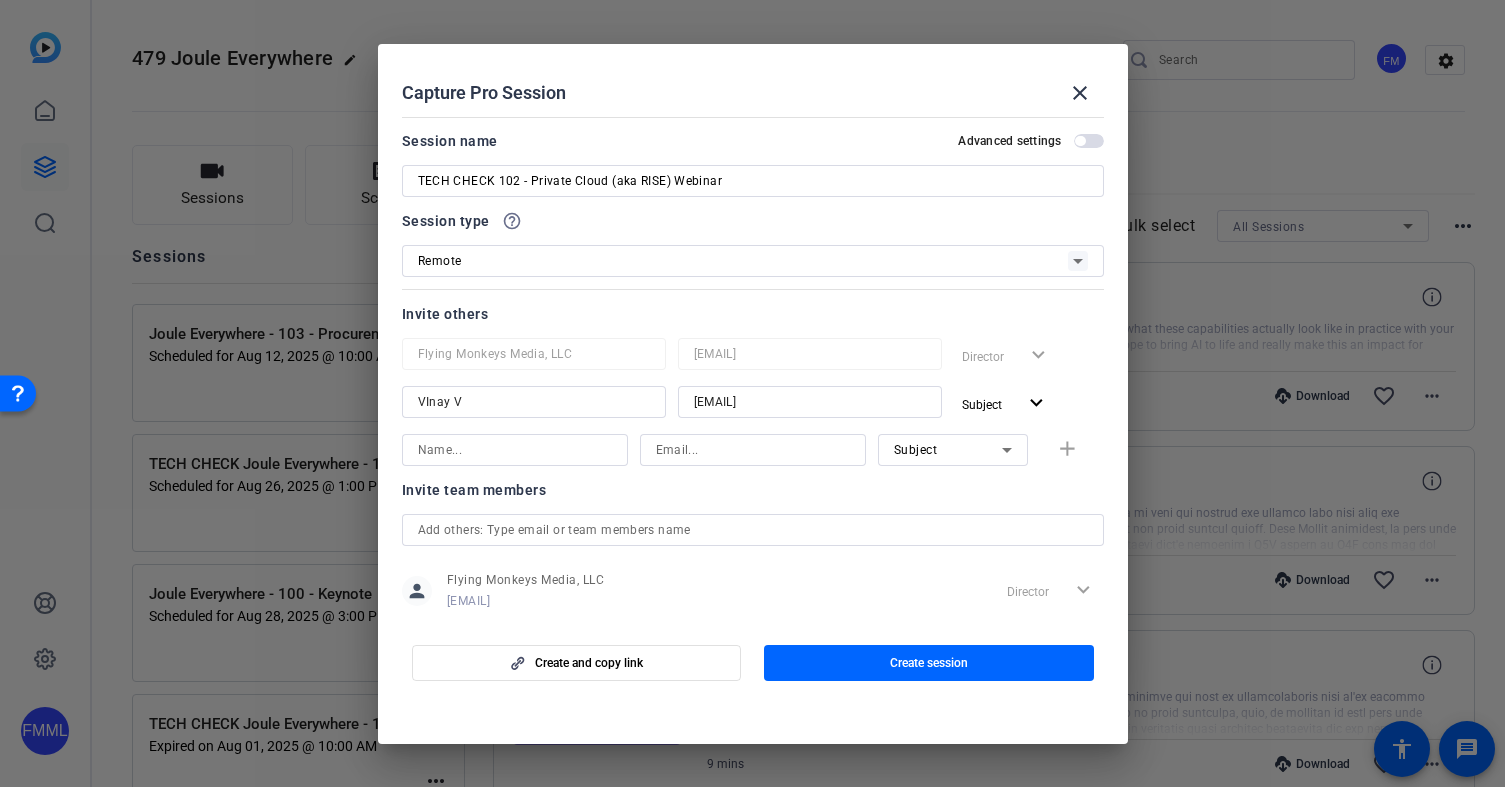 click at bounding box center [515, 450] 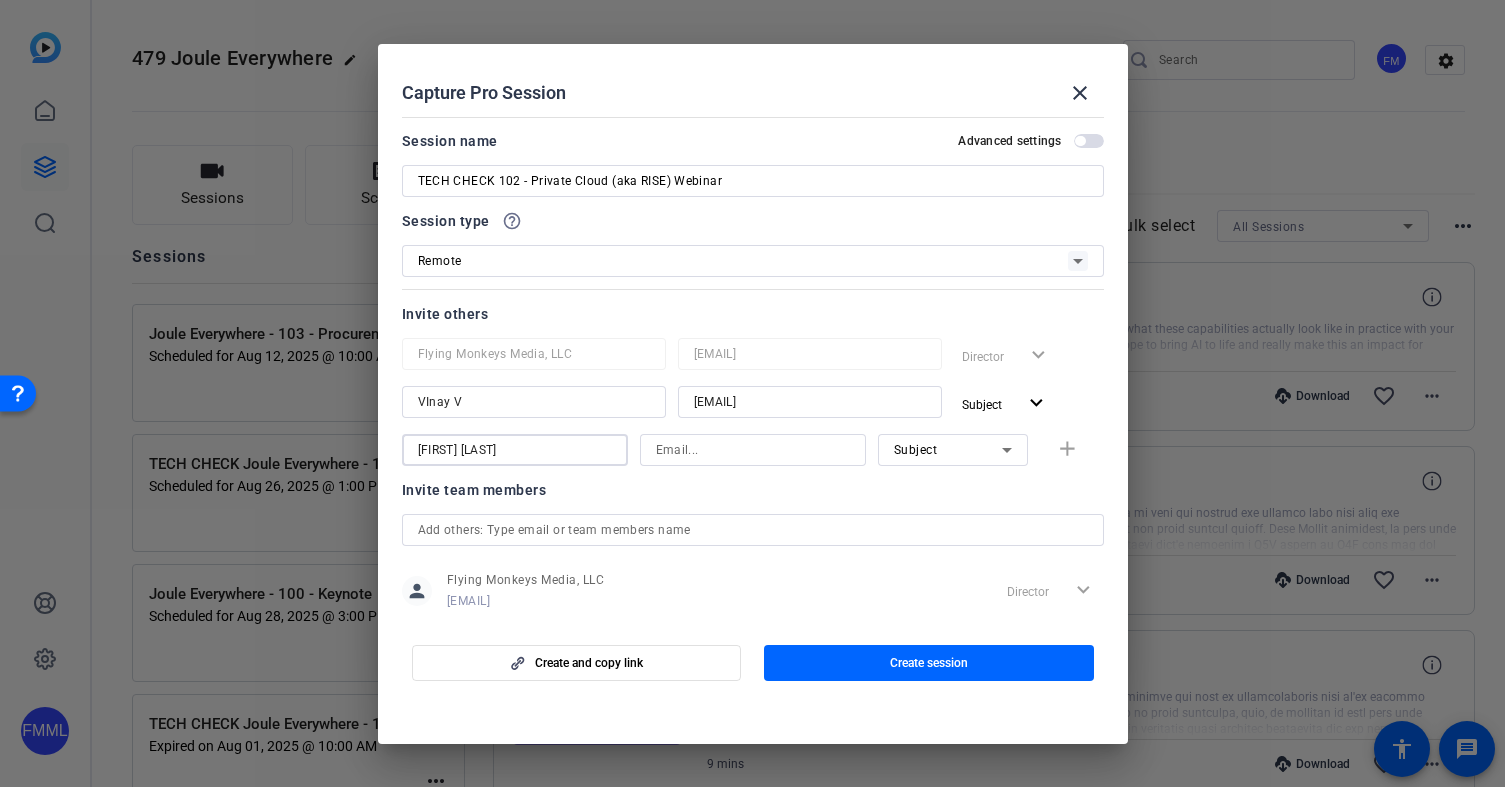 type on "[FIRST] [LAST]" 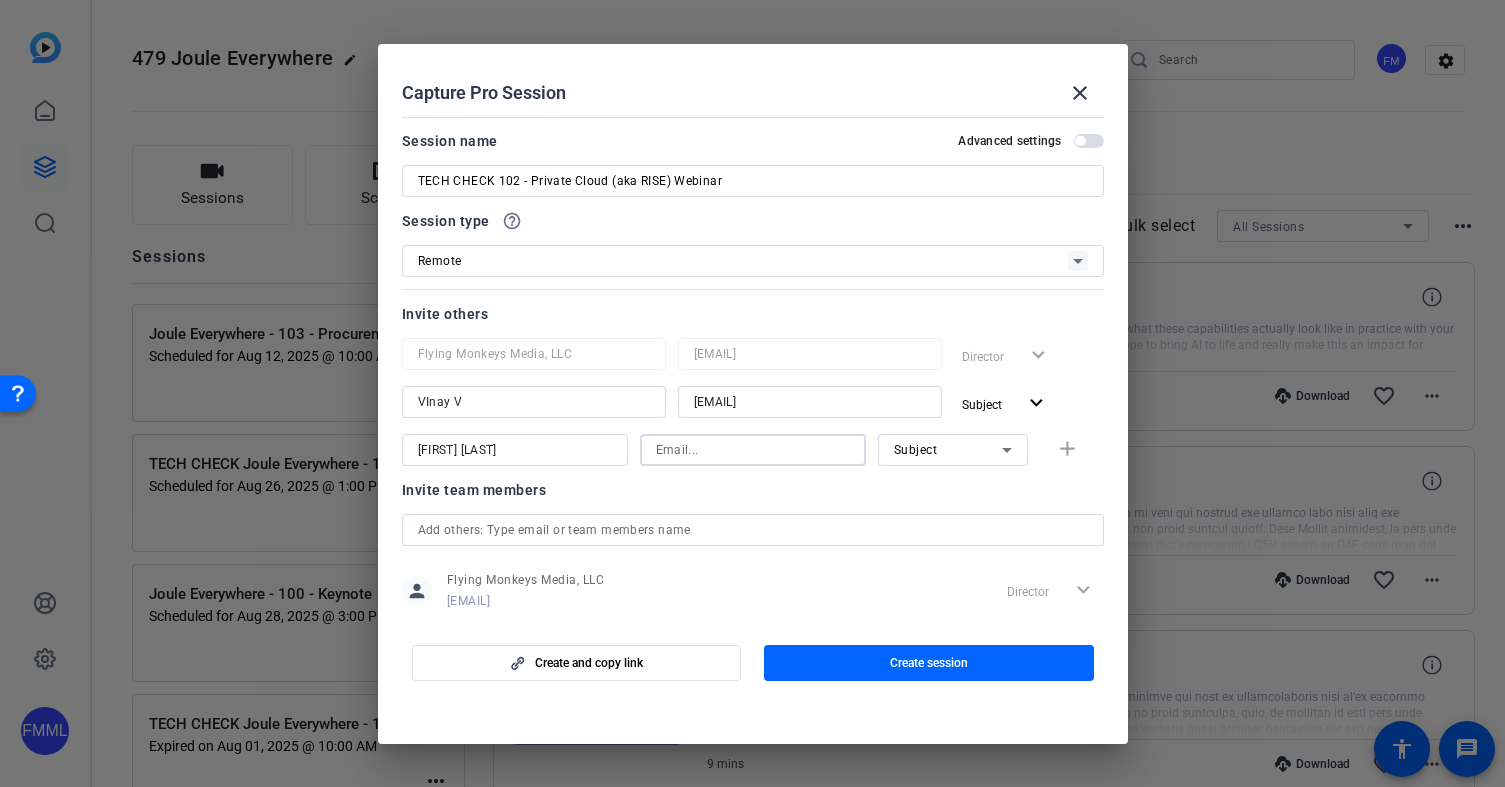 click at bounding box center (753, 450) 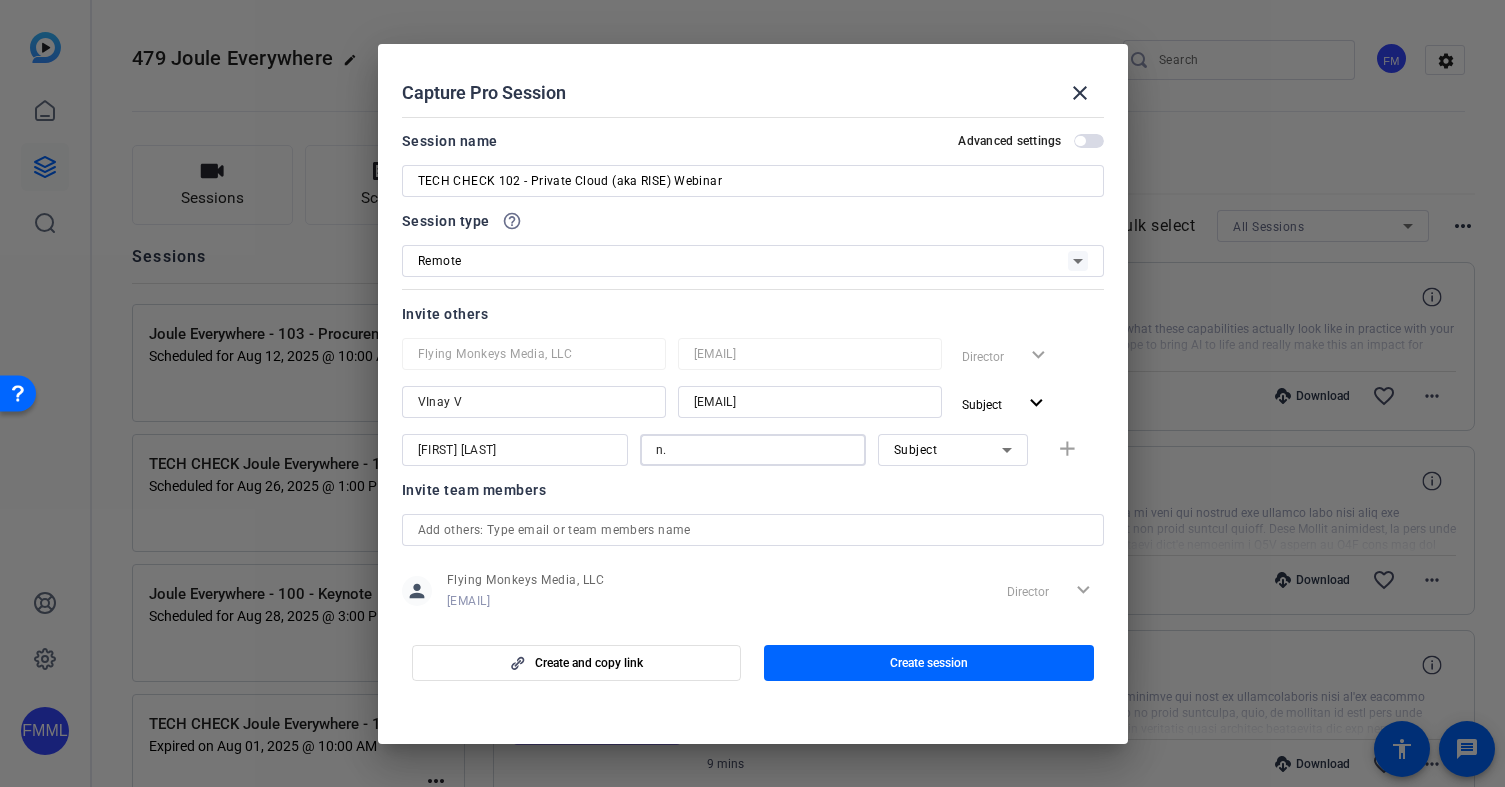 type on "n" 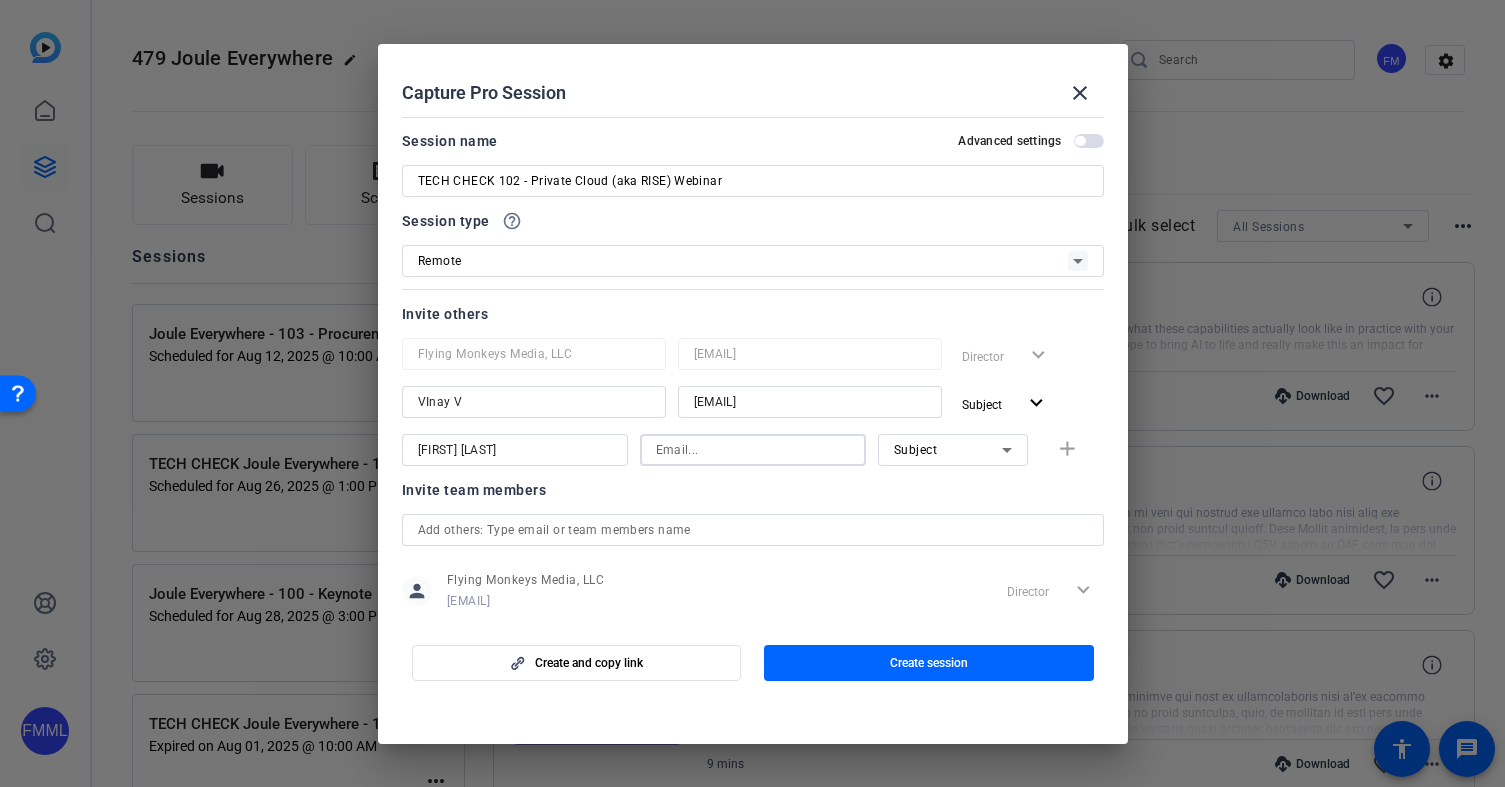 click on "[EMAIL]" 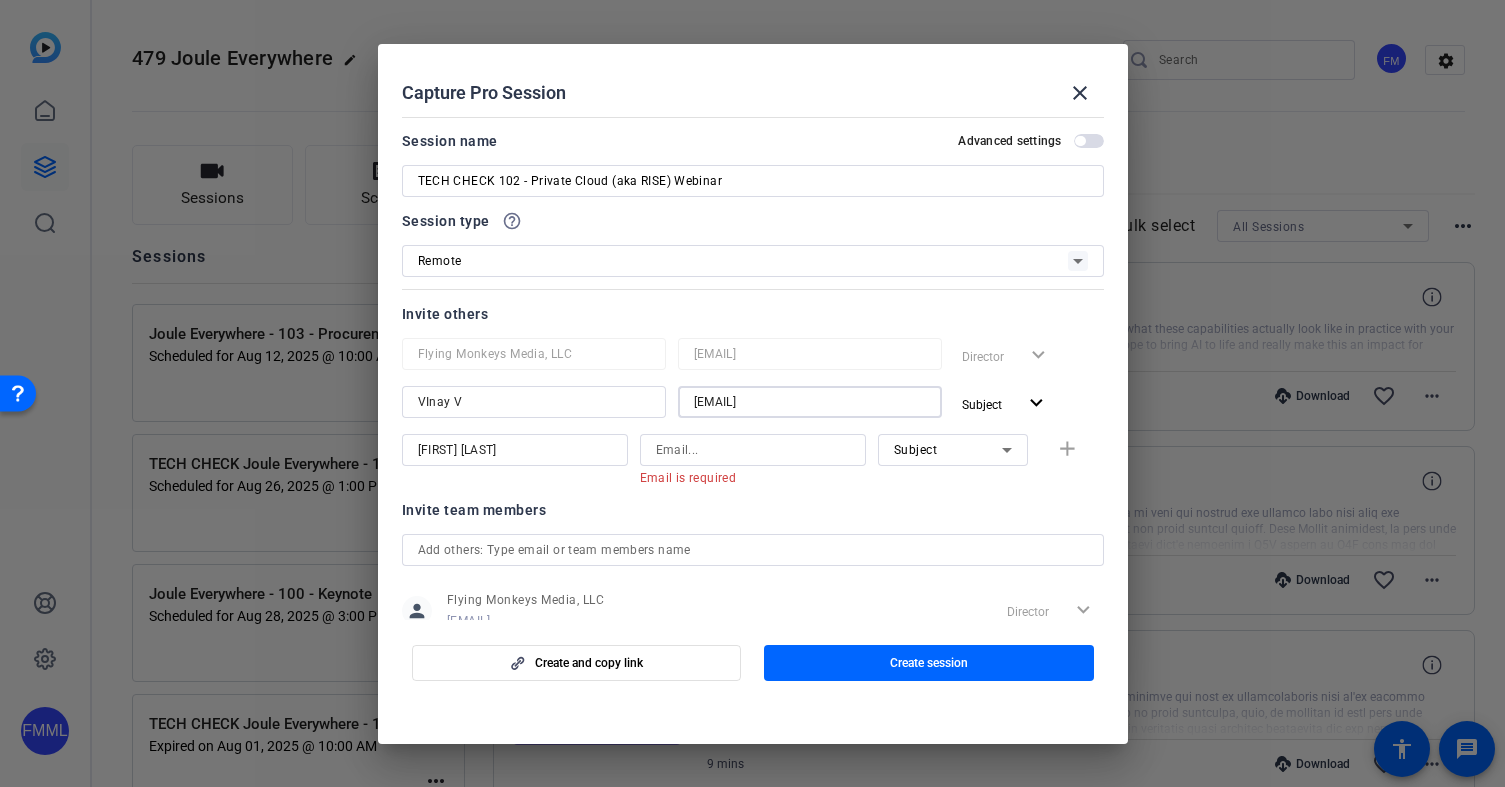 click on "[EMAIL]" at bounding box center (810, 402) 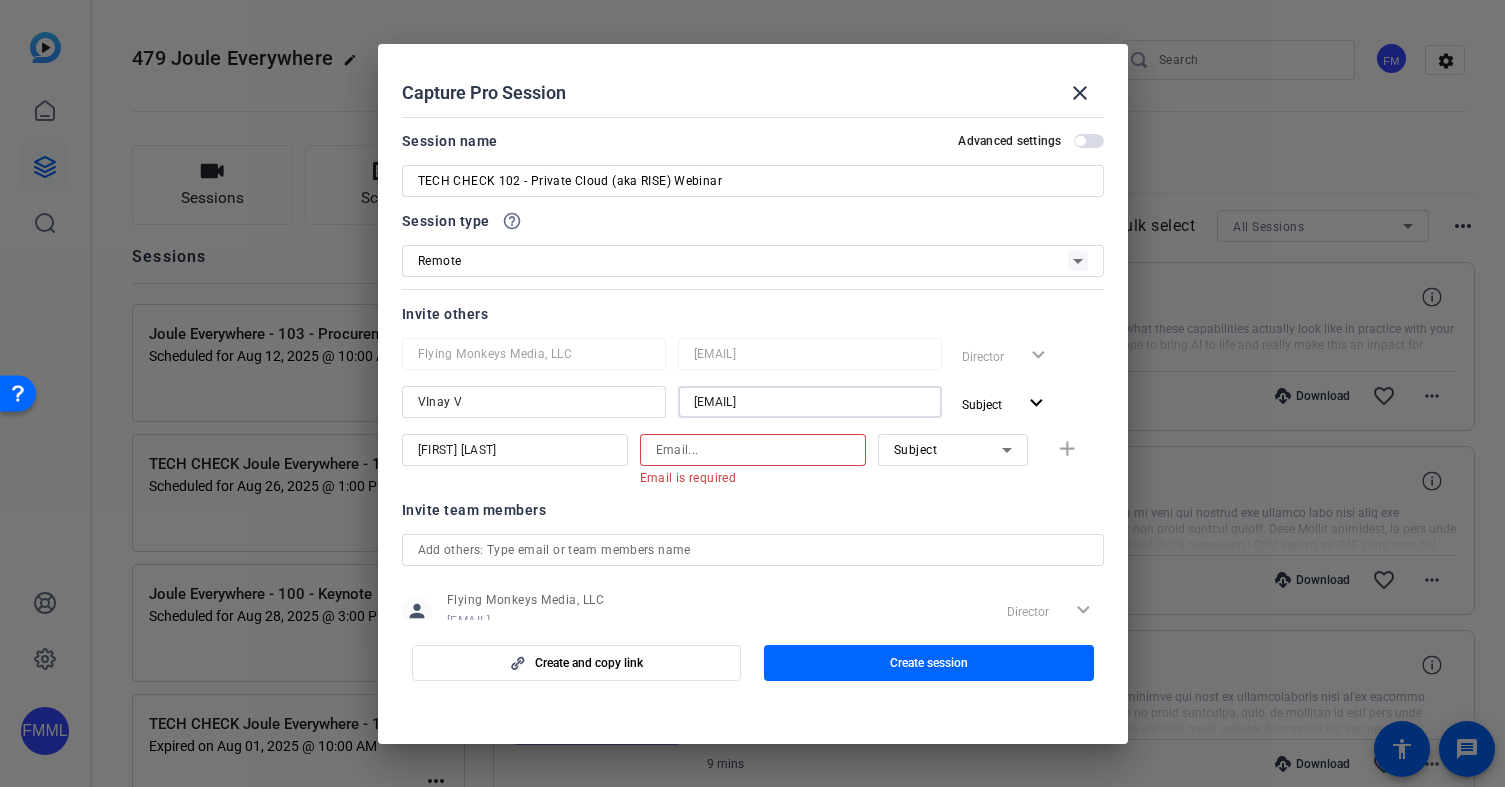 click at bounding box center [753, 450] 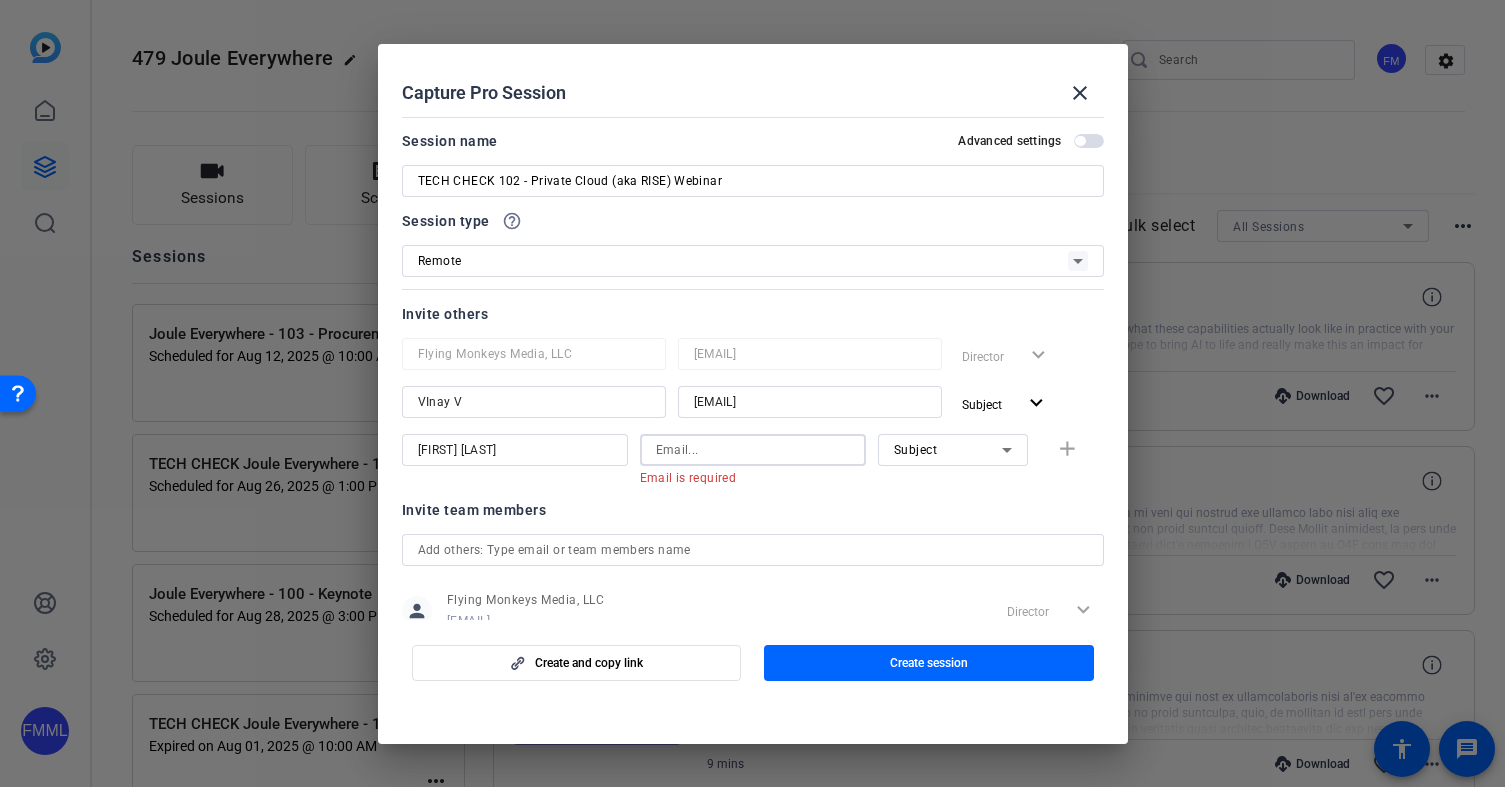 paste on "[EMAIL]" 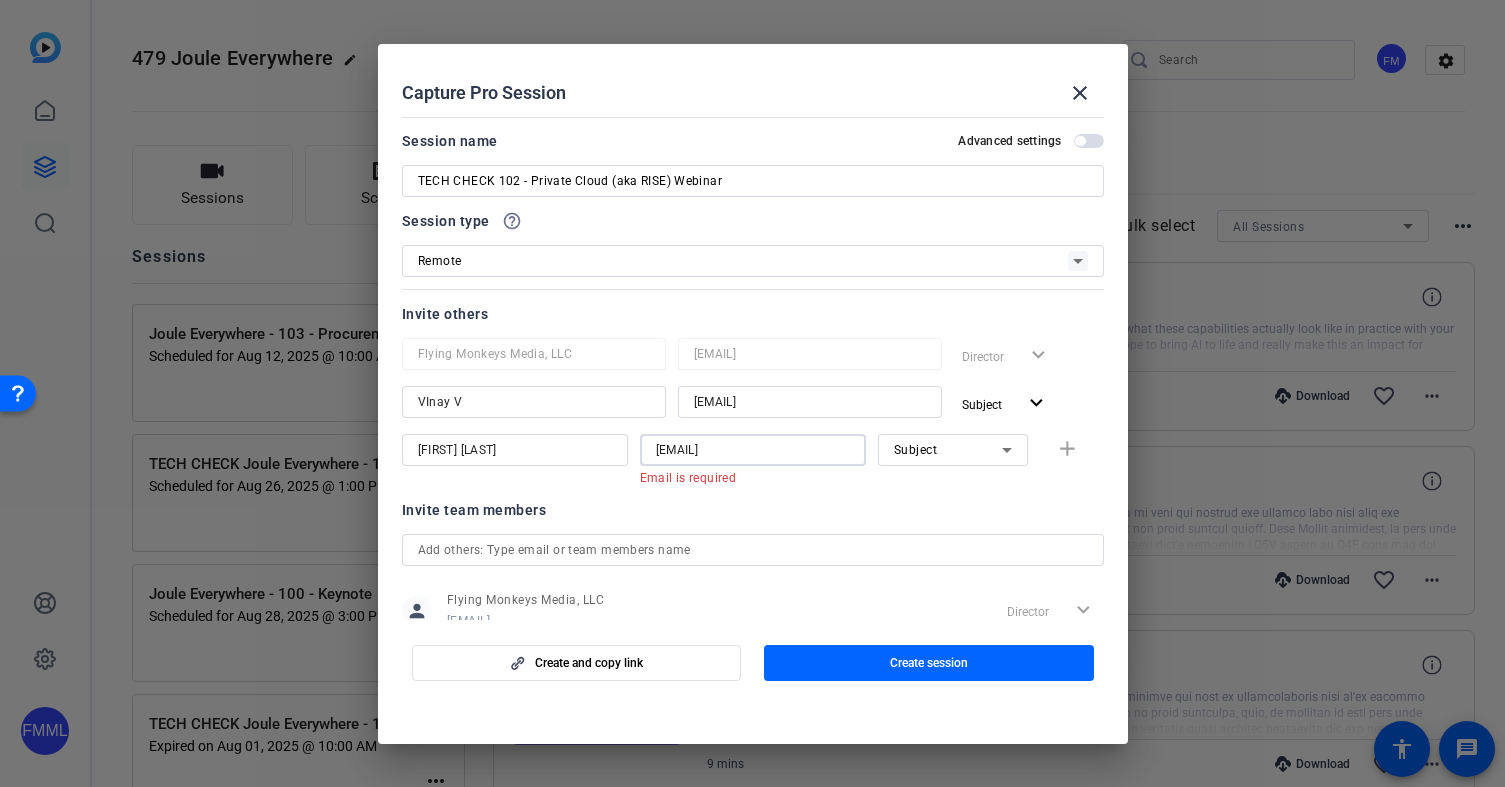 scroll, scrollTop: 0, scrollLeft: 0, axis: both 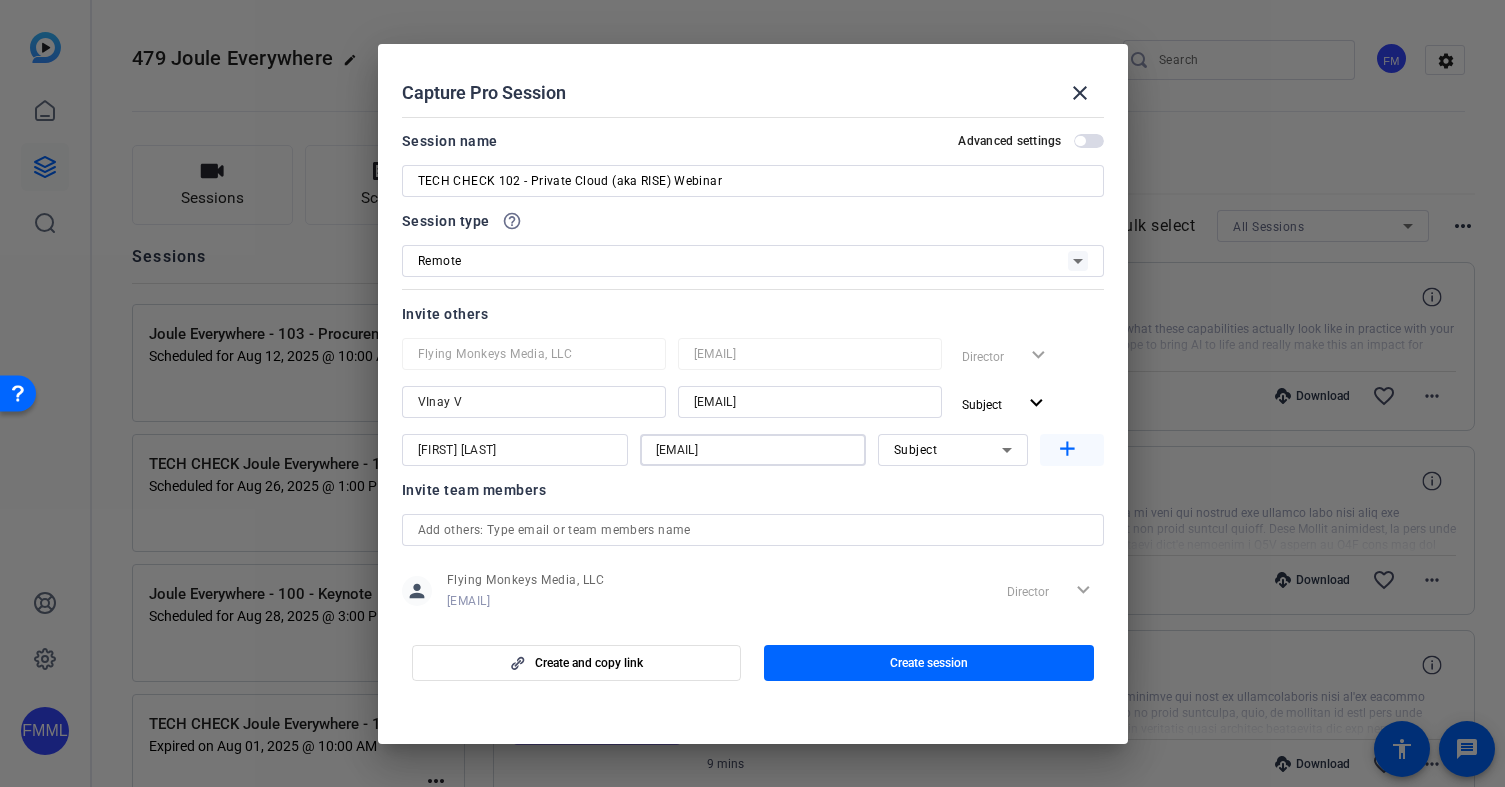 type on "[EMAIL]" 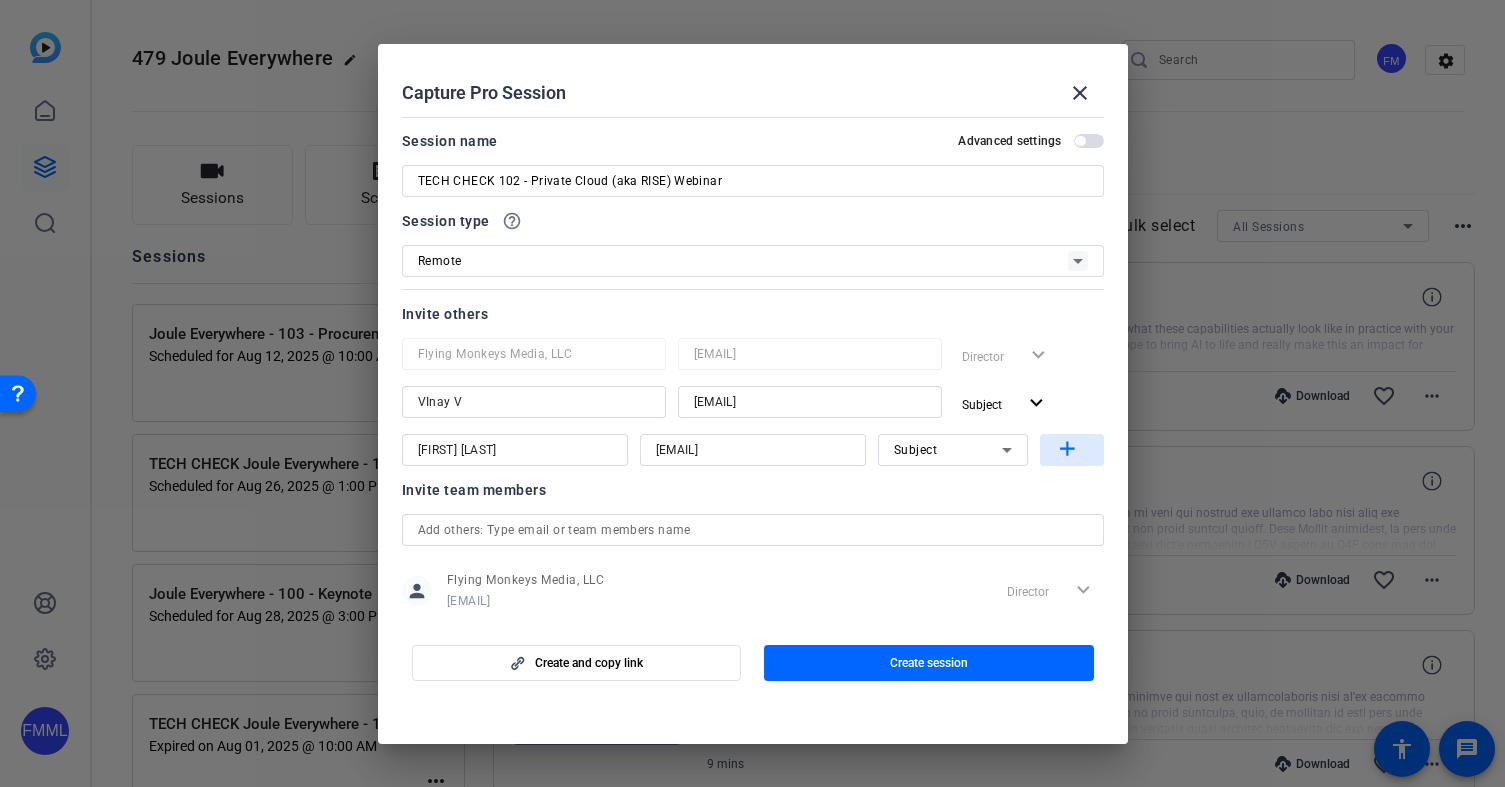 click on "add" 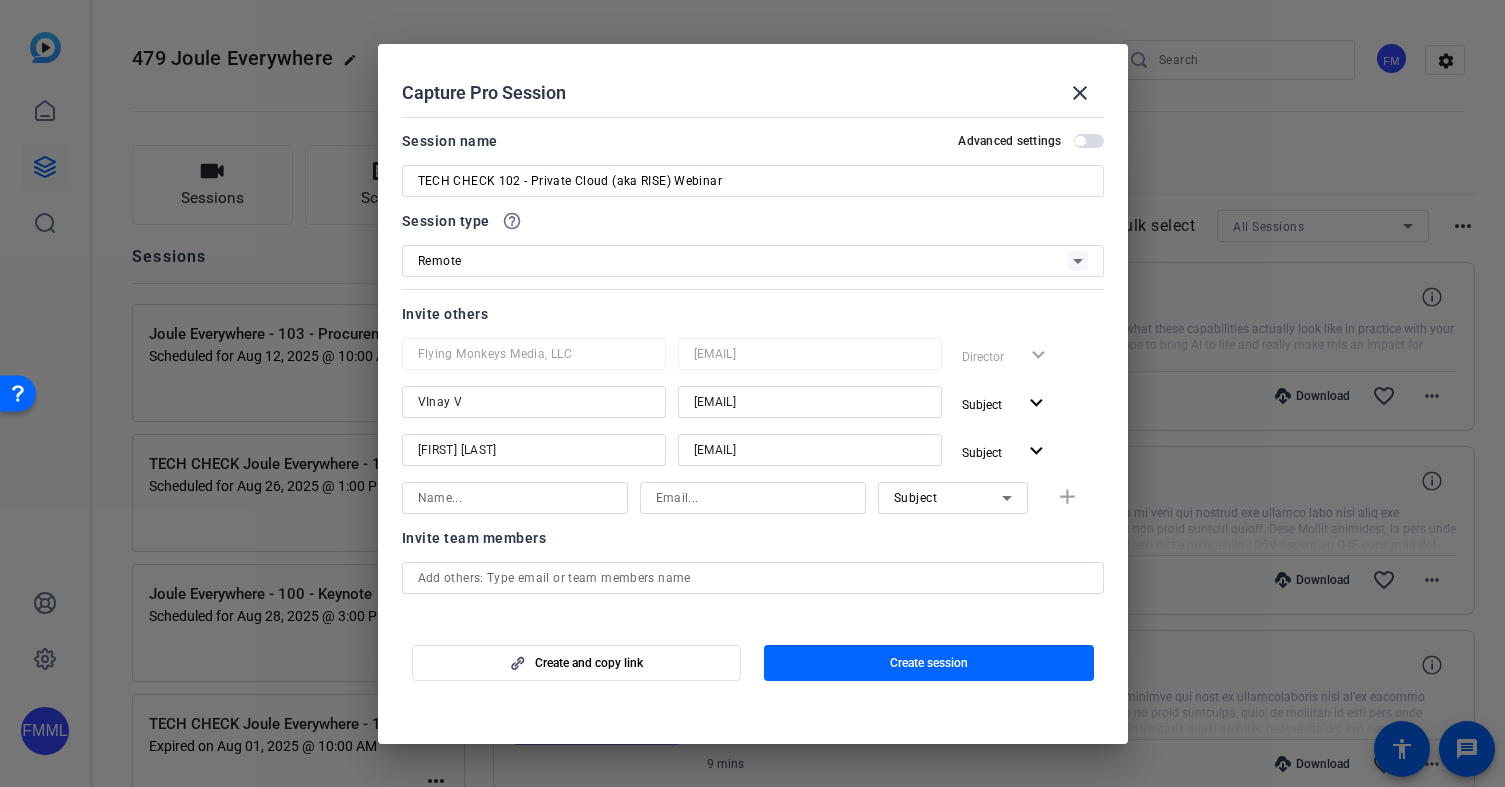 click at bounding box center [515, 498] 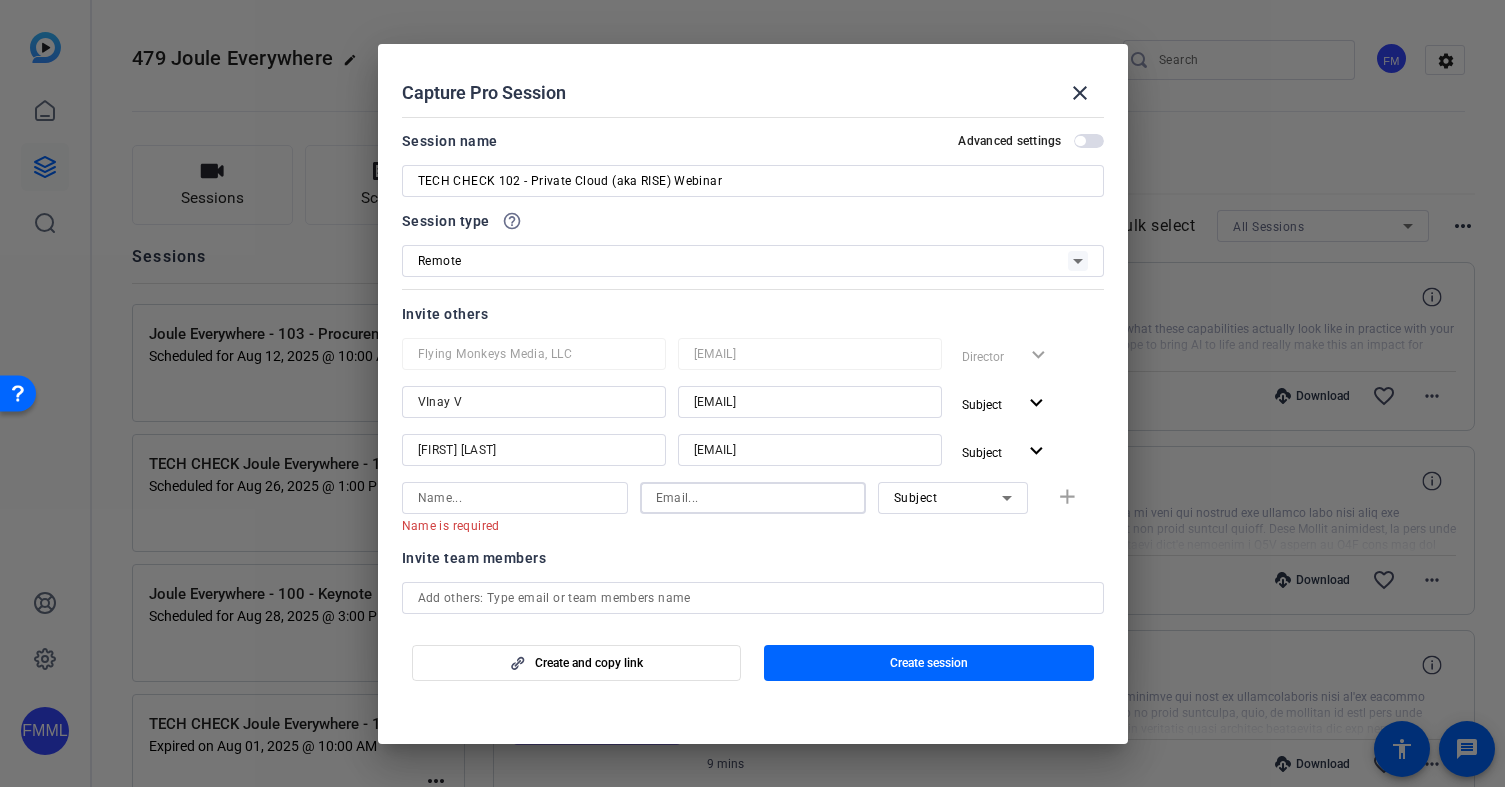 click at bounding box center [753, 498] 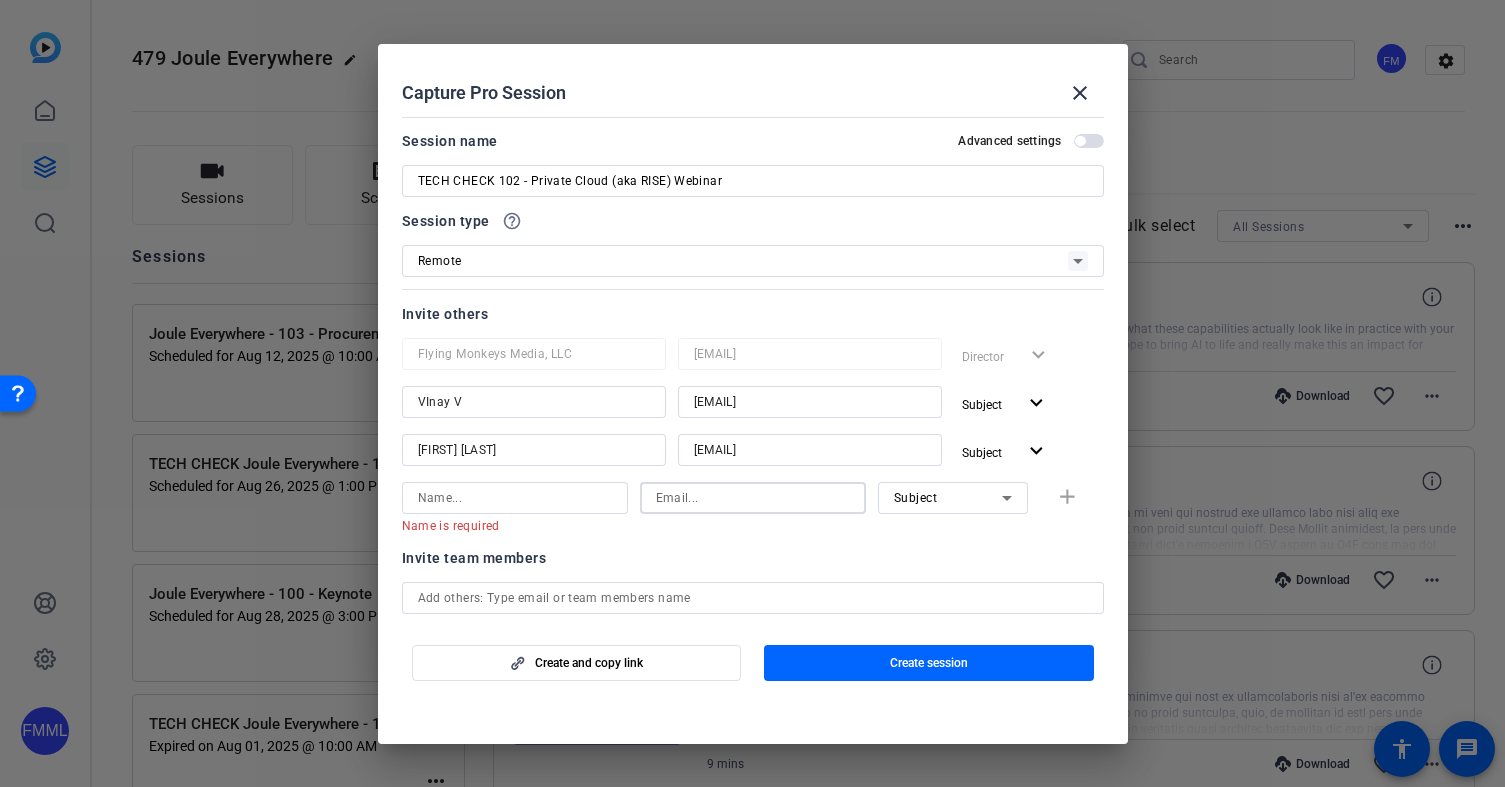 paste on "[EMAIL]" 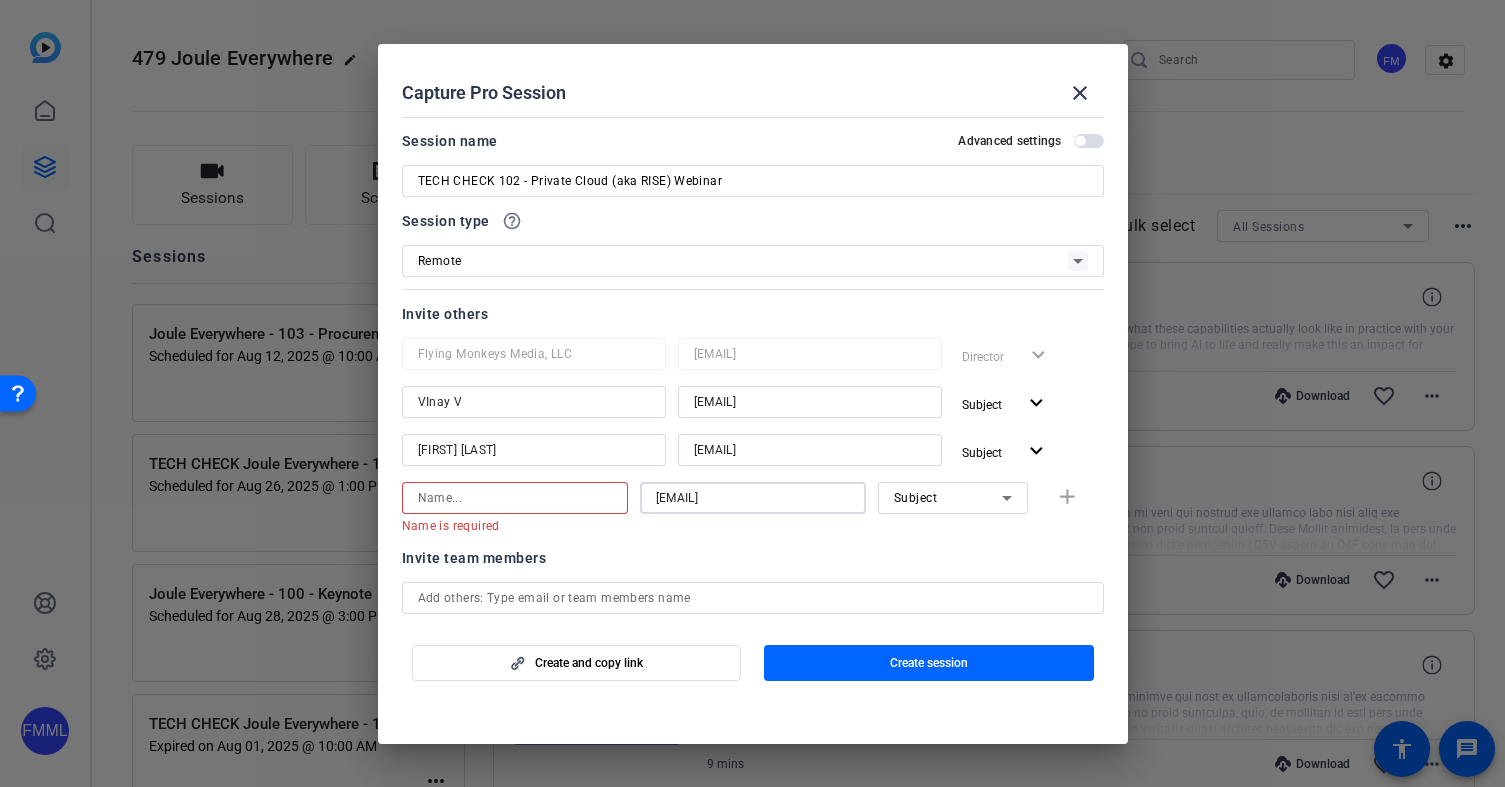 type on "[EMAIL]" 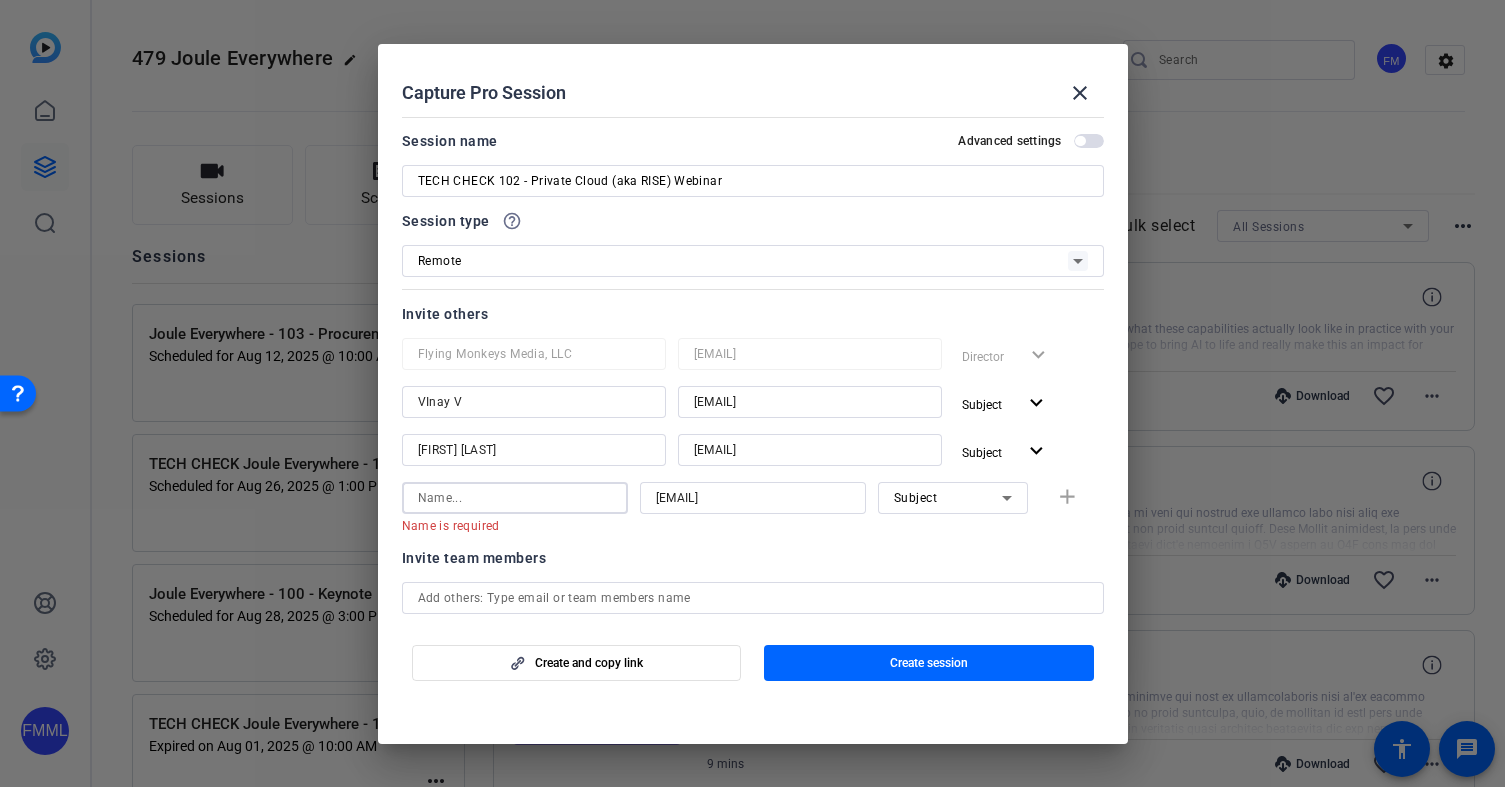 click at bounding box center (515, 498) 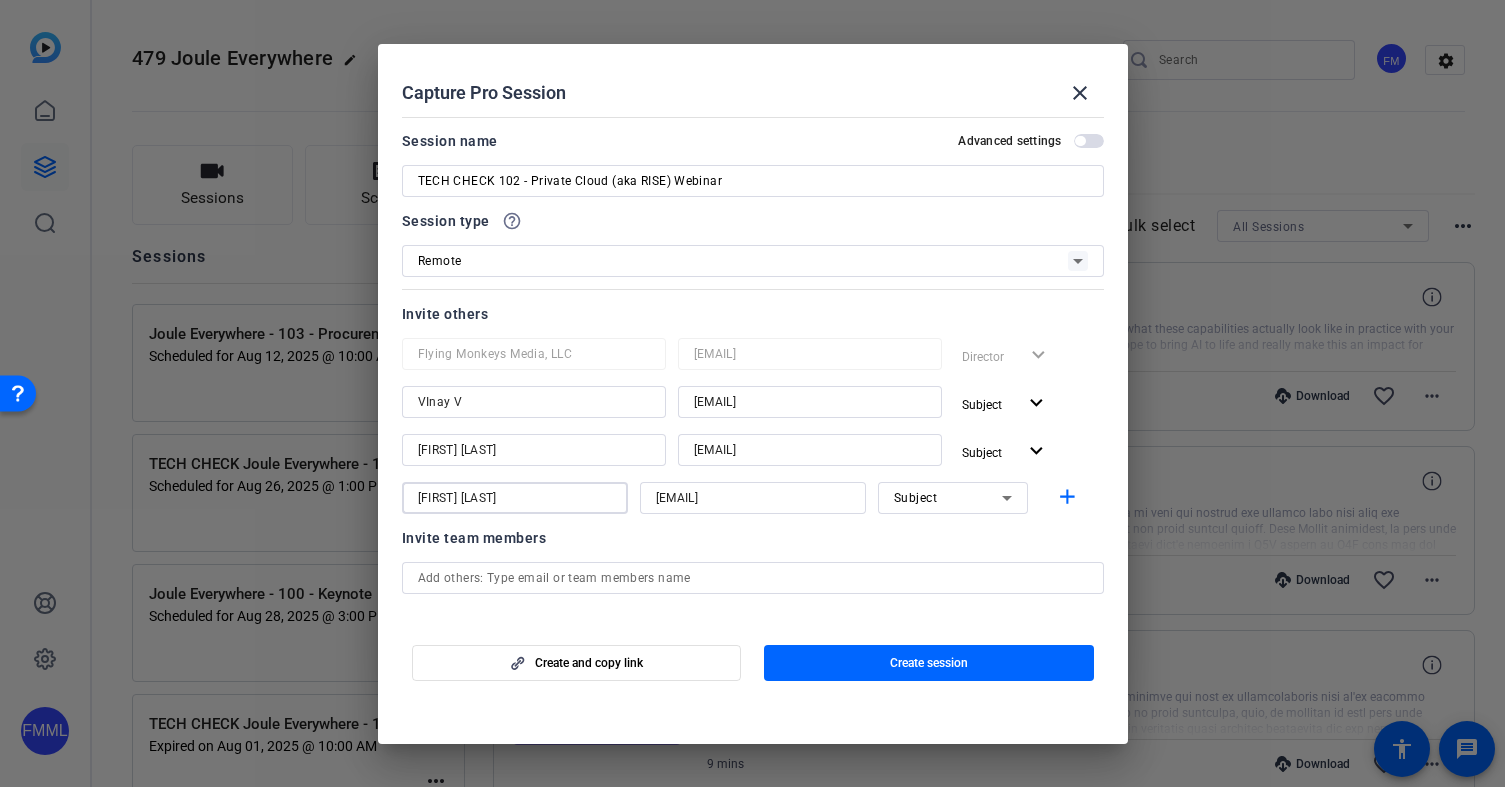 type on "[FIRST] [LAST]" 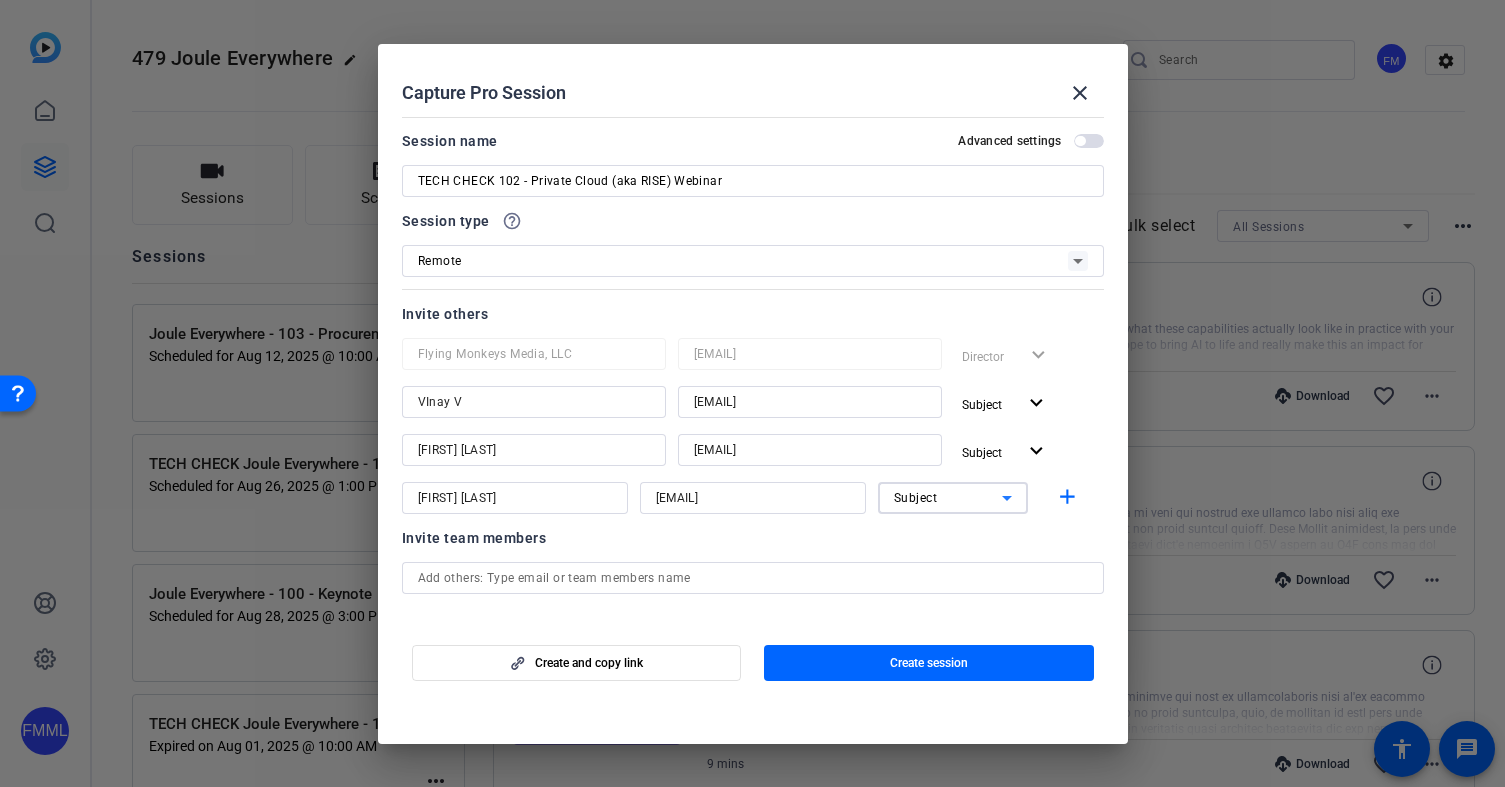 click on "Subject" at bounding box center (916, 498) 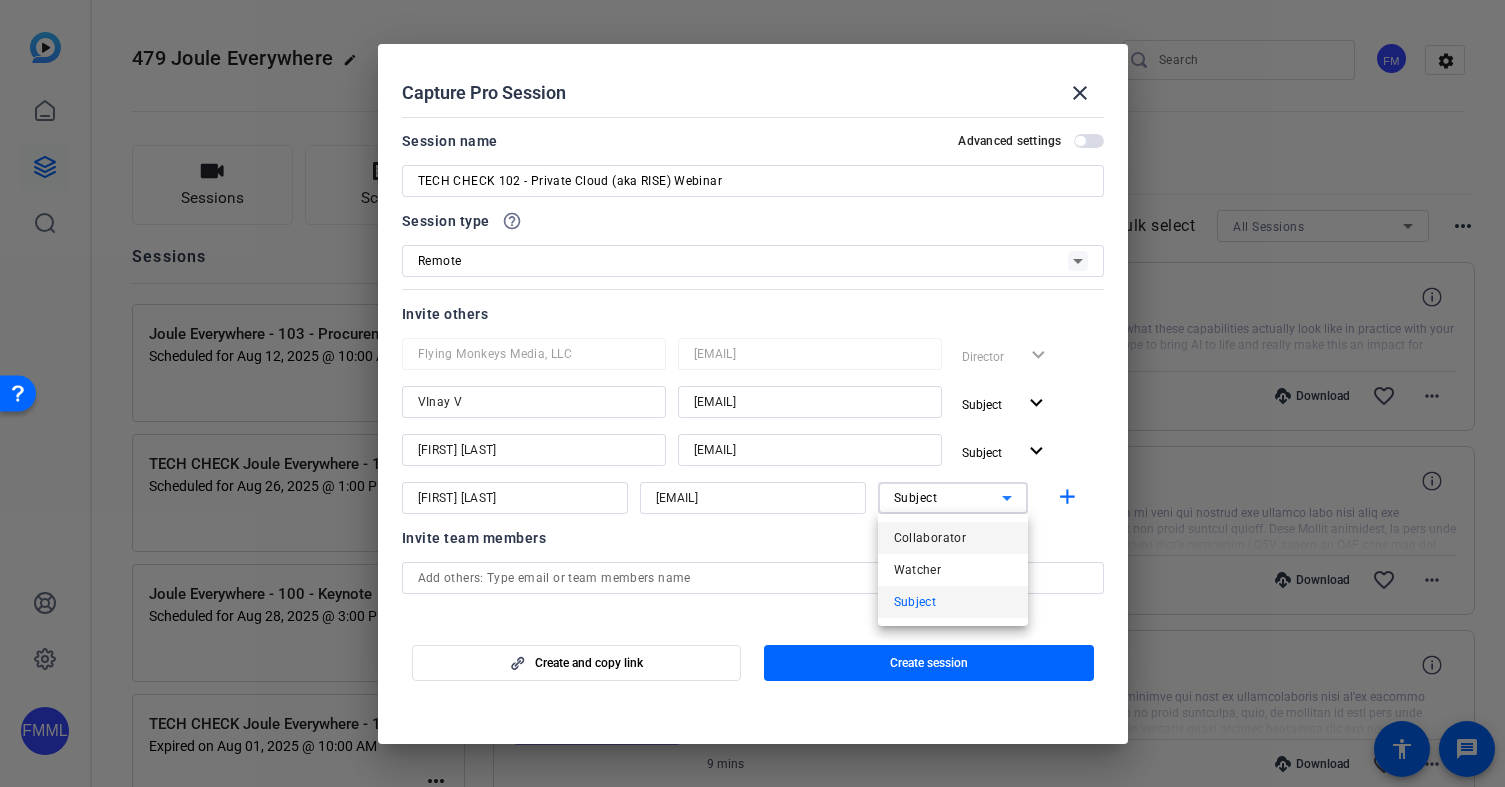 click on "Collaborator" at bounding box center [930, 538] 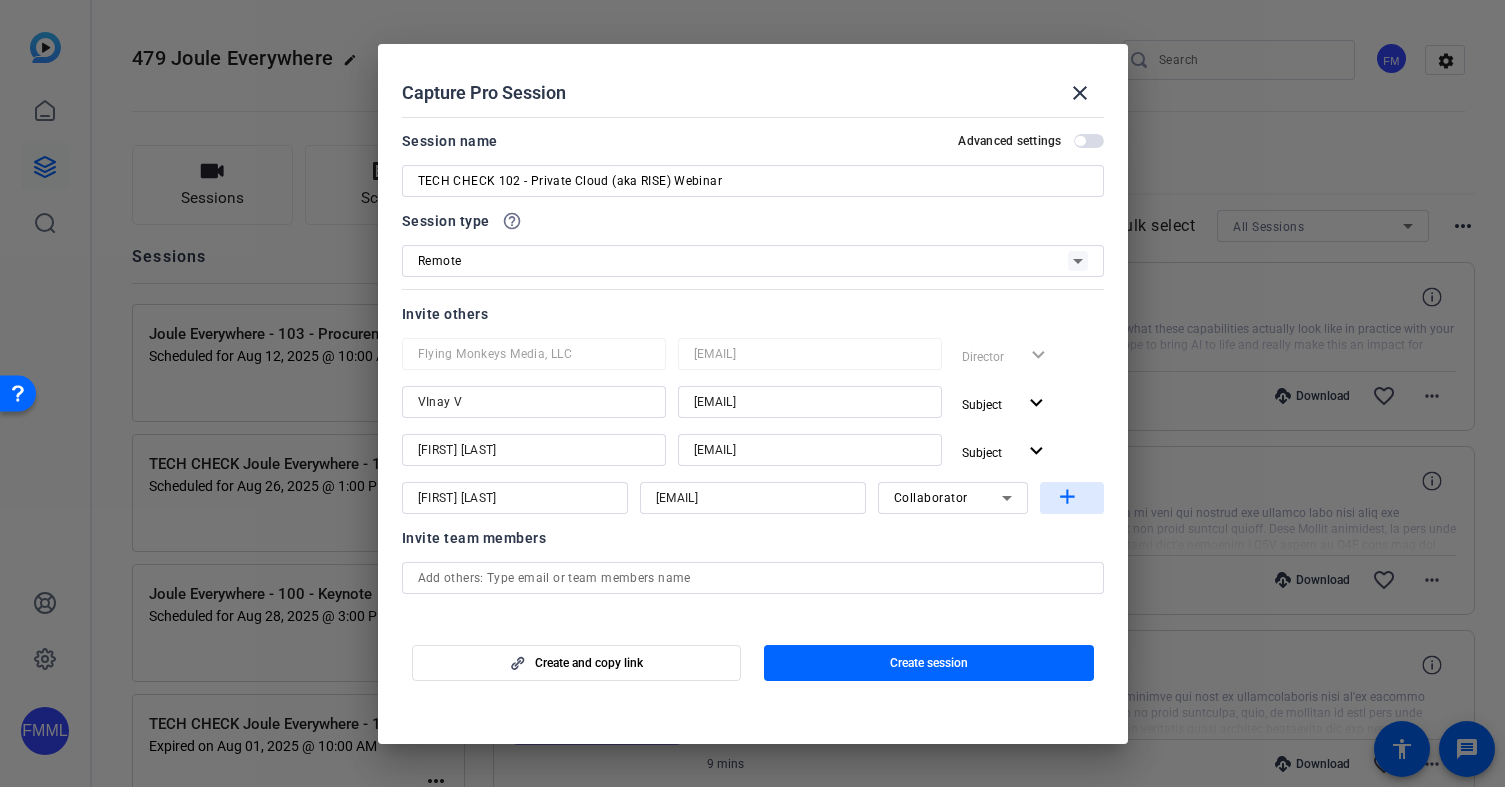 click on "add" 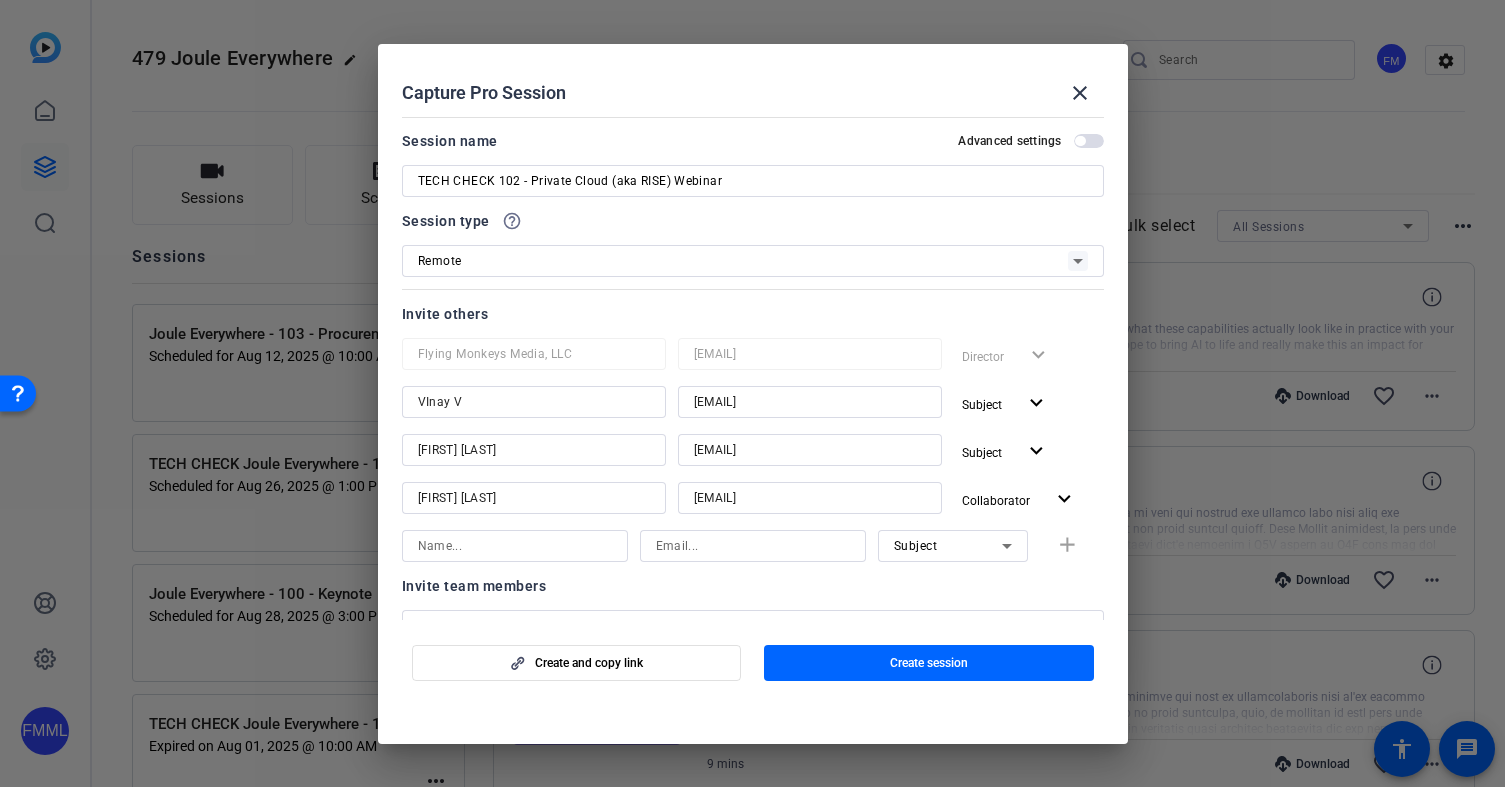 click at bounding box center (515, 546) 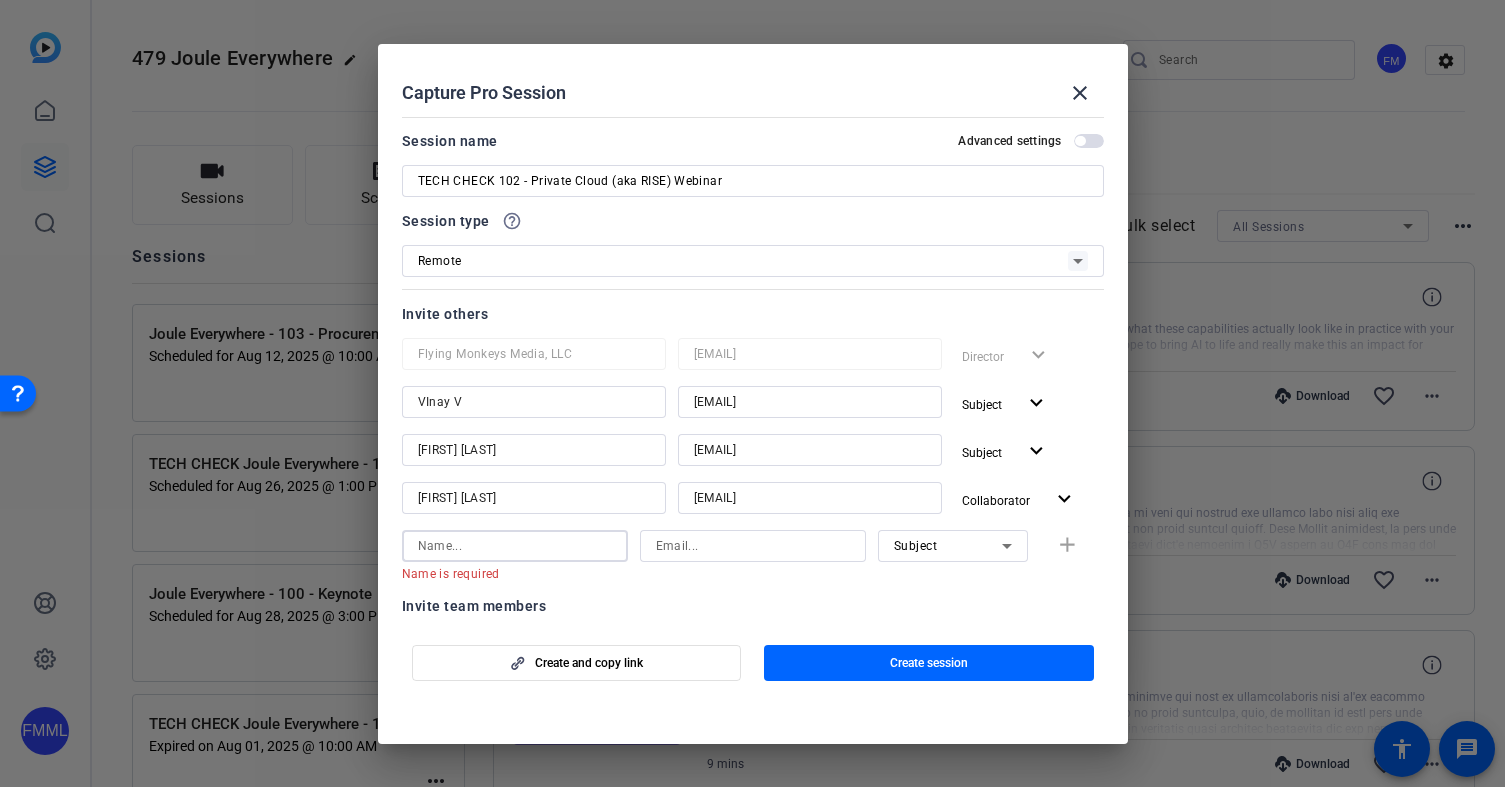 paste on "[LAST], [FIRST] <[EMAIL]>" 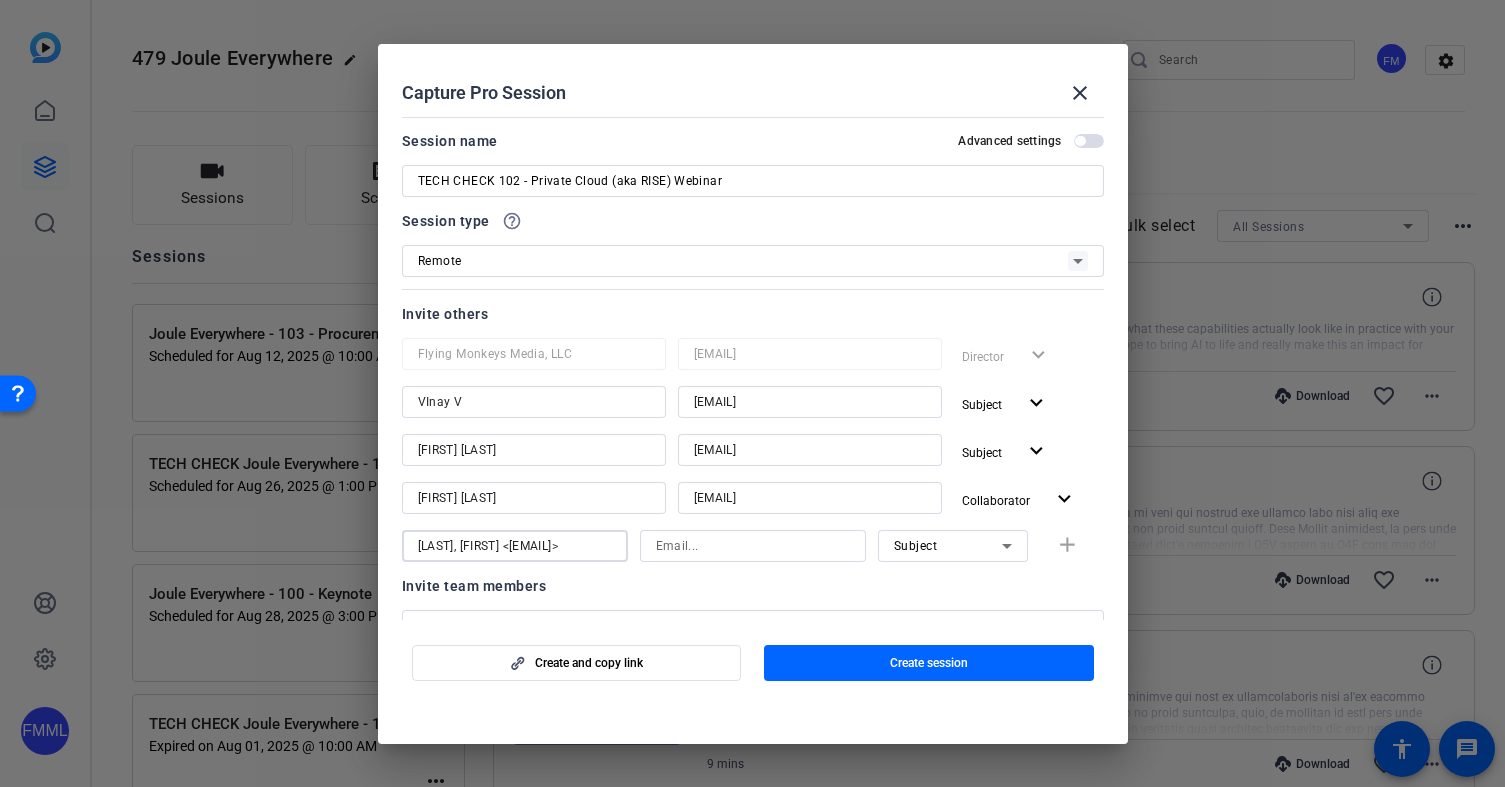 scroll, scrollTop: 0, scrollLeft: 54, axis: horizontal 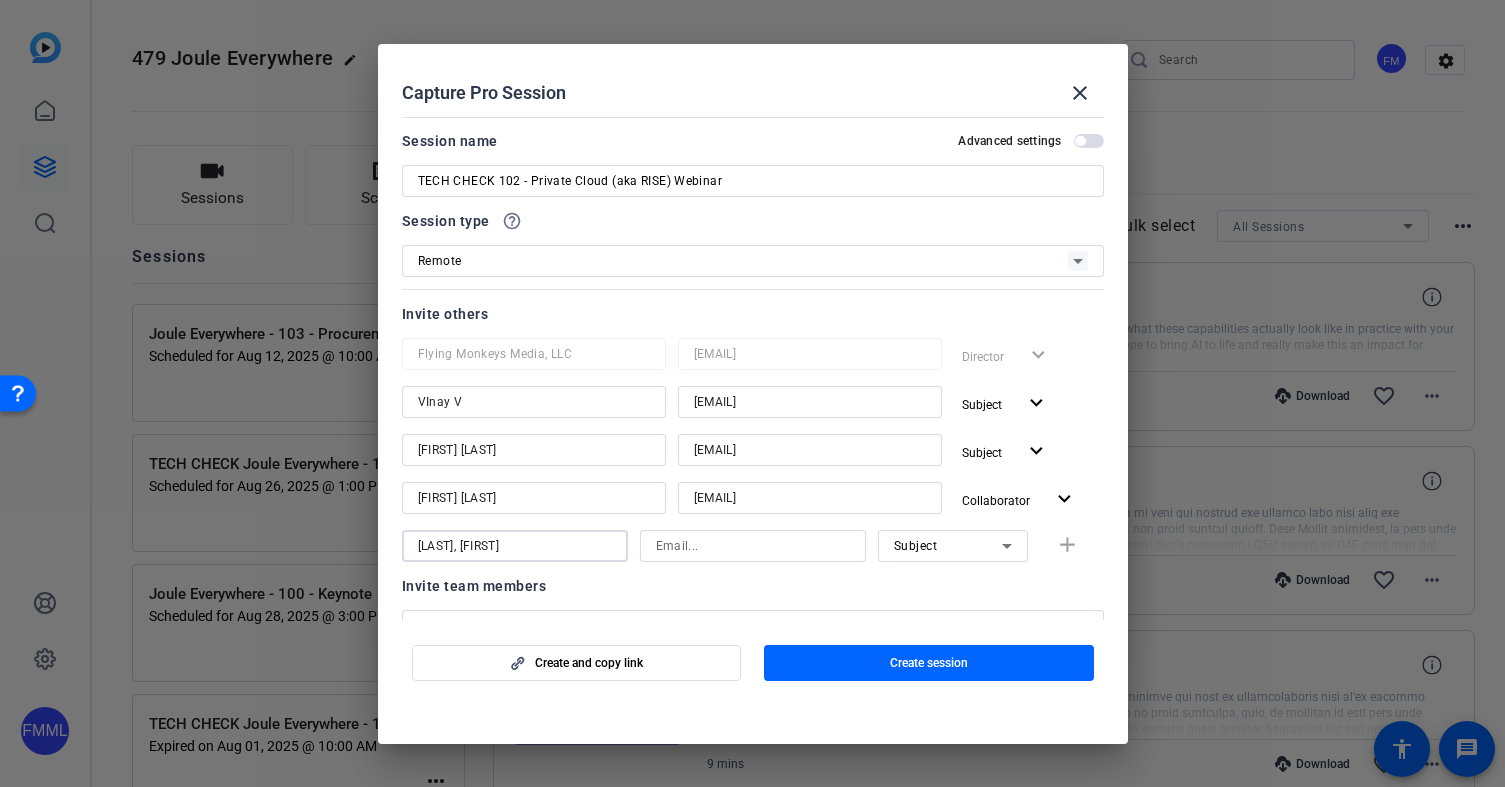 type on "[LAST], [FIRST]" 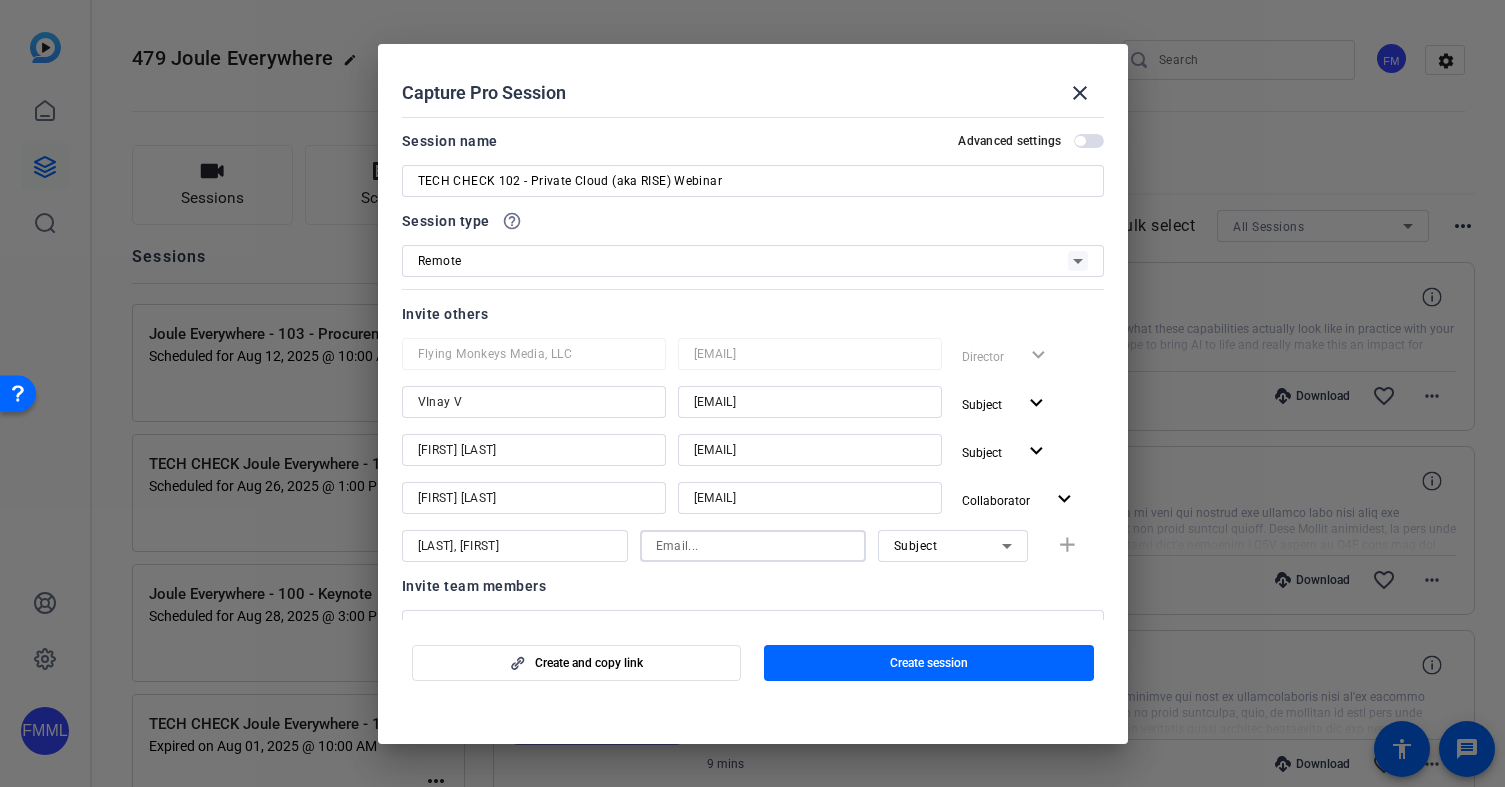 paste on "[EMAIL]" 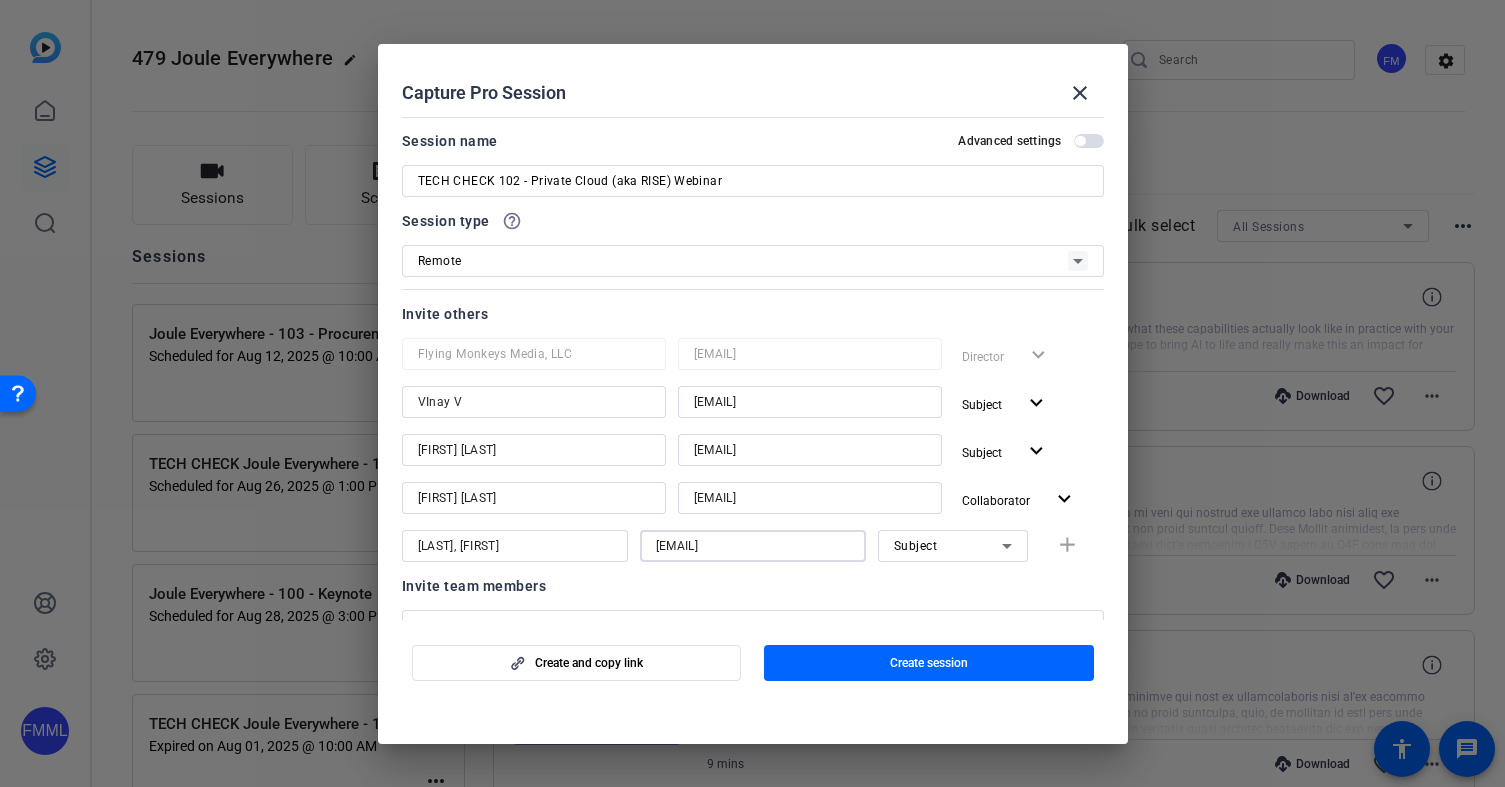click on "[EMAIL]" at bounding box center (753, 546) 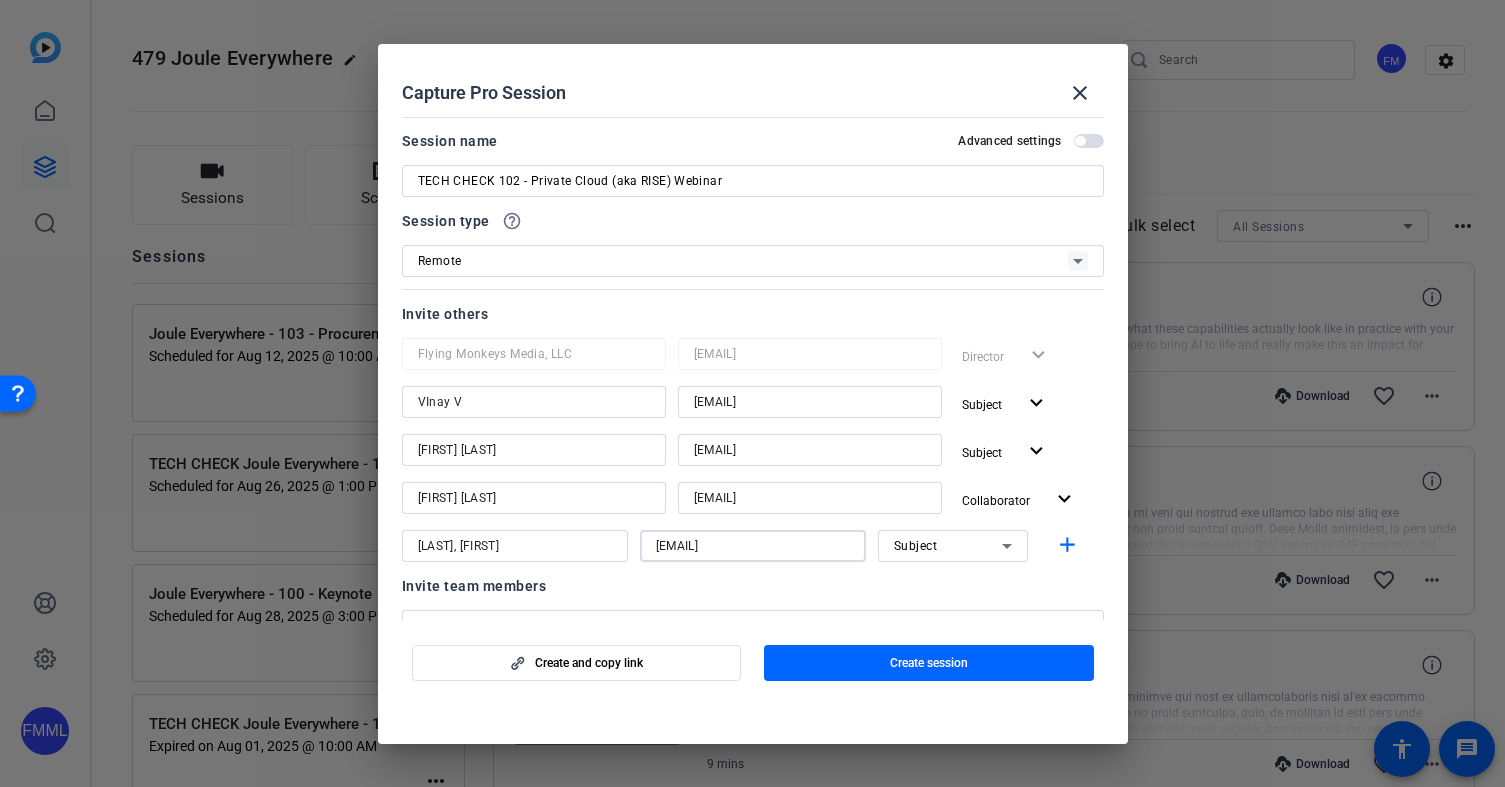 type on "[EMAIL]" 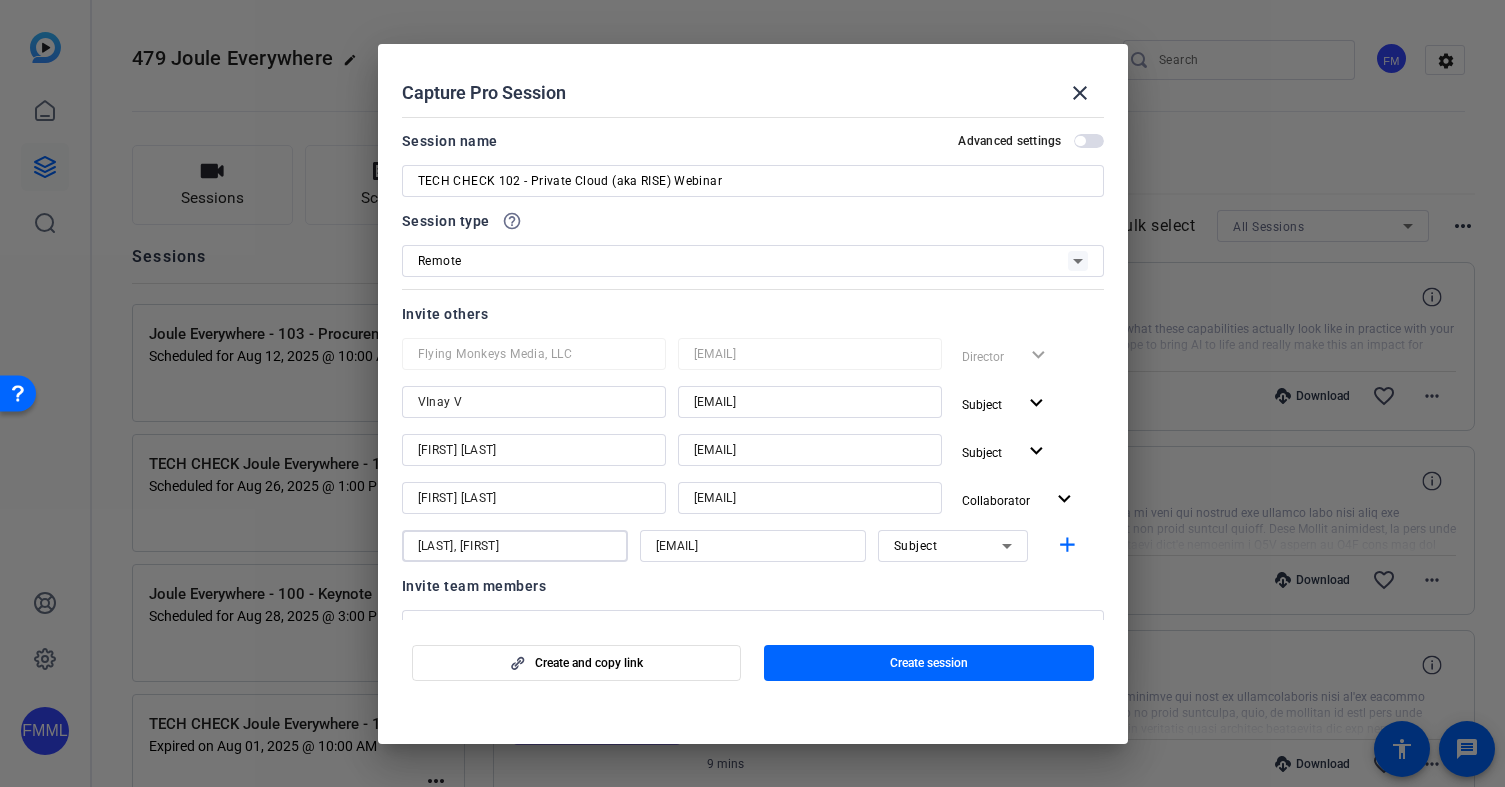 drag, startPoint x: 481, startPoint y: 545, endPoint x: 402, endPoint y: 545, distance: 79 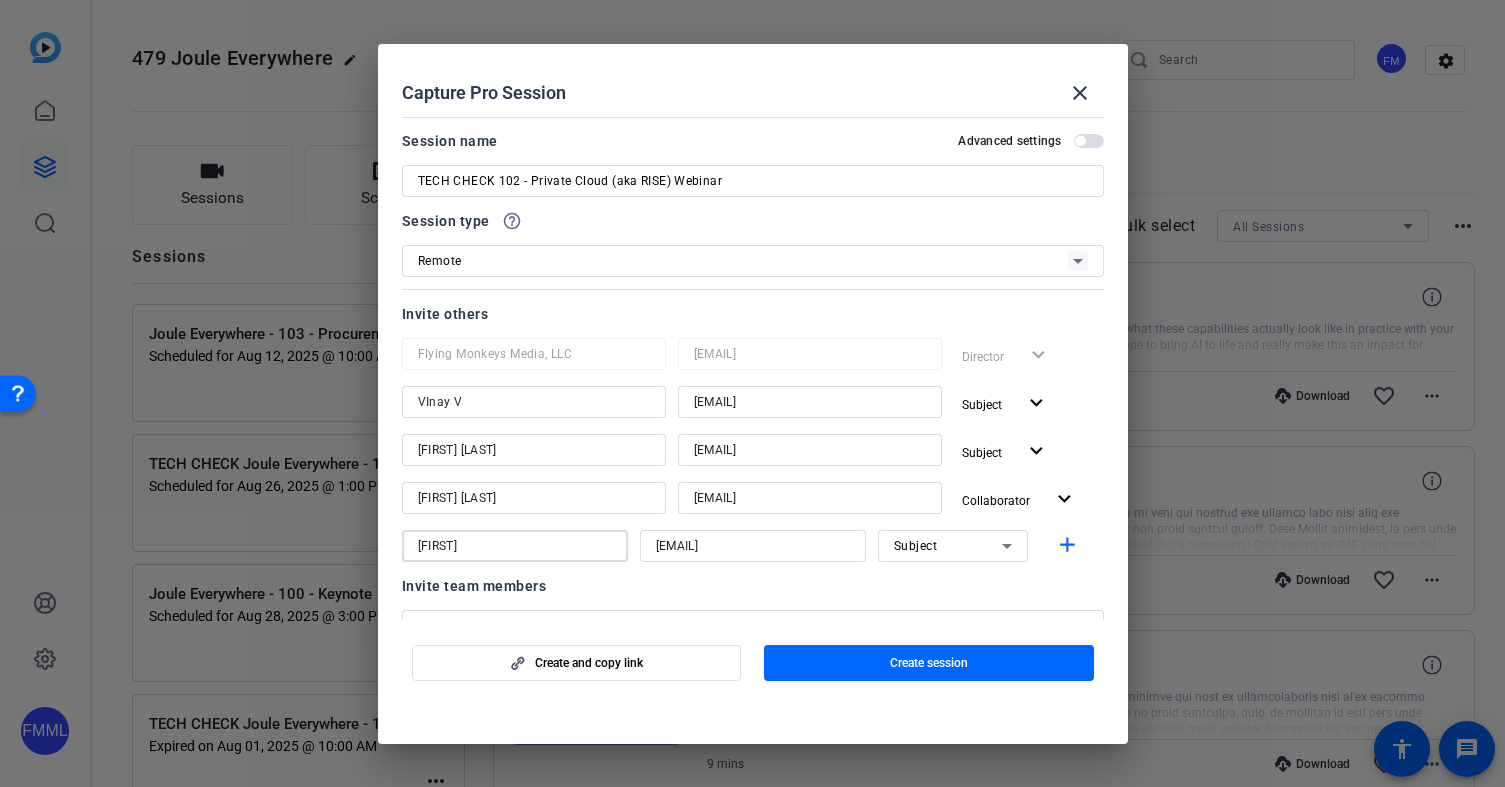 click on "[FIRST]" at bounding box center [515, 546] 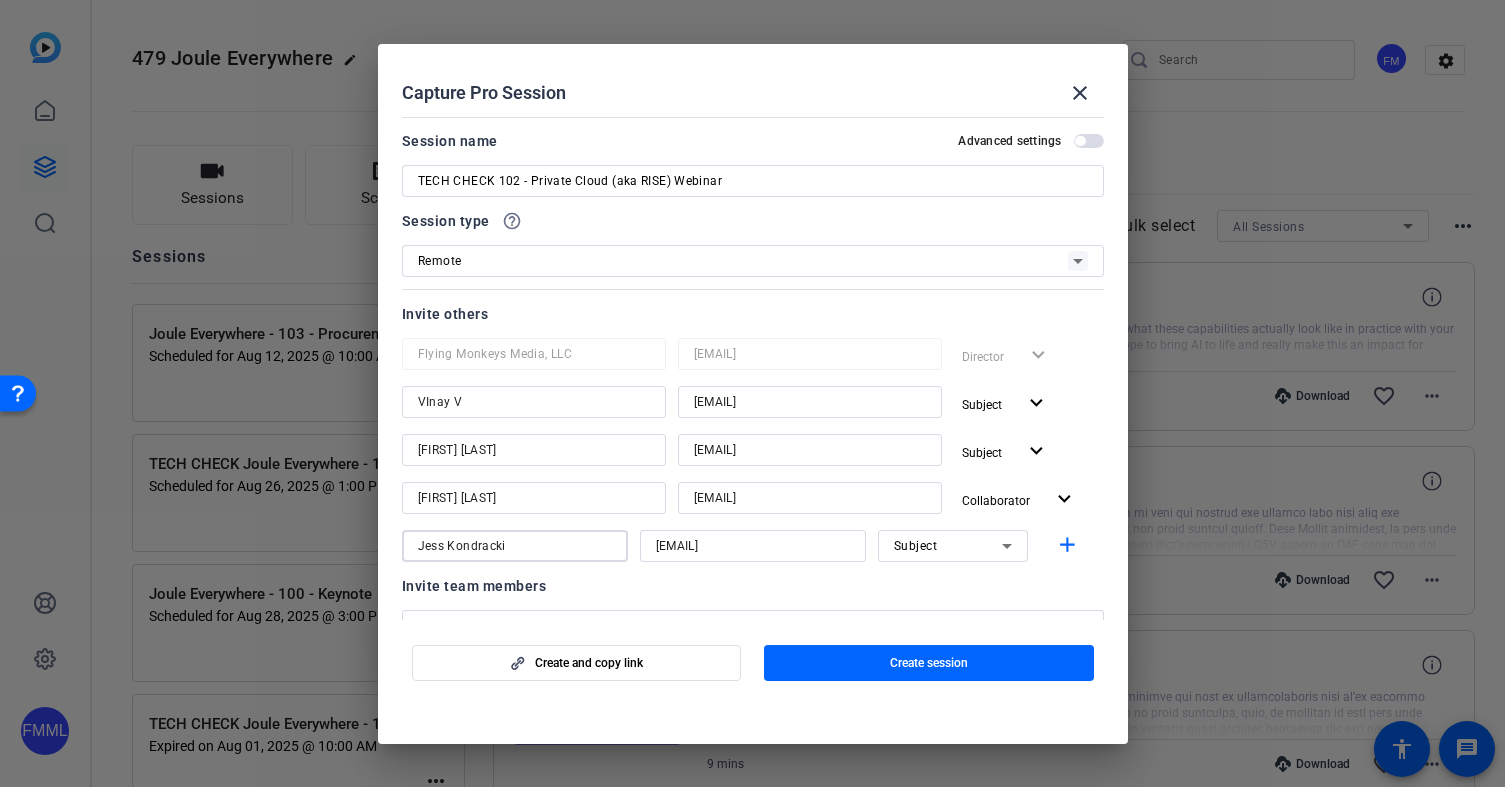 type on "Jess Kondracki" 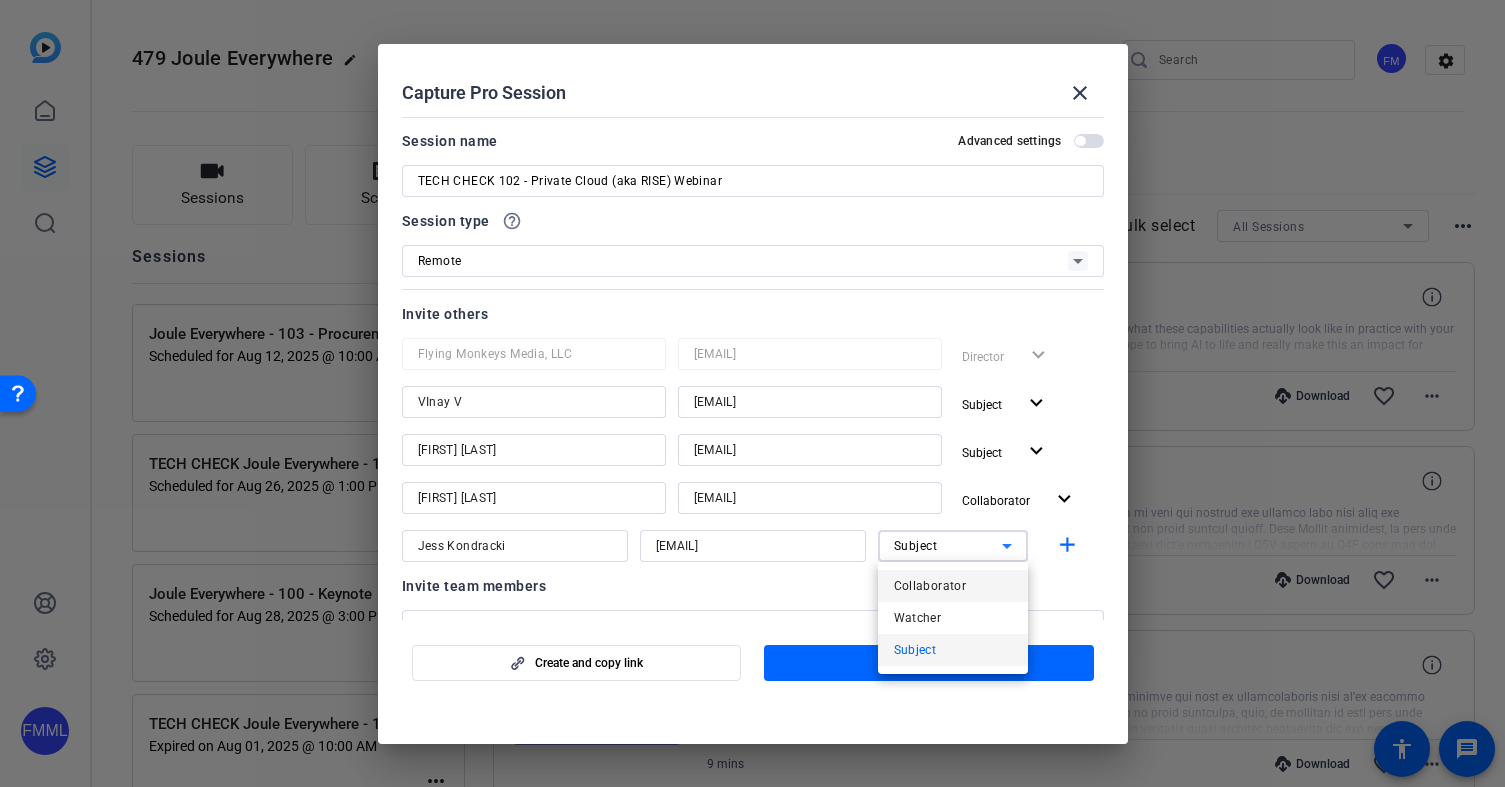 click on "Collaborator" at bounding box center [953, 586] 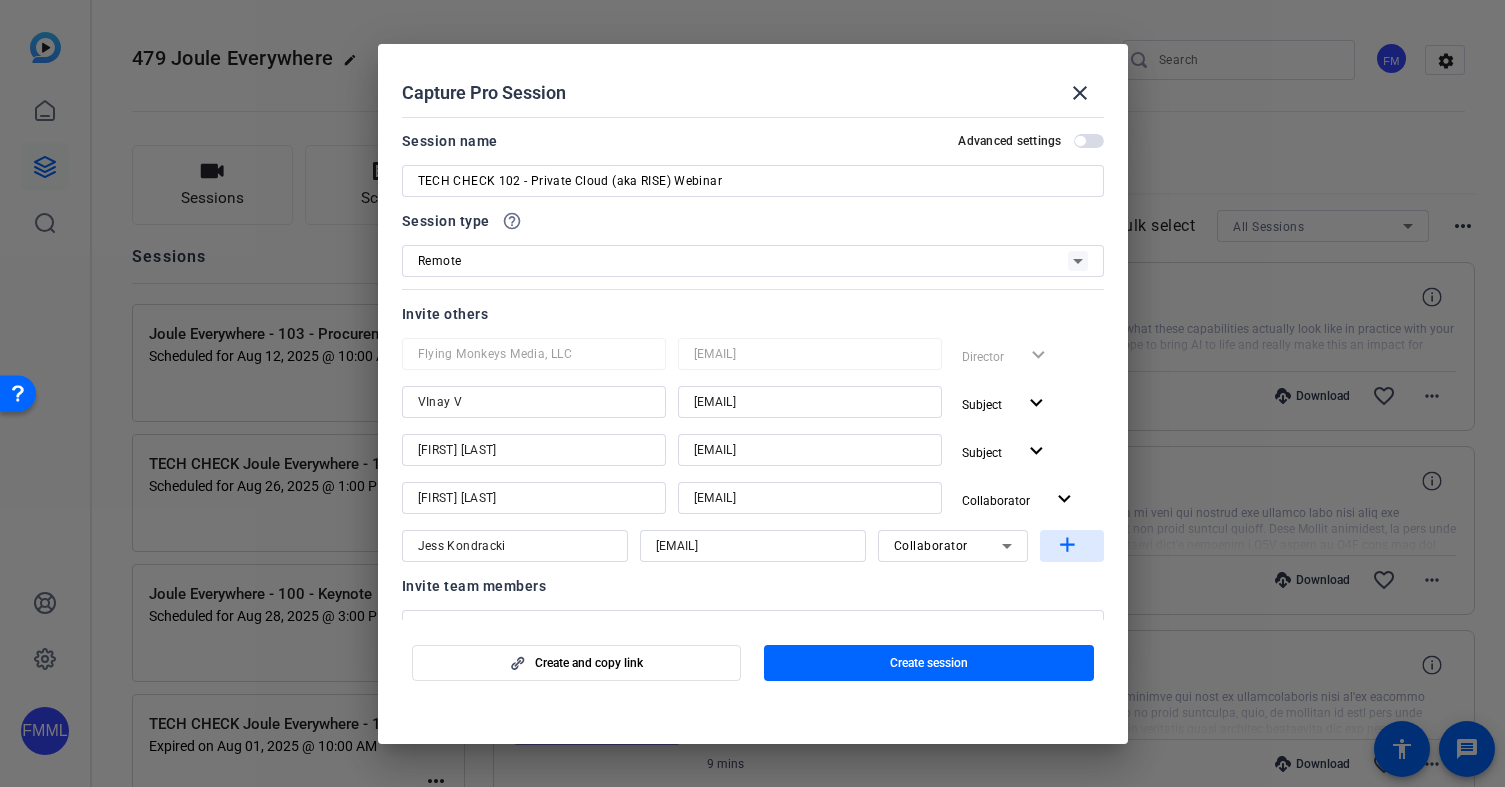 click on "add" 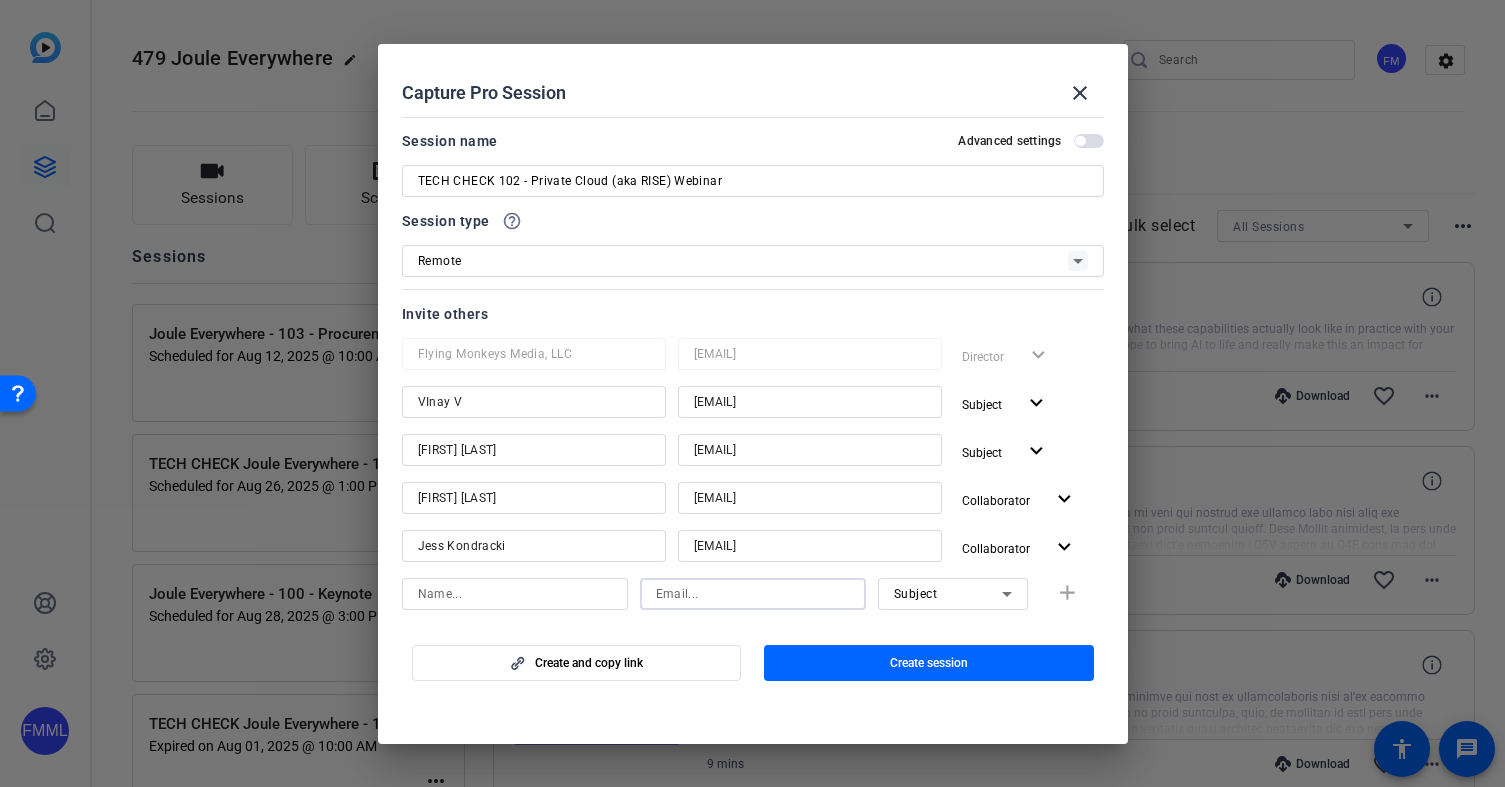 click at bounding box center [753, 594] 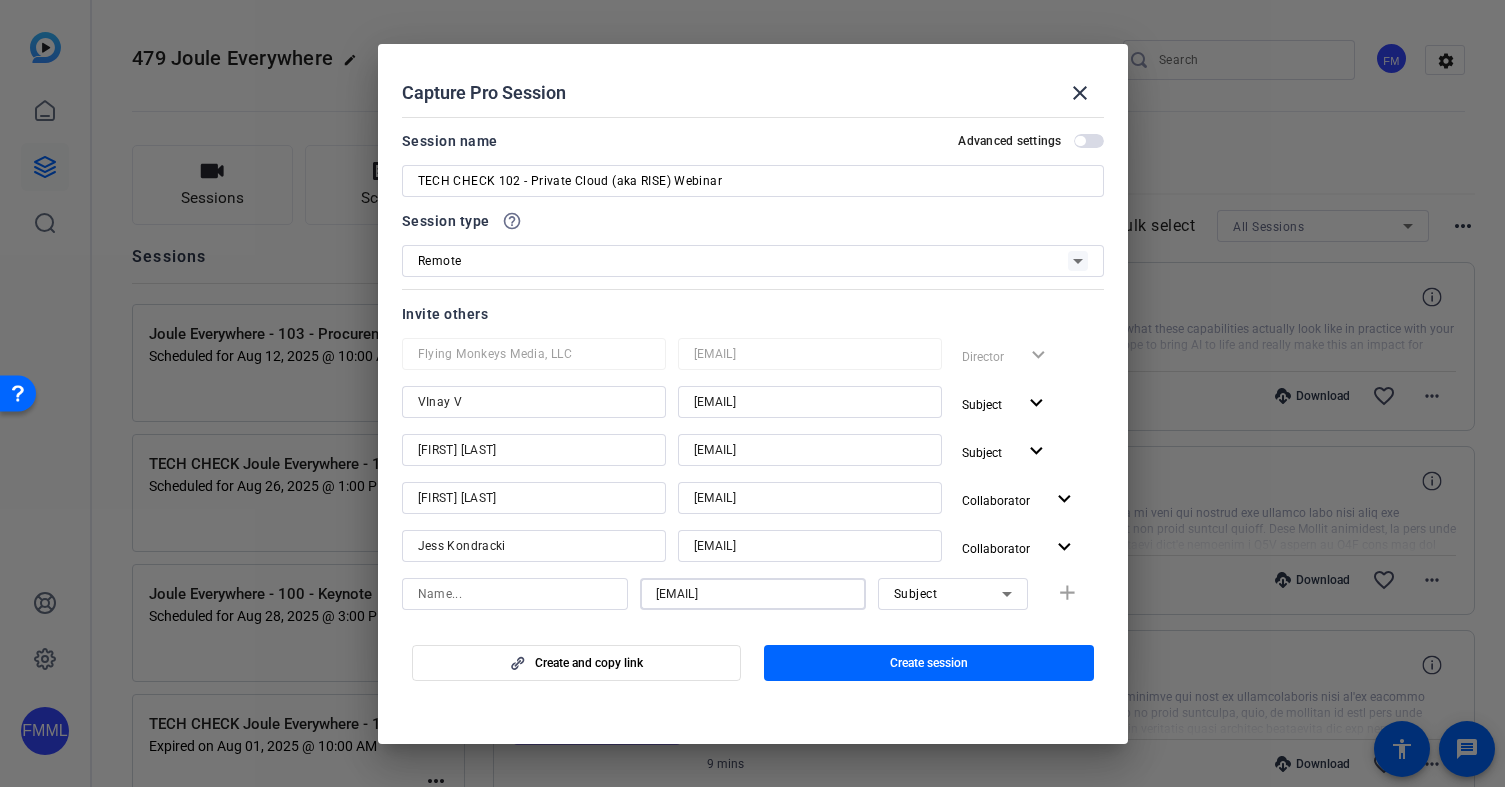 scroll, scrollTop: 0, scrollLeft: 0, axis: both 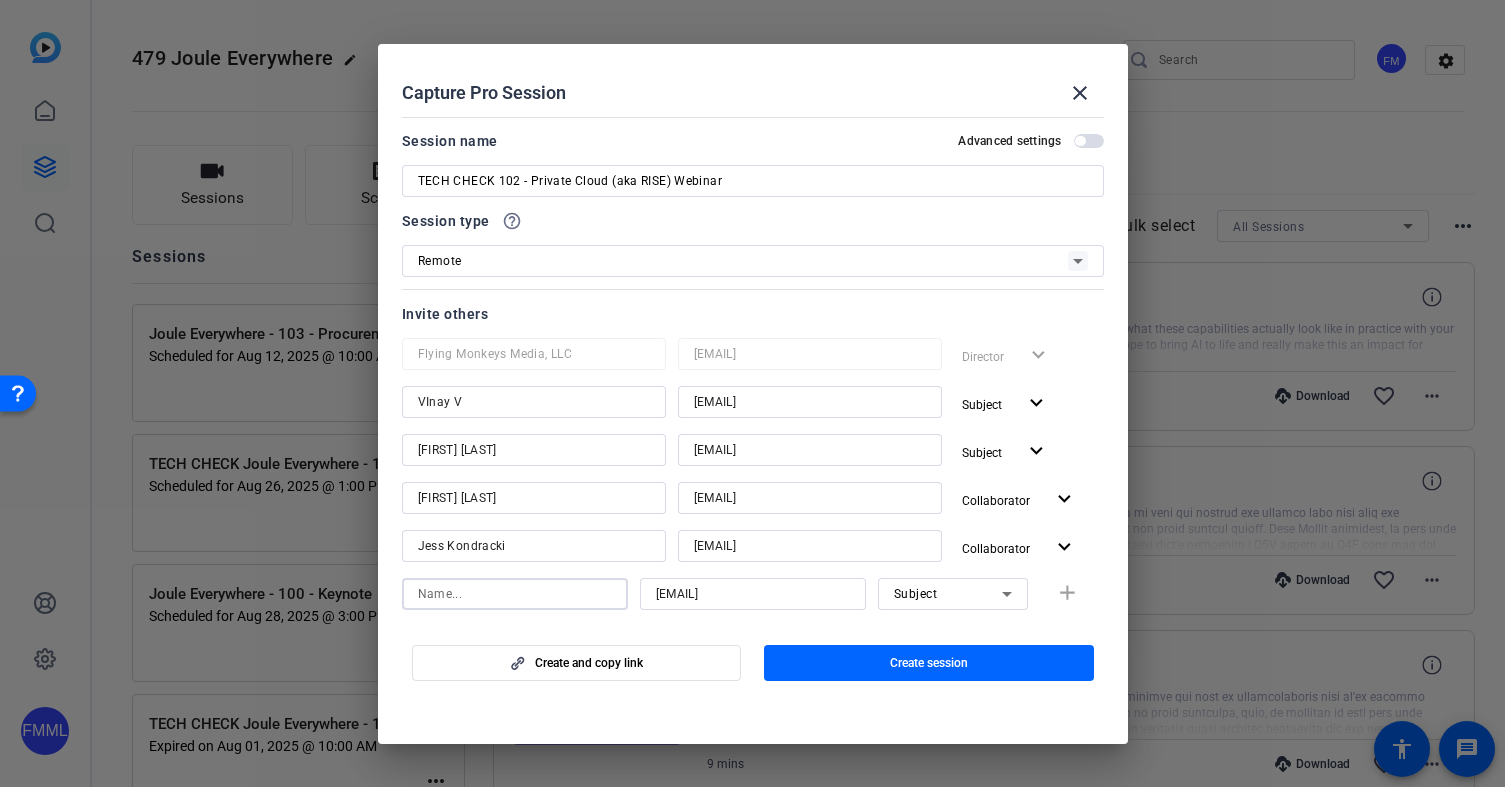 click at bounding box center (515, 594) 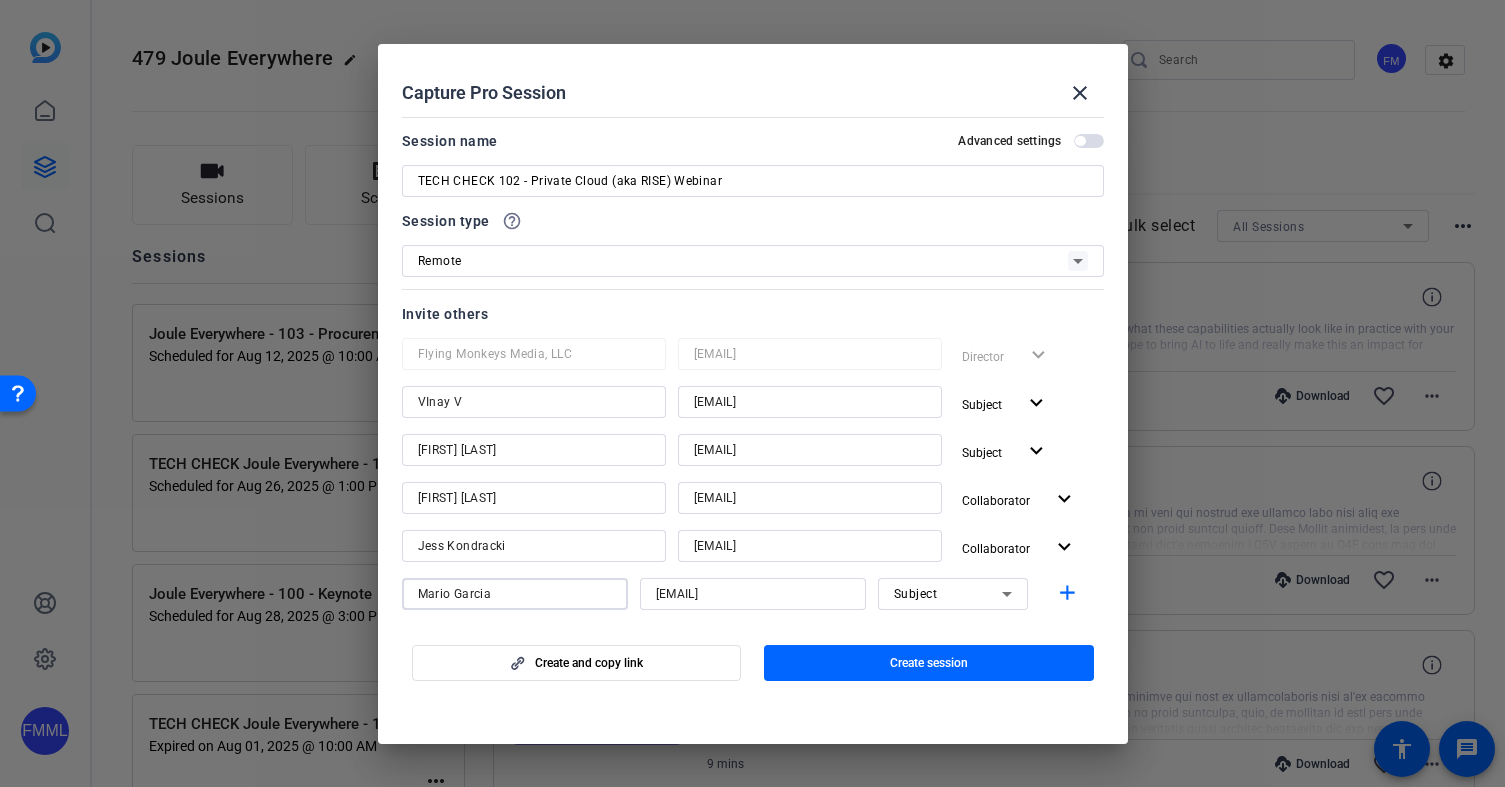type on "Mario Garcia" 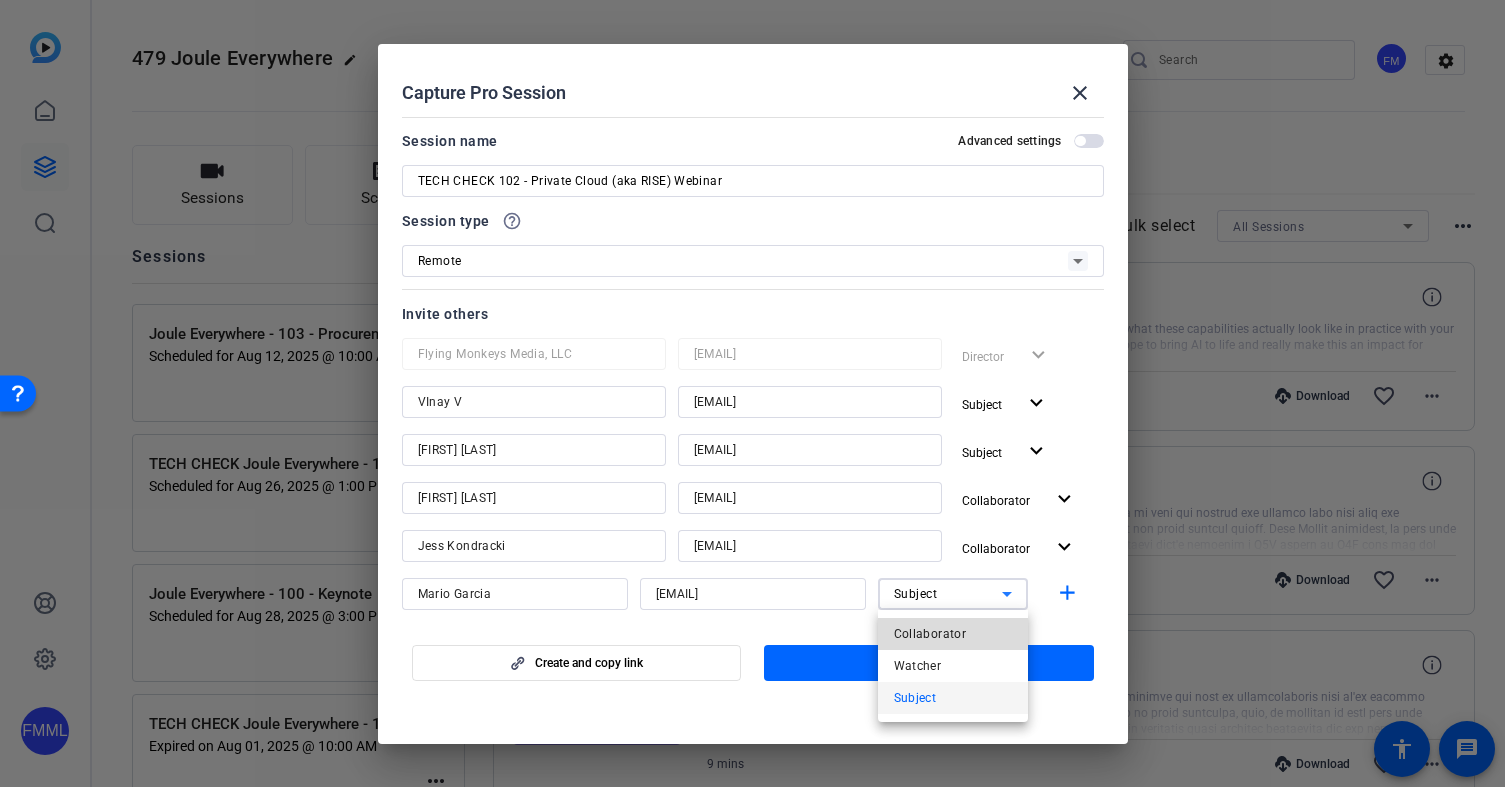 click on "Collaborator" at bounding box center [953, 634] 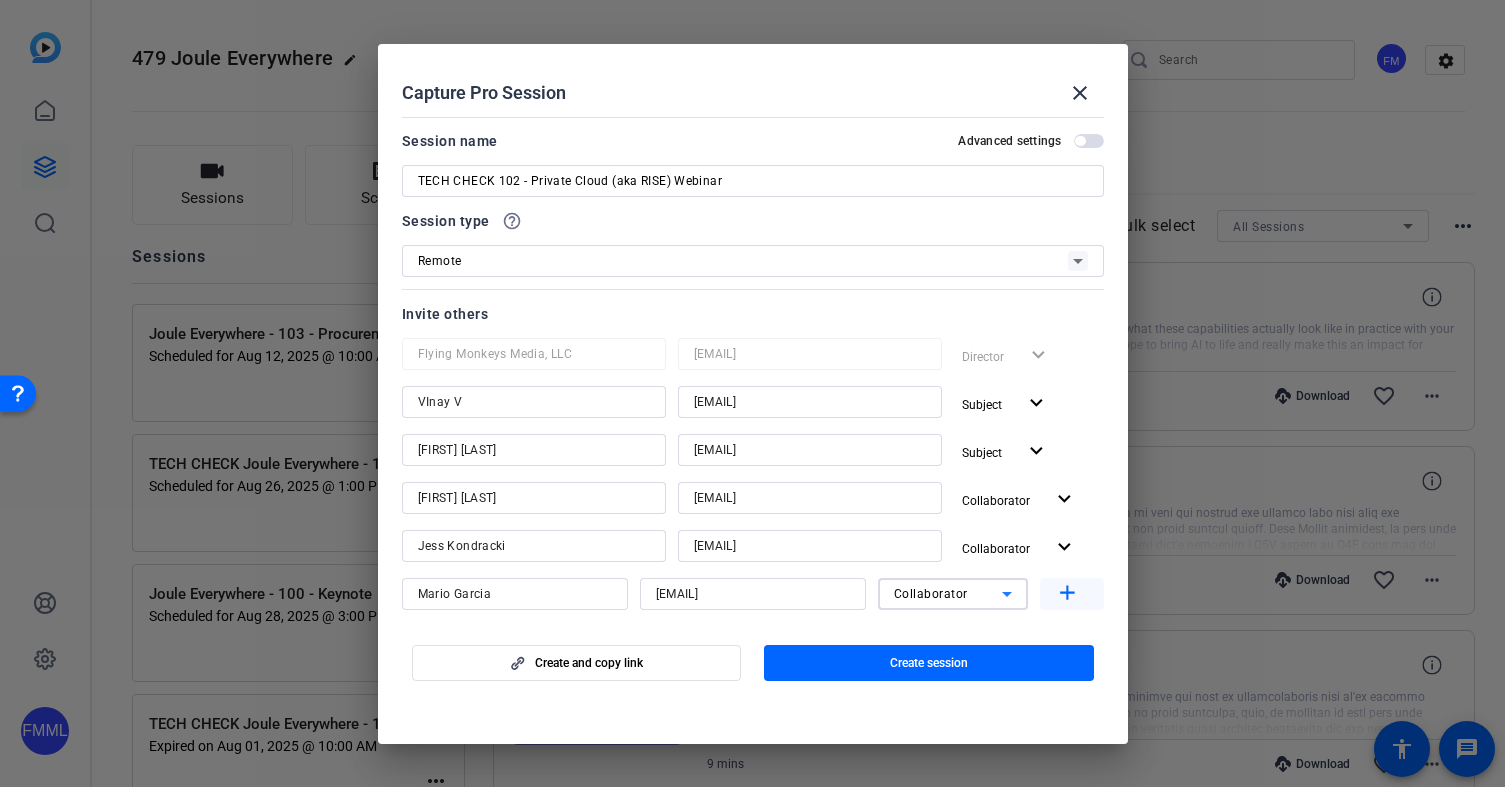 click on "add" 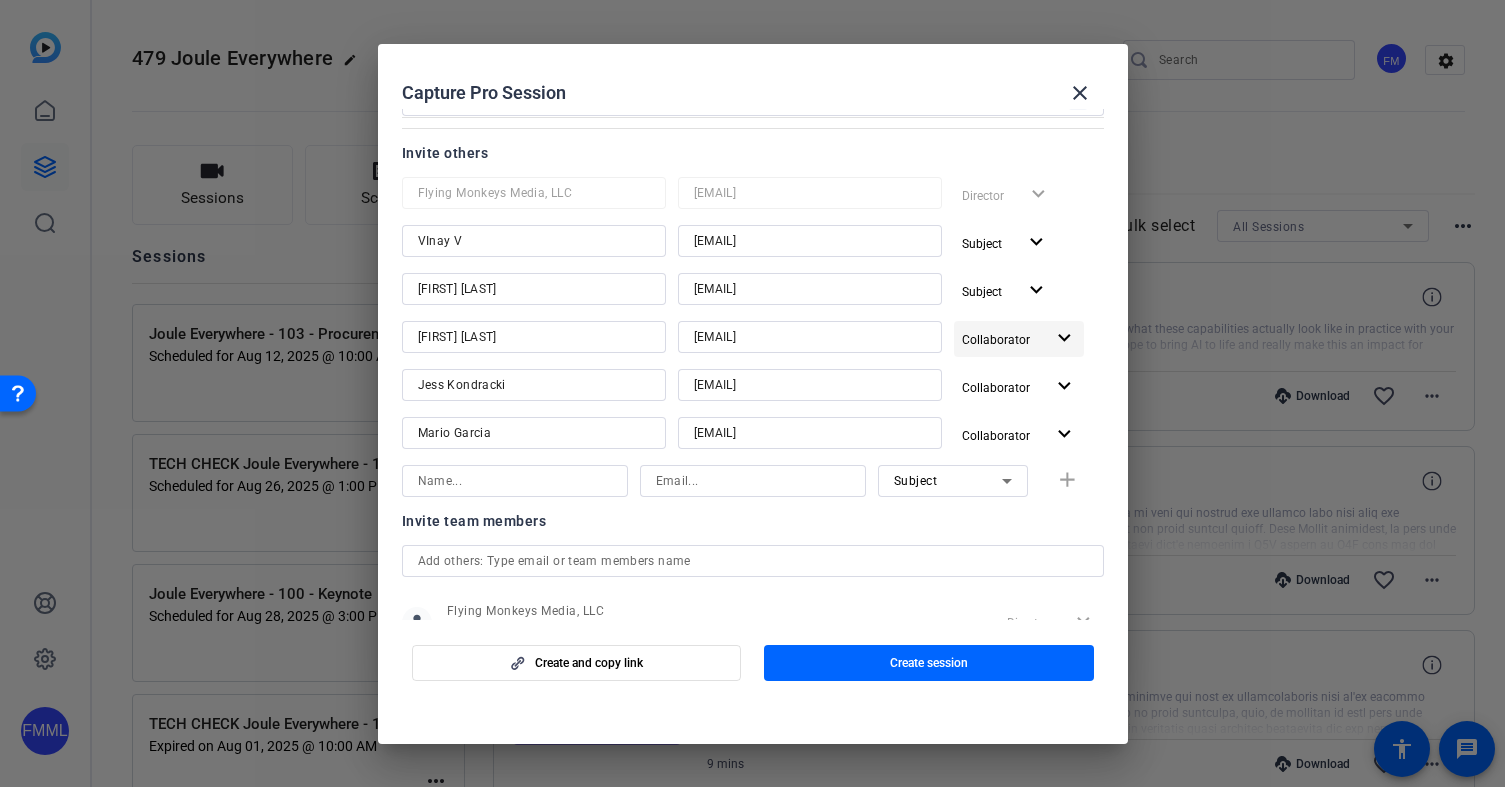 scroll, scrollTop: 174, scrollLeft: 0, axis: vertical 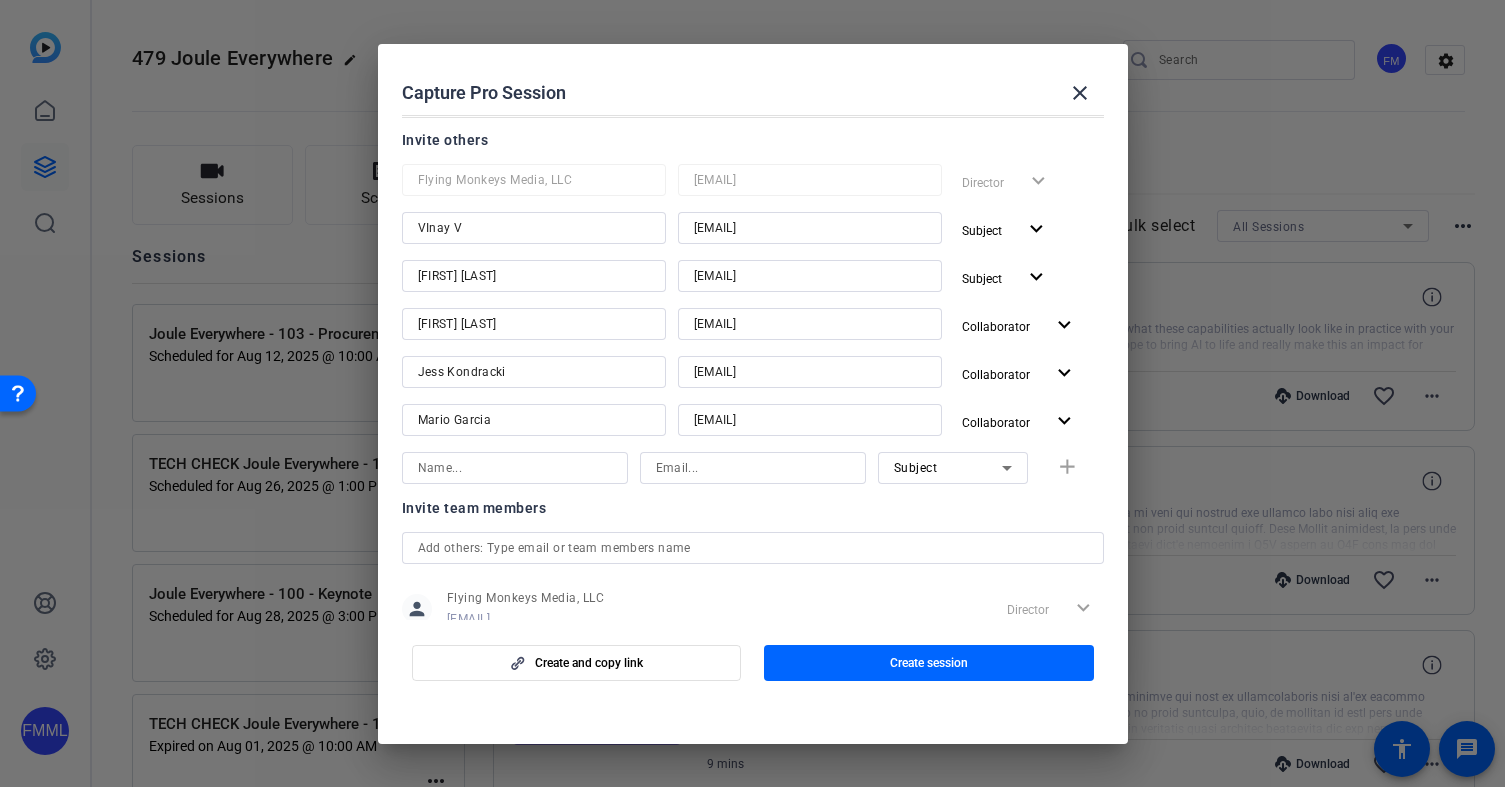 click at bounding box center (515, 468) 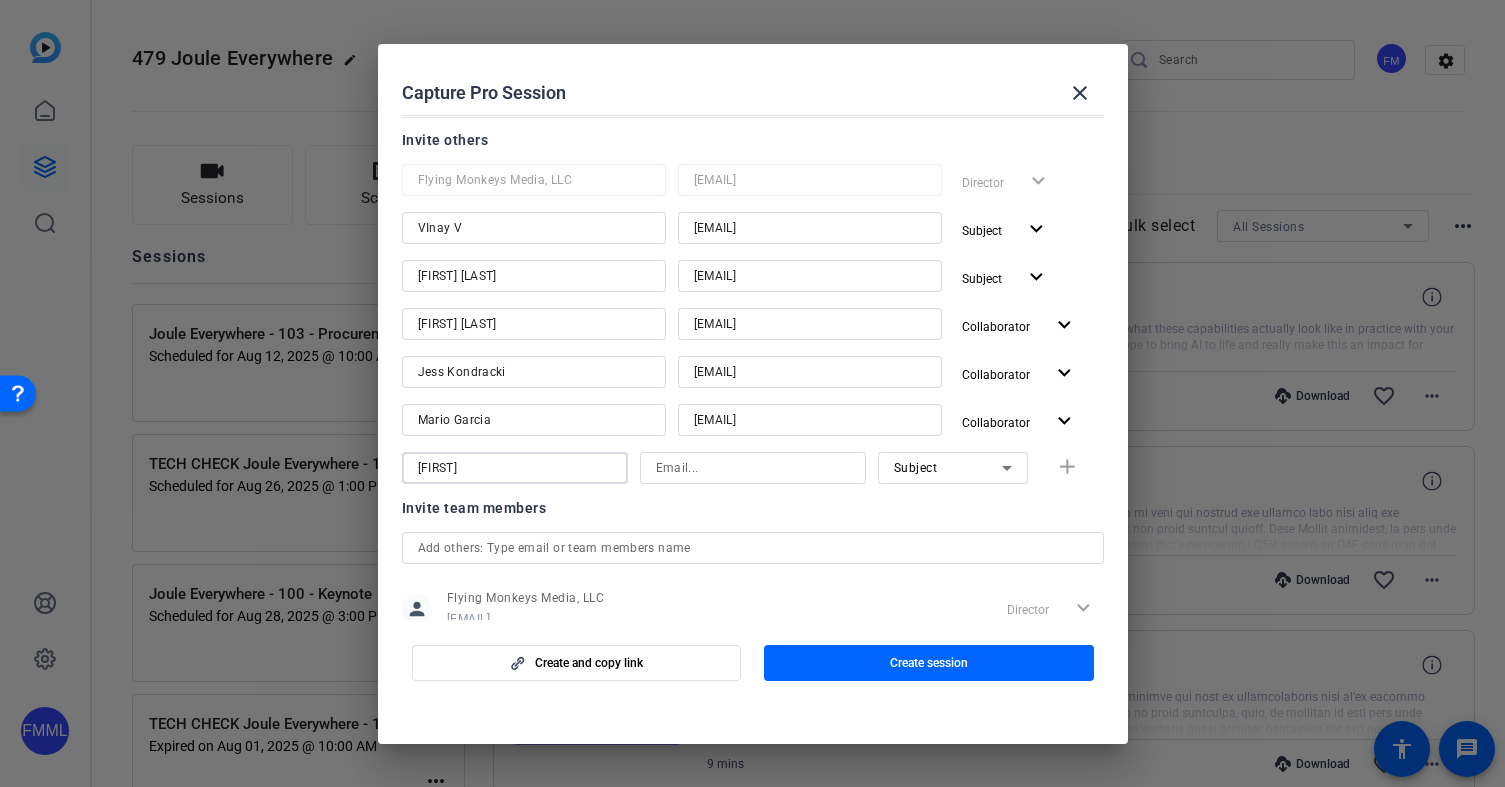 type on "[FIRST]" 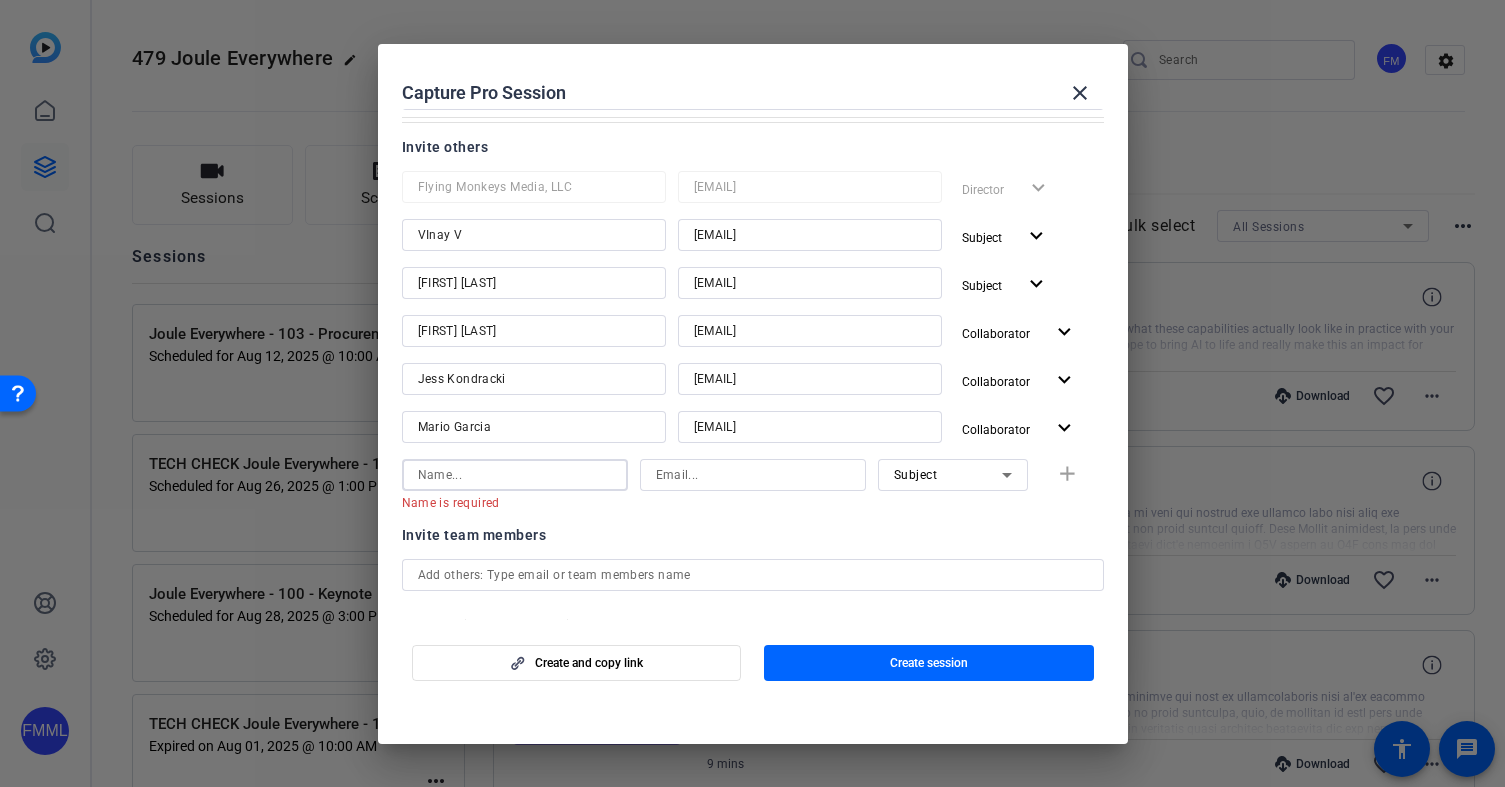 scroll, scrollTop: 159, scrollLeft: 0, axis: vertical 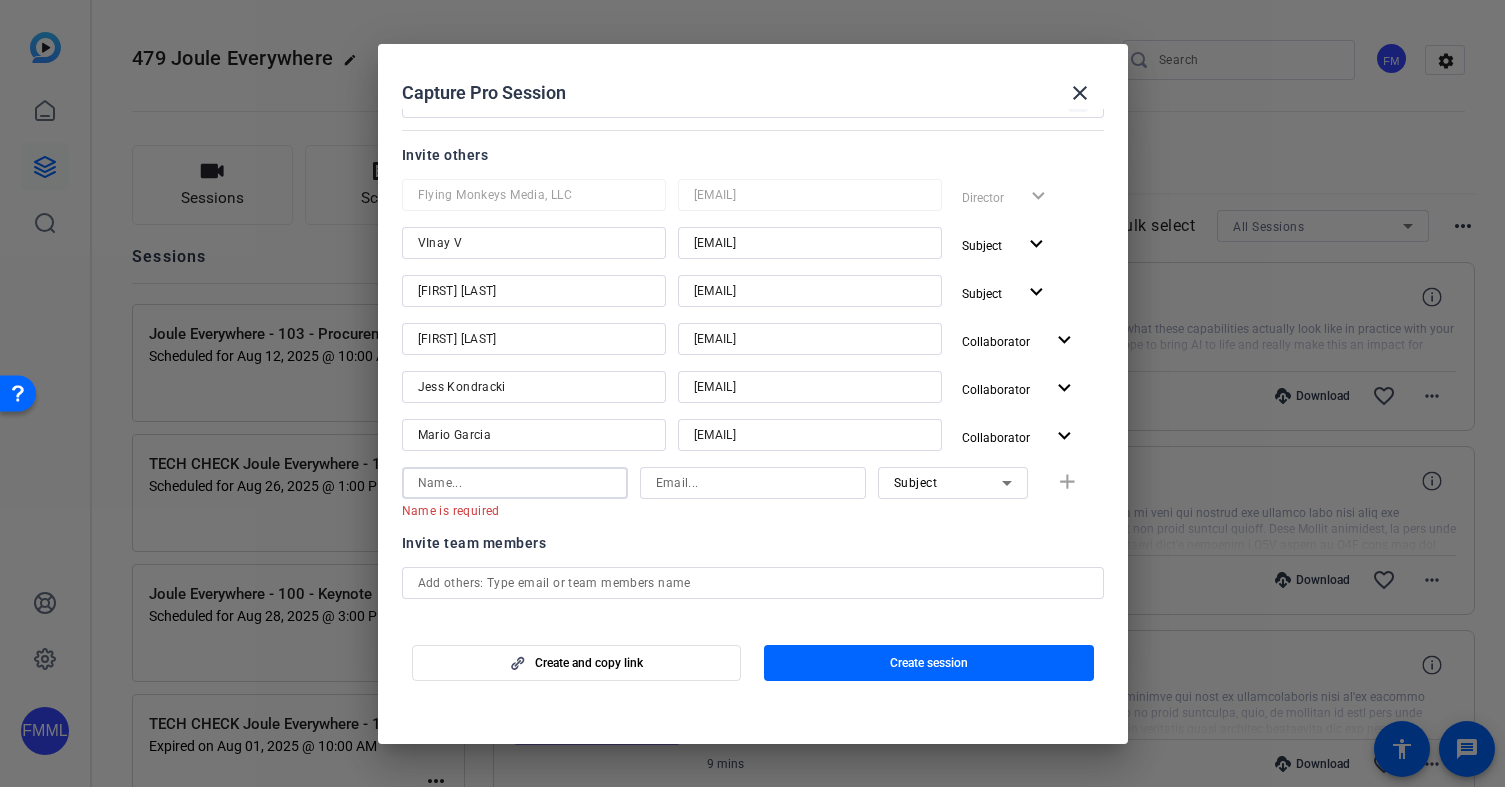 type 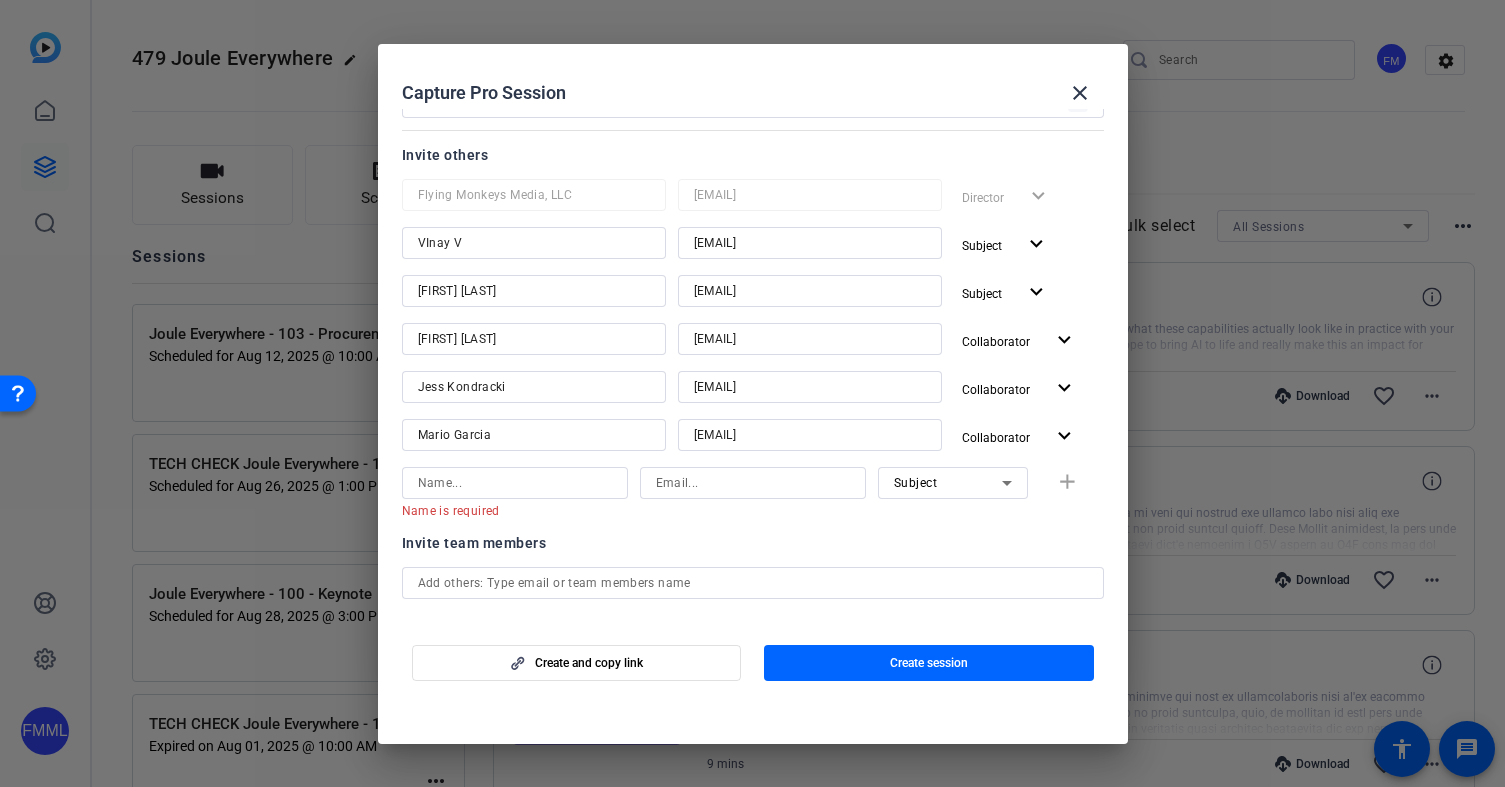 click 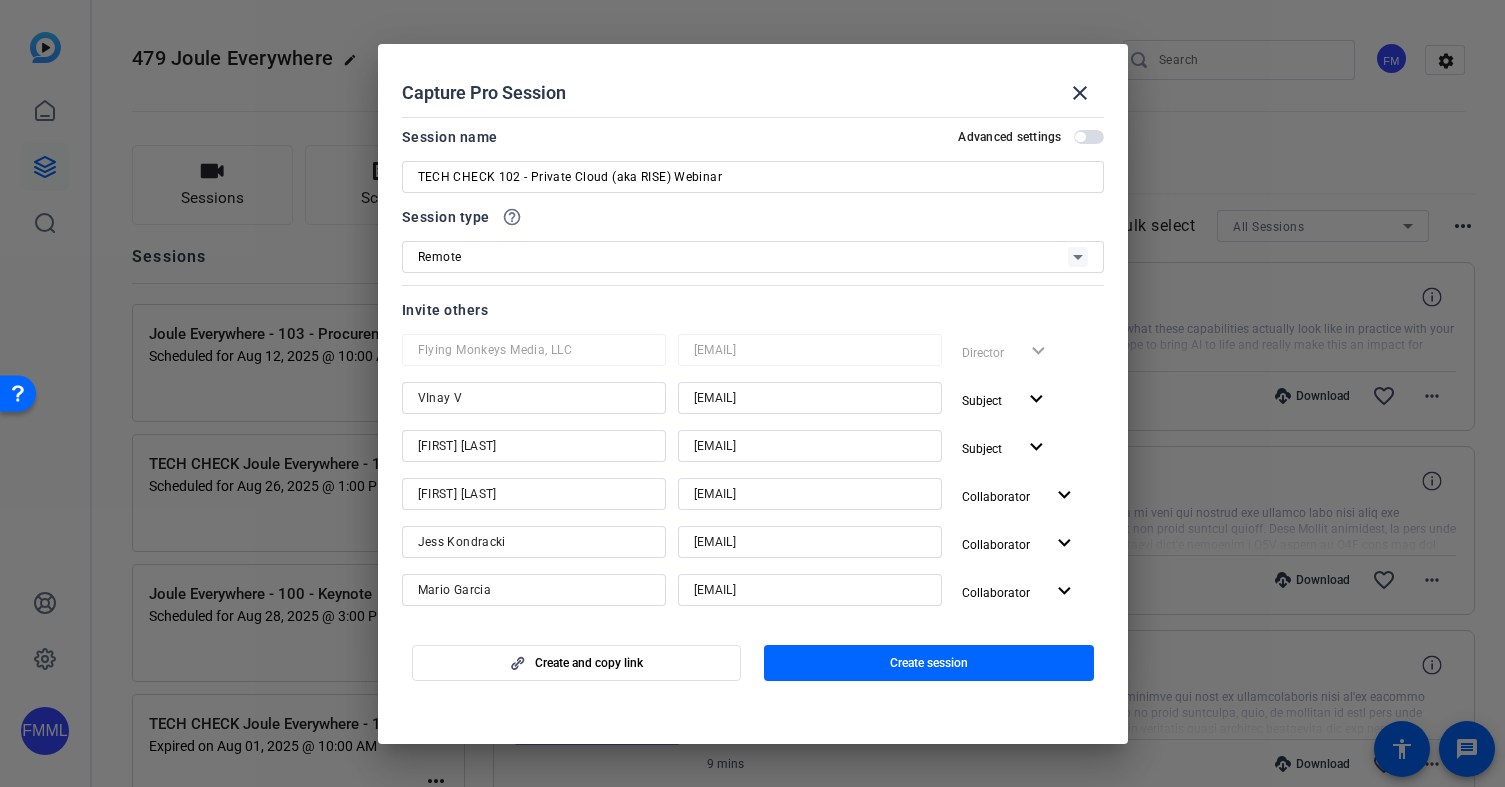 scroll, scrollTop: 0, scrollLeft: 0, axis: both 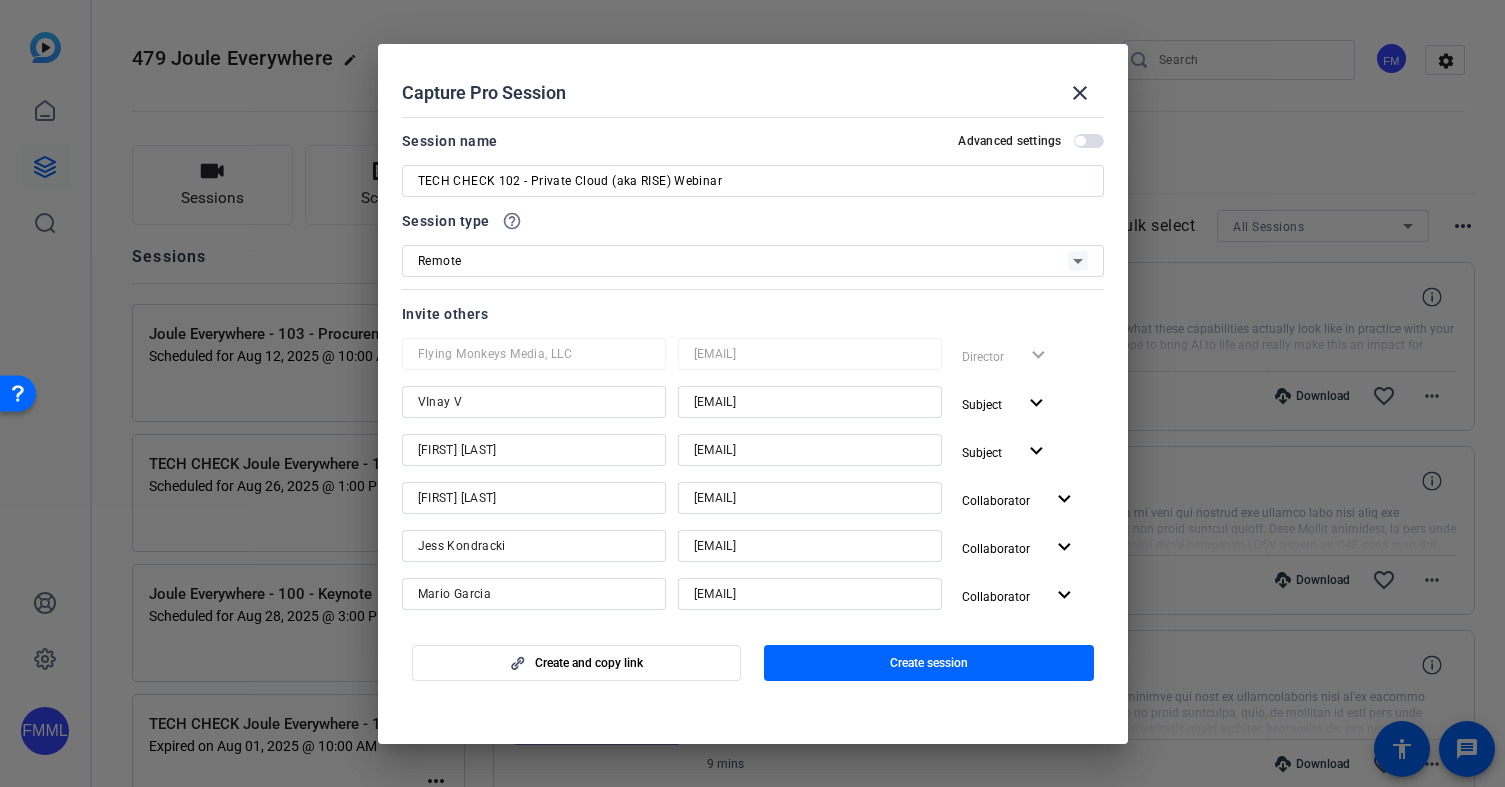 click at bounding box center (1089, 141) 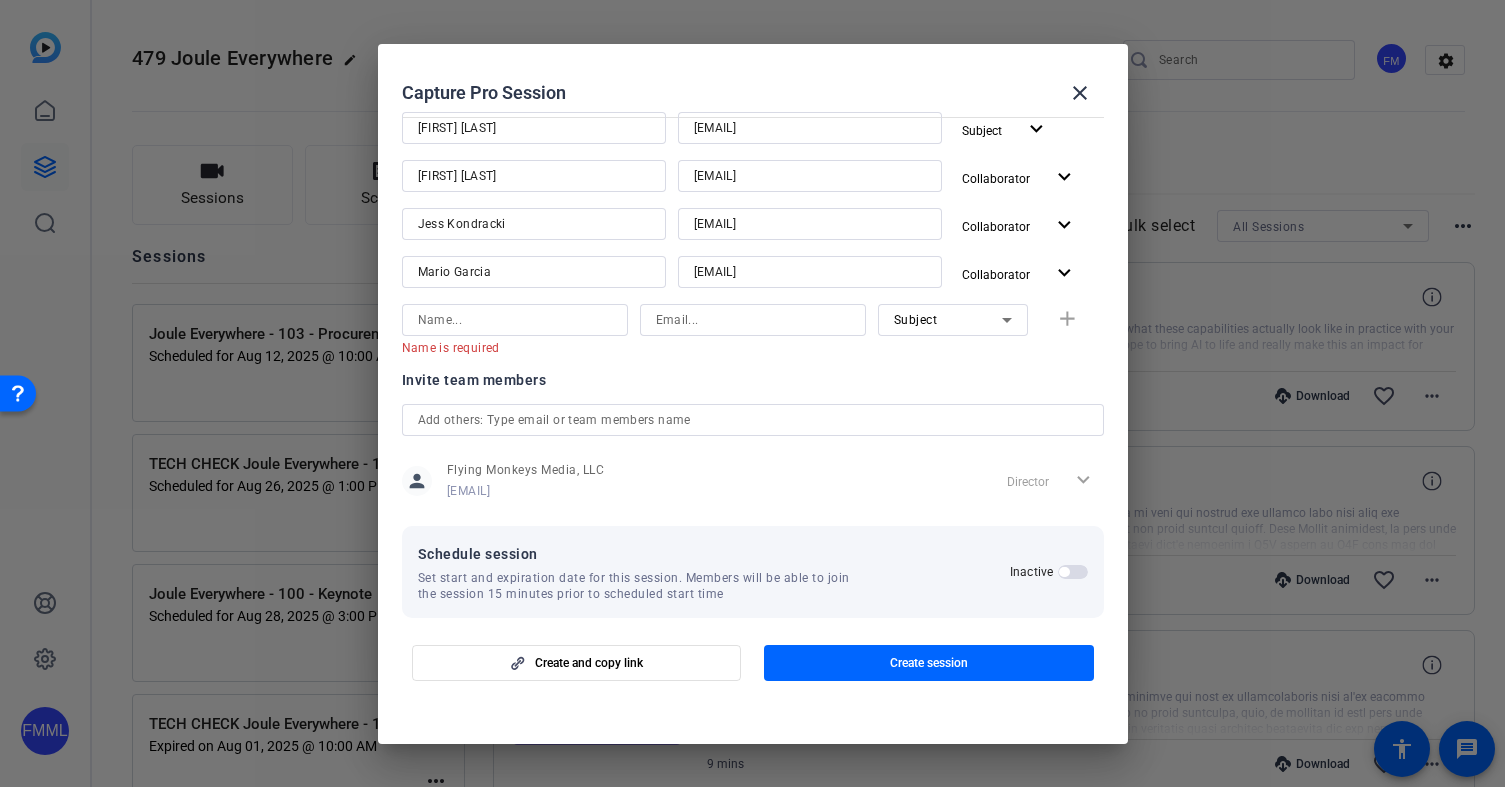 scroll, scrollTop: 341, scrollLeft: 0, axis: vertical 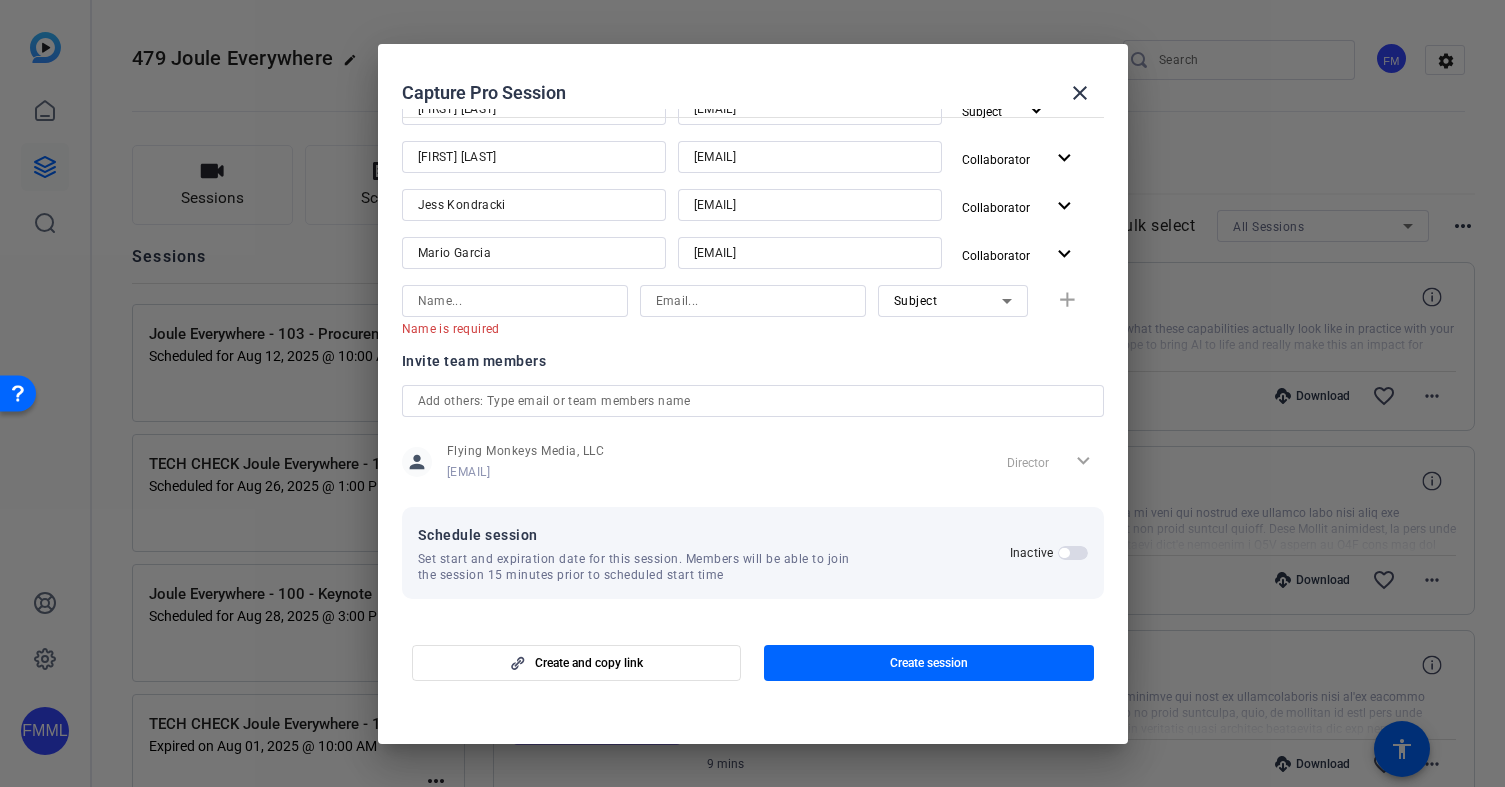 click at bounding box center (1073, 553) 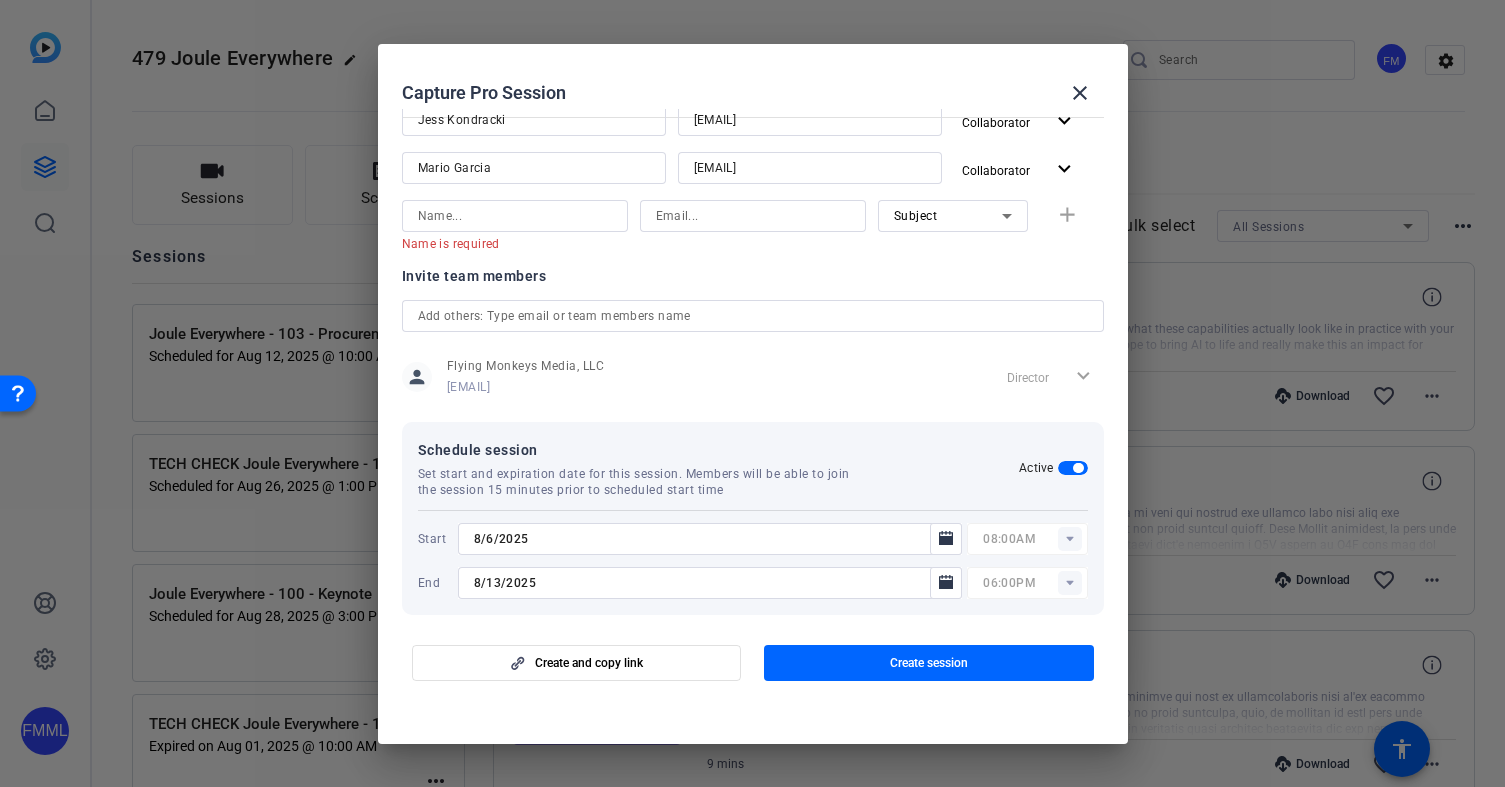 scroll, scrollTop: 442, scrollLeft: 0, axis: vertical 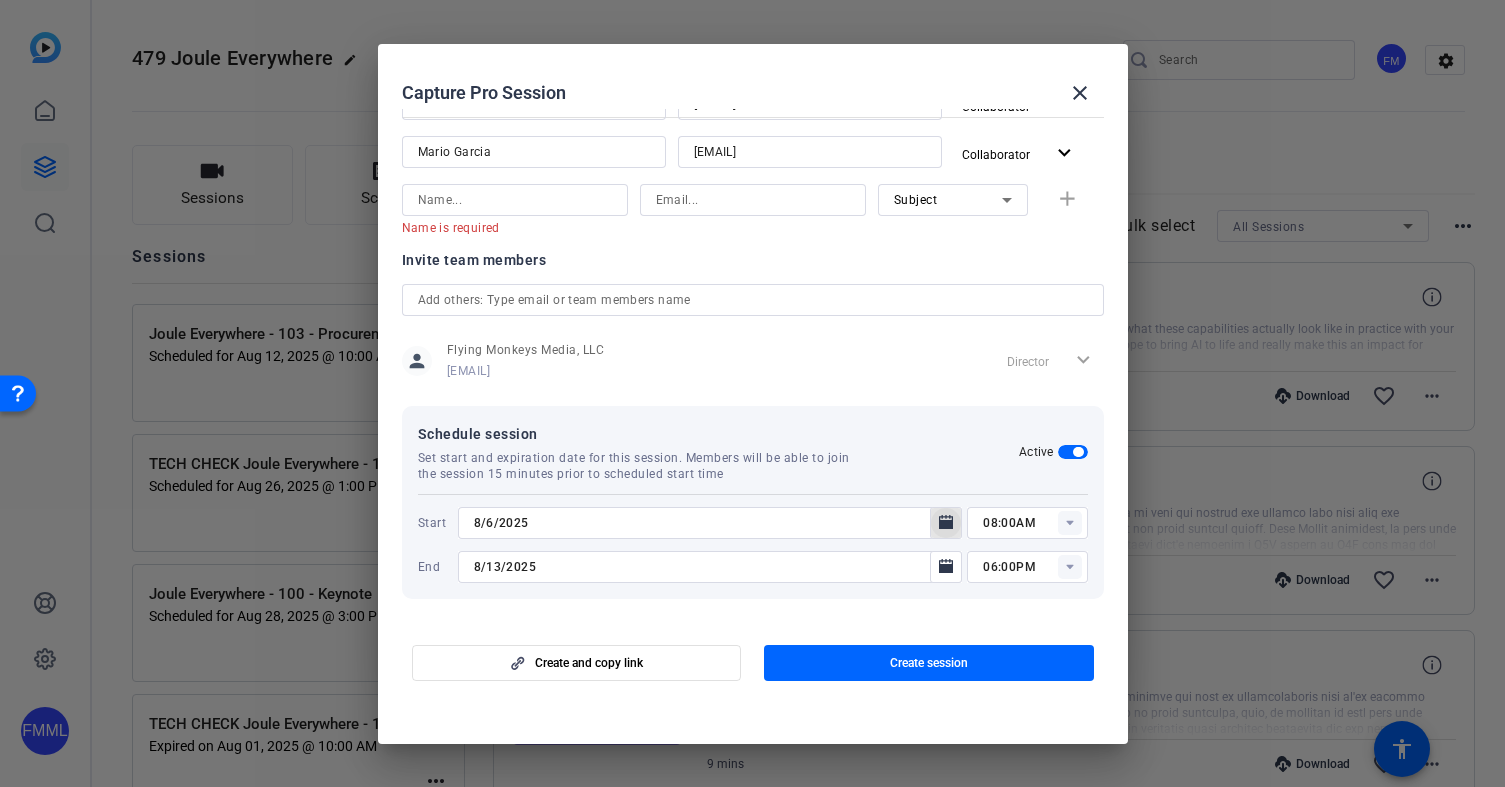 click 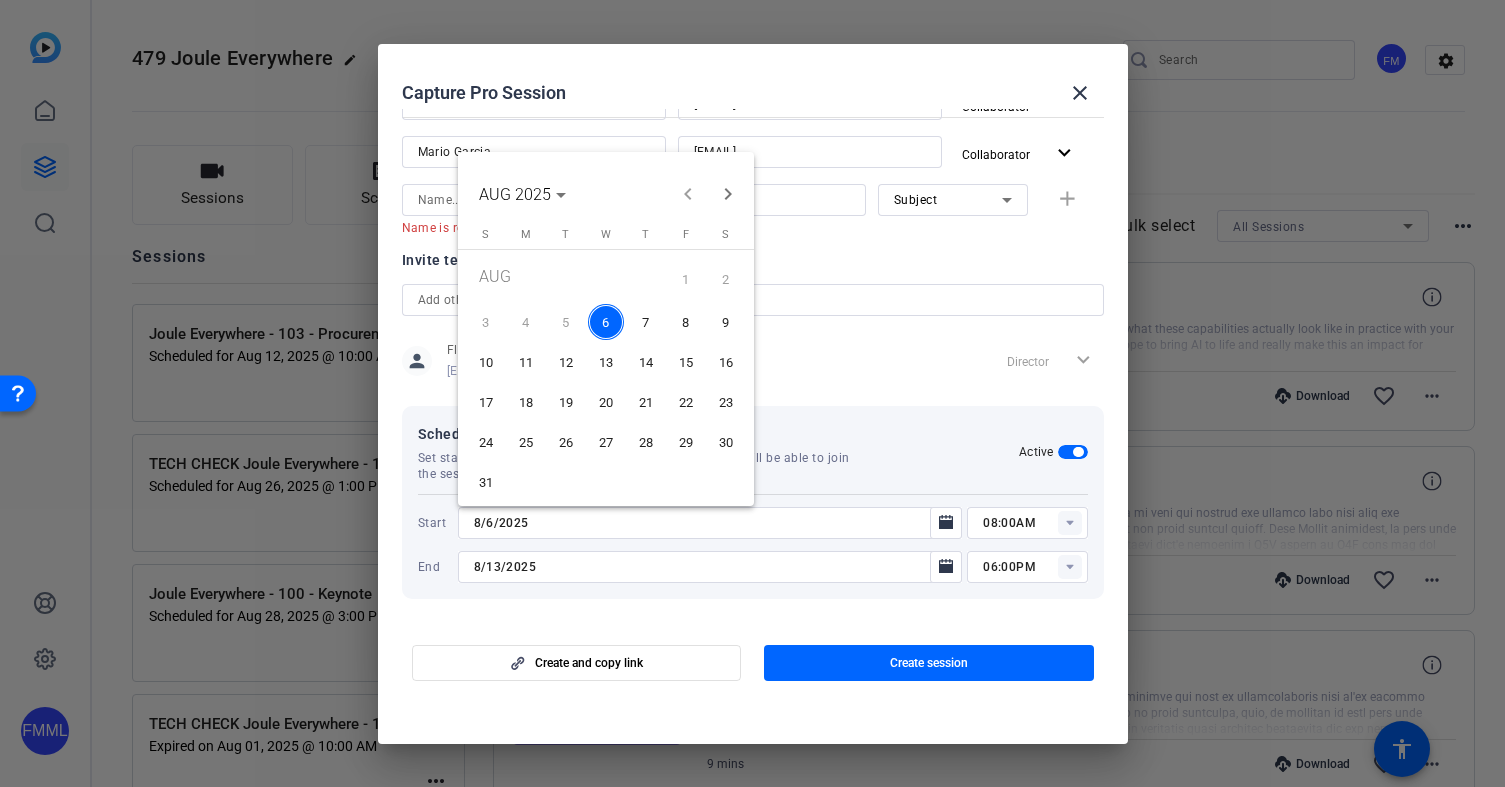 click on "14" at bounding box center [646, 362] 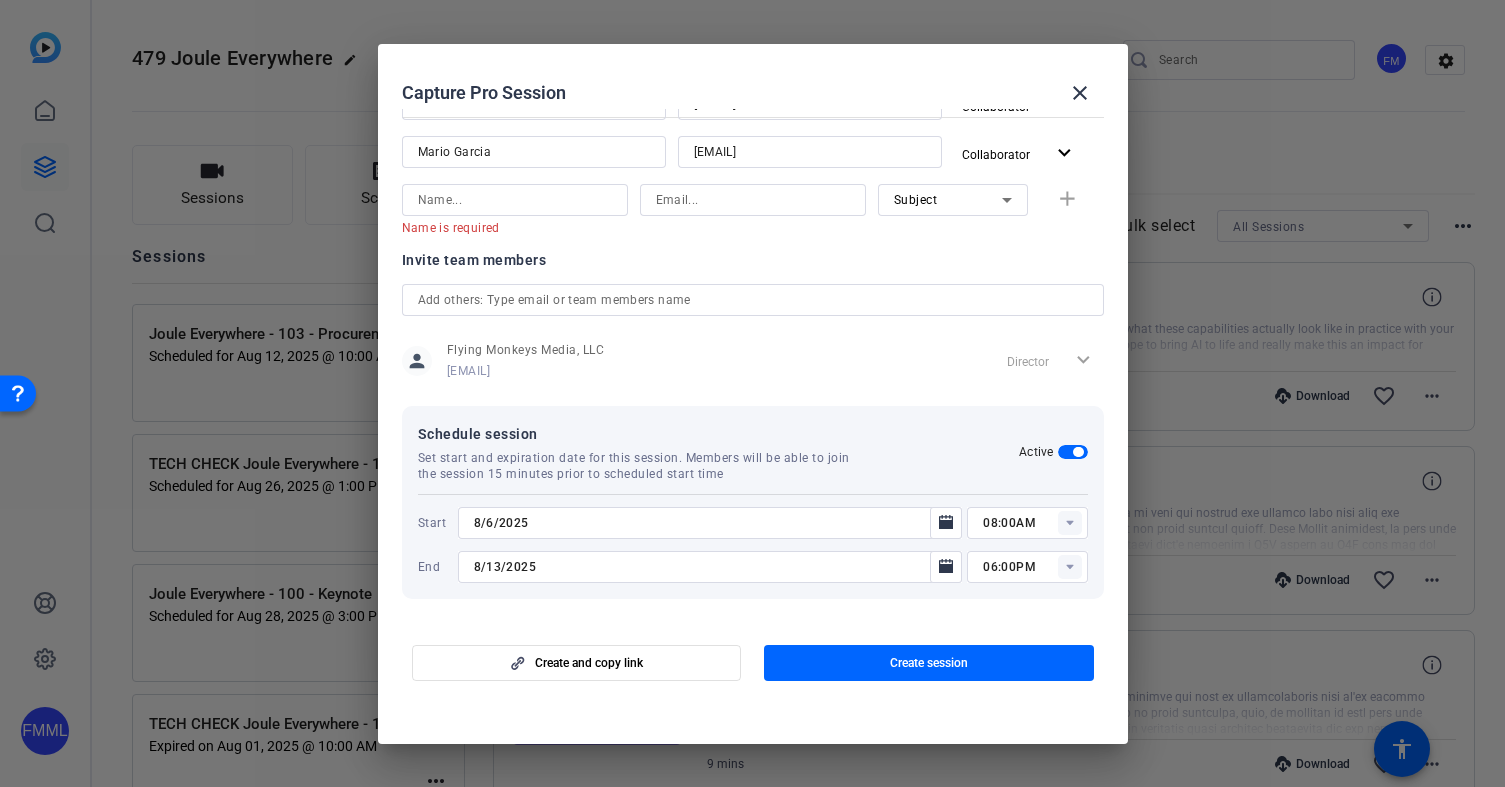type on "8/14/2025" 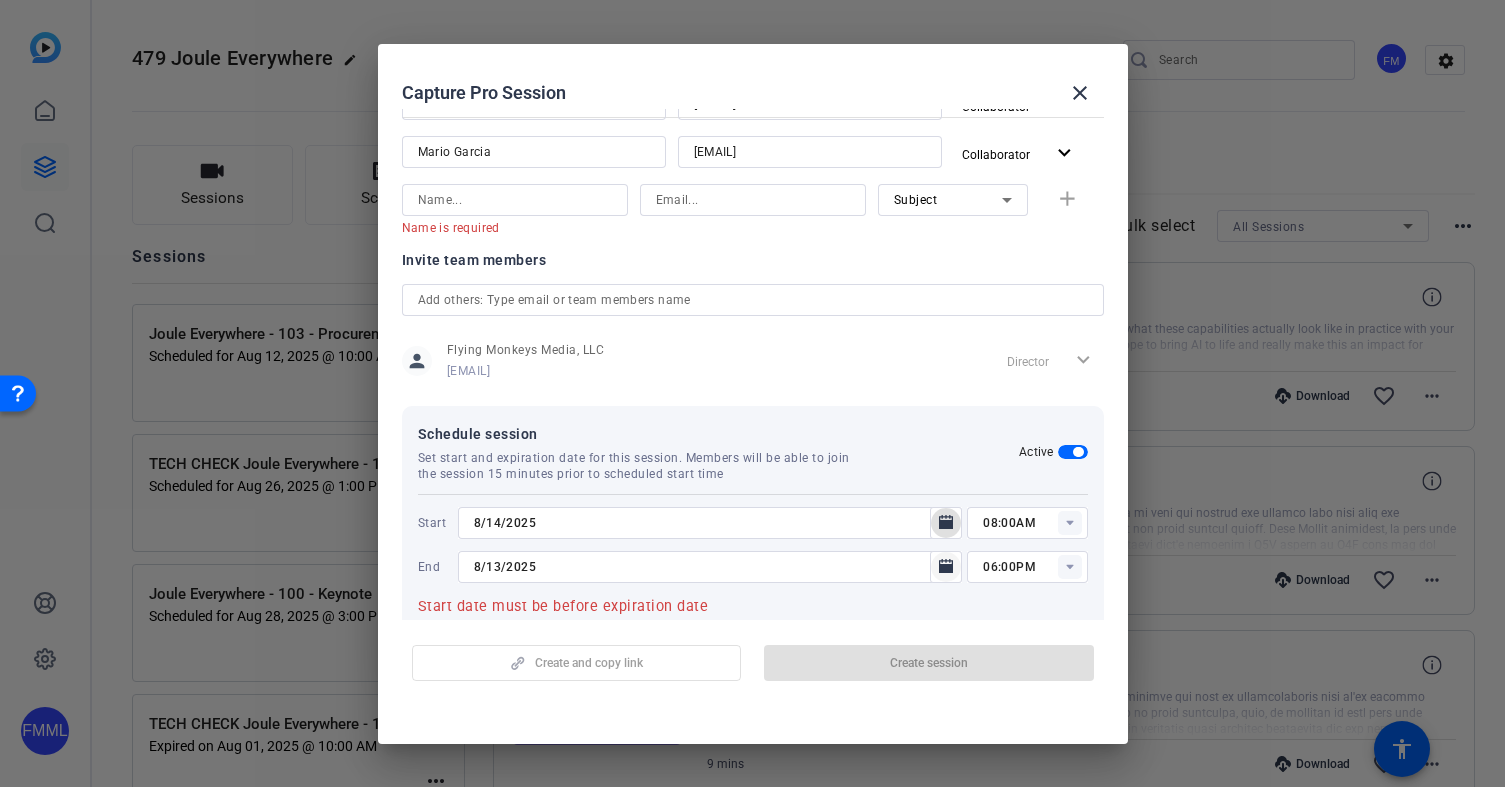click 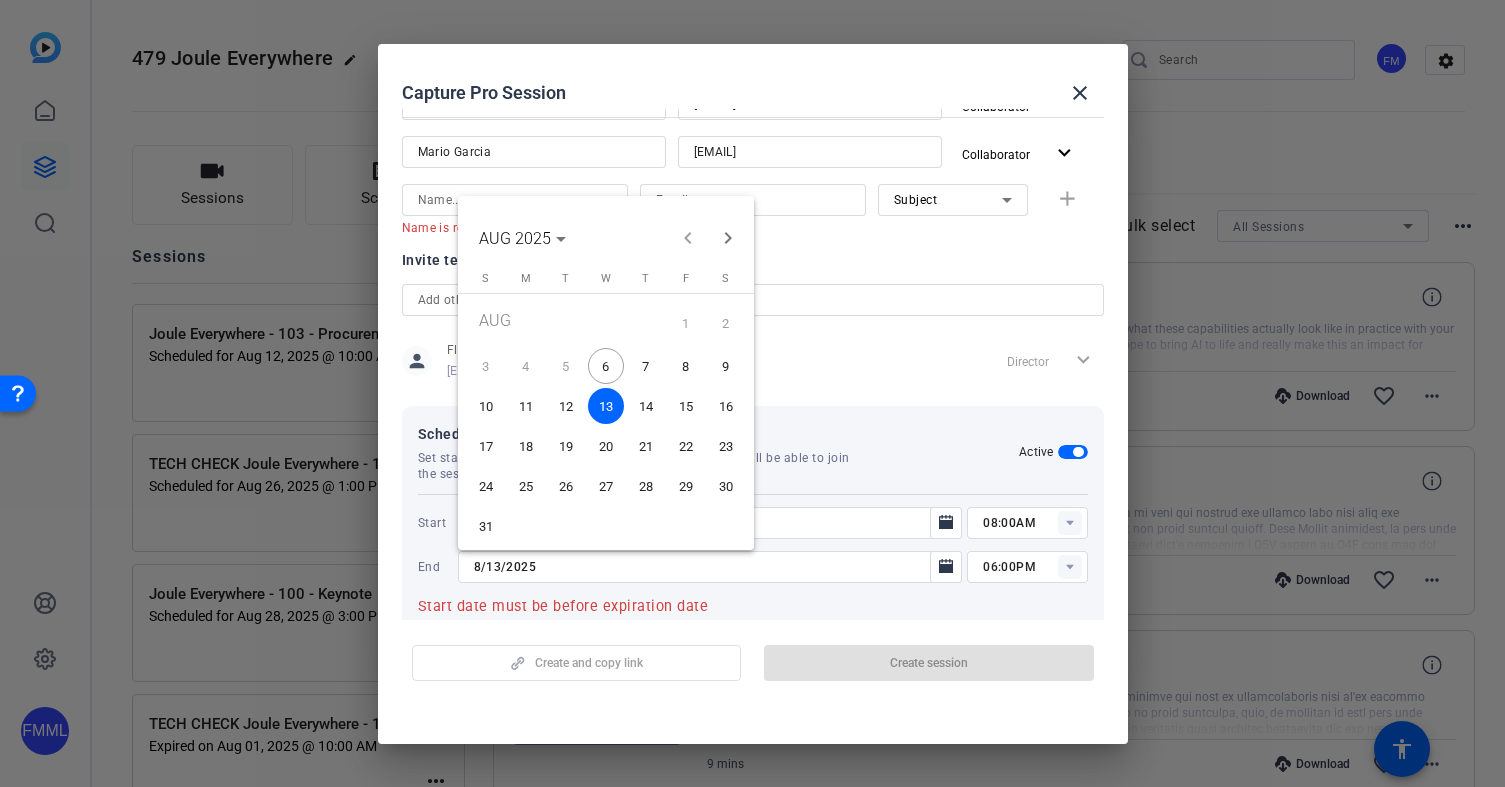 click on "14" at bounding box center (646, 406) 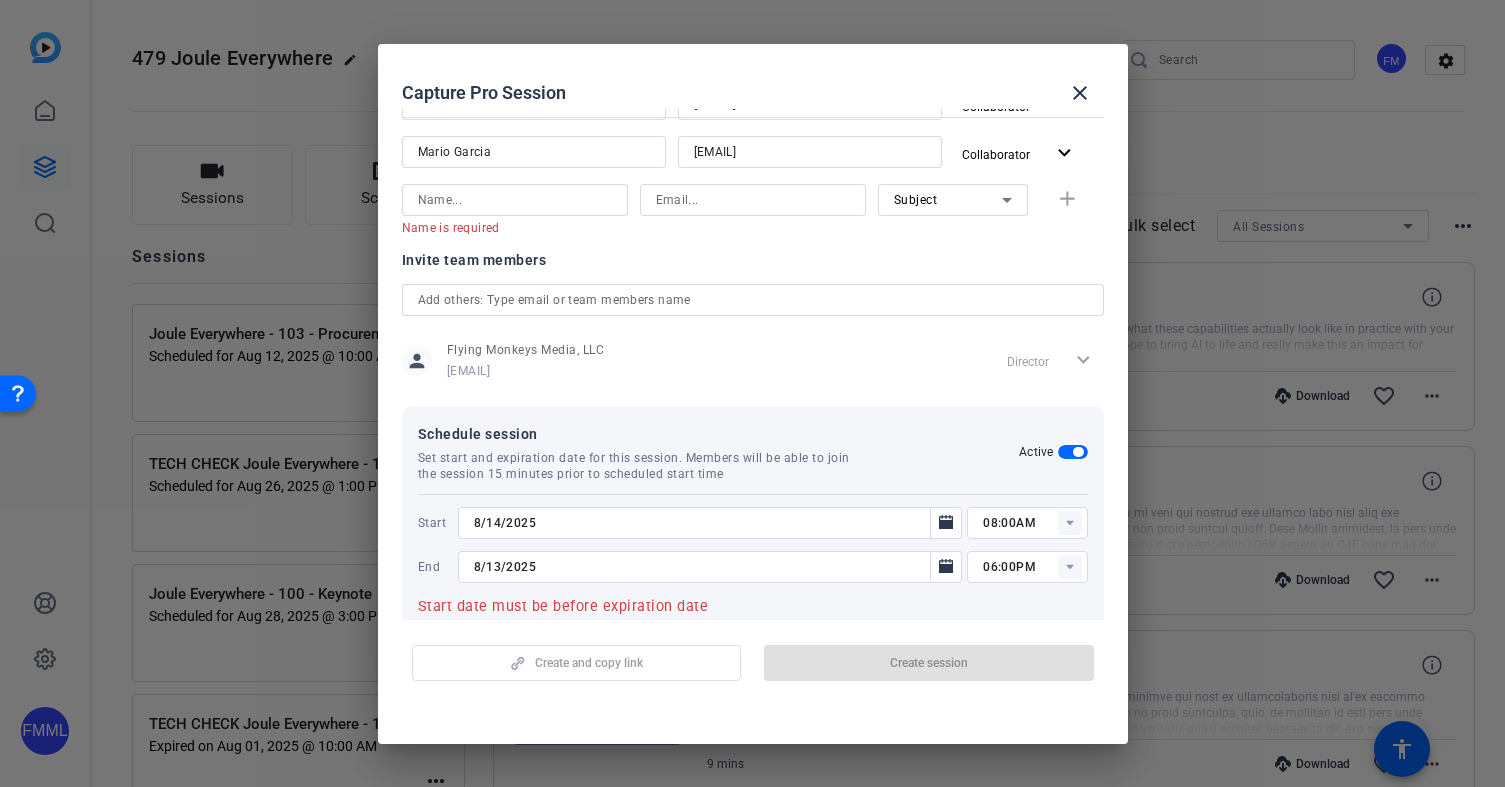 type on "8/14/2025" 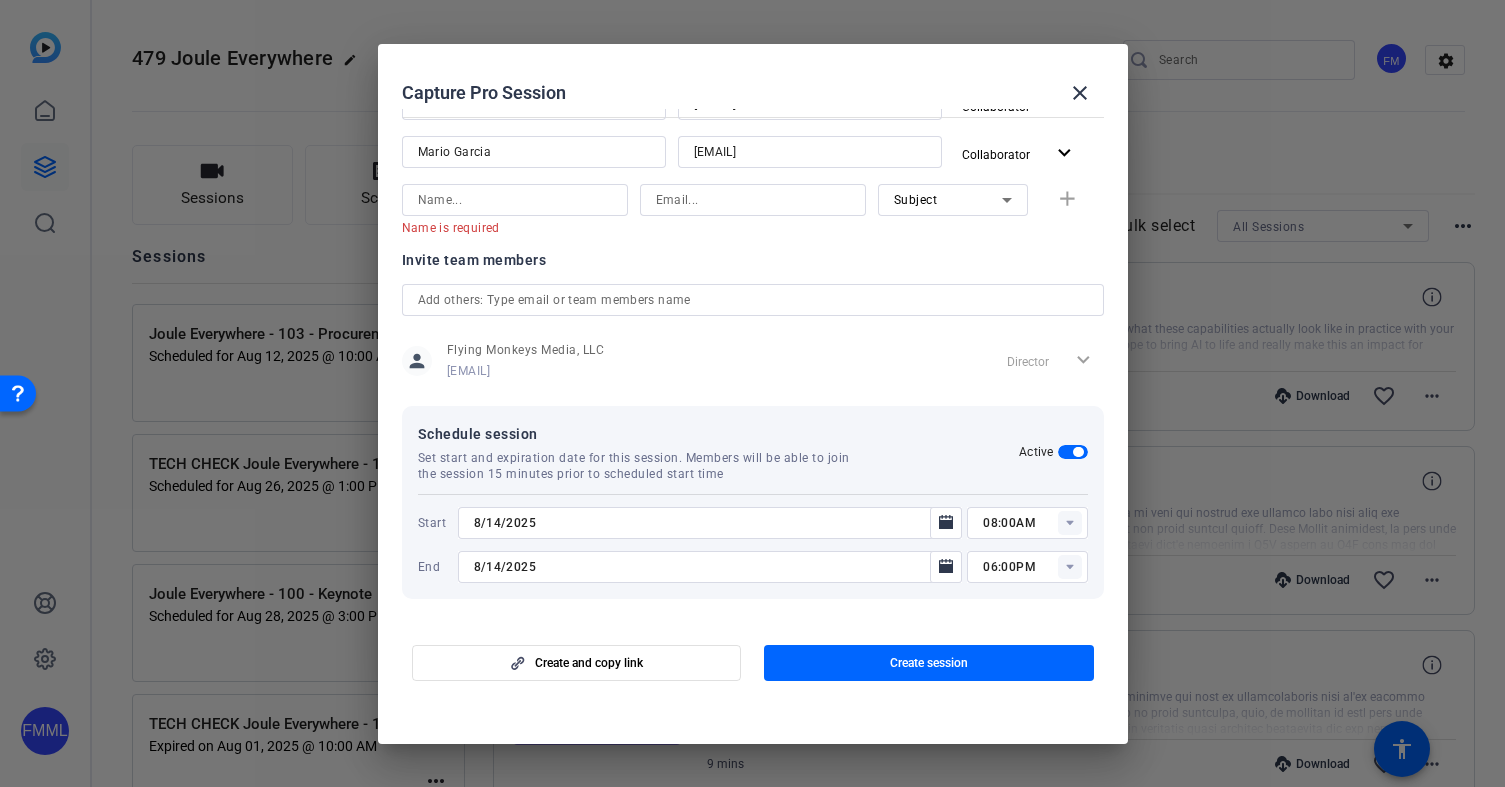 click 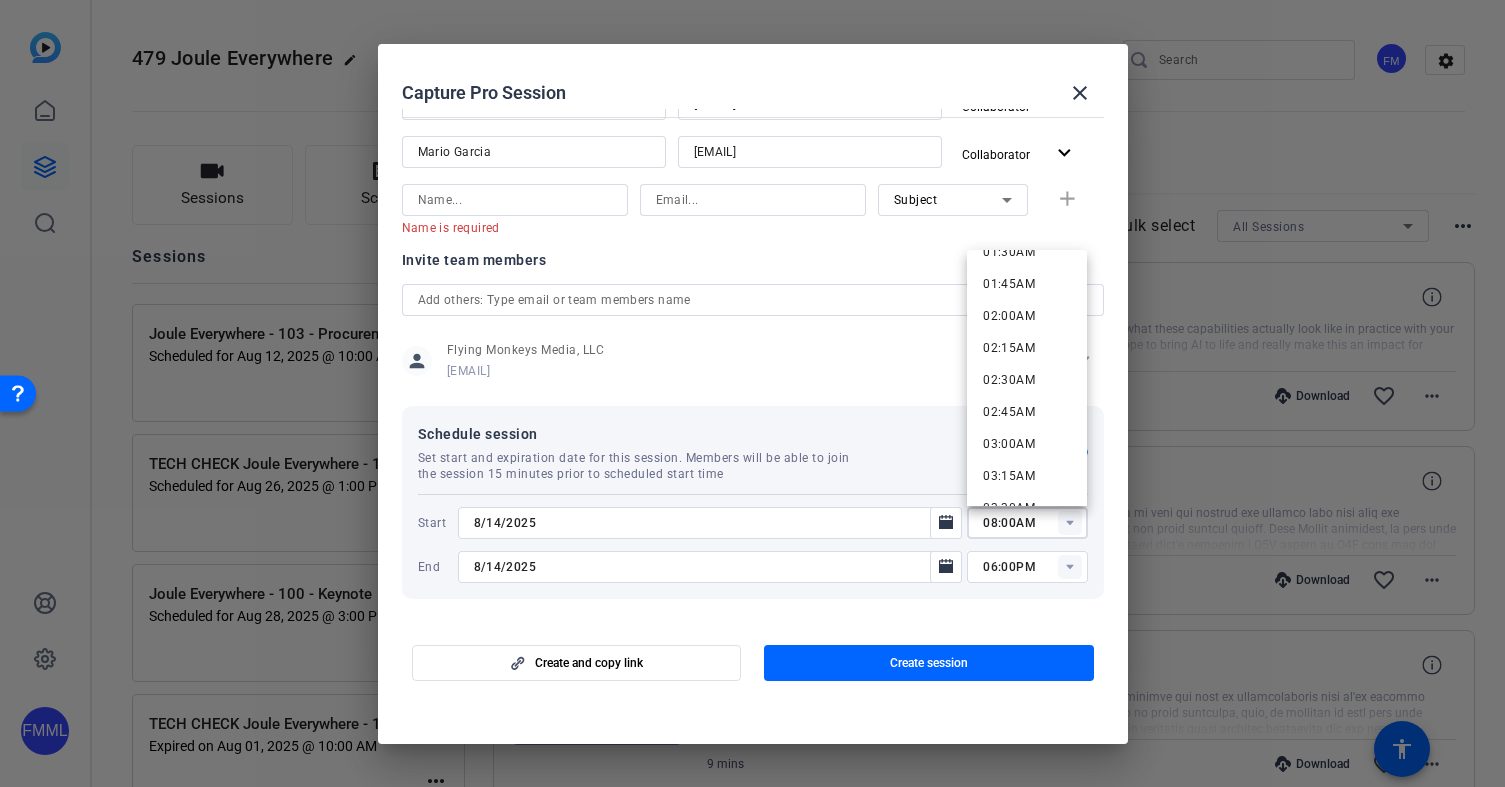 scroll, scrollTop: 215, scrollLeft: 0, axis: vertical 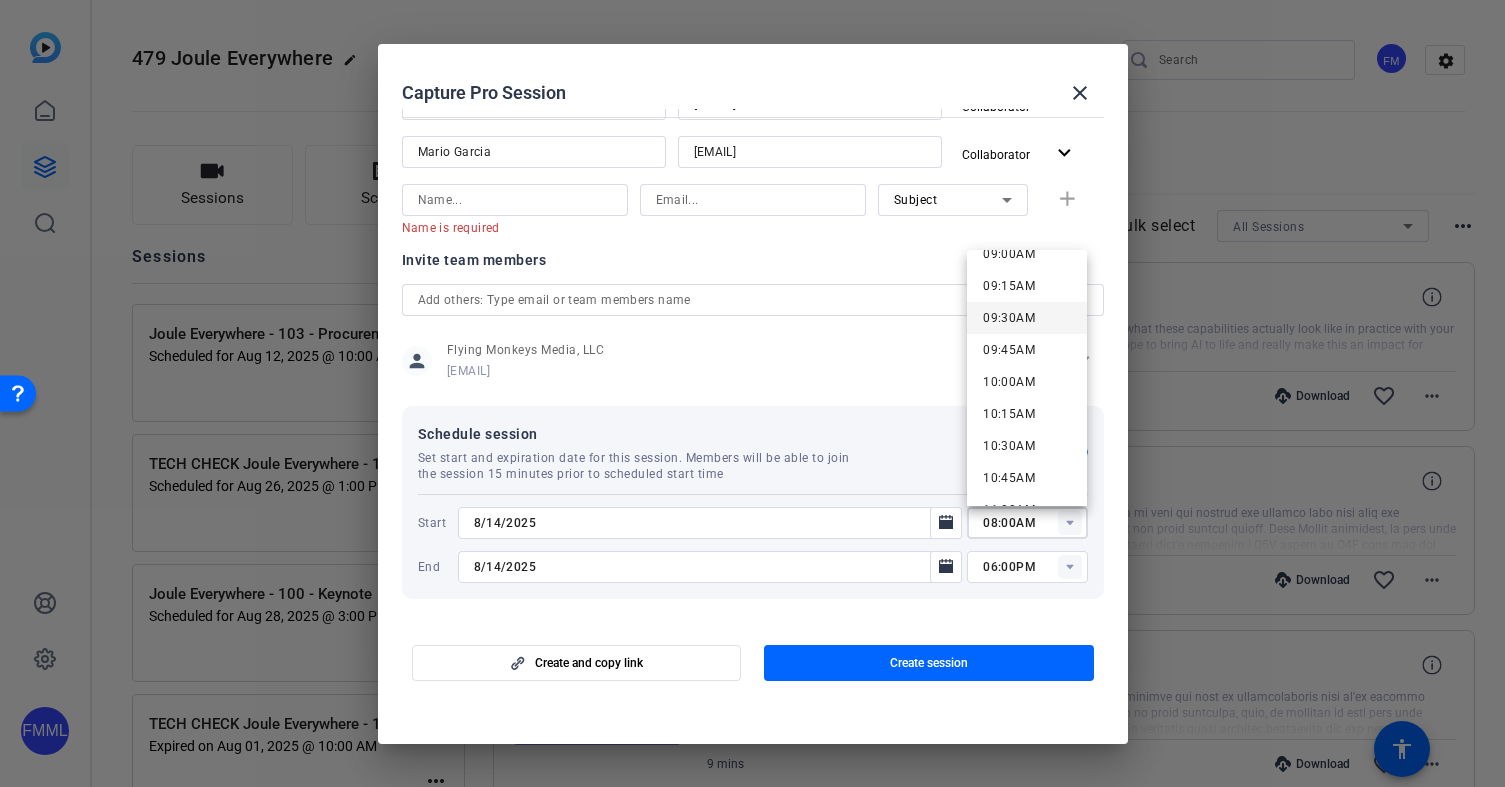 click on "09:30AM" at bounding box center (1009, 318) 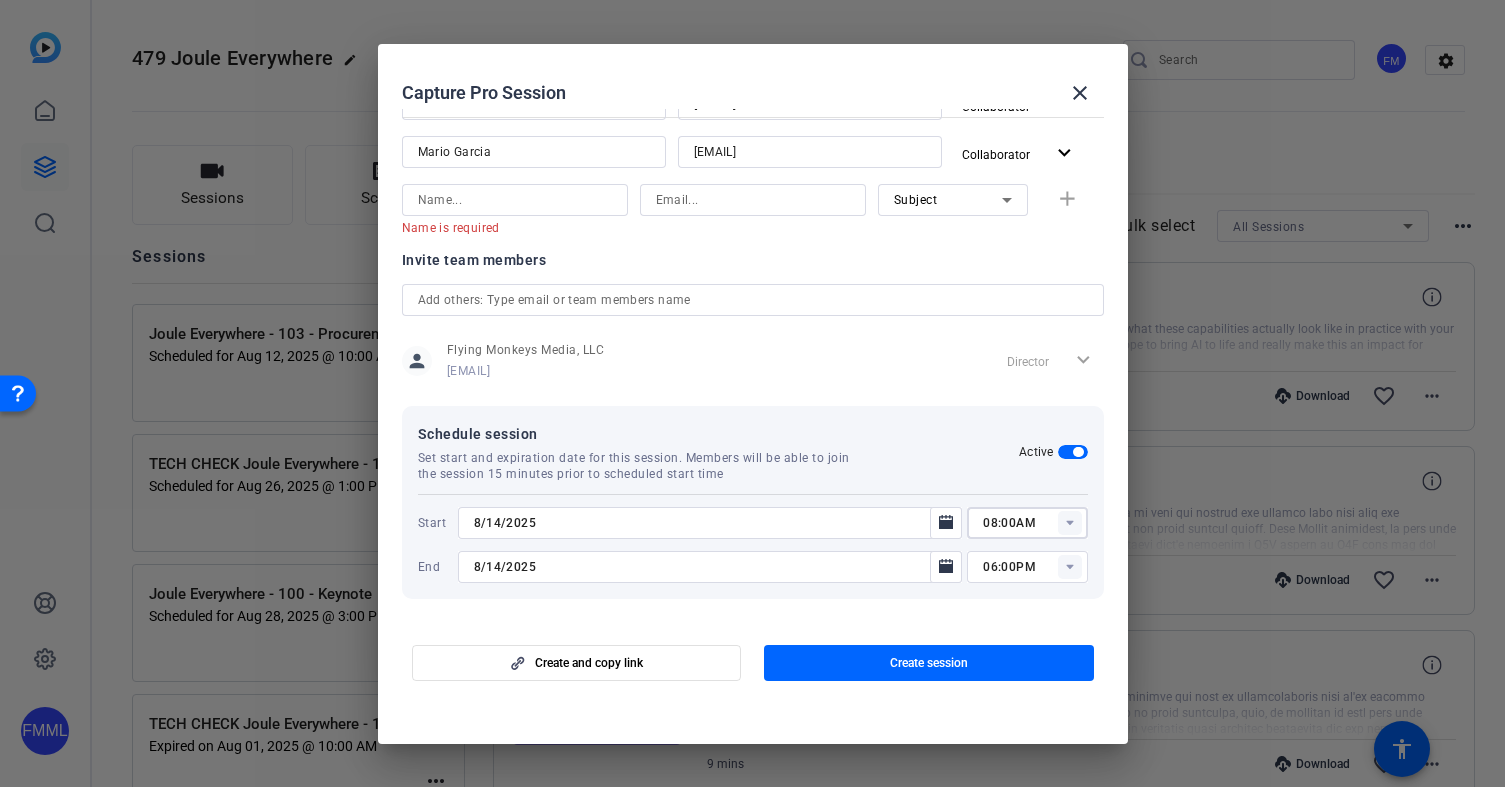 type on "09:30AM" 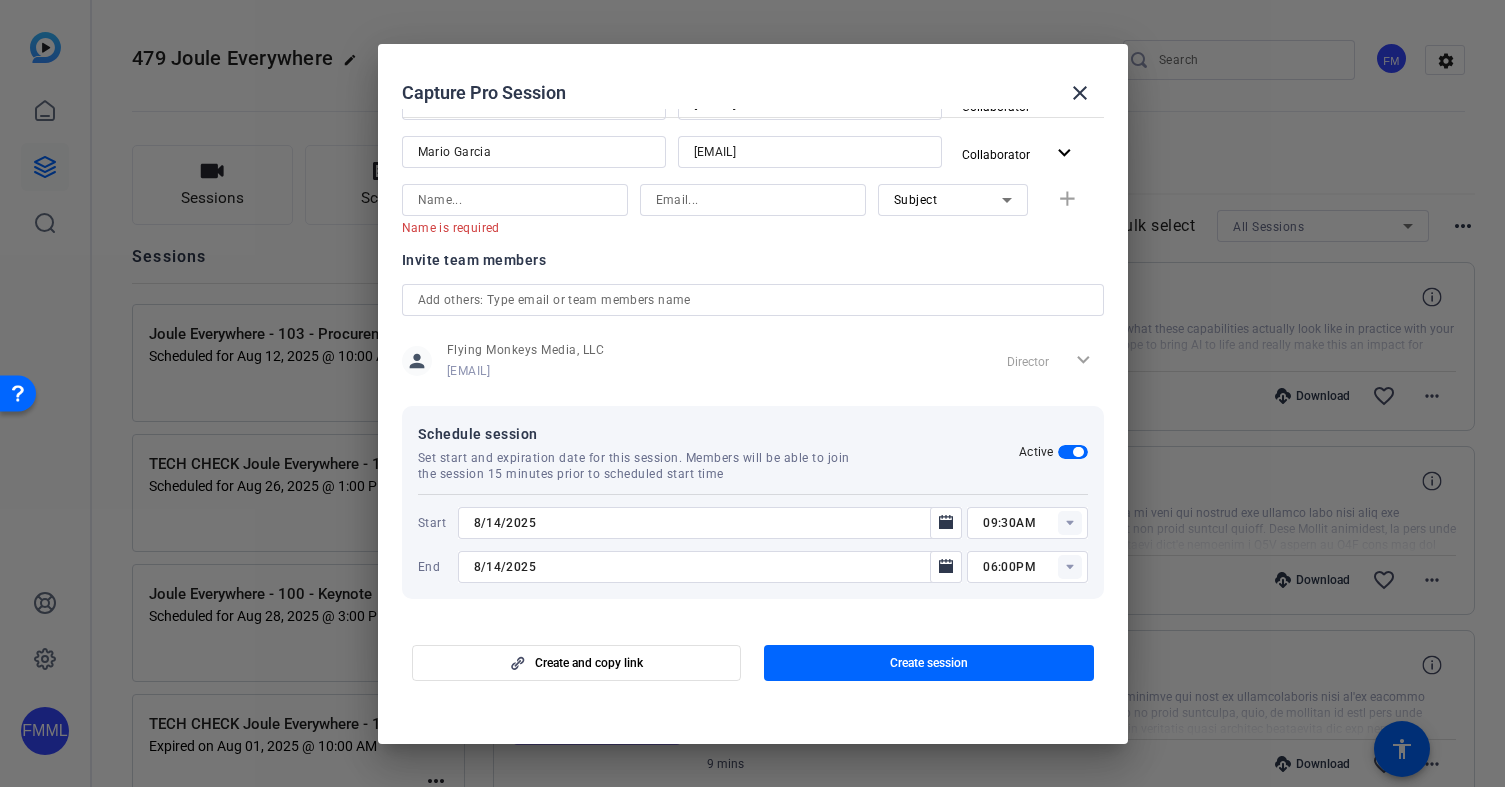 click 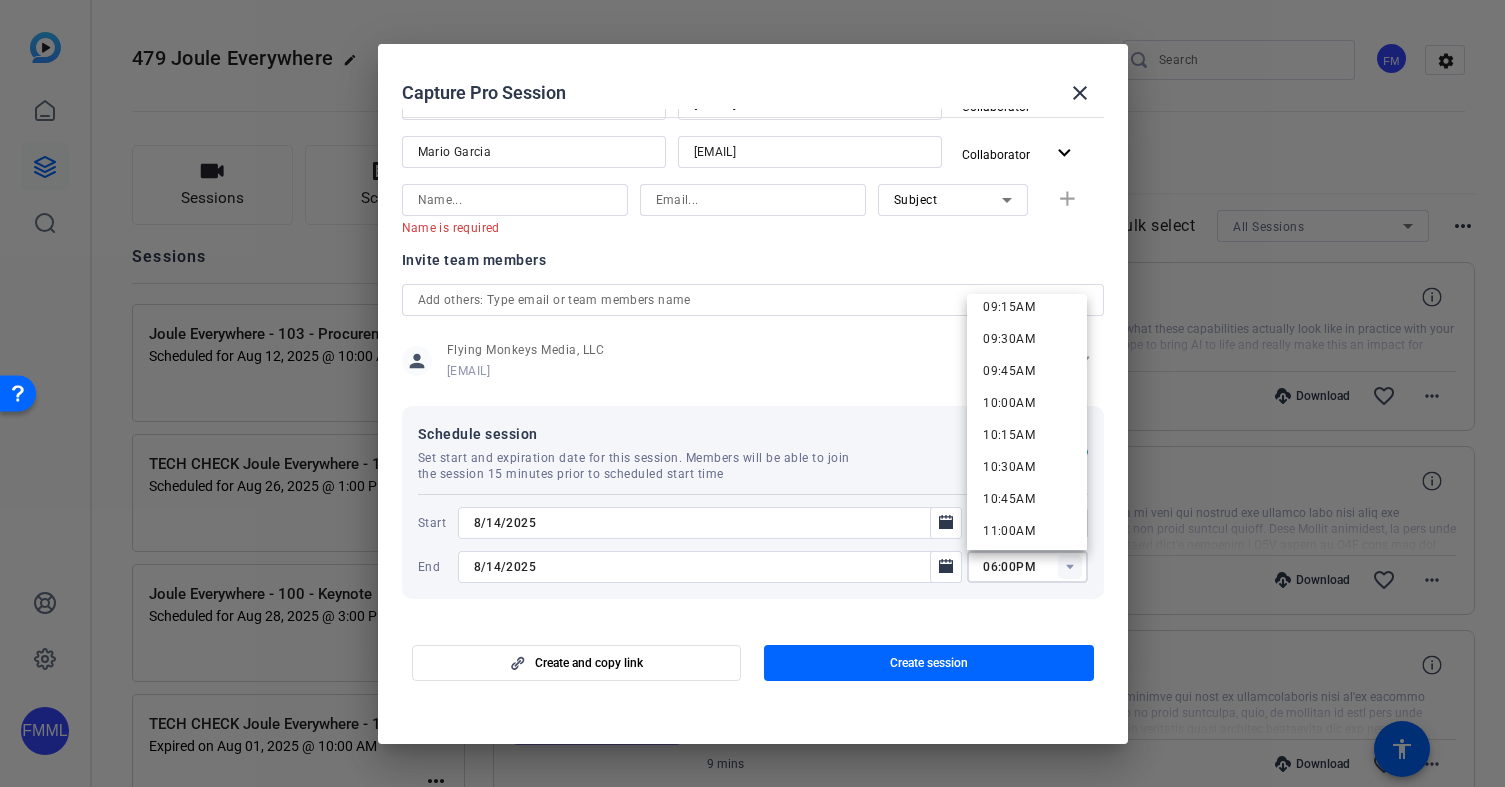 scroll, scrollTop: 1200, scrollLeft: 0, axis: vertical 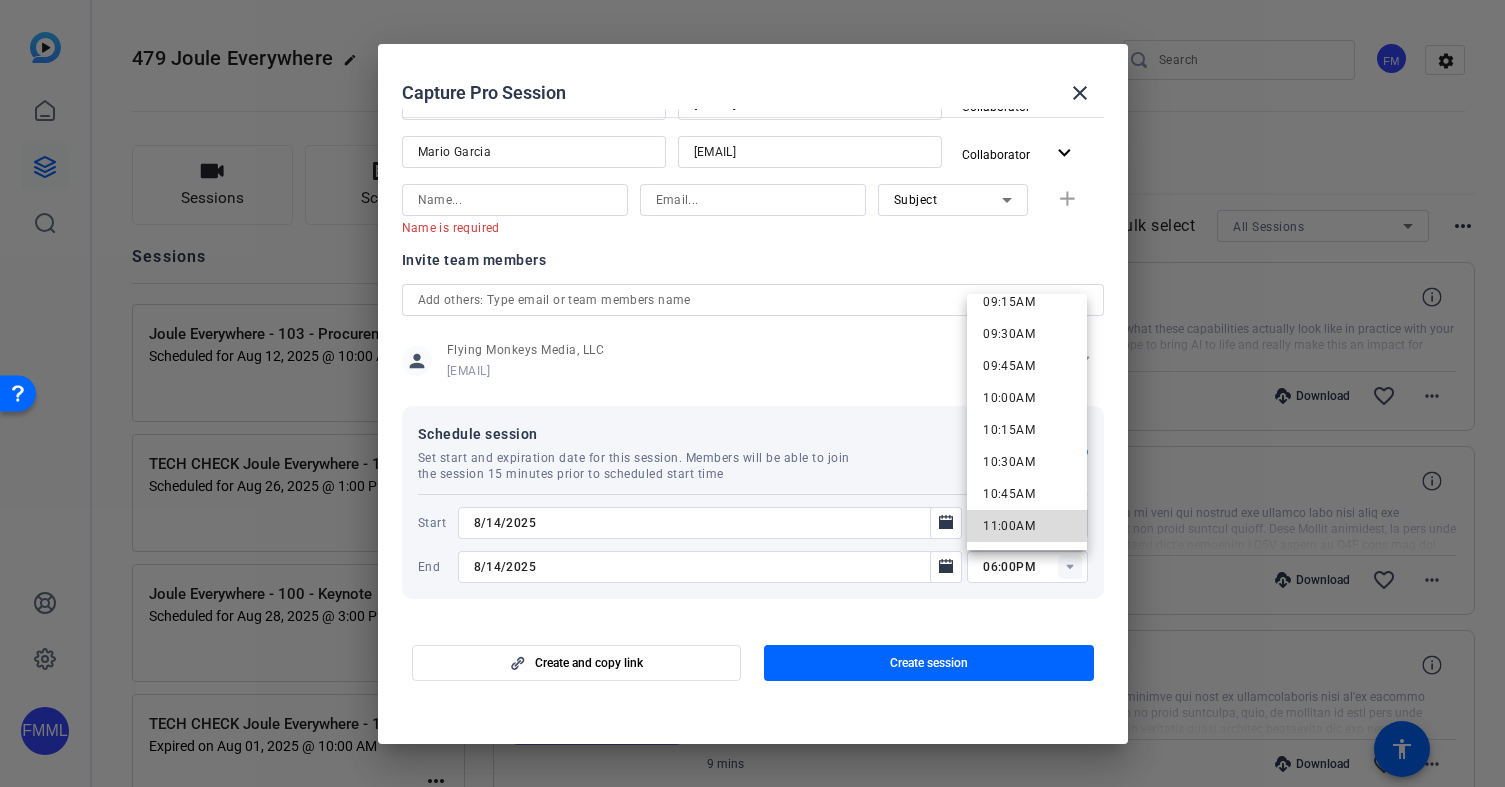 click on "11:00AM" at bounding box center [1009, 526] 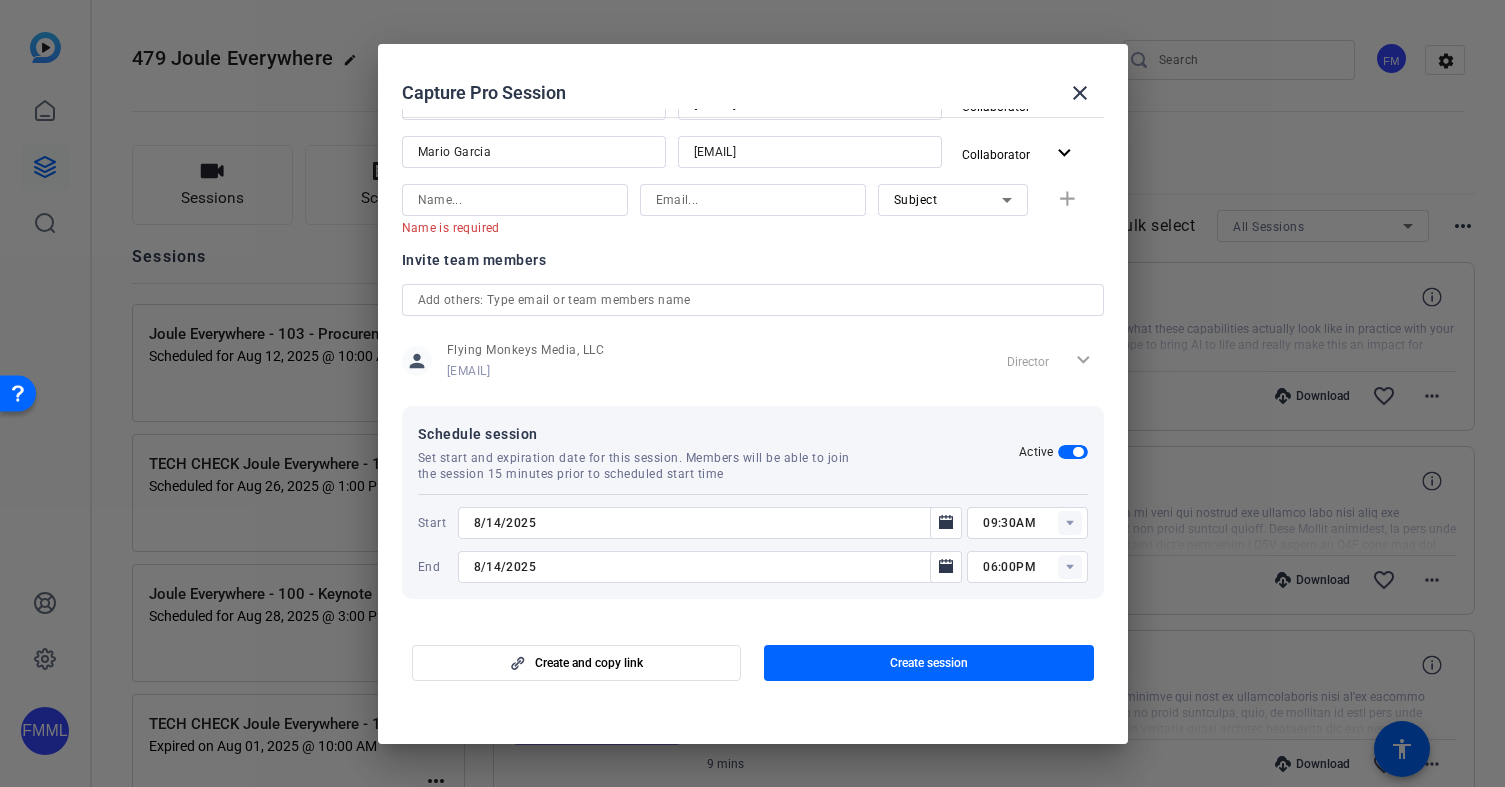 type on "11:00AM" 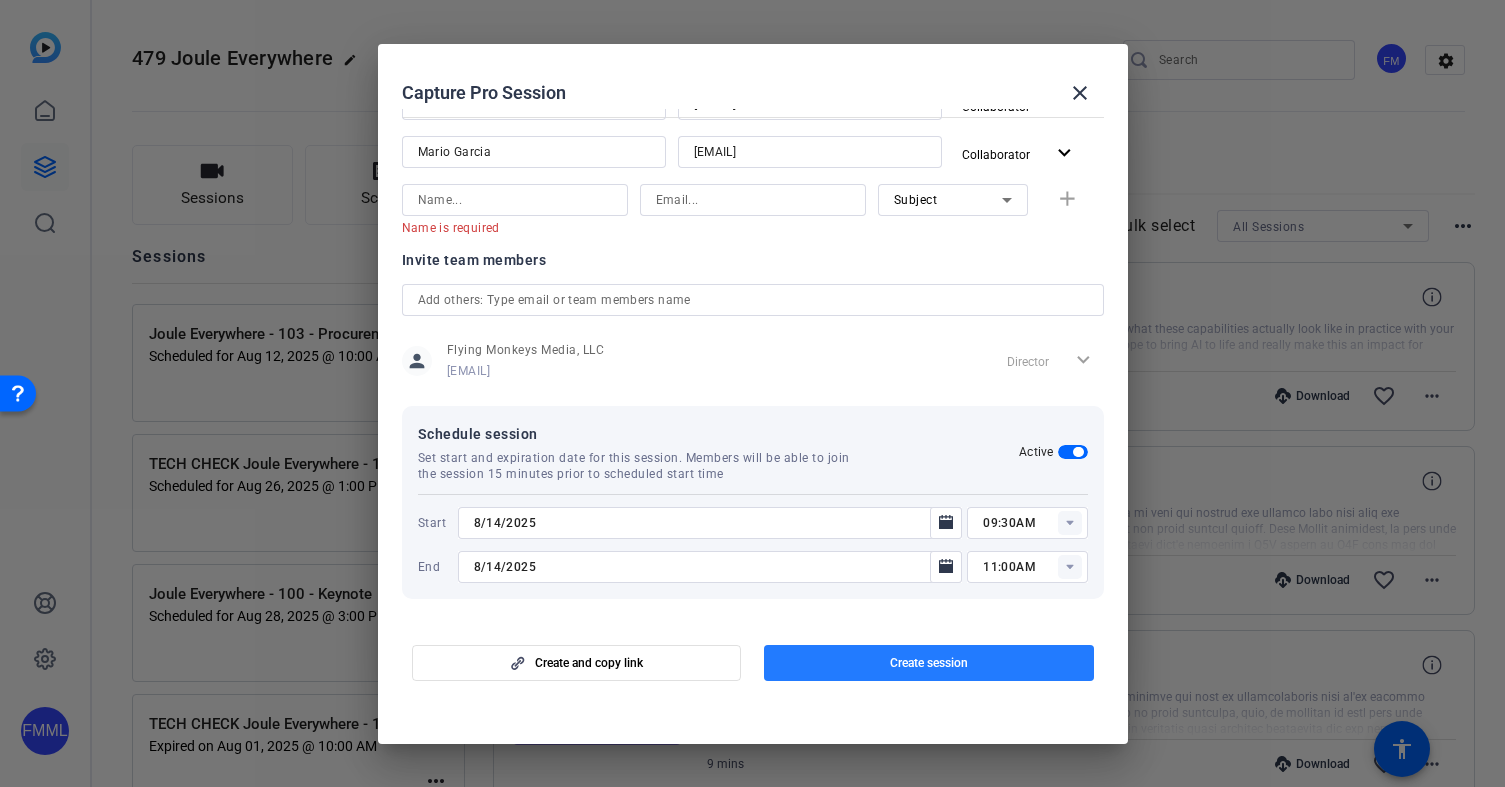 click on "Create session" 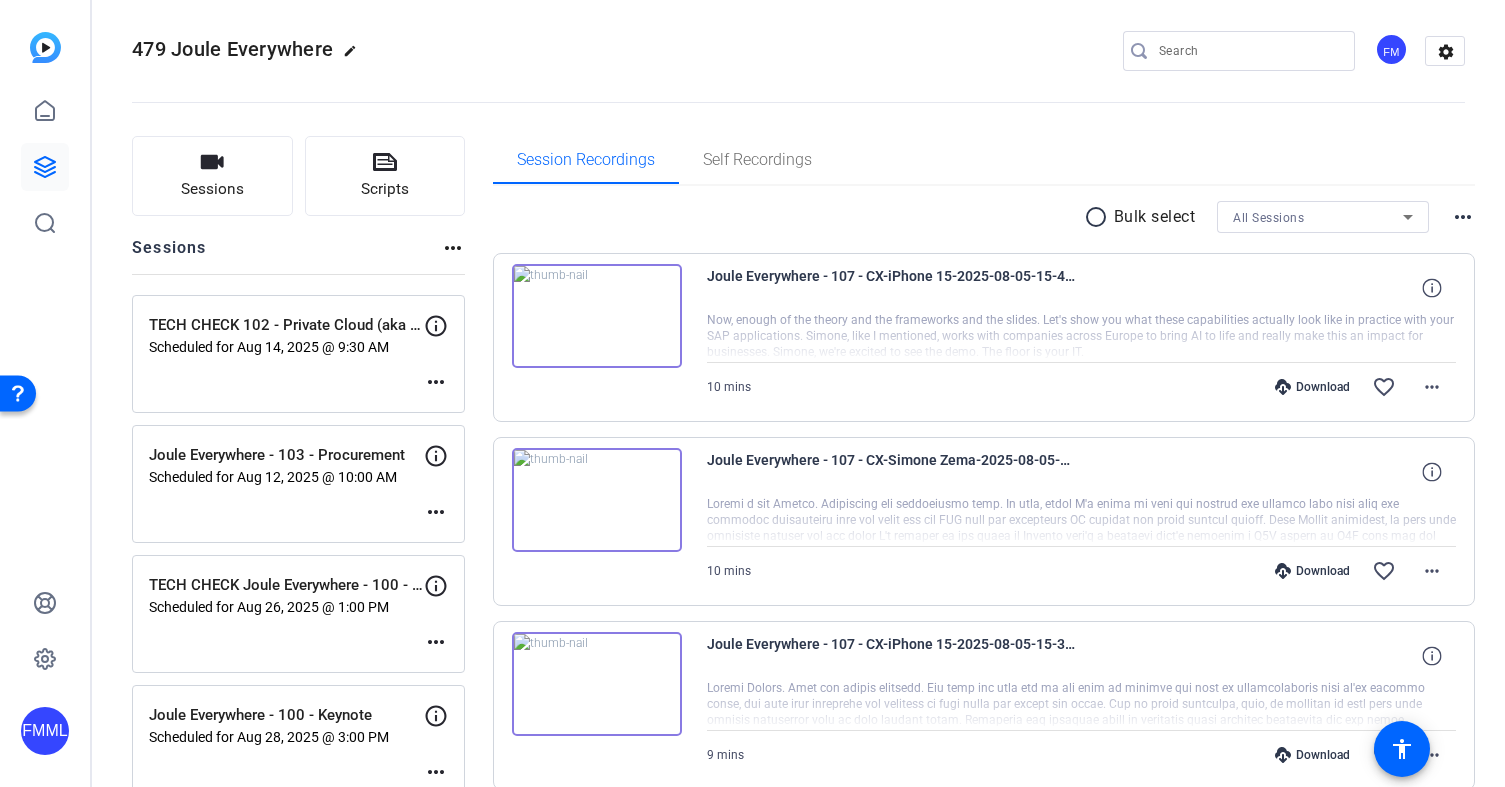 scroll, scrollTop: 0, scrollLeft: 0, axis: both 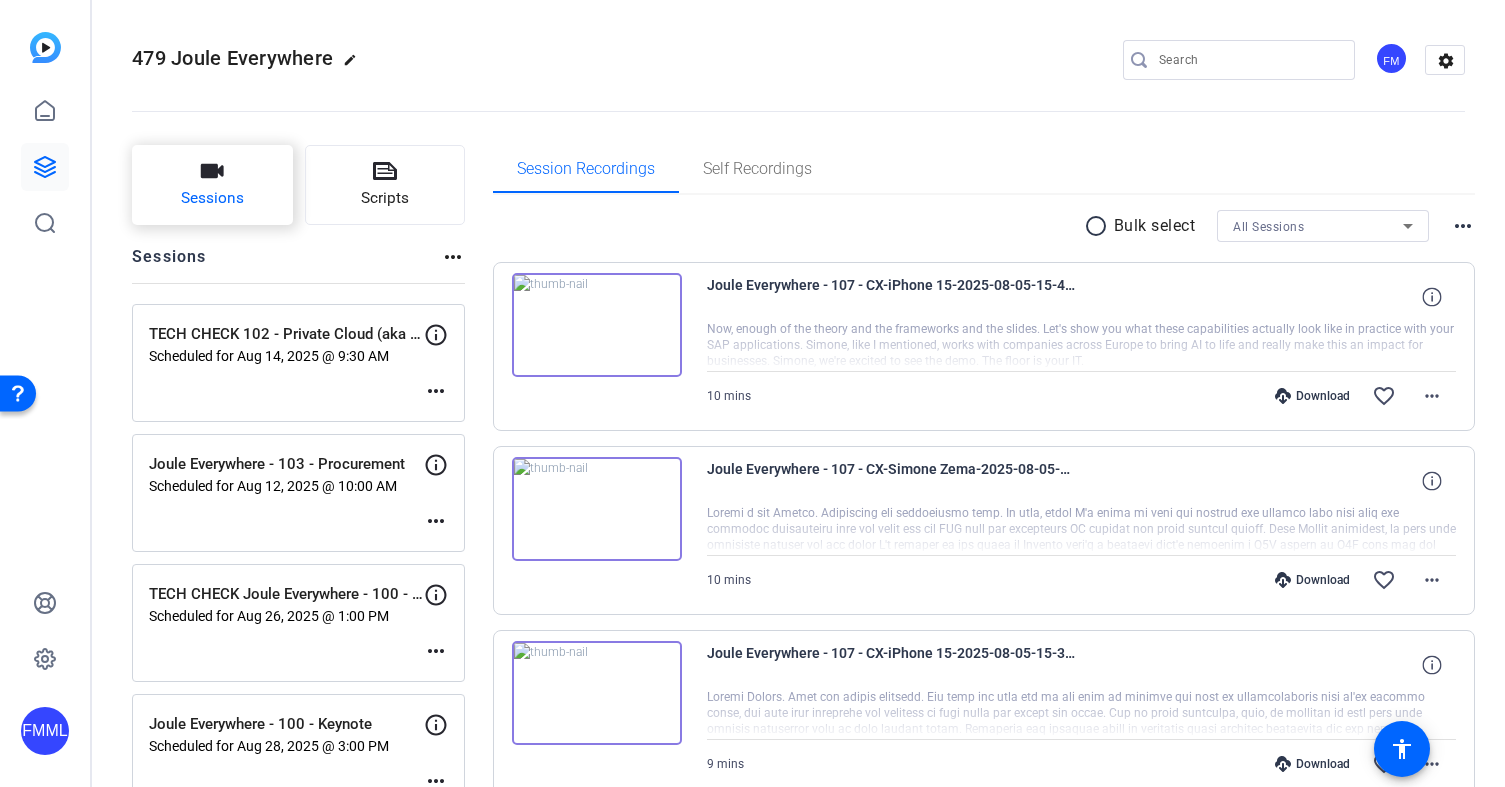 click on "Sessions" 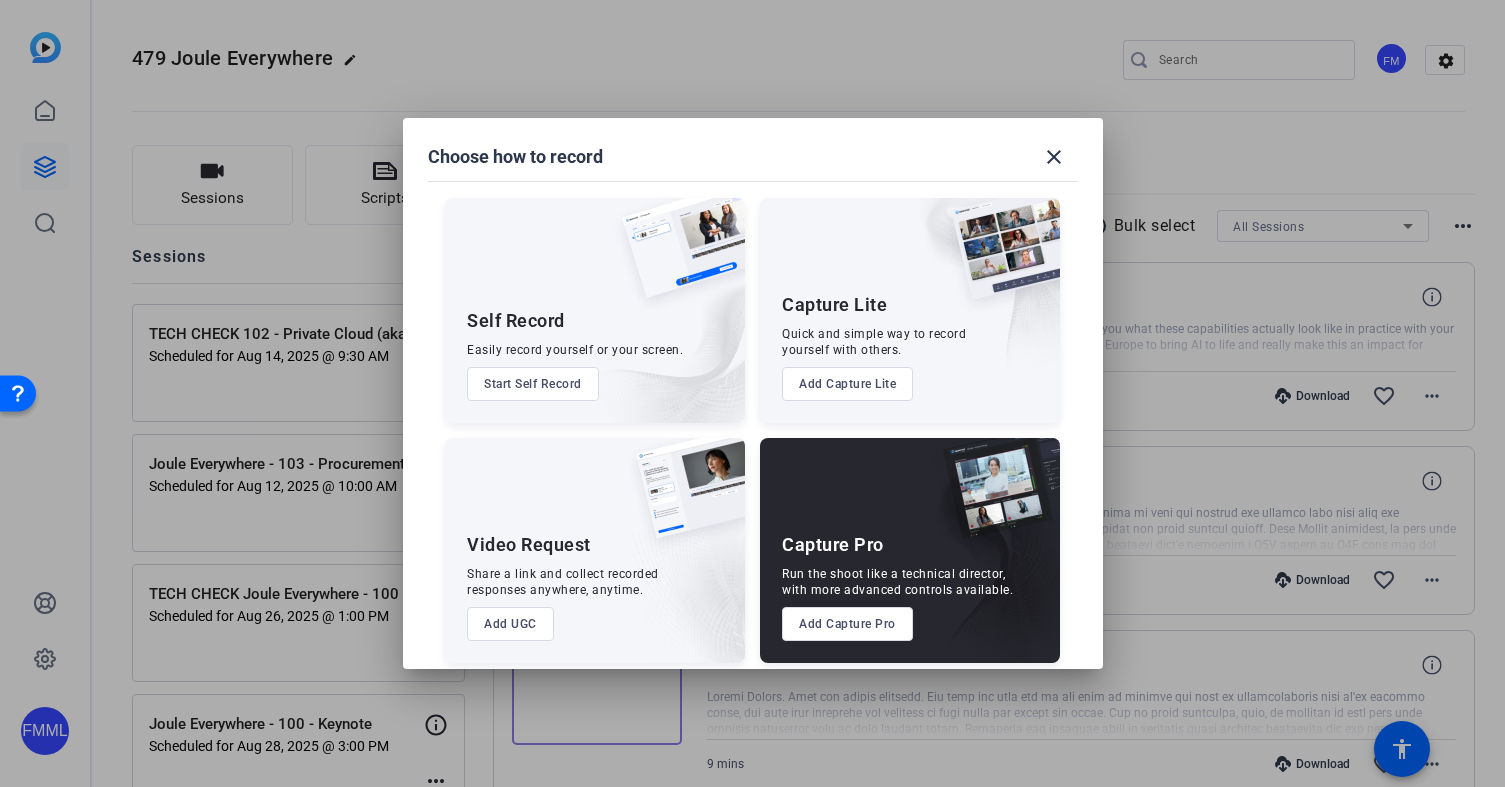 click on "Add Capture Pro" at bounding box center [847, 624] 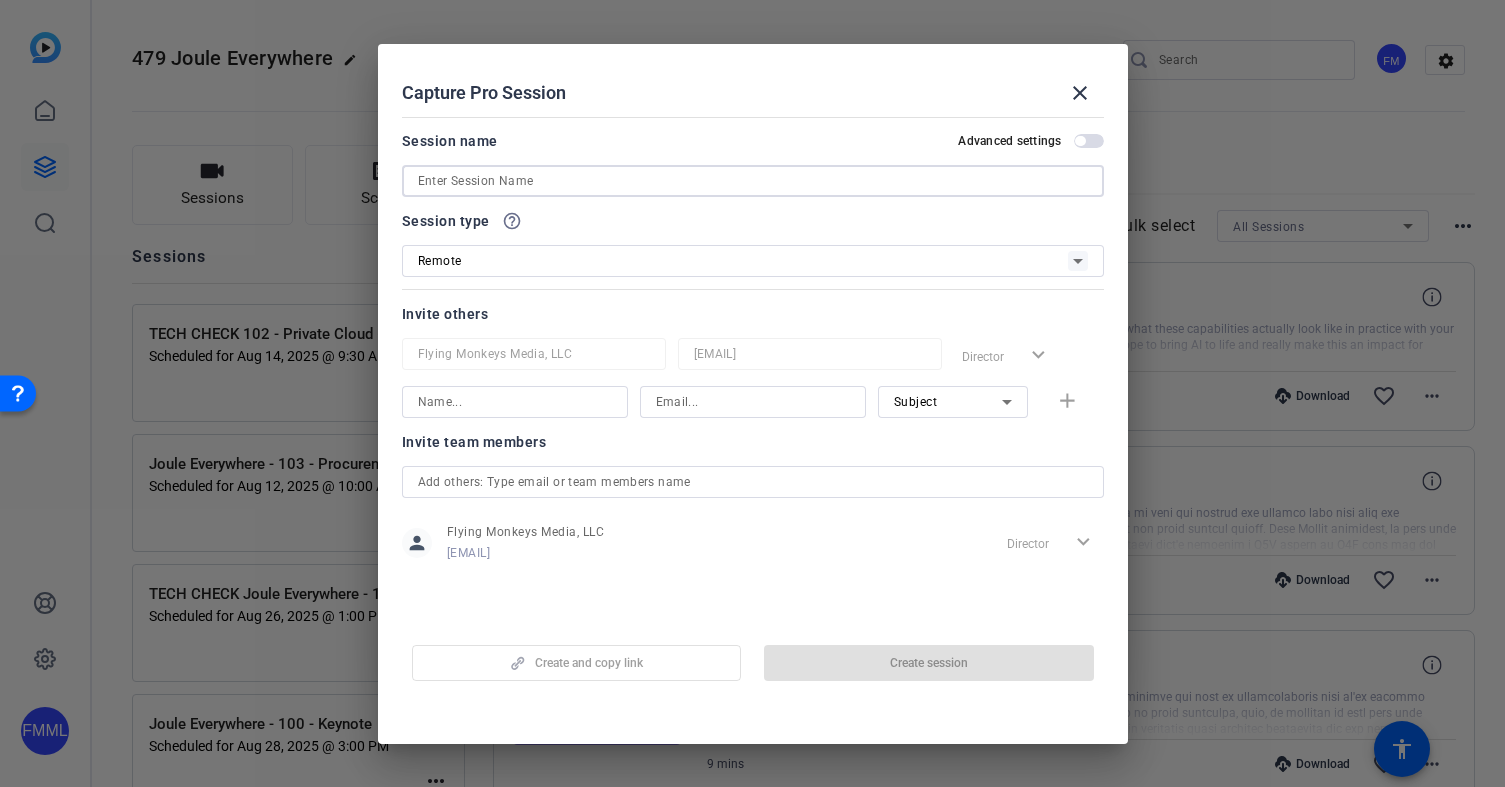click at bounding box center (753, 181) 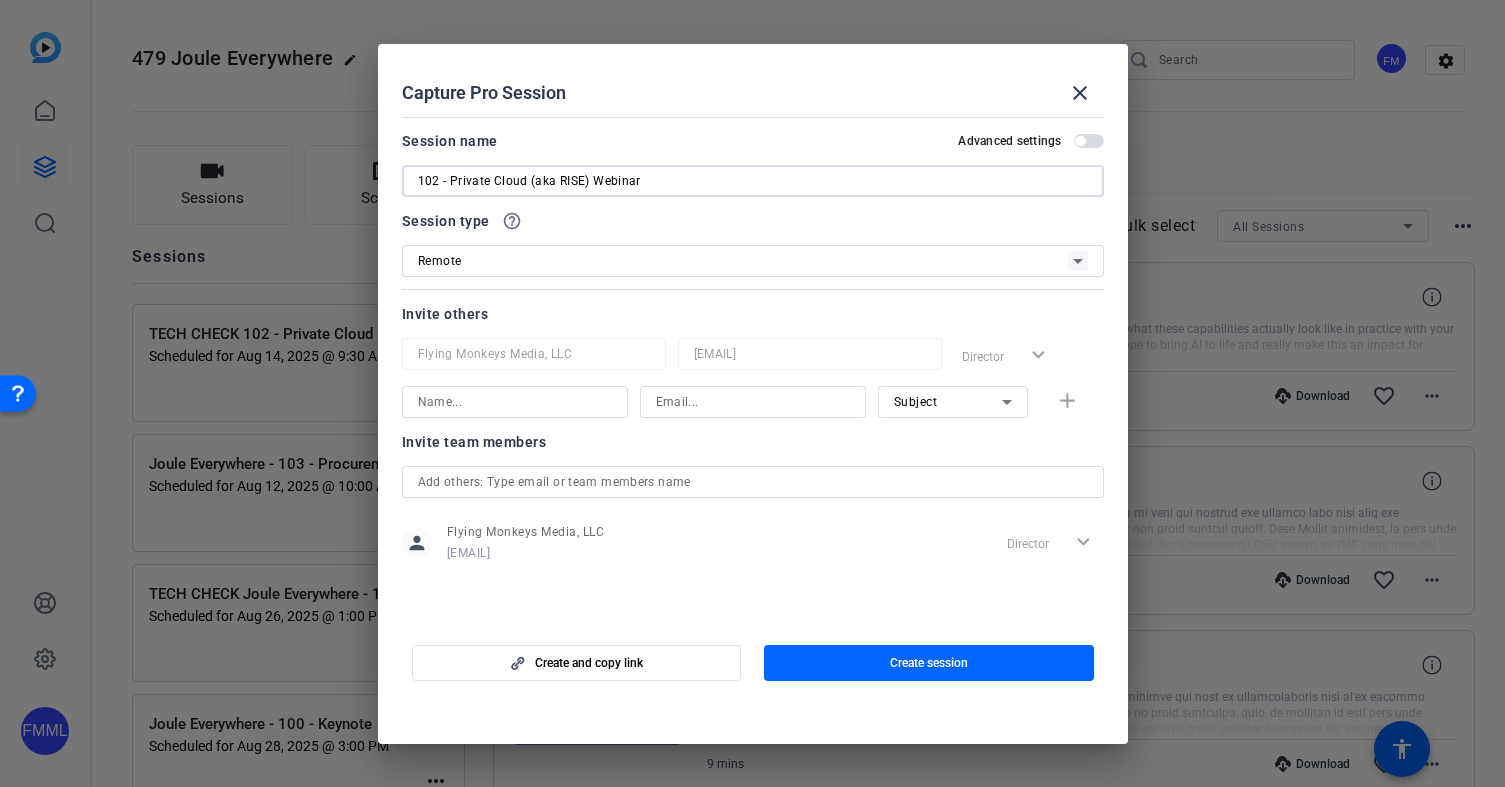 drag, startPoint x: 684, startPoint y: 175, endPoint x: 588, endPoint y: 170, distance: 96.13012 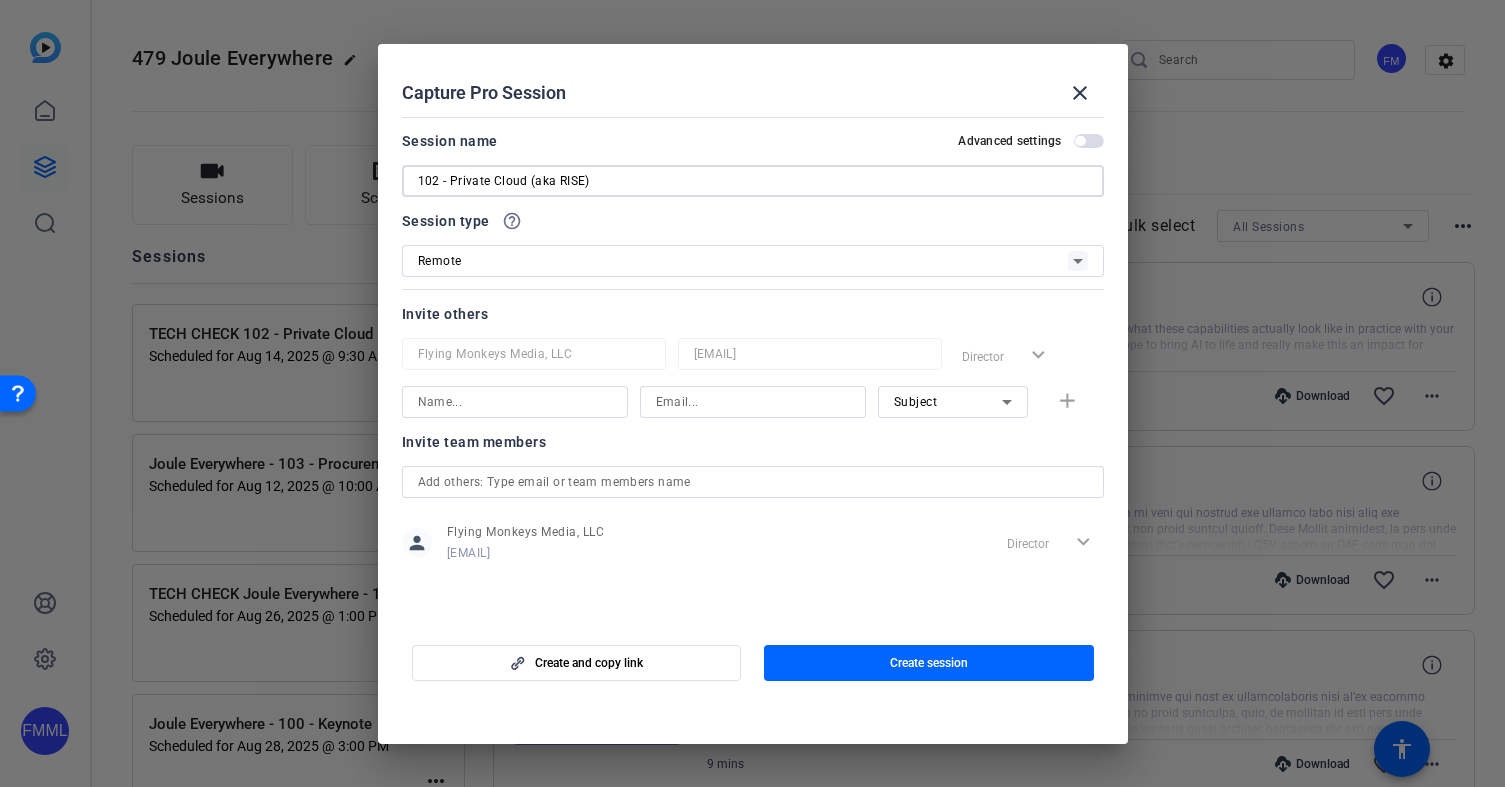 type on "102 - Private Cloud (aka RISE)" 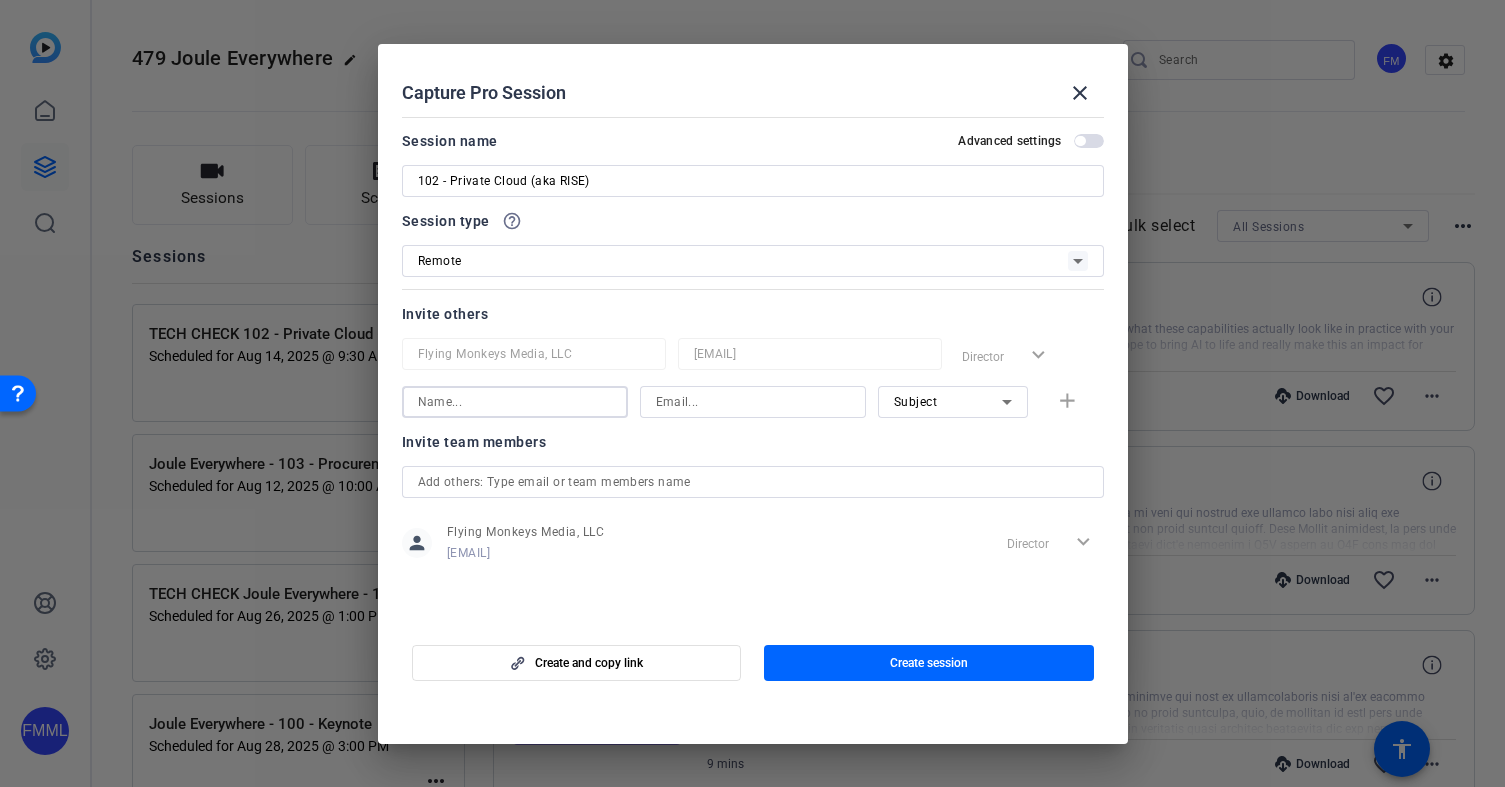 click at bounding box center (515, 402) 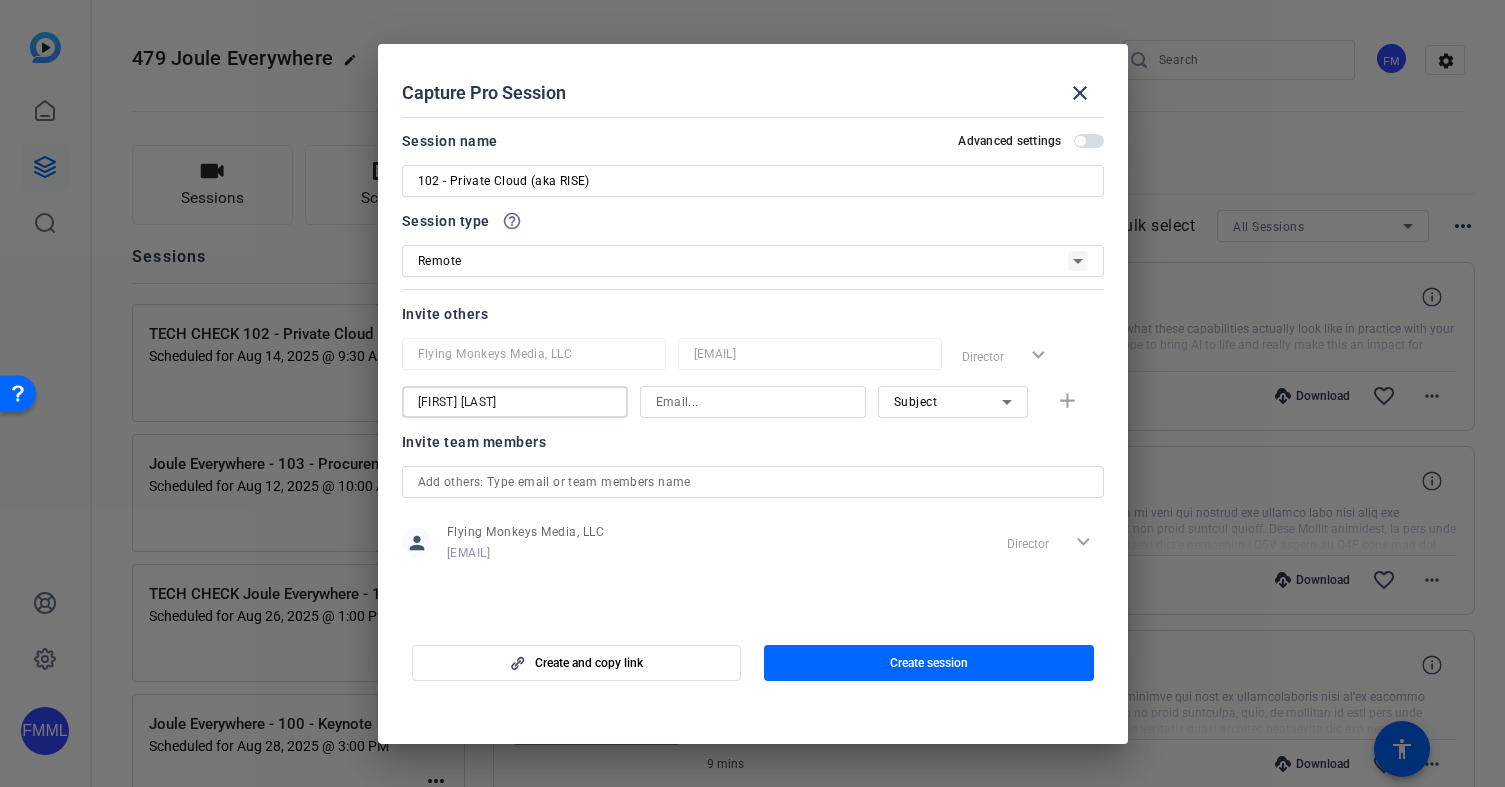 type on "[FIRST] [LAST]" 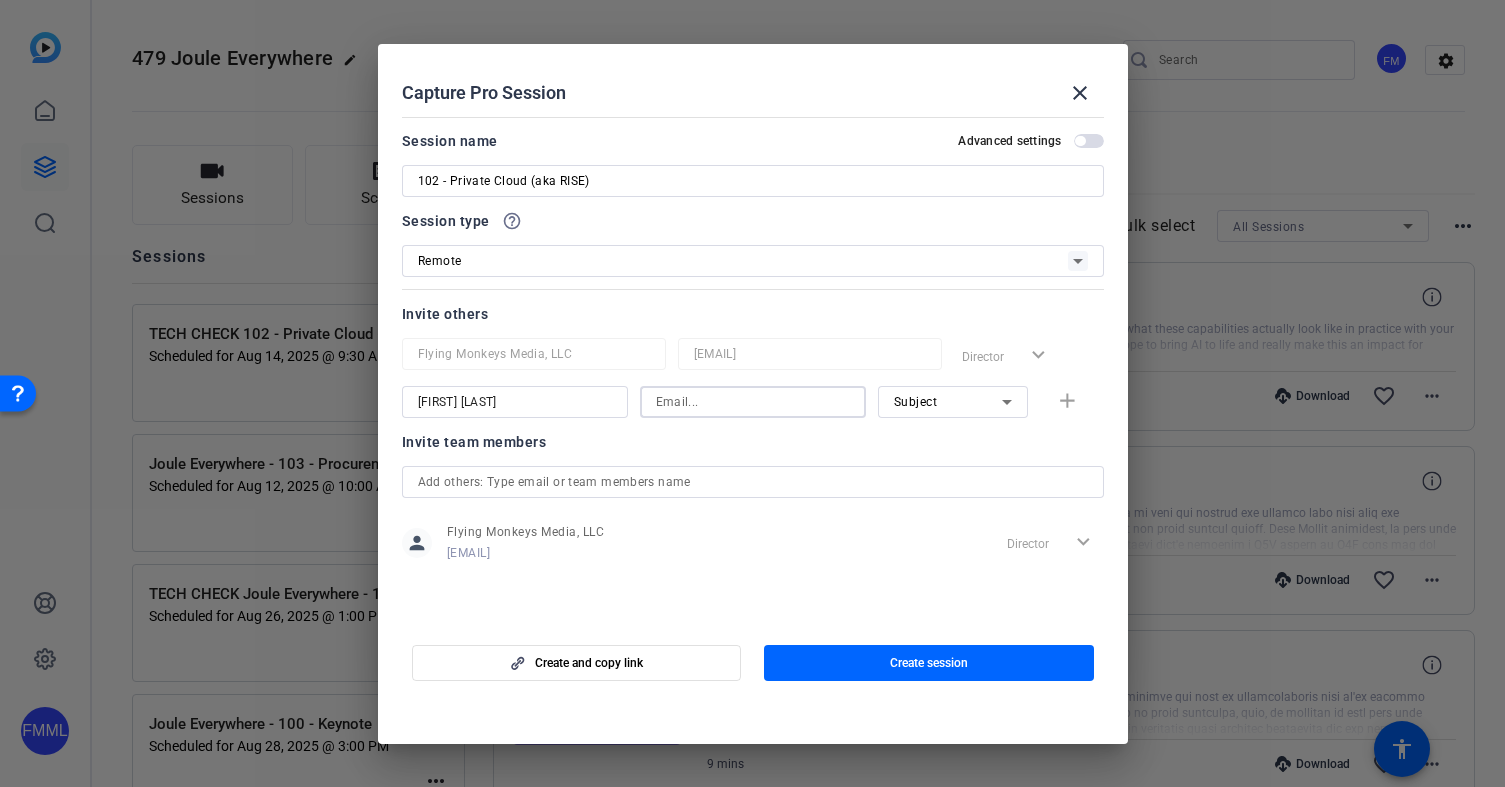 click at bounding box center [753, 402] 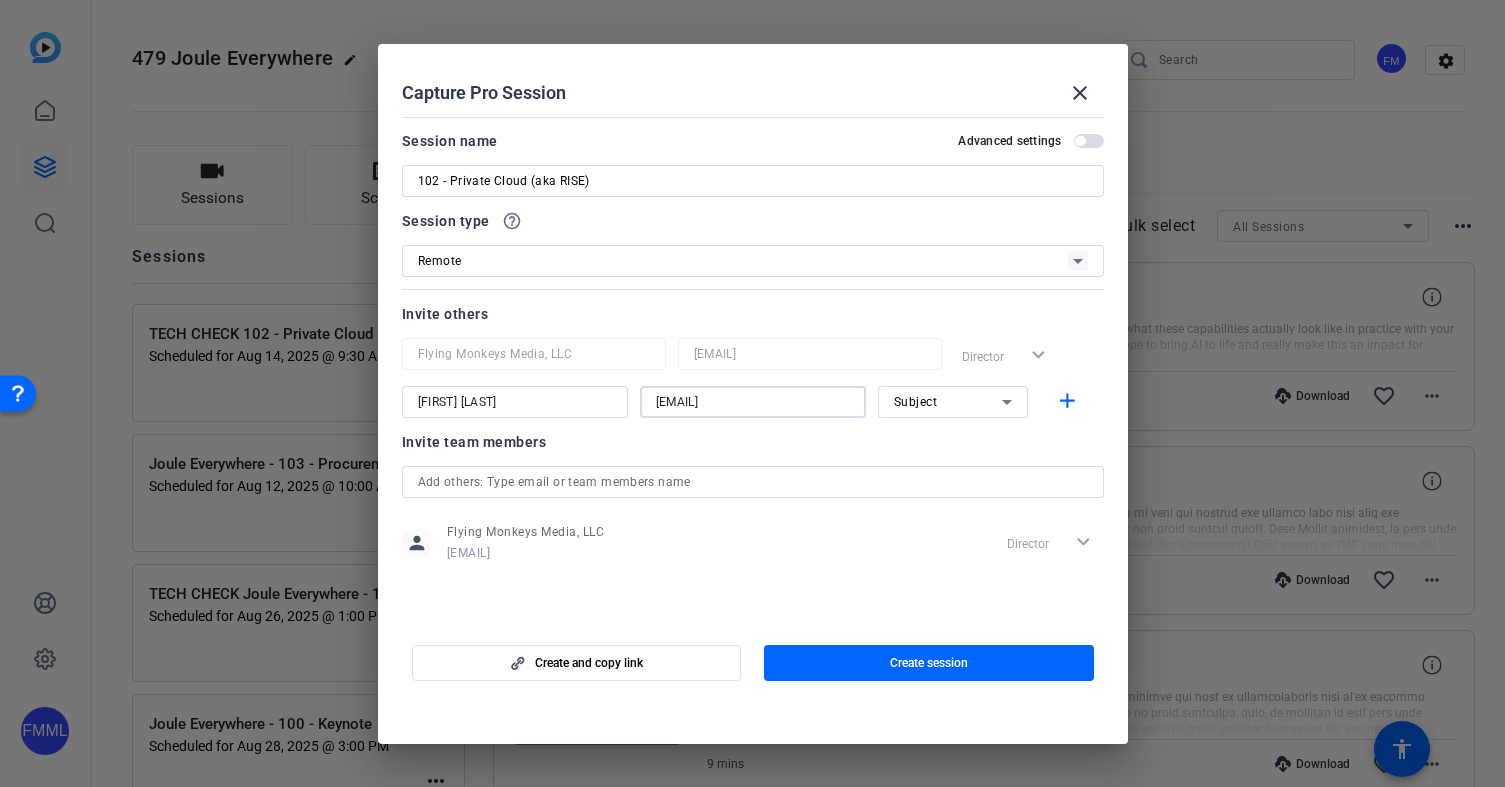scroll, scrollTop: 0, scrollLeft: 0, axis: both 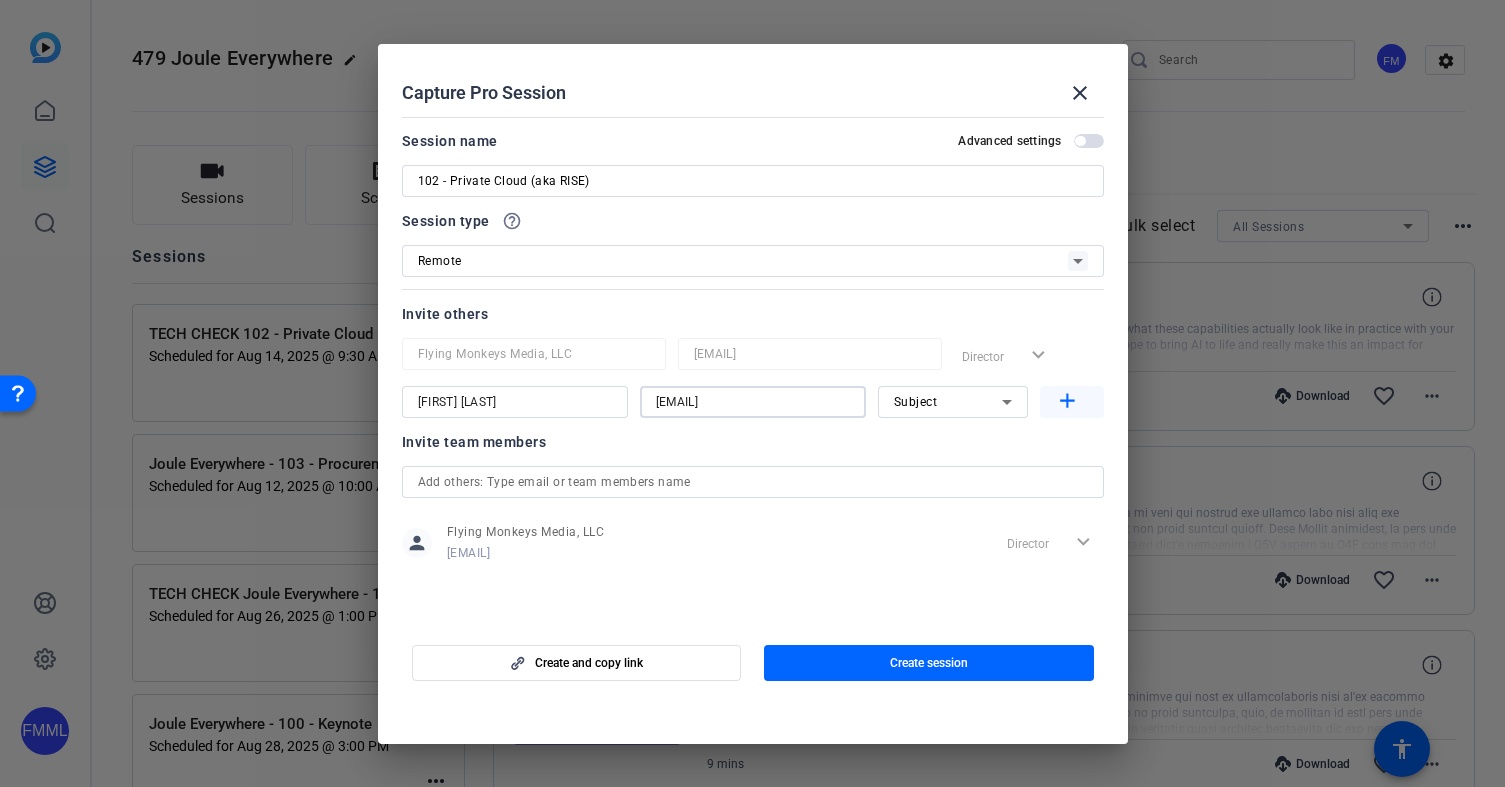 type on "[EMAIL]" 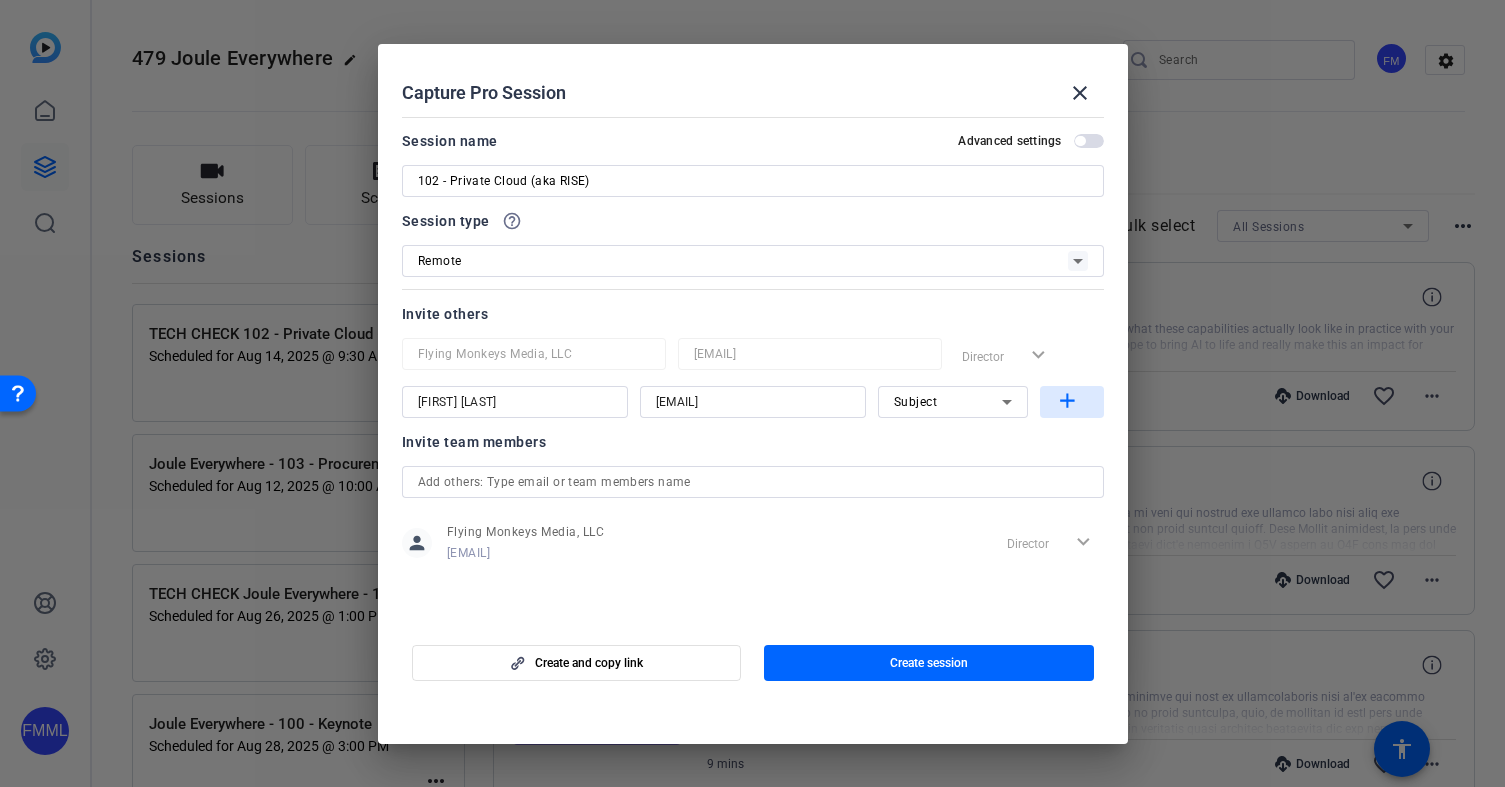 scroll, scrollTop: 0, scrollLeft: 0, axis: both 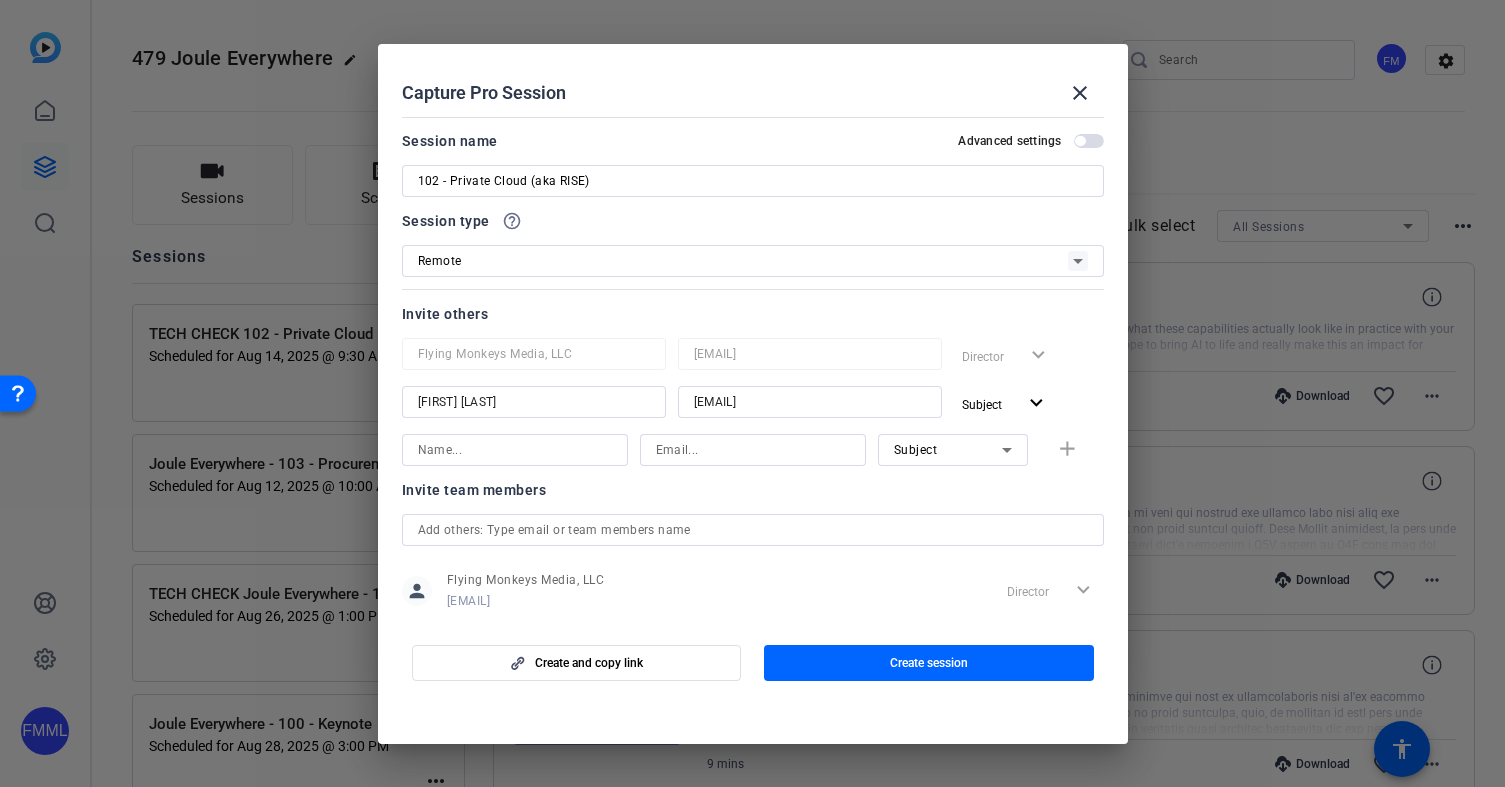 click at bounding box center [515, 450] 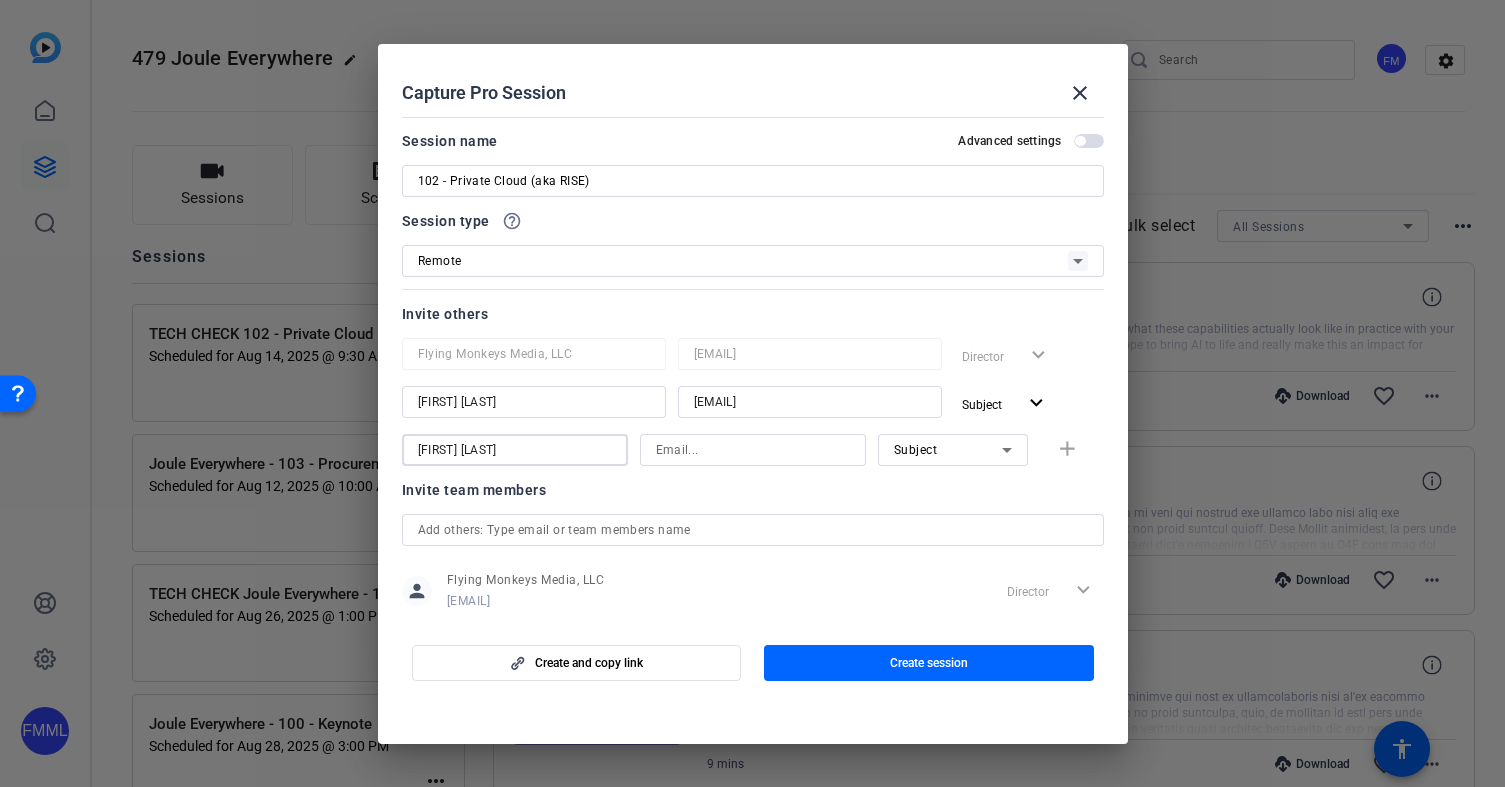 type on "[FIRST] [LAST]" 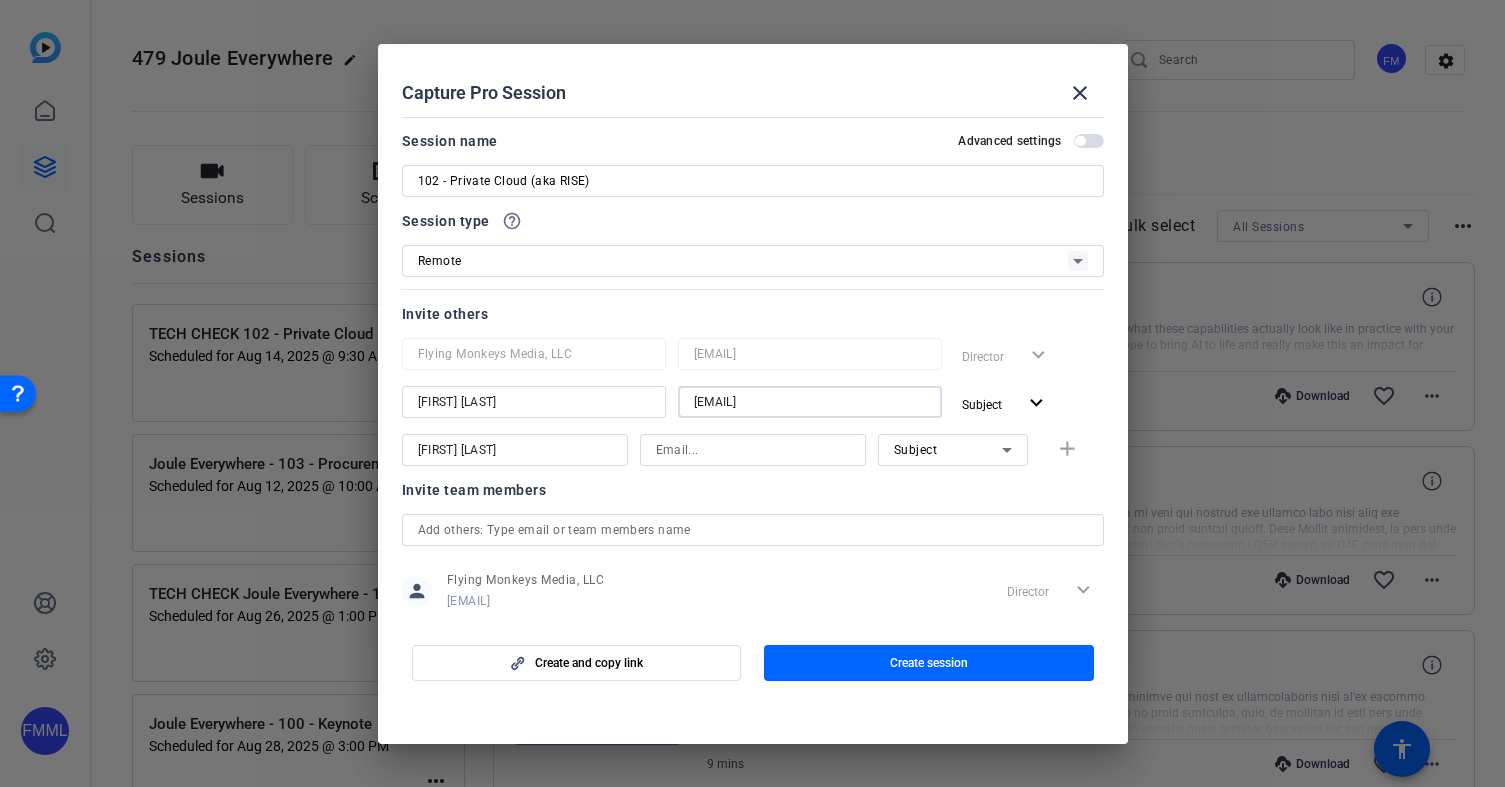 drag, startPoint x: 694, startPoint y: 400, endPoint x: 898, endPoint y: 410, distance: 204.24495 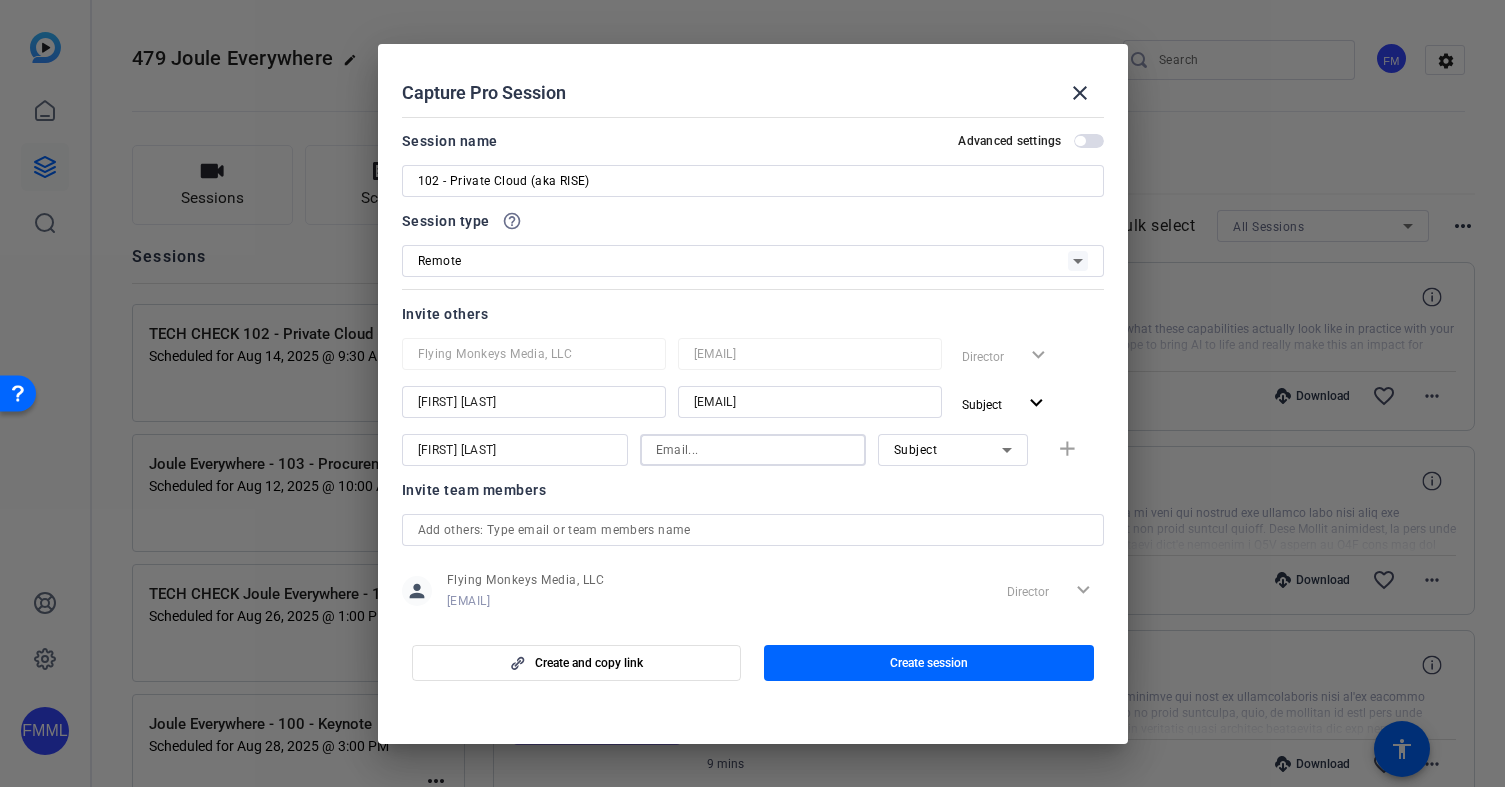 click at bounding box center [753, 450] 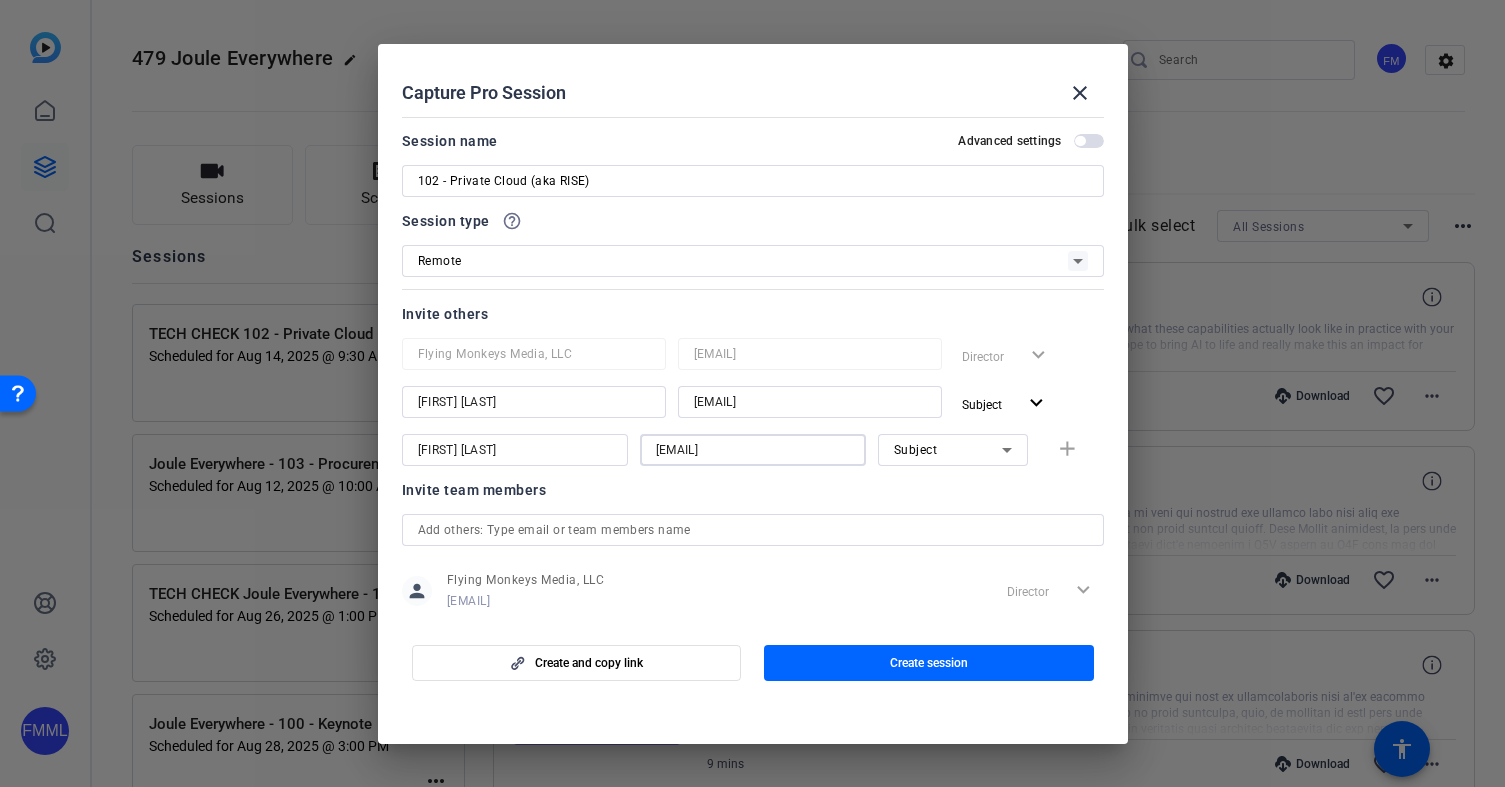 scroll, scrollTop: 0, scrollLeft: 0, axis: both 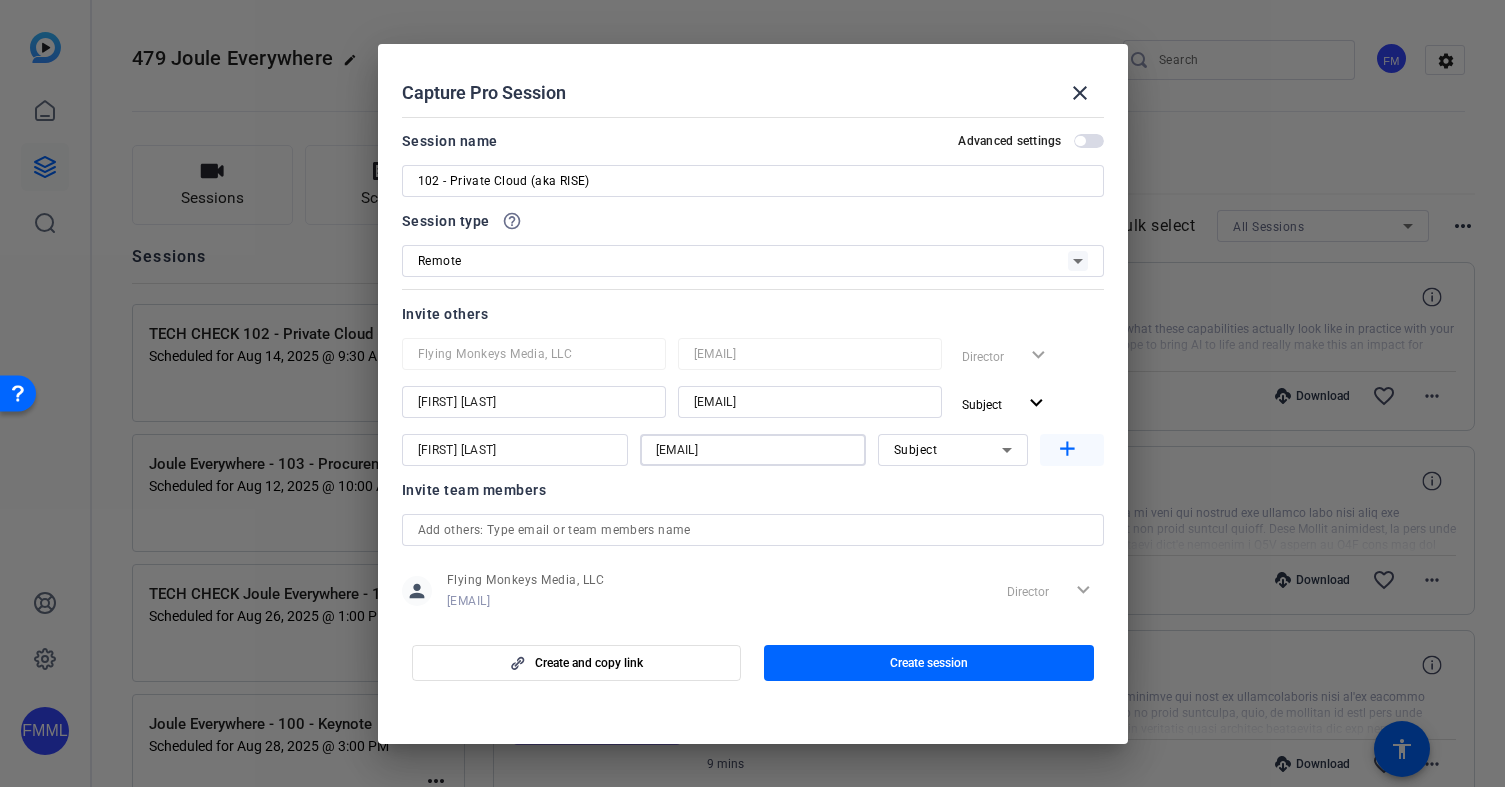 type on "[EMAIL]" 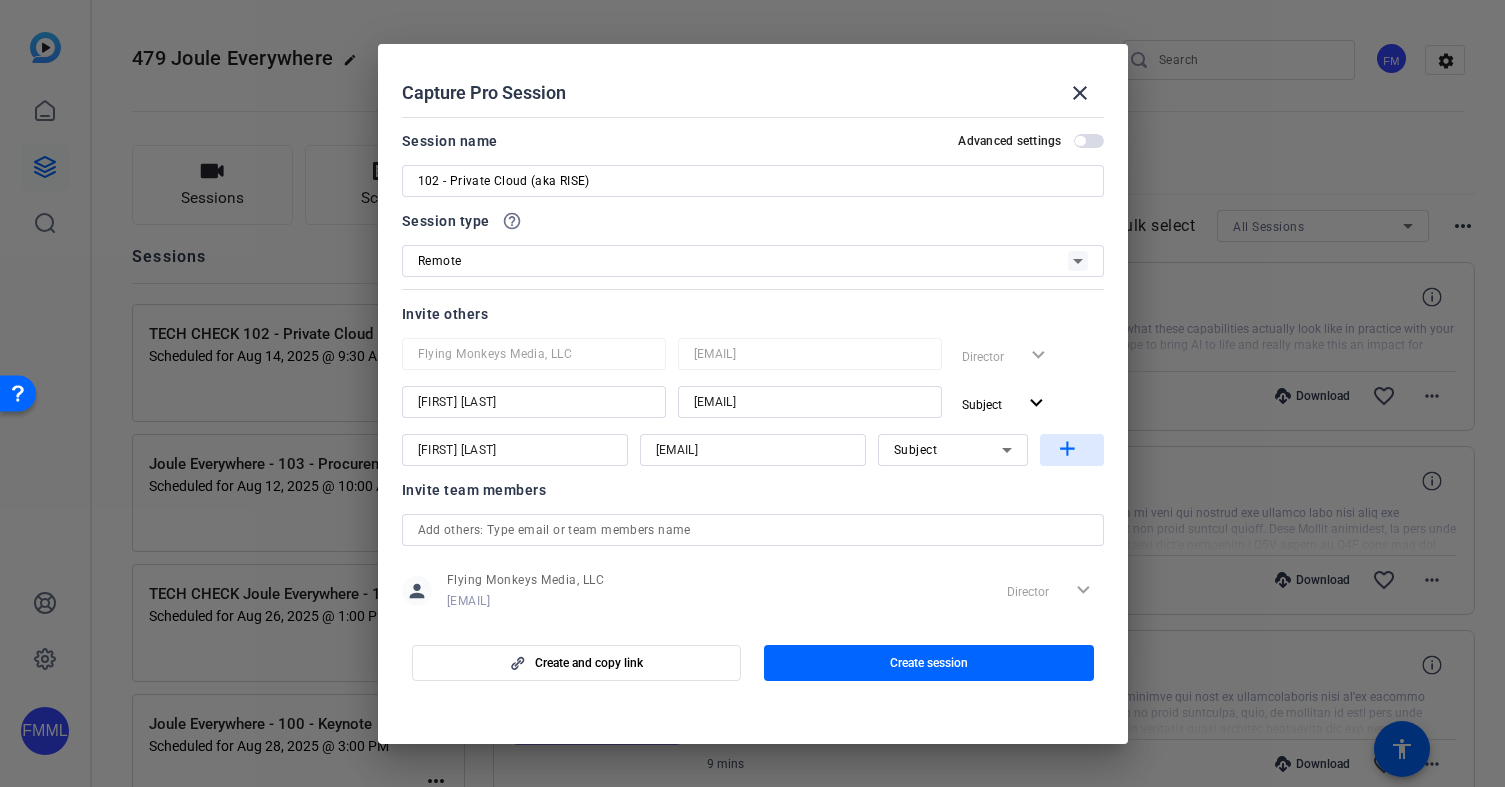 scroll, scrollTop: 0, scrollLeft: 0, axis: both 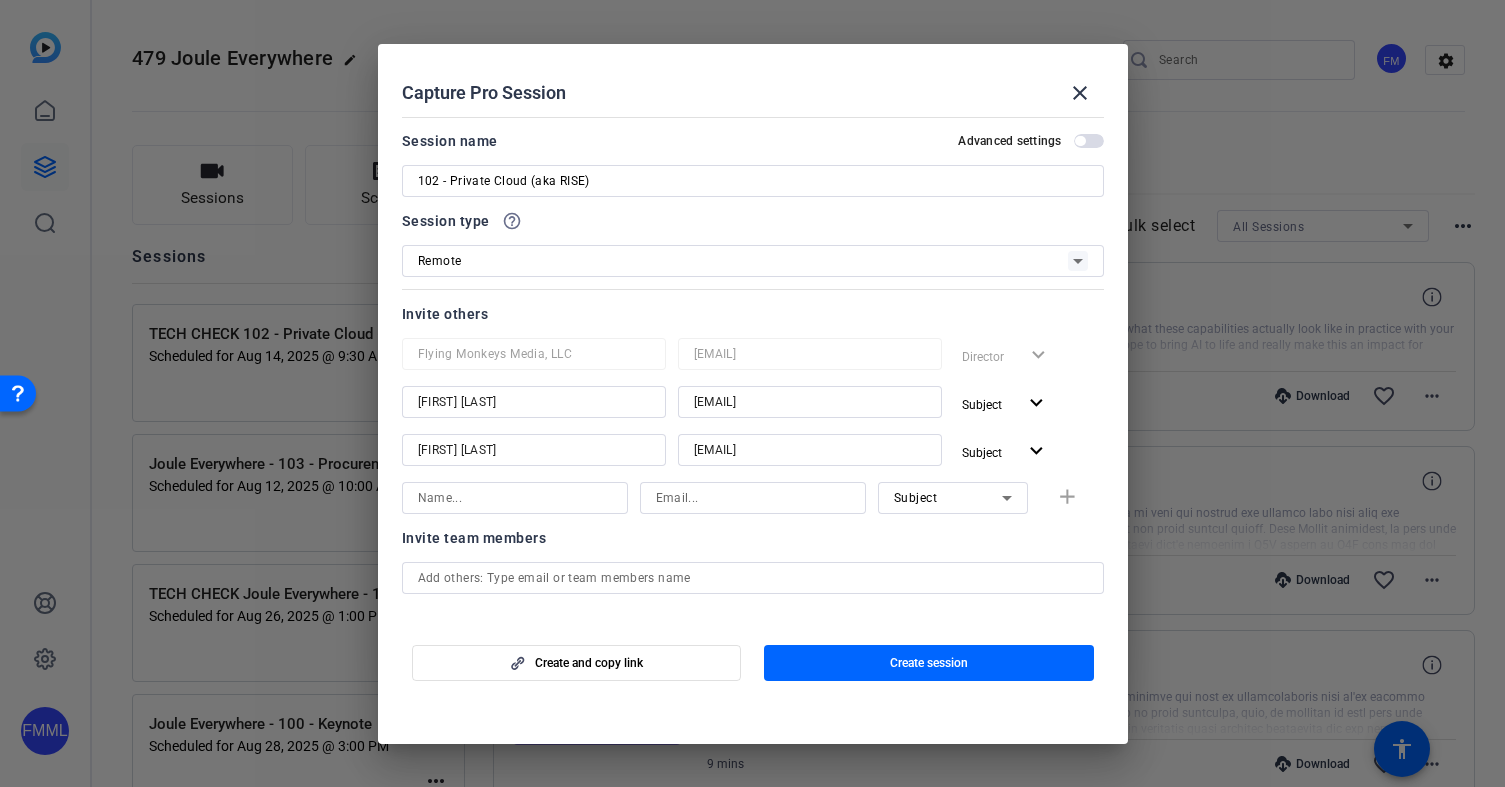 click at bounding box center (515, 498) 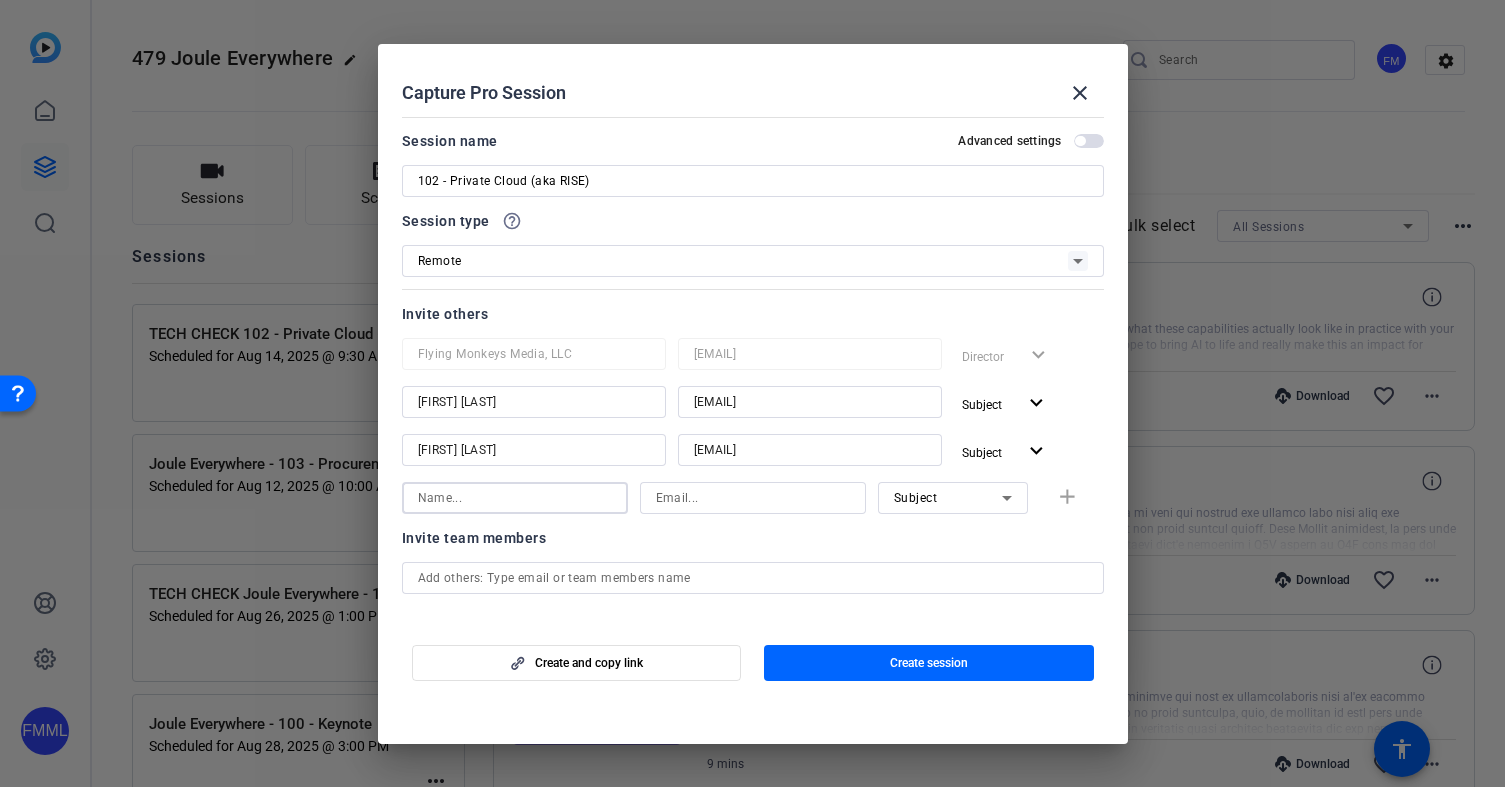 paste on "[LAST], [FIRST] <[EMAIL]>" 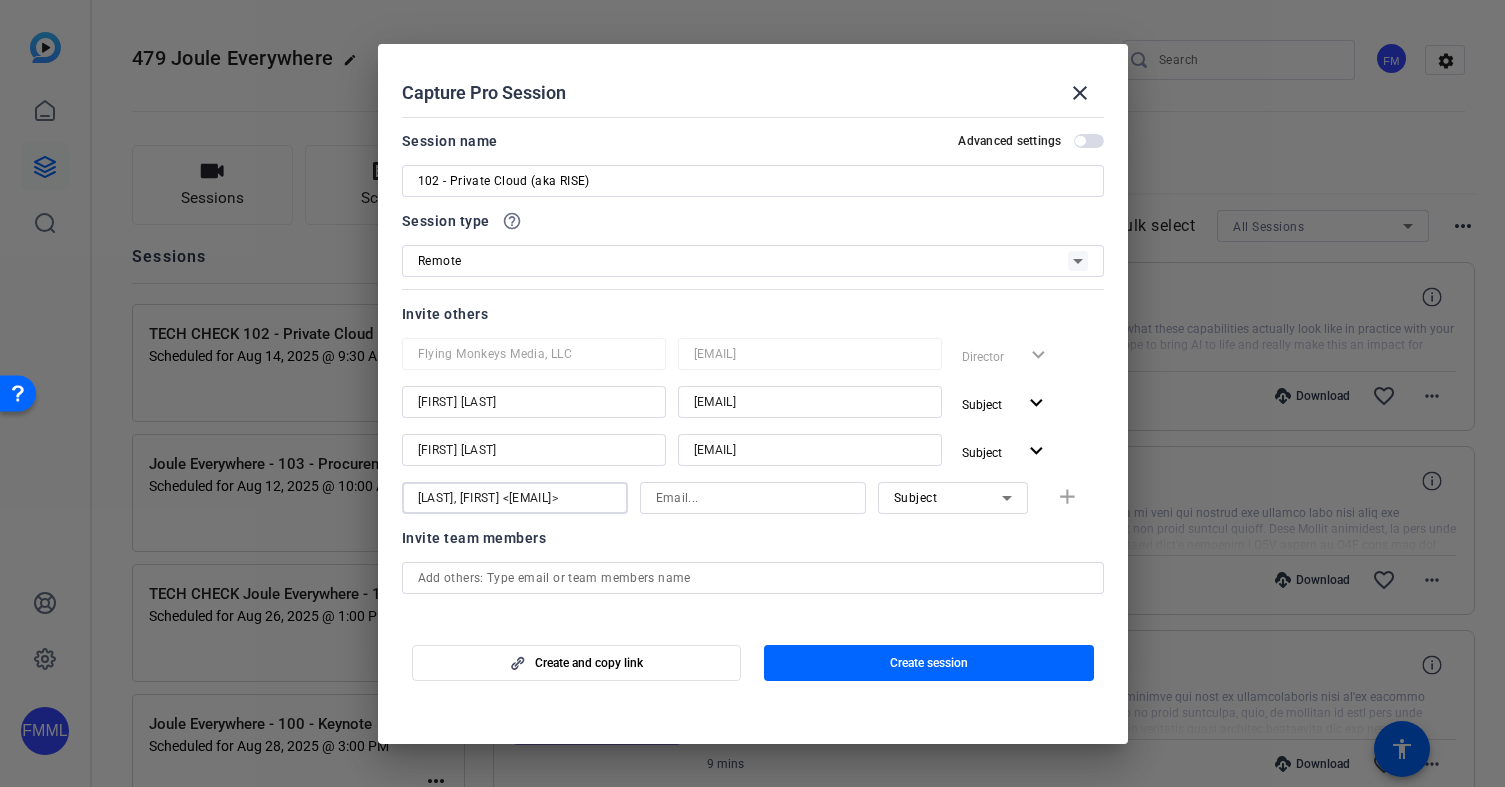 scroll, scrollTop: 0, scrollLeft: 54, axis: horizontal 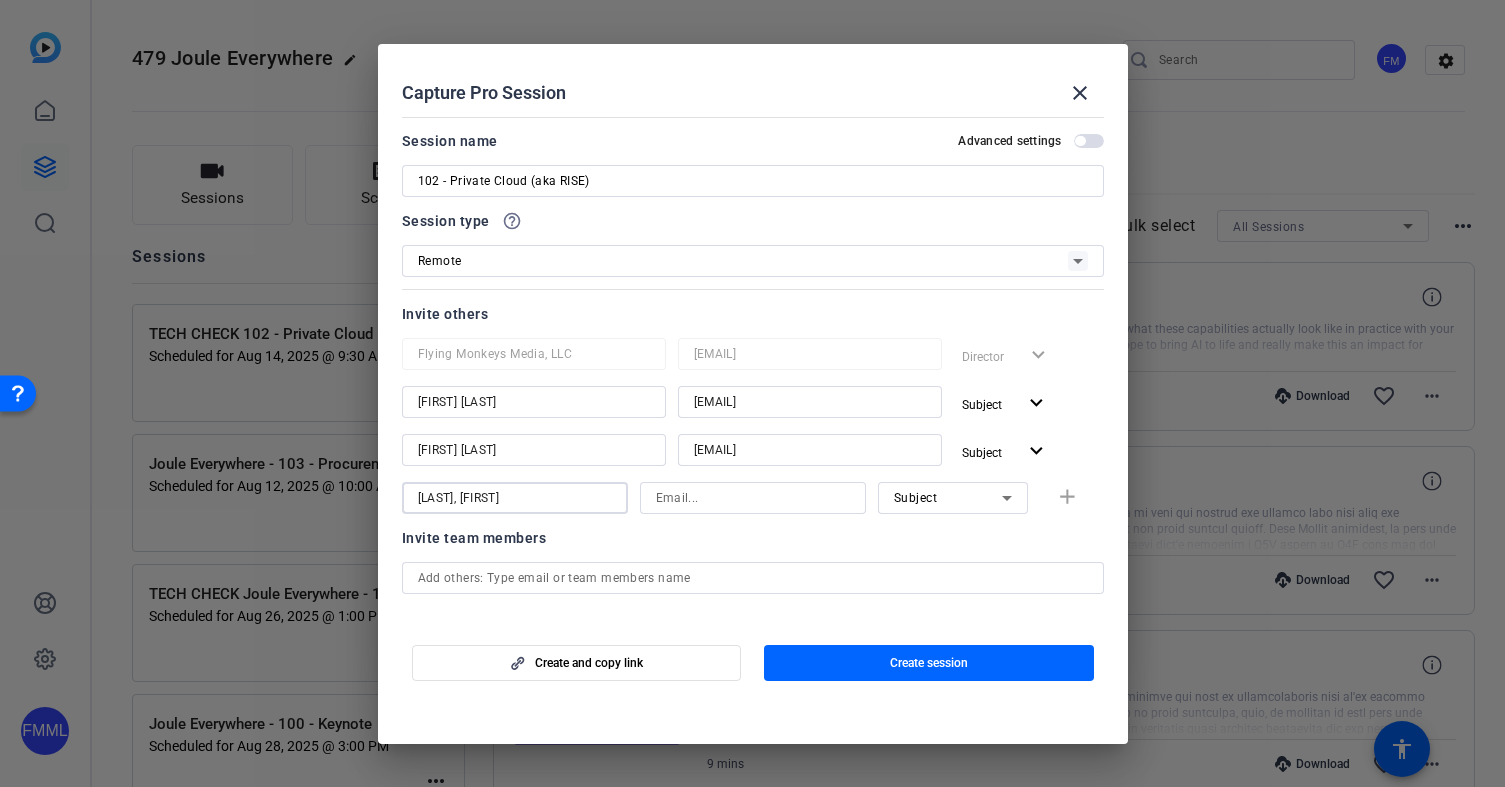 type on "[LAST], [FIRST]" 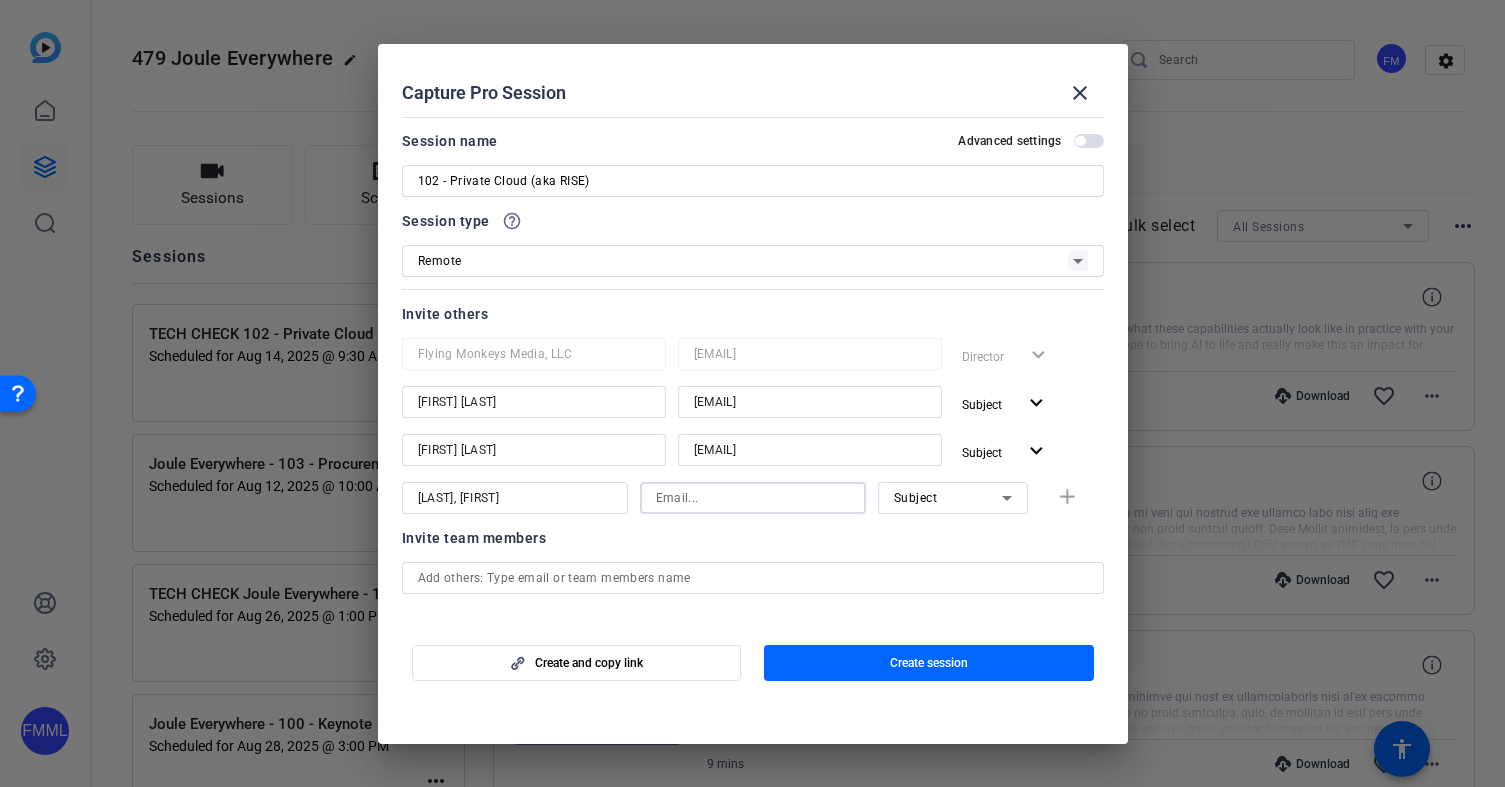 click at bounding box center (753, 498) 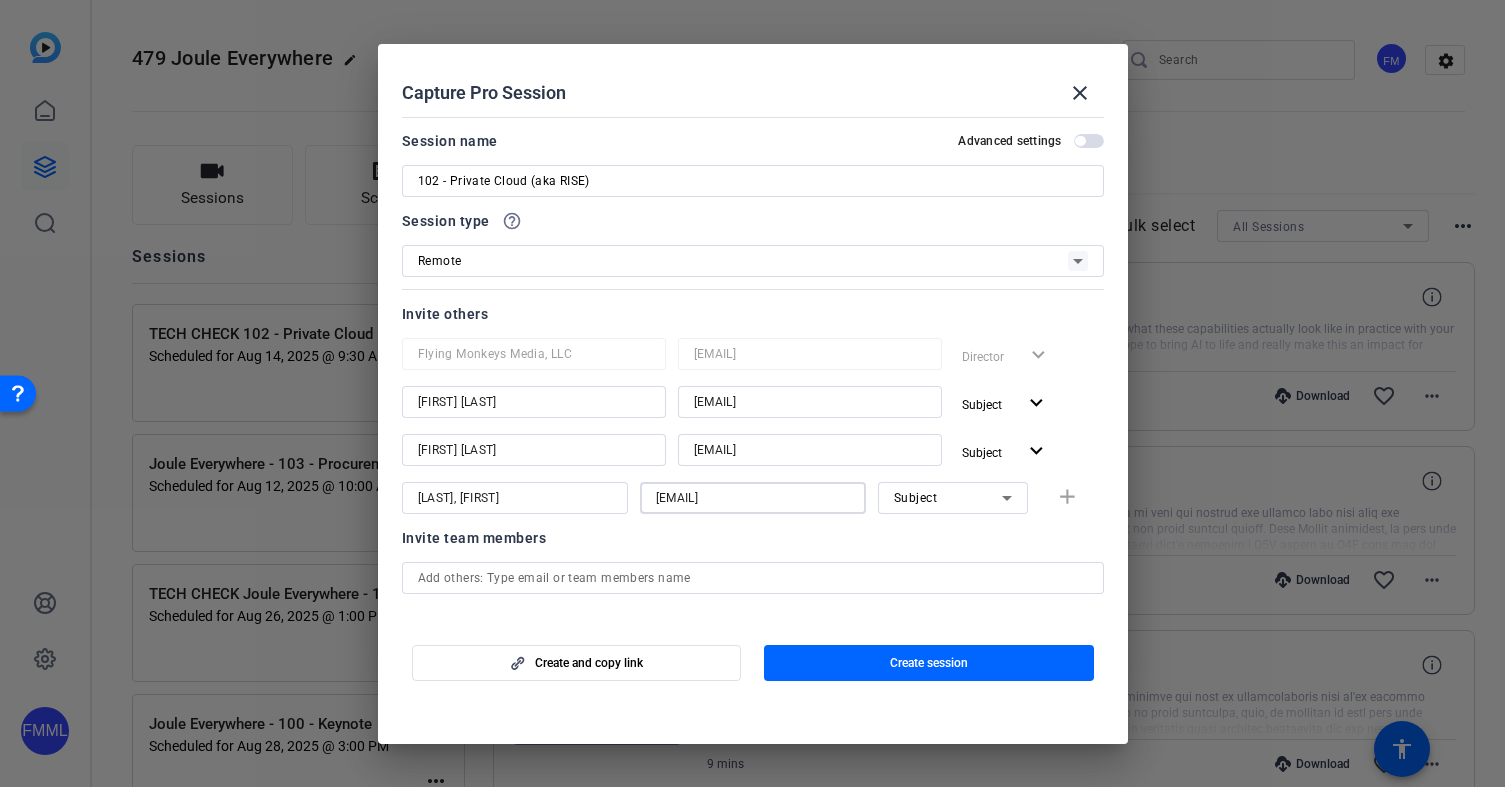 click on "[EMAIL]" at bounding box center [753, 498] 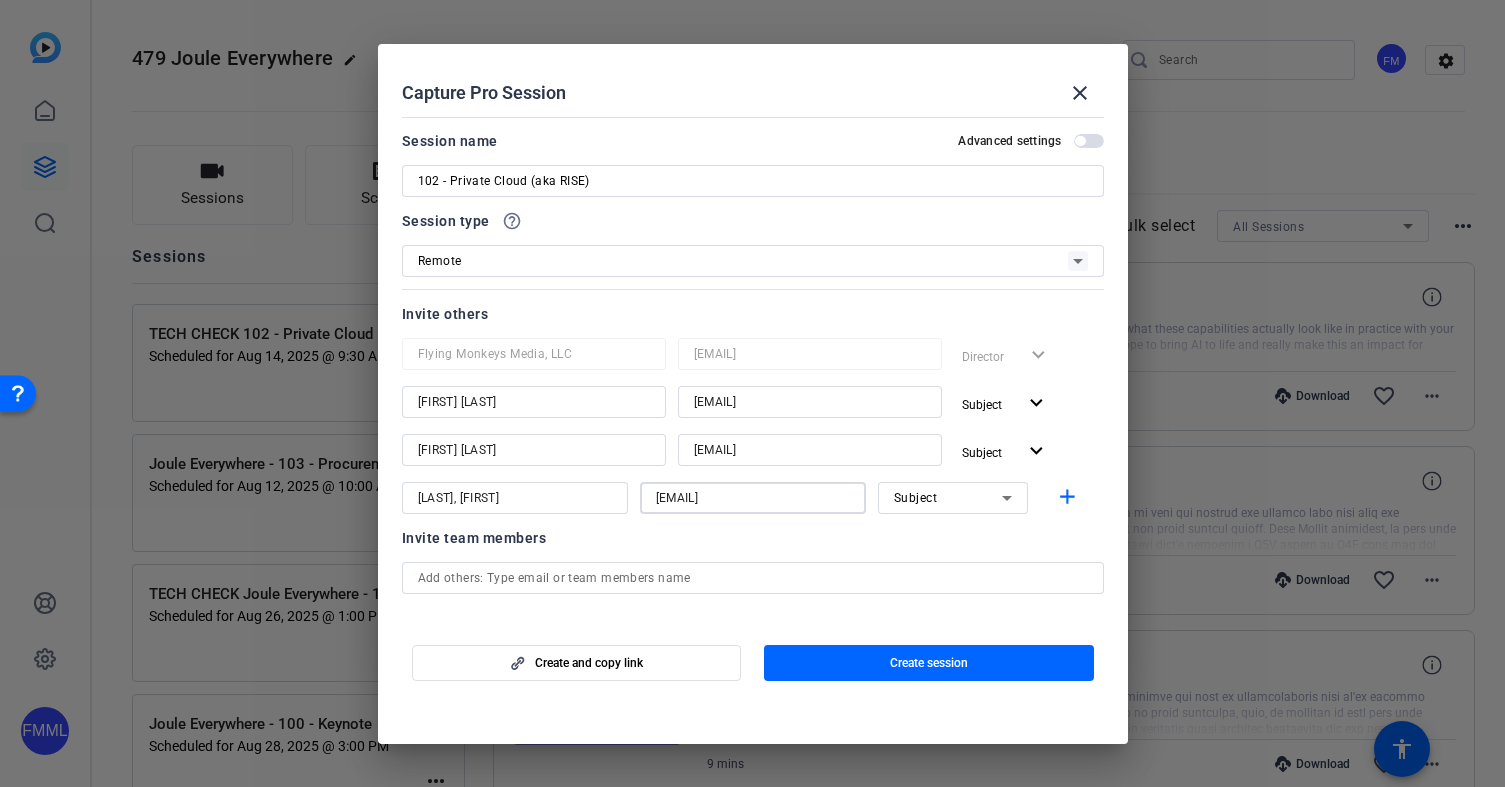 type on "[EMAIL]" 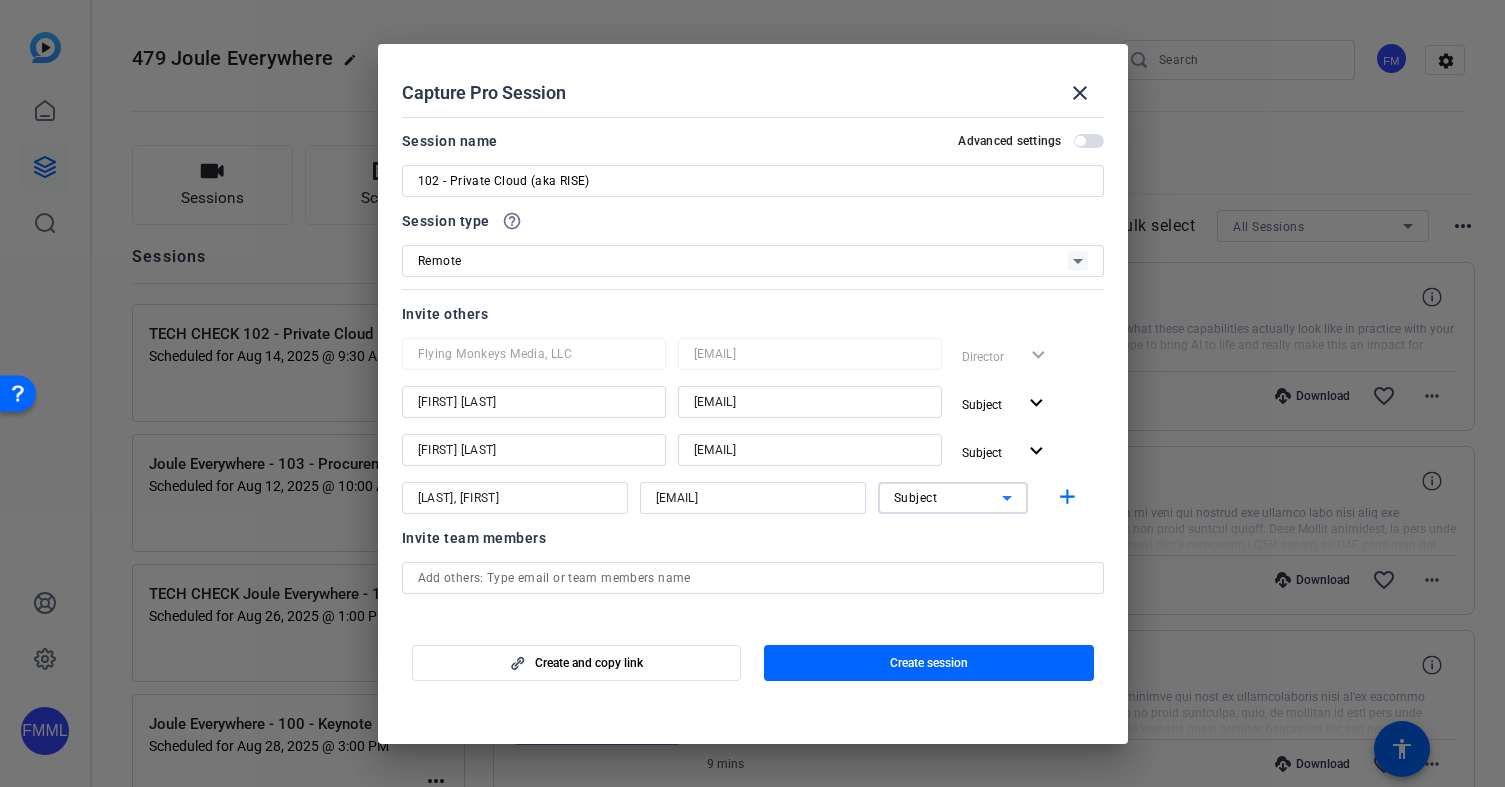 click 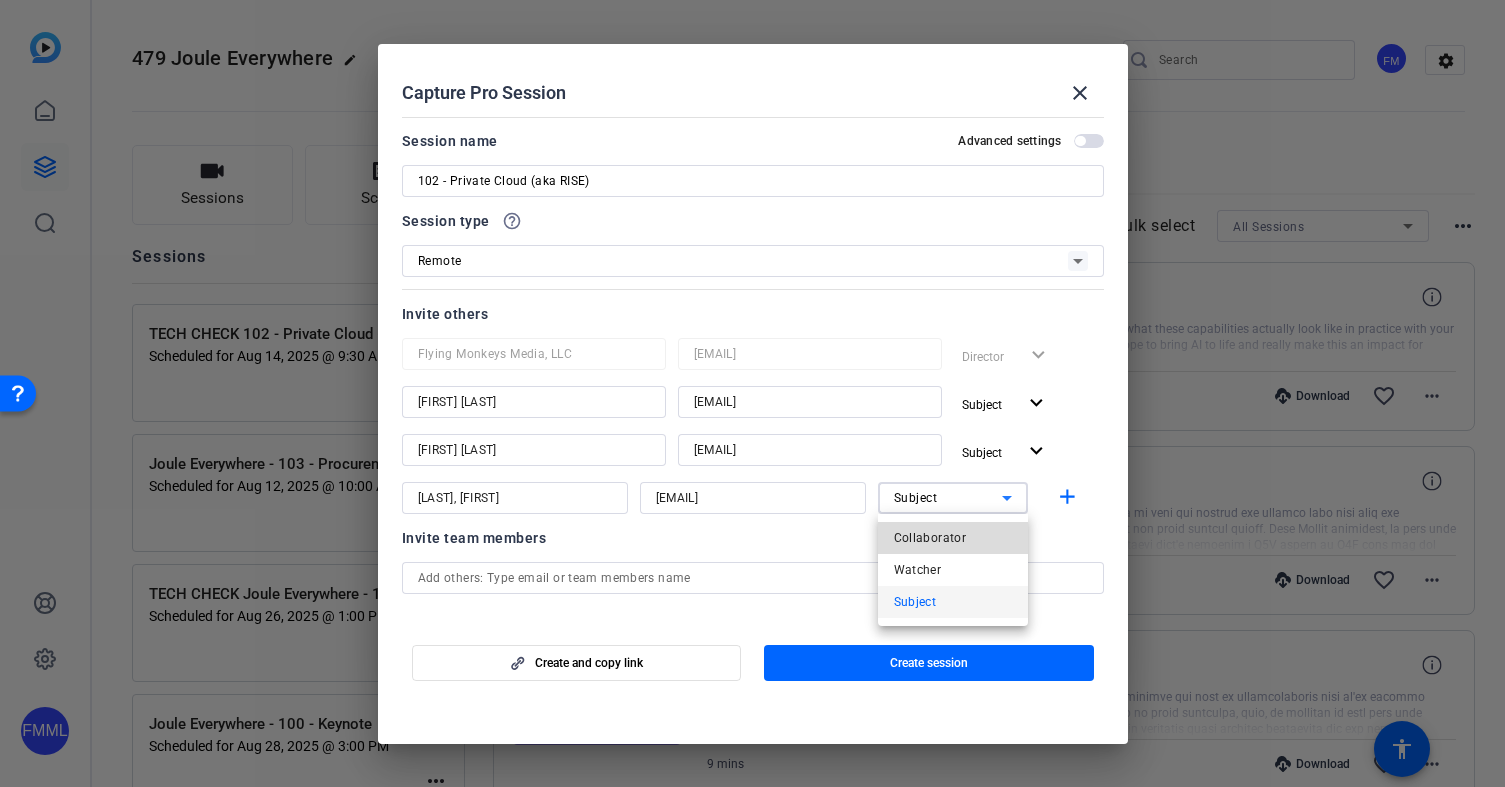 click on "Collaborator" at bounding box center [953, 538] 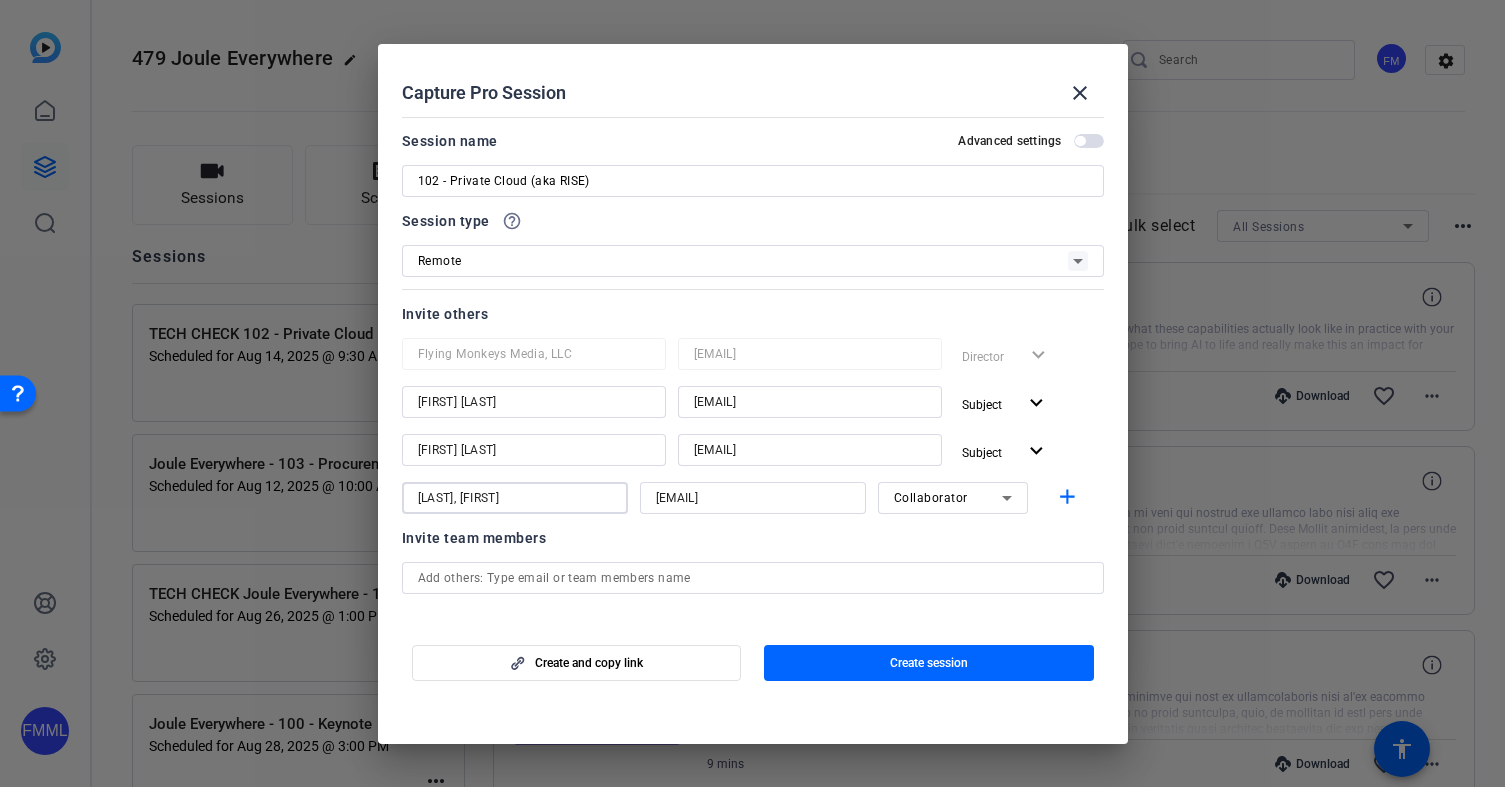 drag, startPoint x: 518, startPoint y: 501, endPoint x: 474, endPoint y: 501, distance: 44 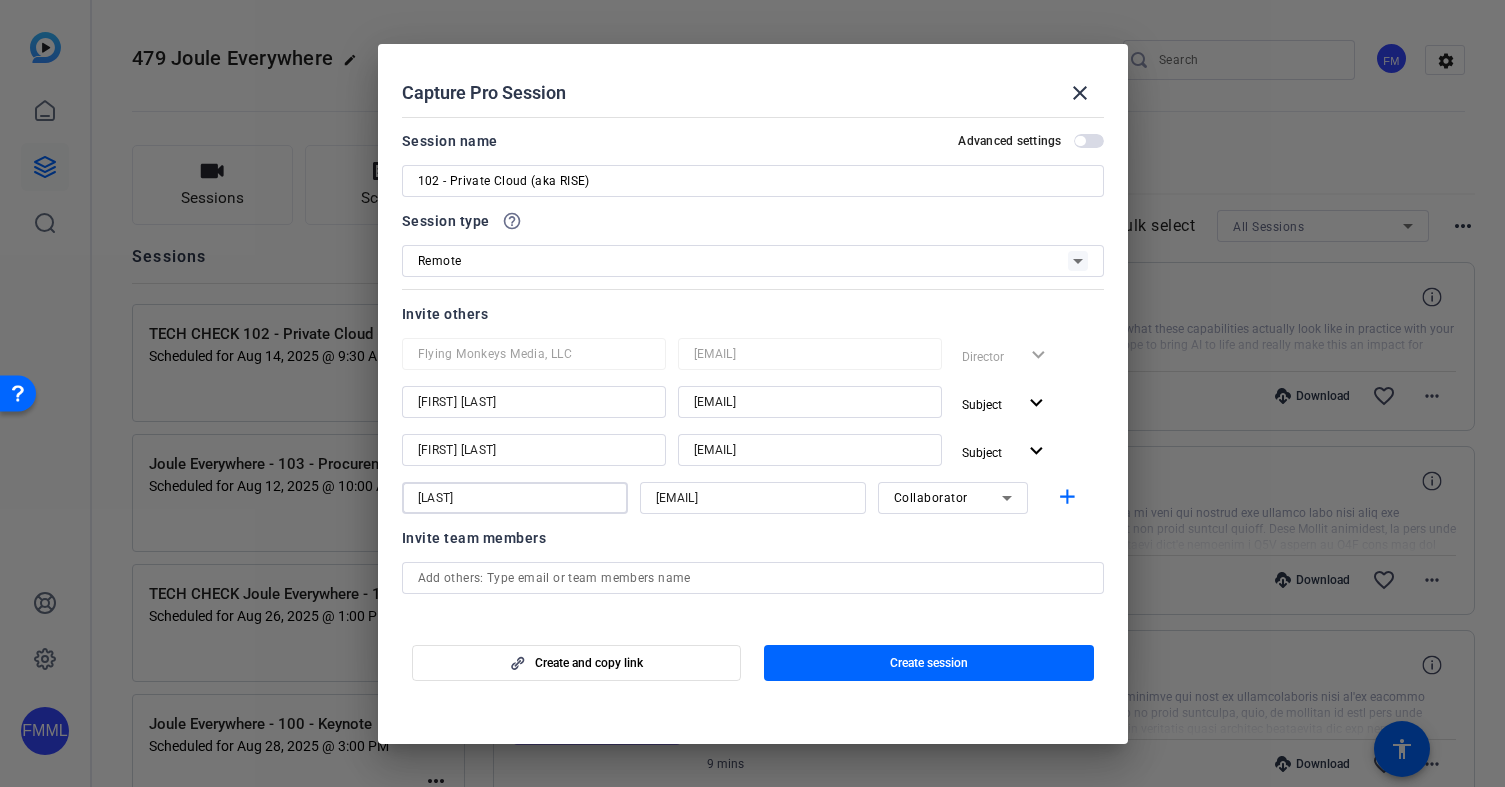 click on "[LAST]" at bounding box center [515, 498] 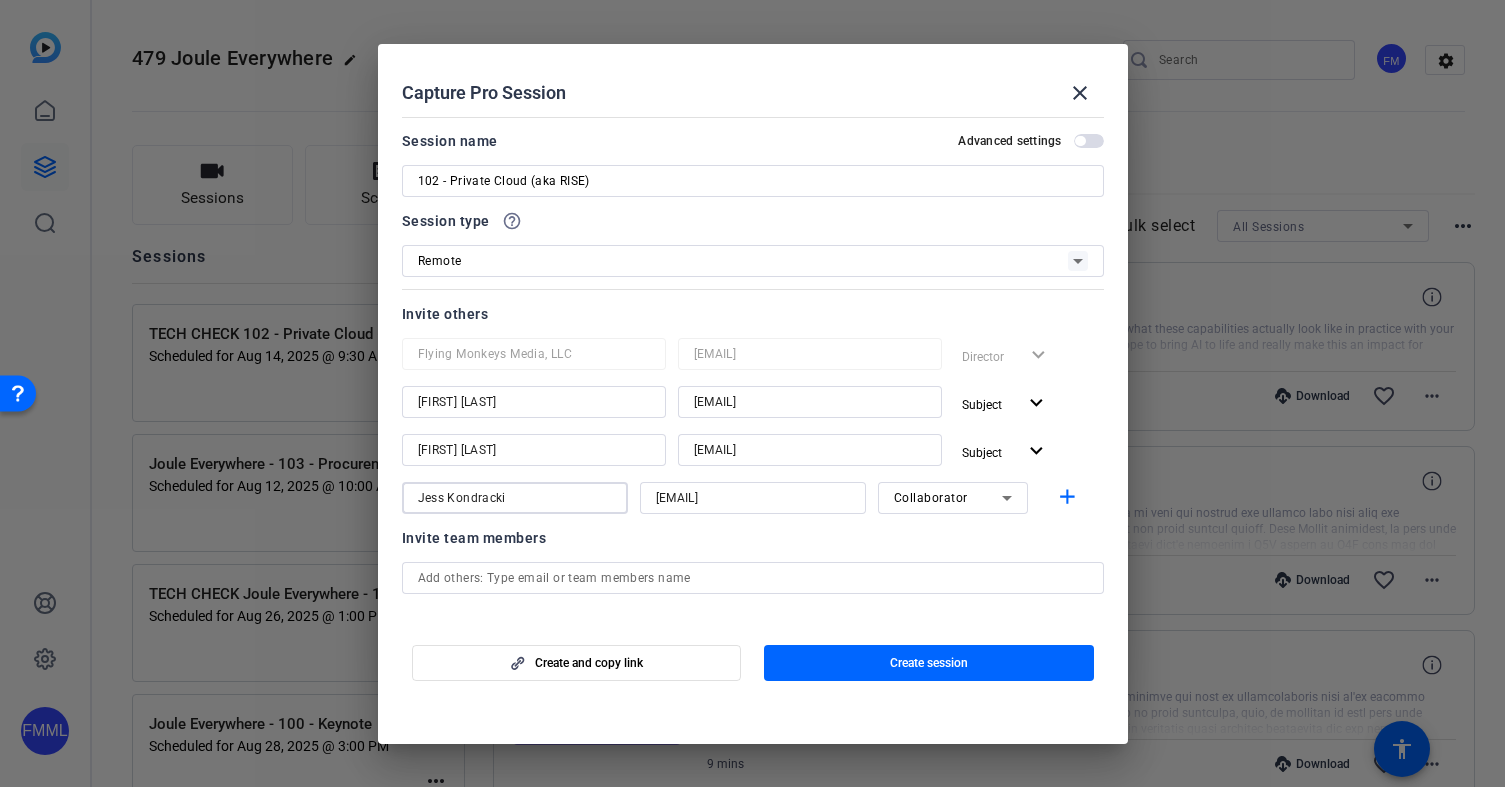 type on "Jess Kondracki" 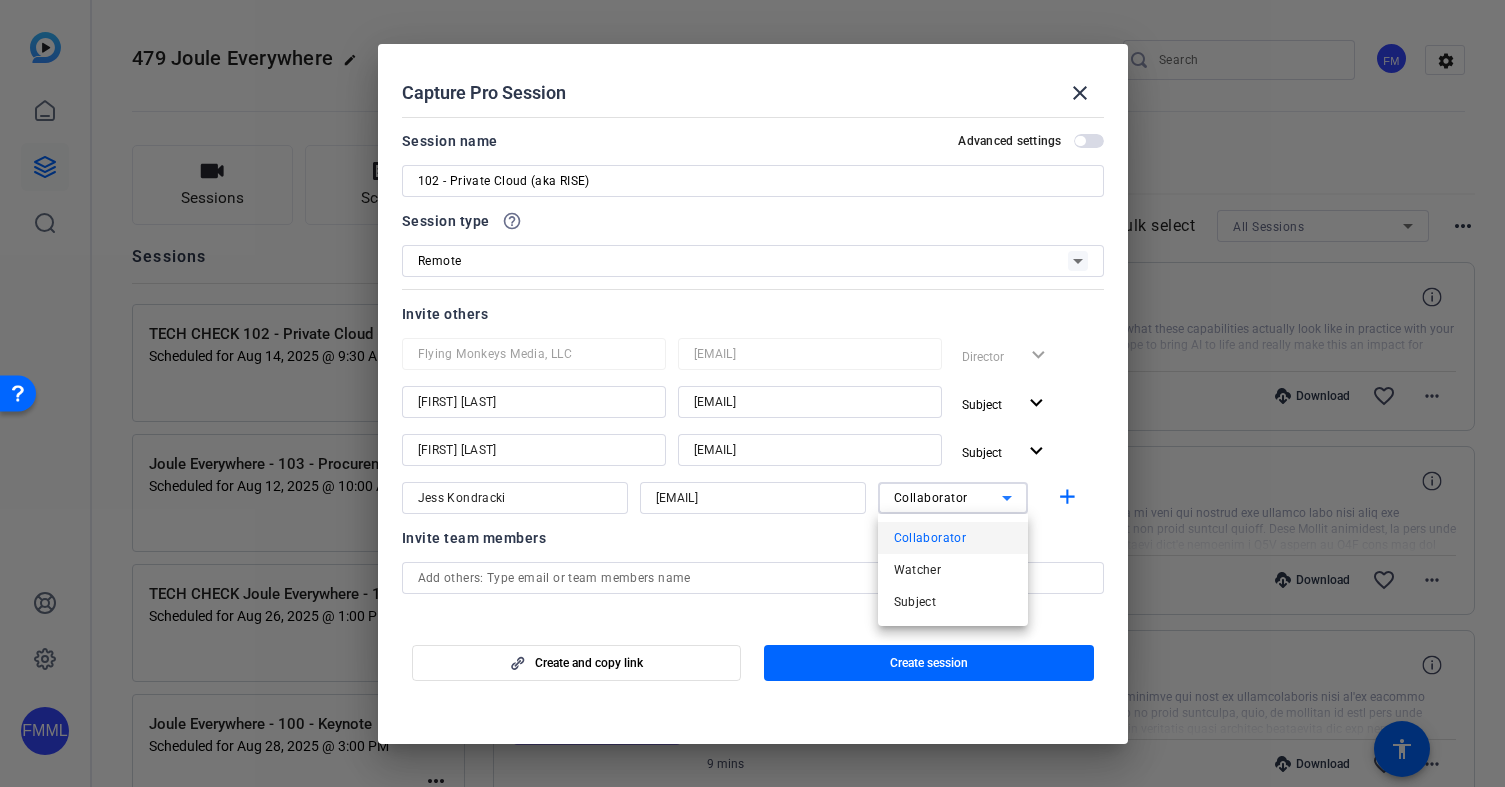 click at bounding box center (752, 393) 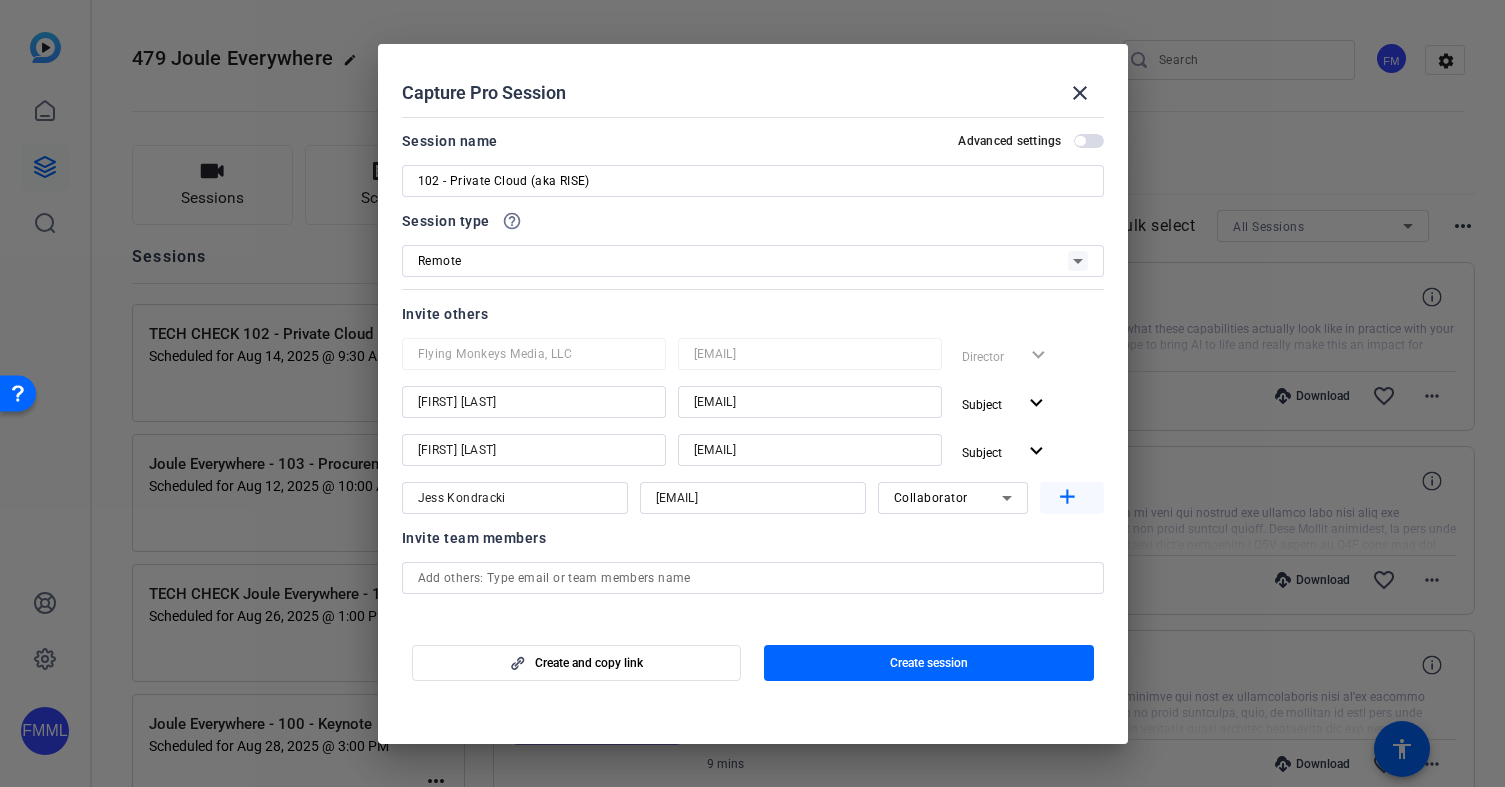 click on "add" 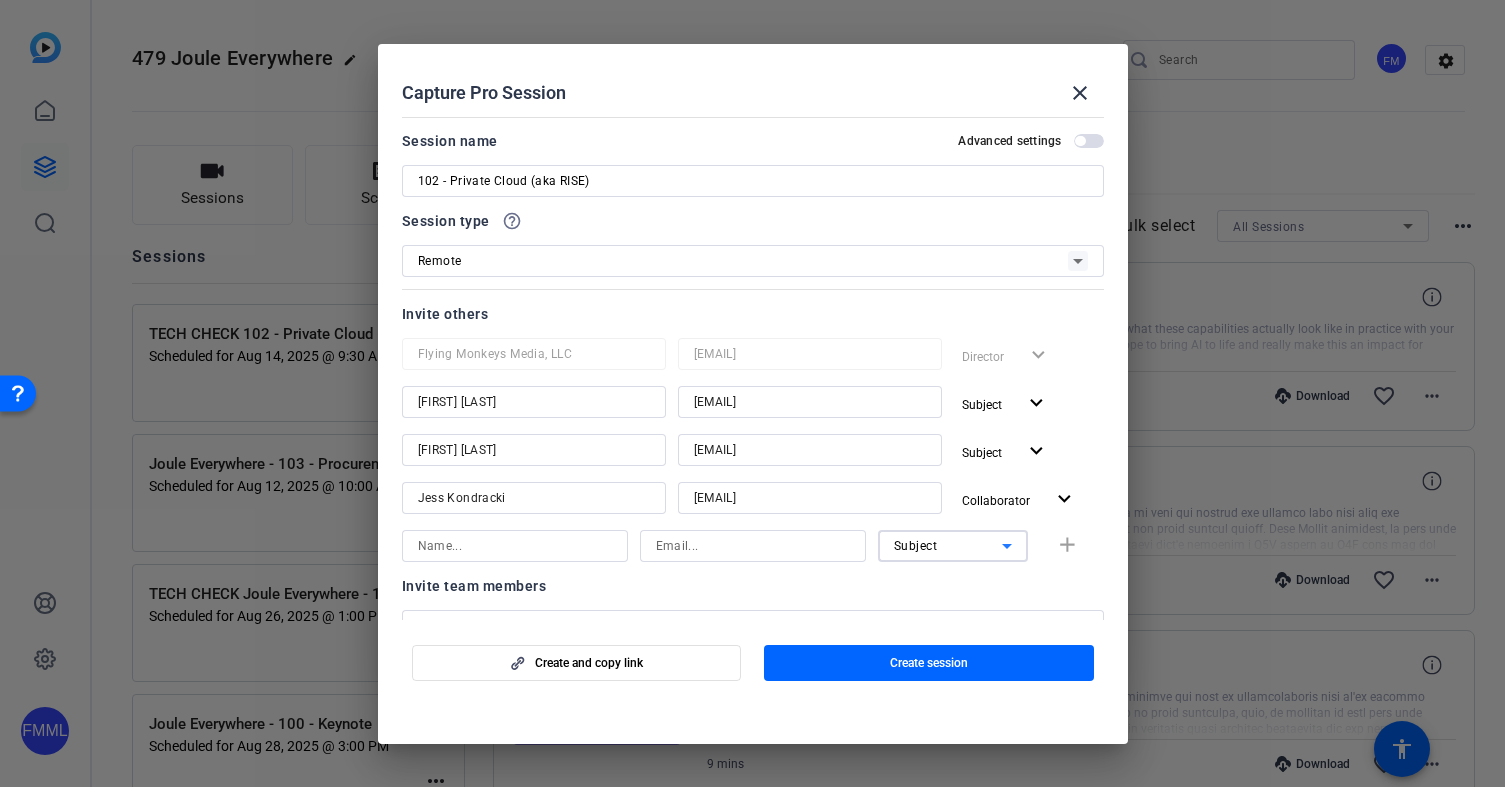 click on "Subject" at bounding box center [916, 546] 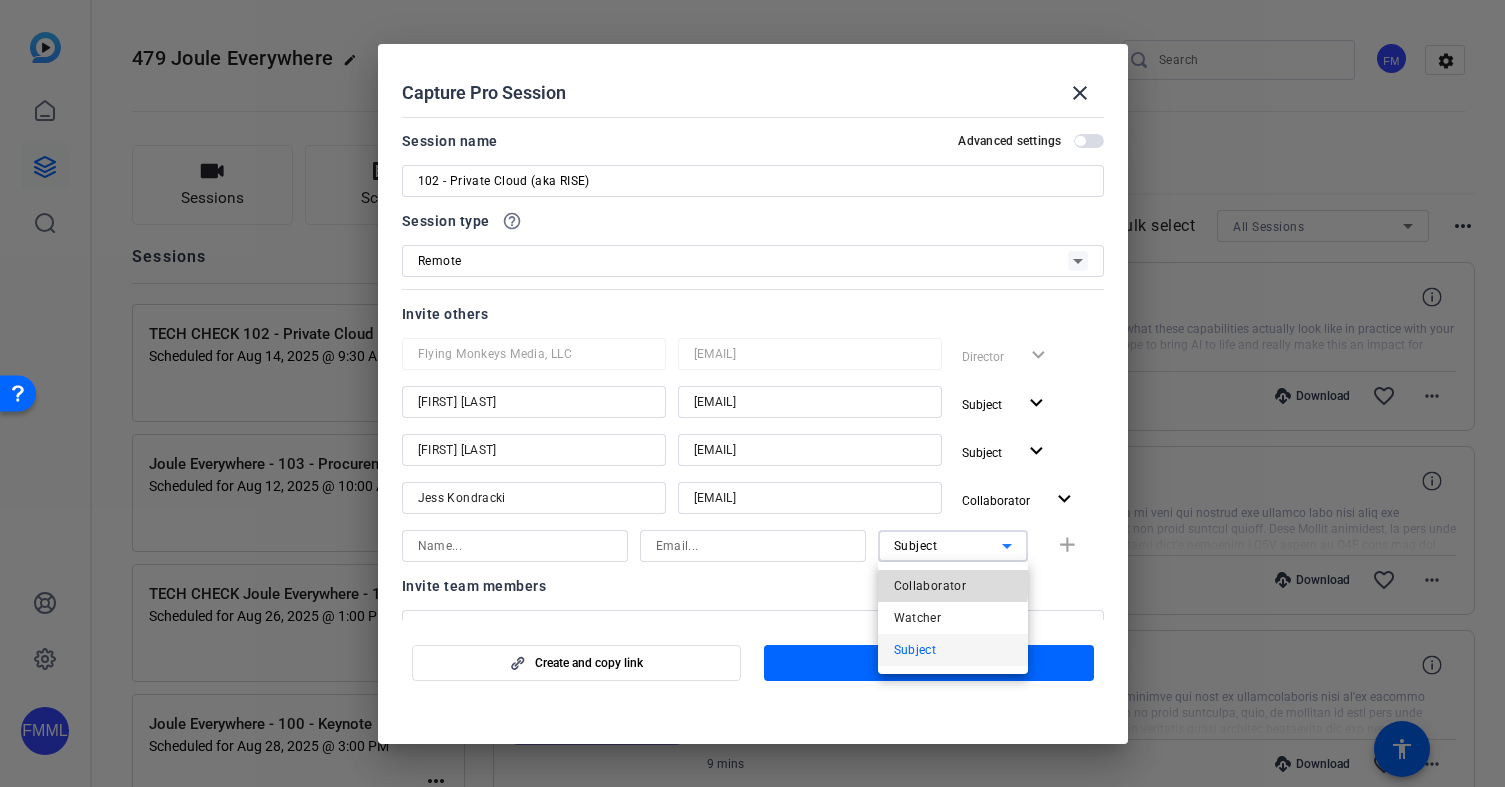 click on "Collaborator" at bounding box center [930, 586] 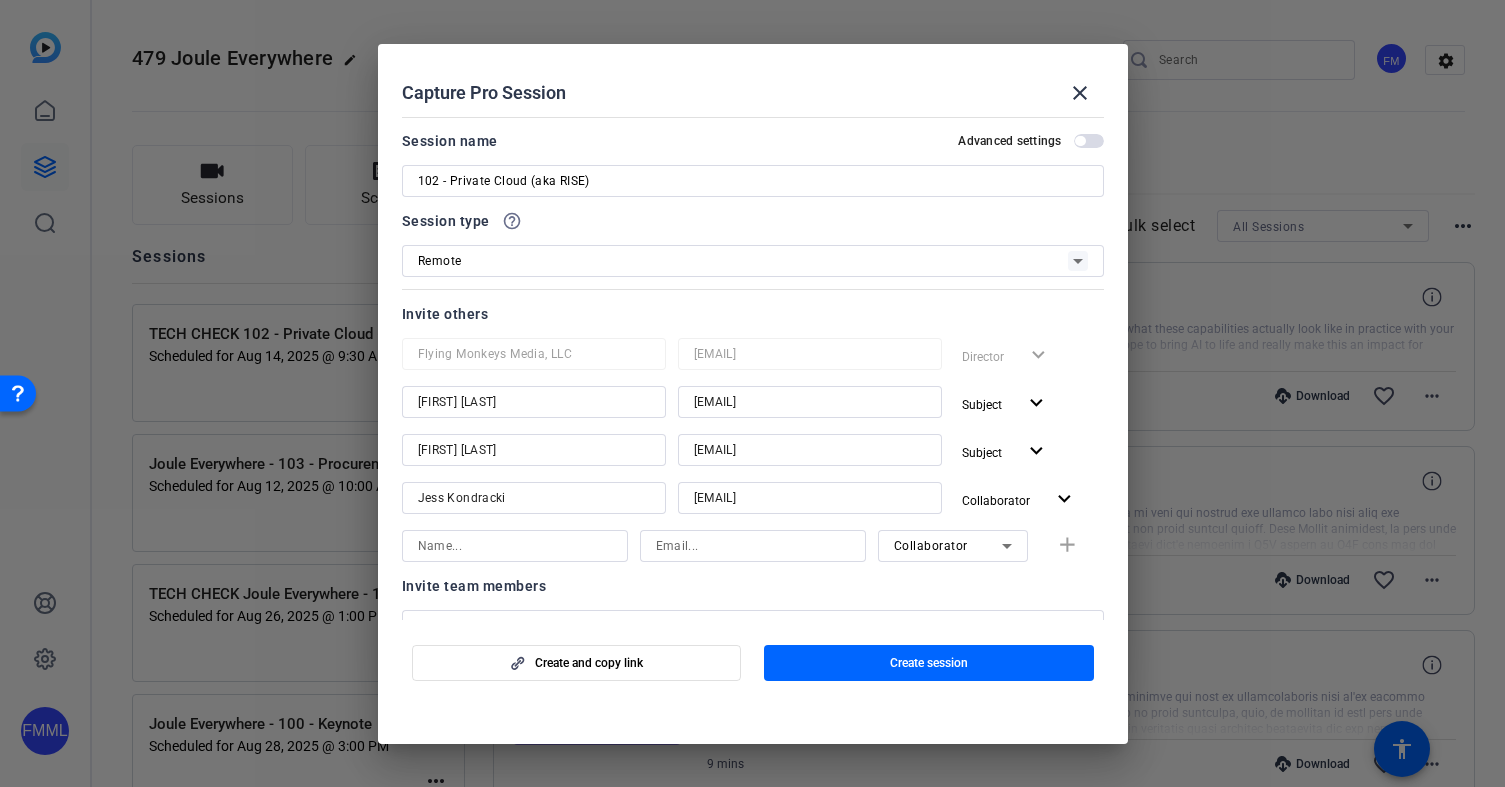 click 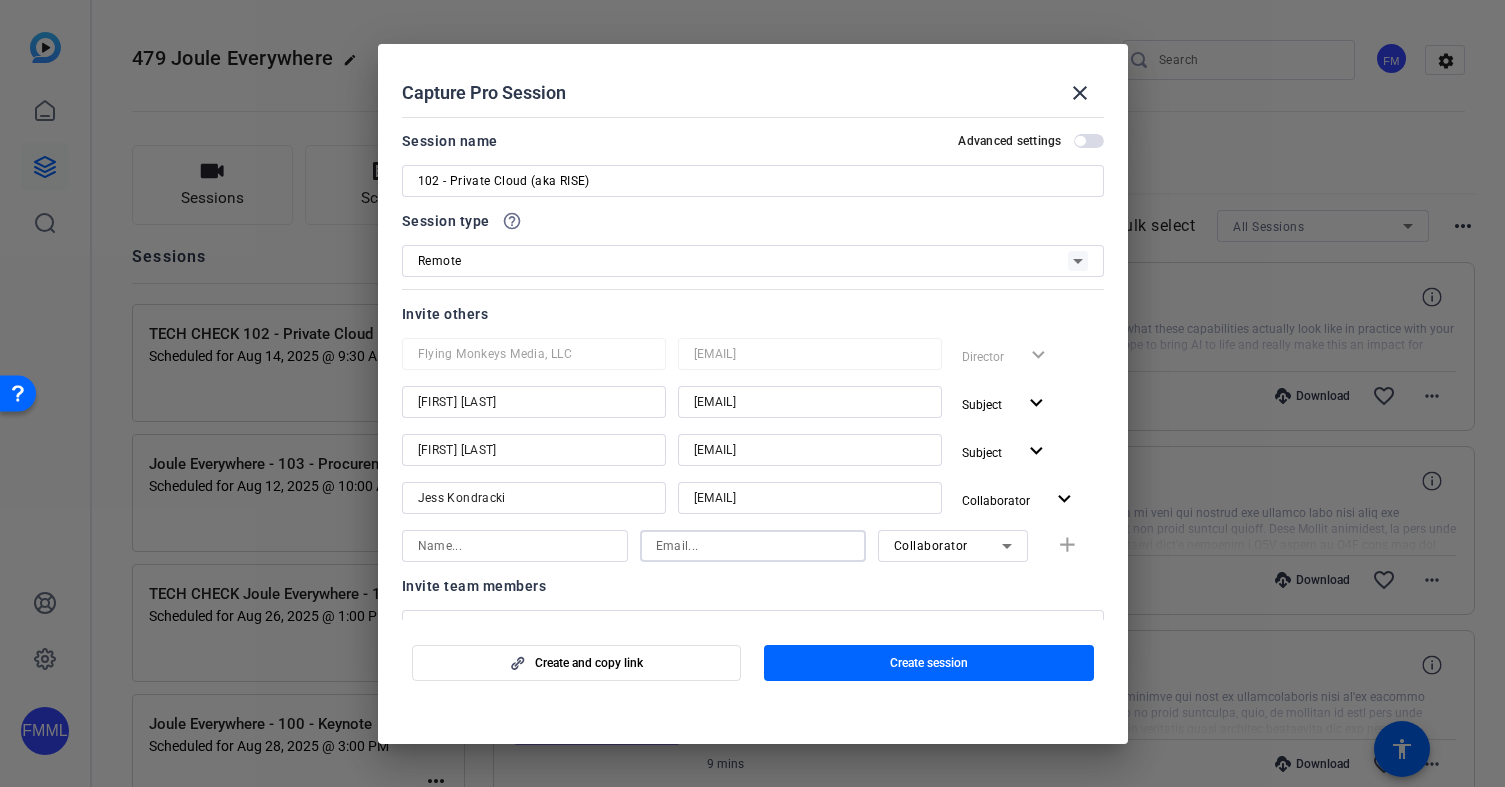 click at bounding box center (753, 546) 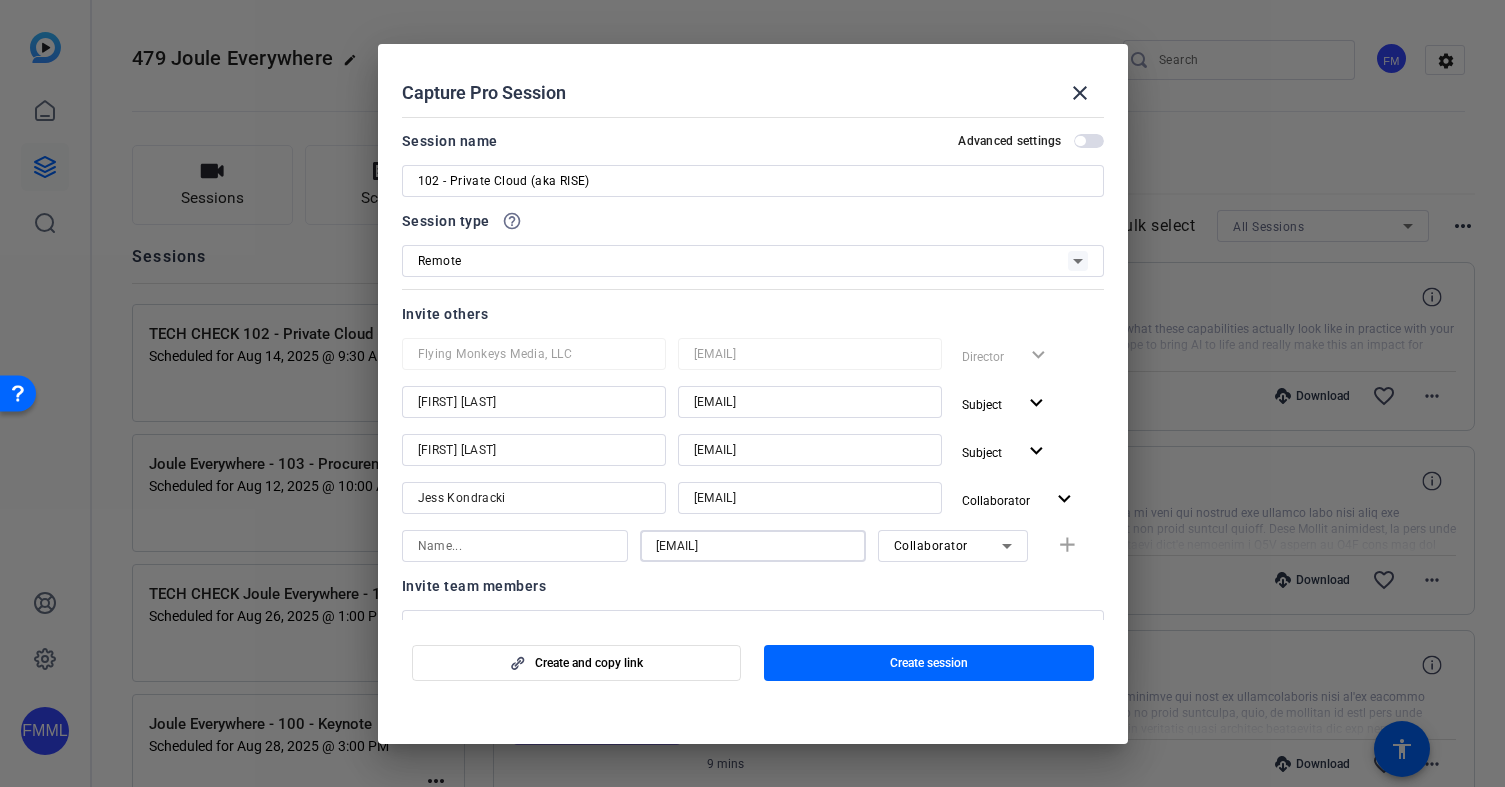 type on "[EMAIL]" 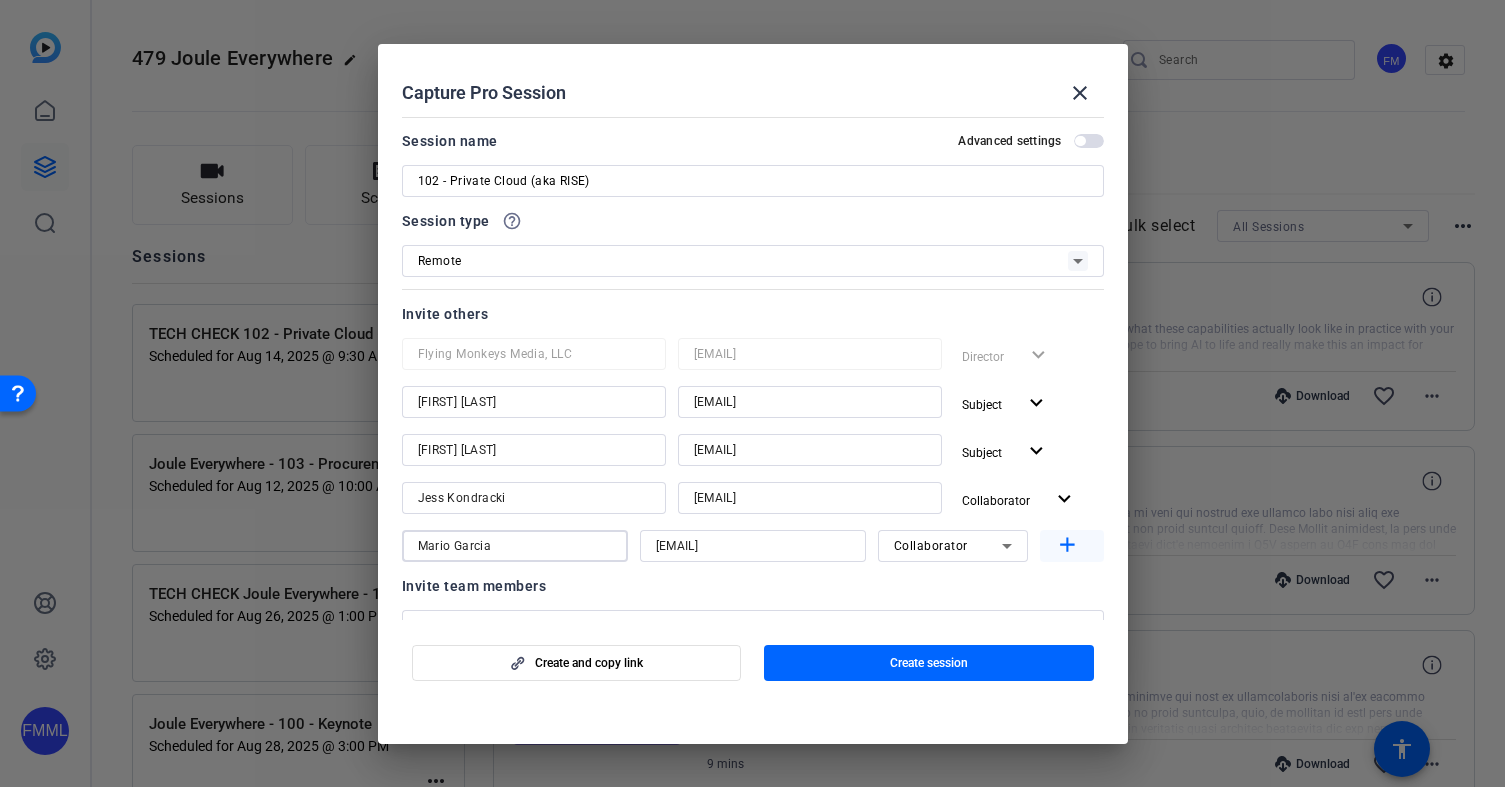 type on "Mario Garcia" 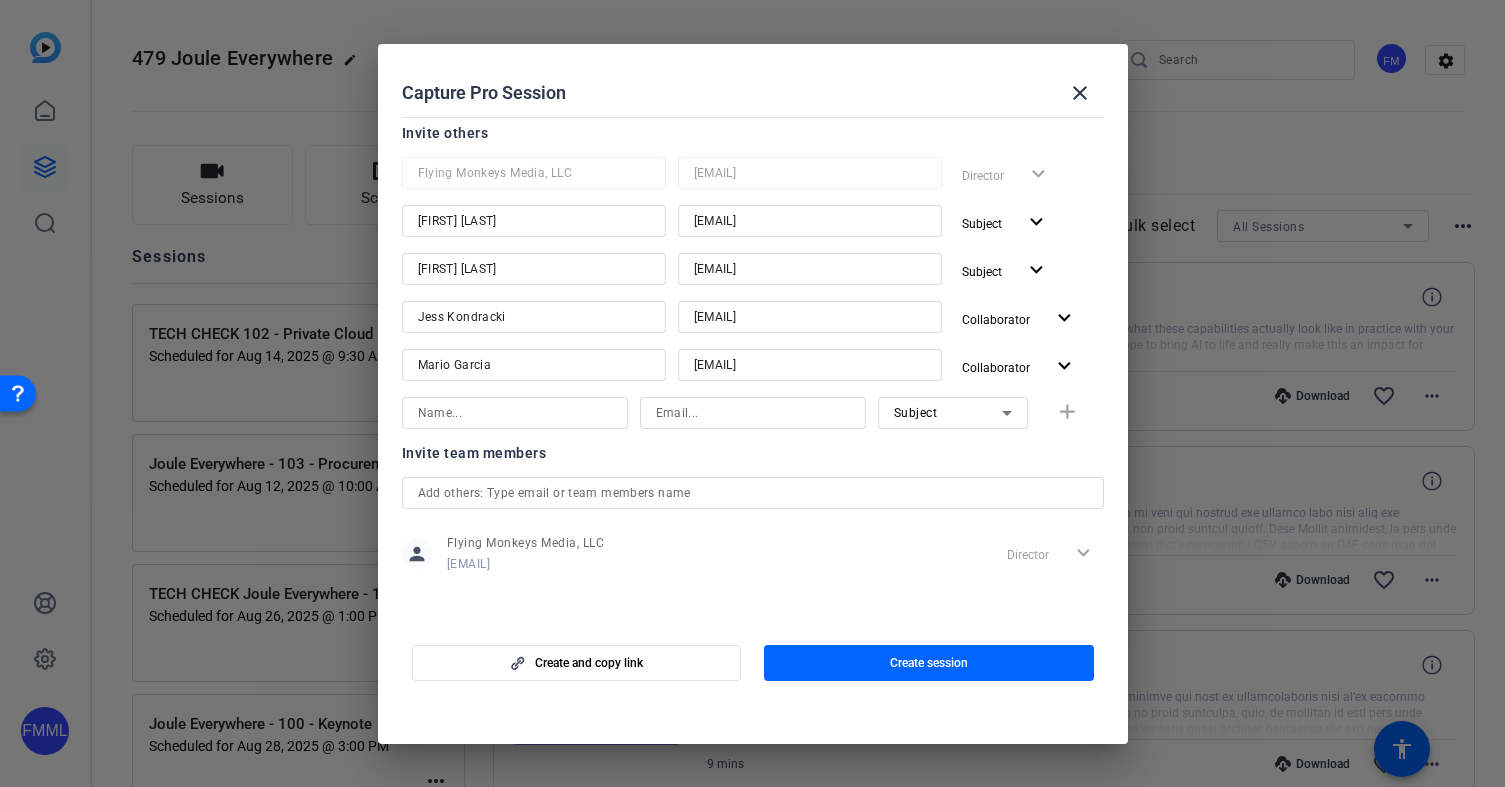 scroll, scrollTop: 0, scrollLeft: 0, axis: both 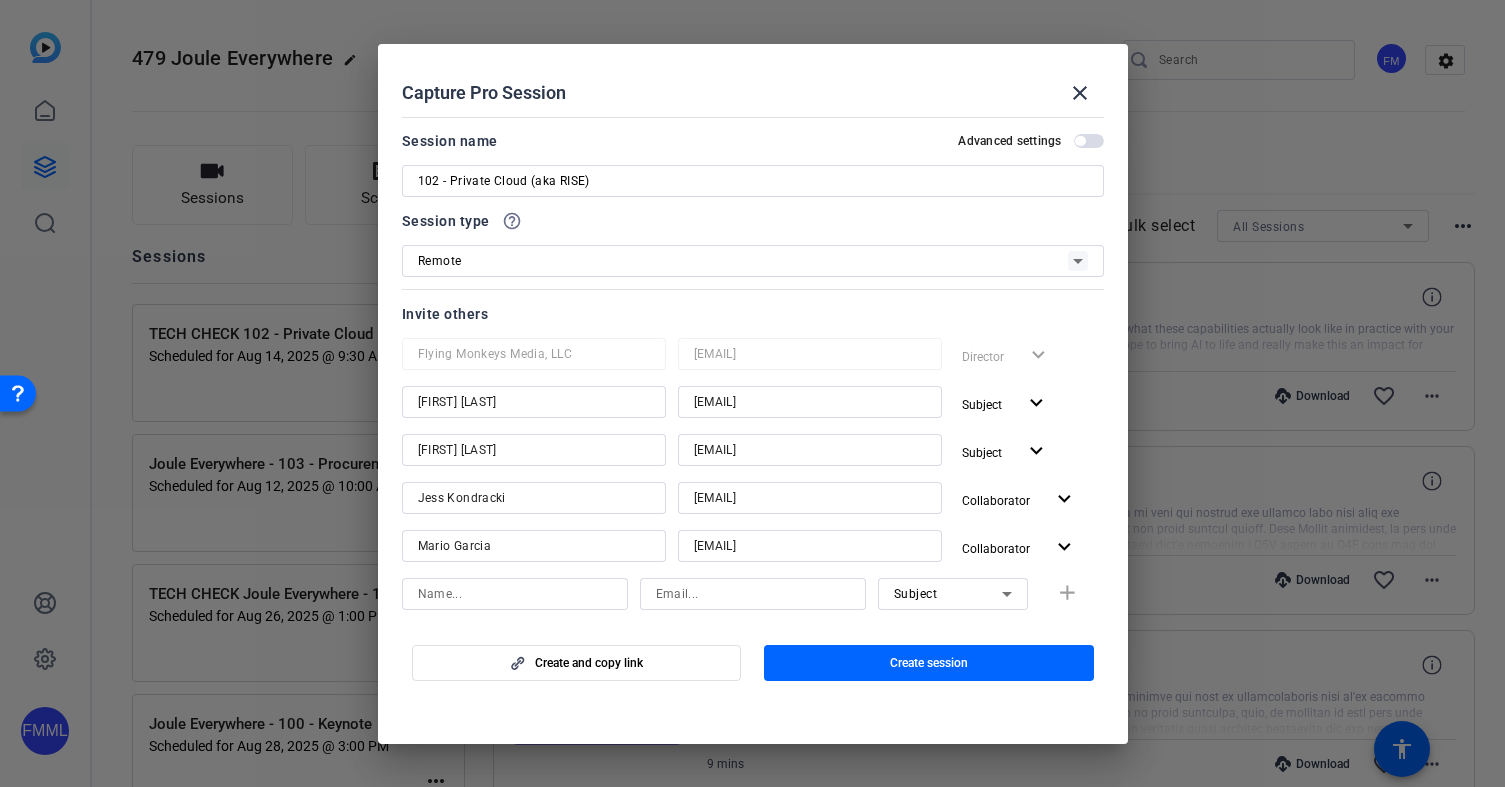 click at bounding box center (1089, 141) 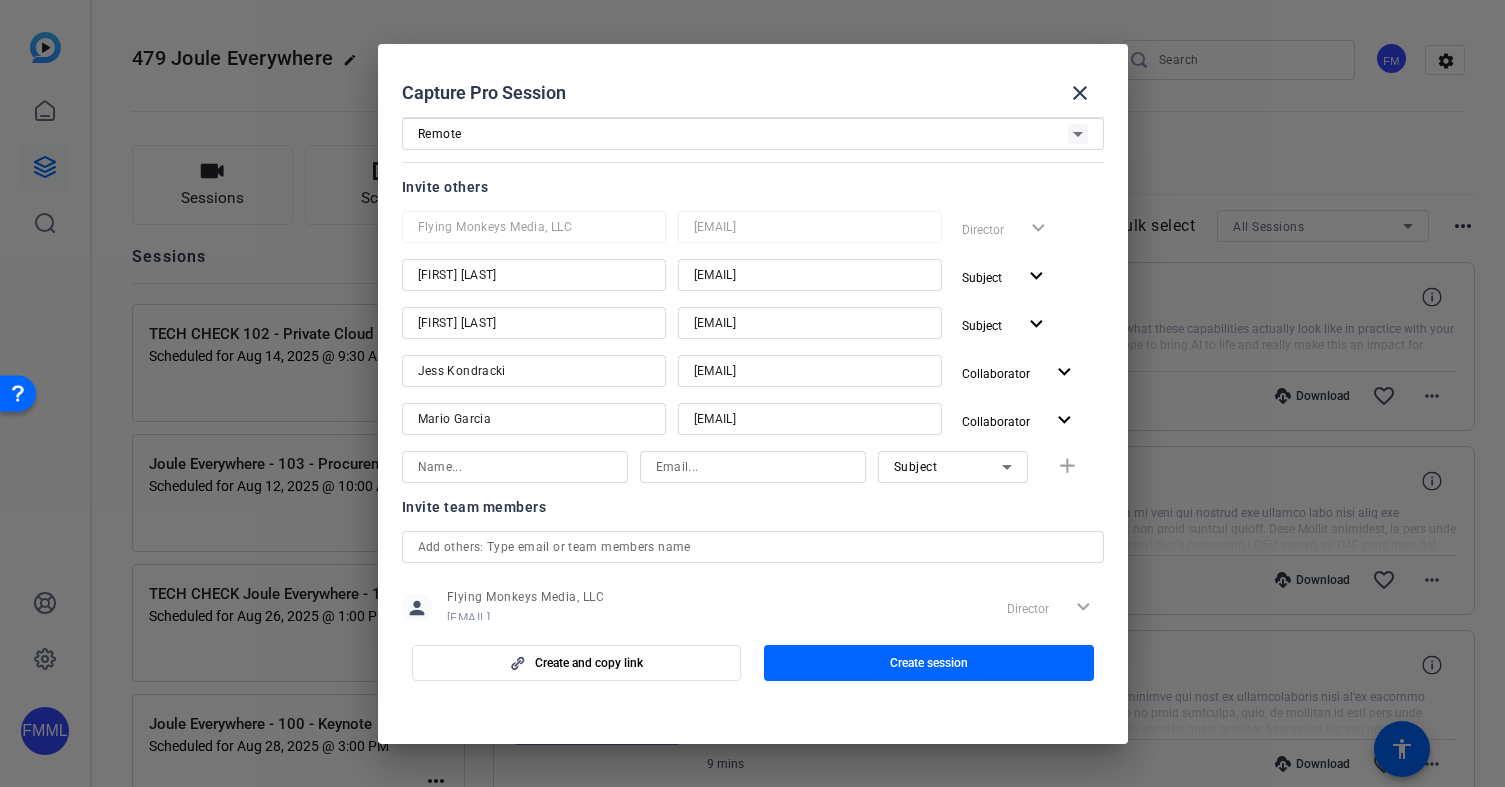 scroll, scrollTop: 273, scrollLeft: 0, axis: vertical 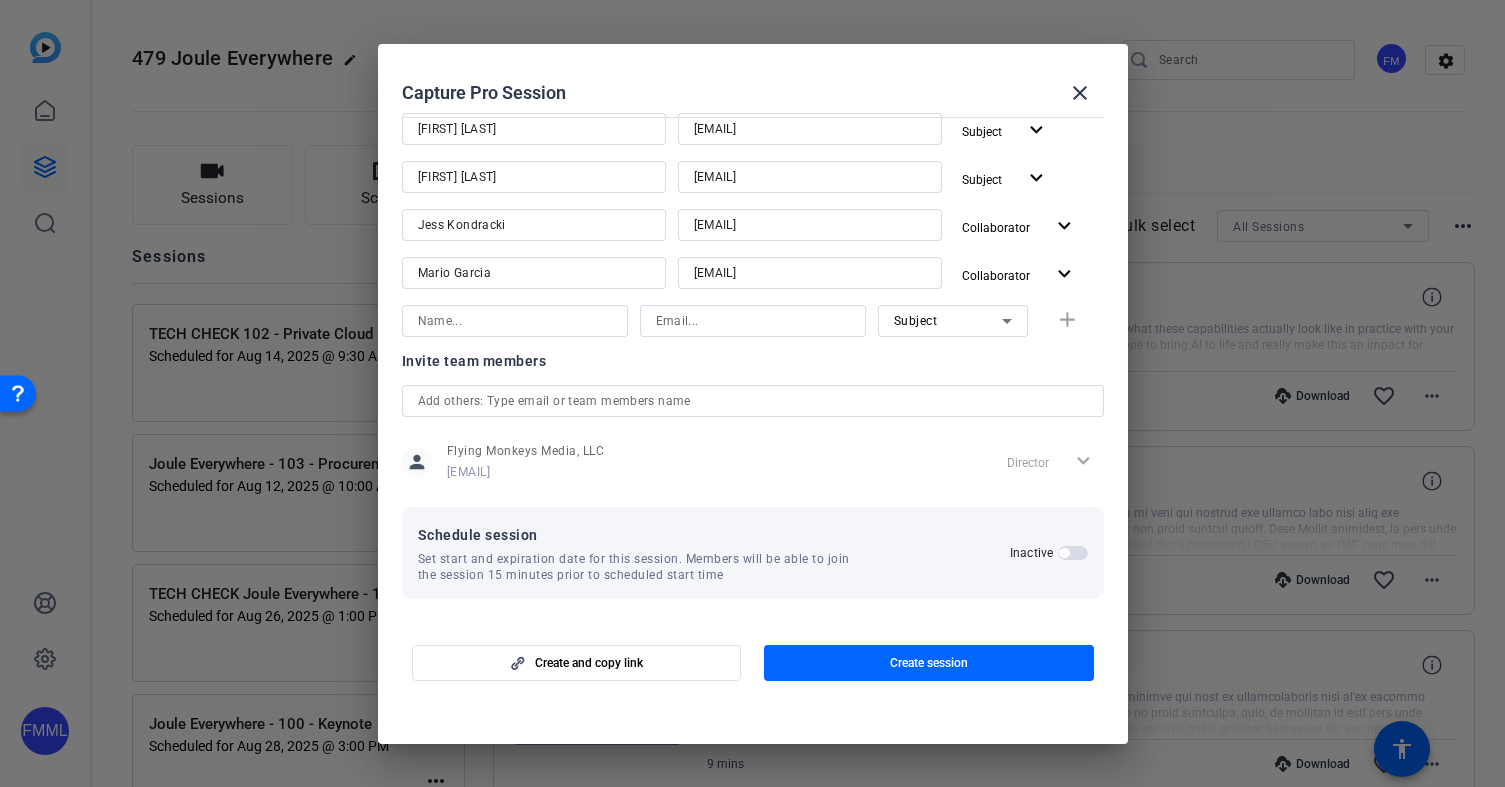 click at bounding box center [1064, 553] 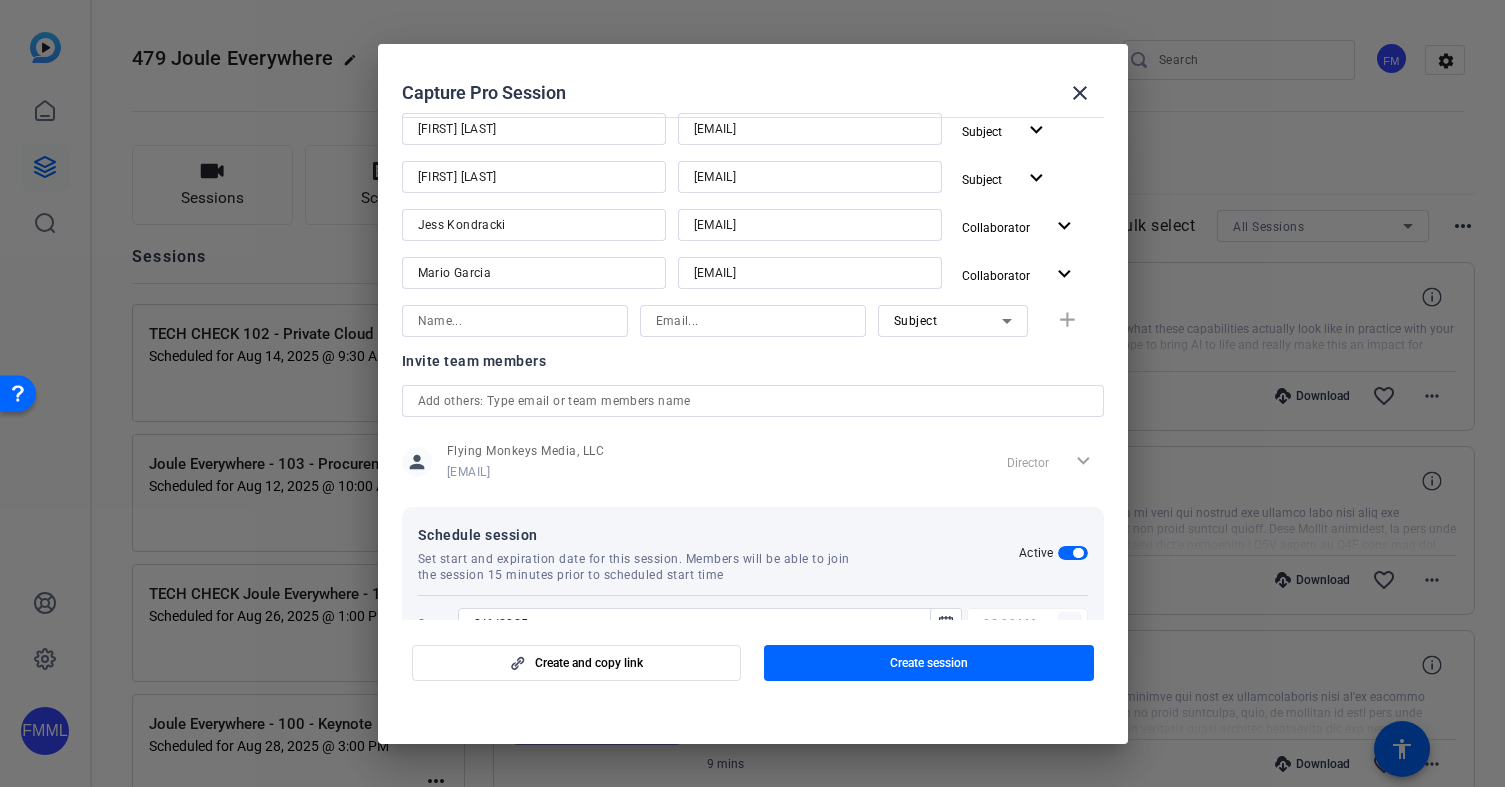 scroll, scrollTop: 374, scrollLeft: 0, axis: vertical 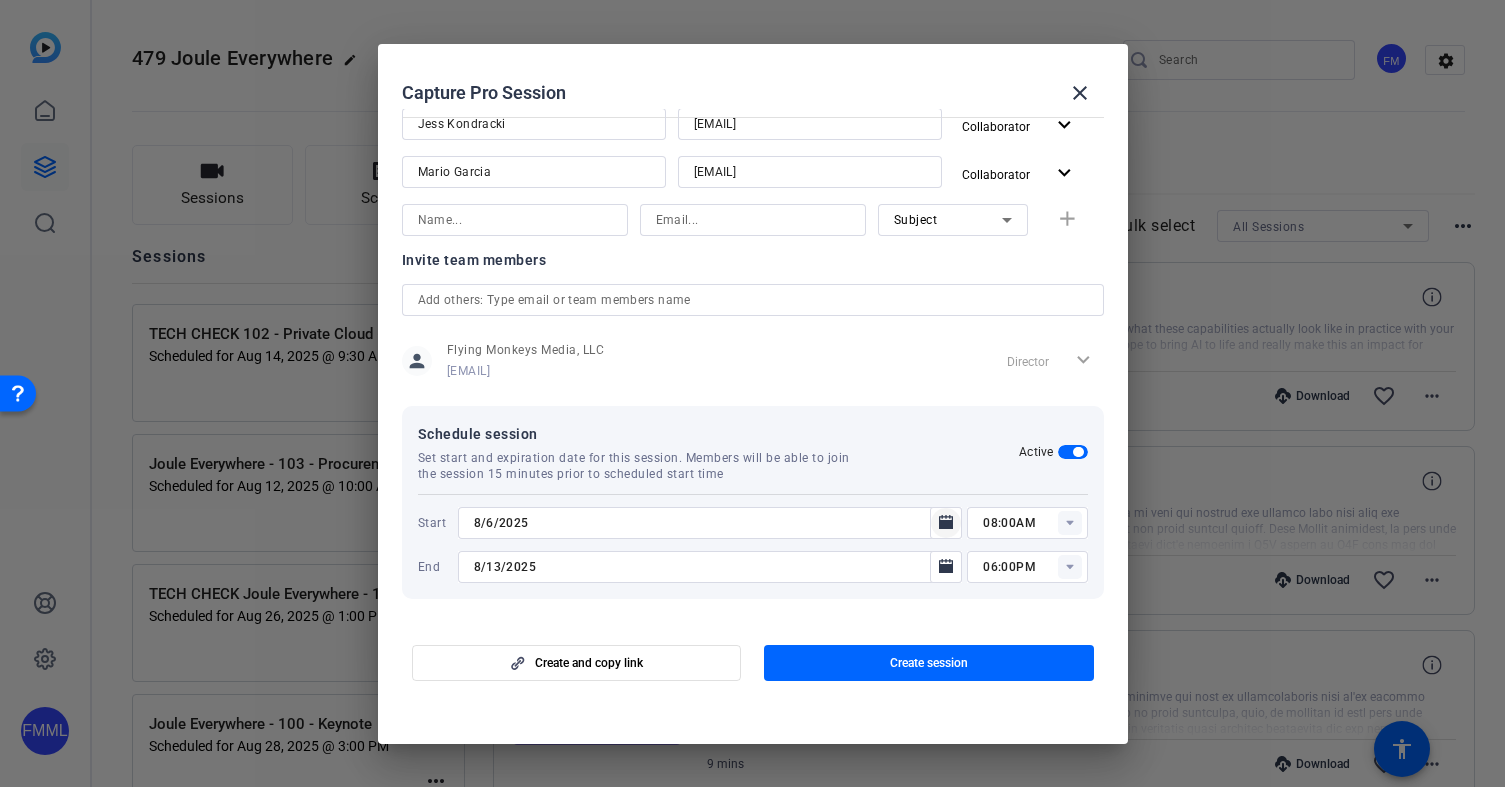 type 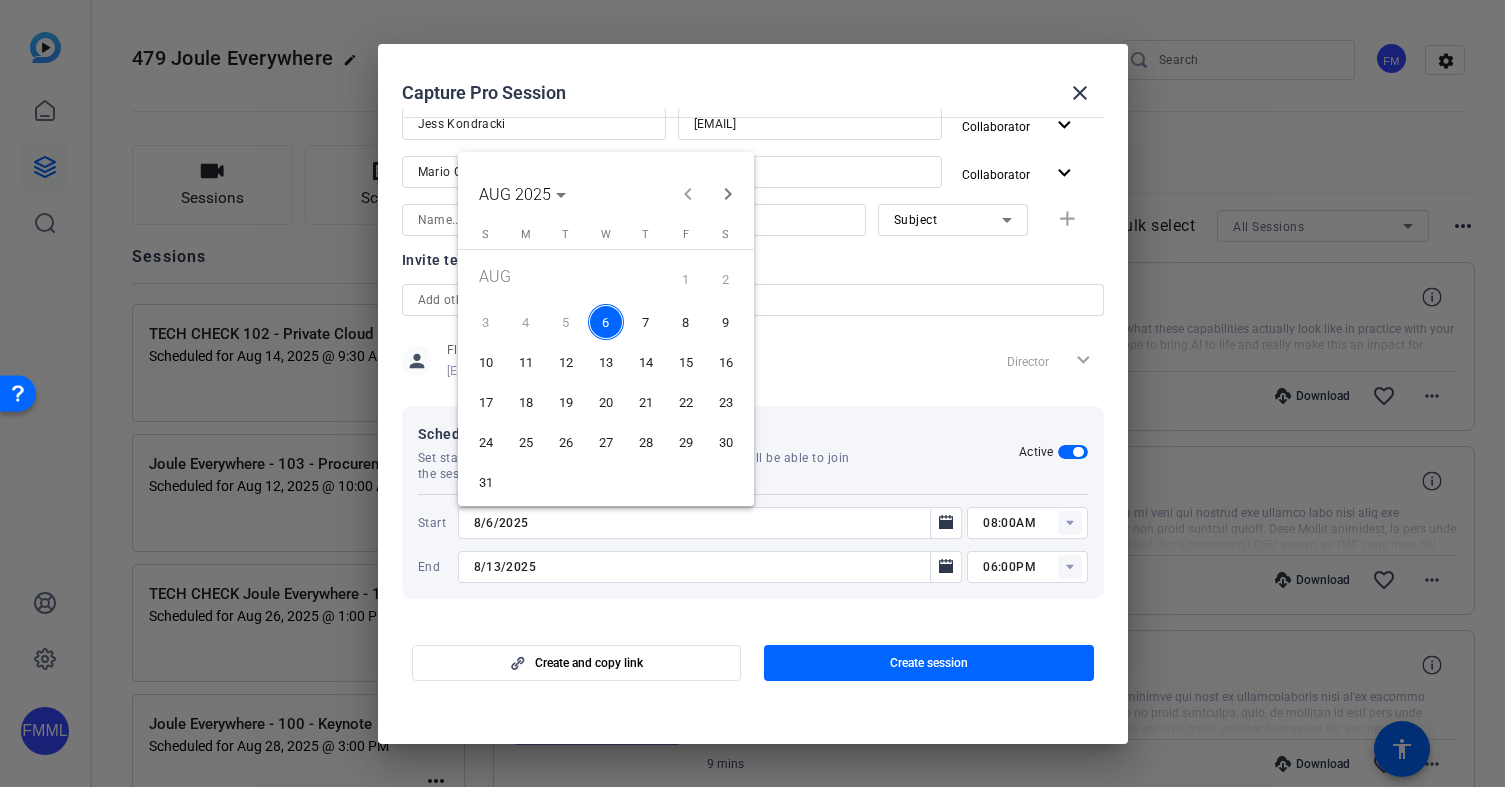 click on "18" at bounding box center [526, 402] 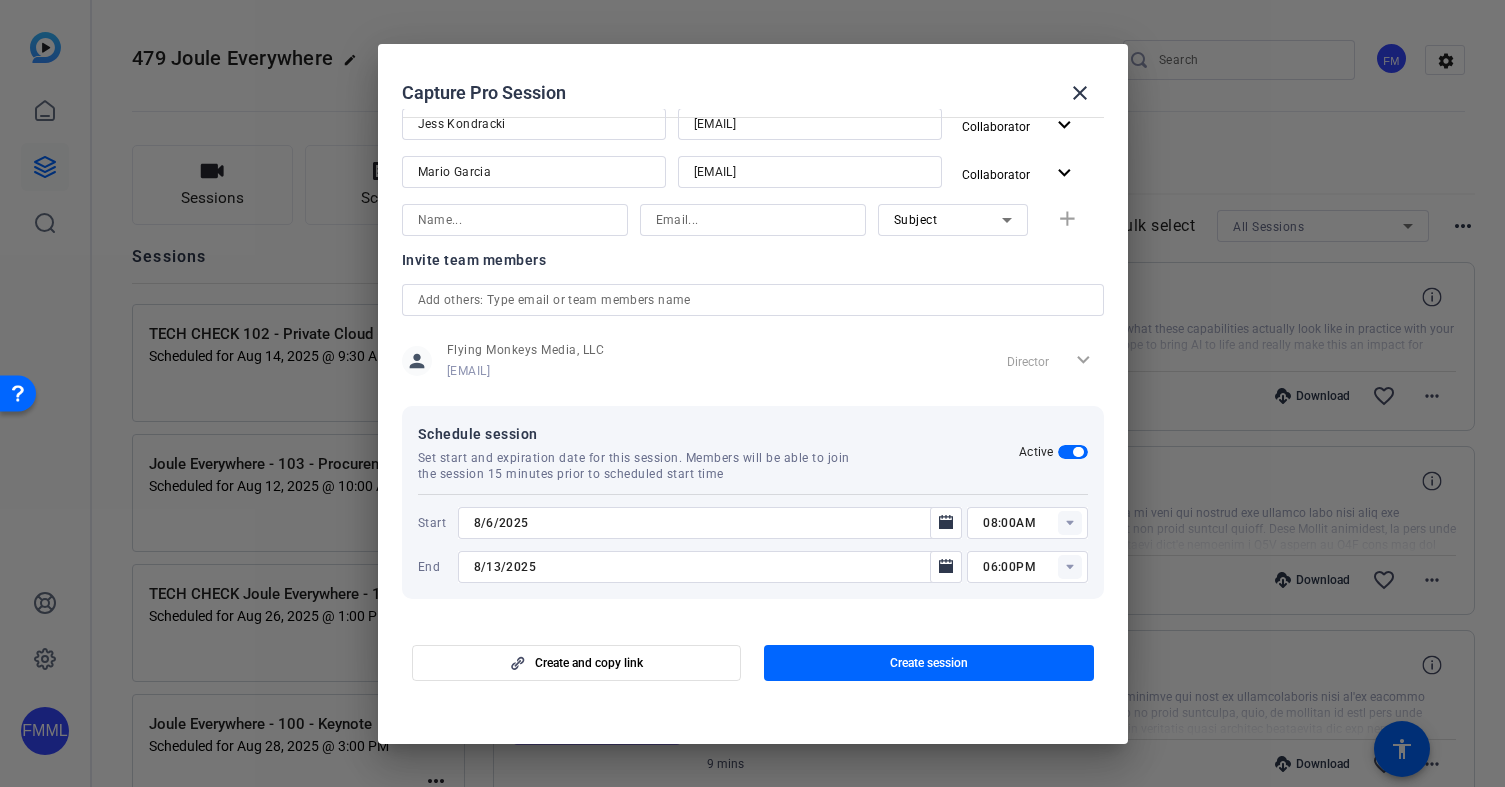 type on "8/18/2025" 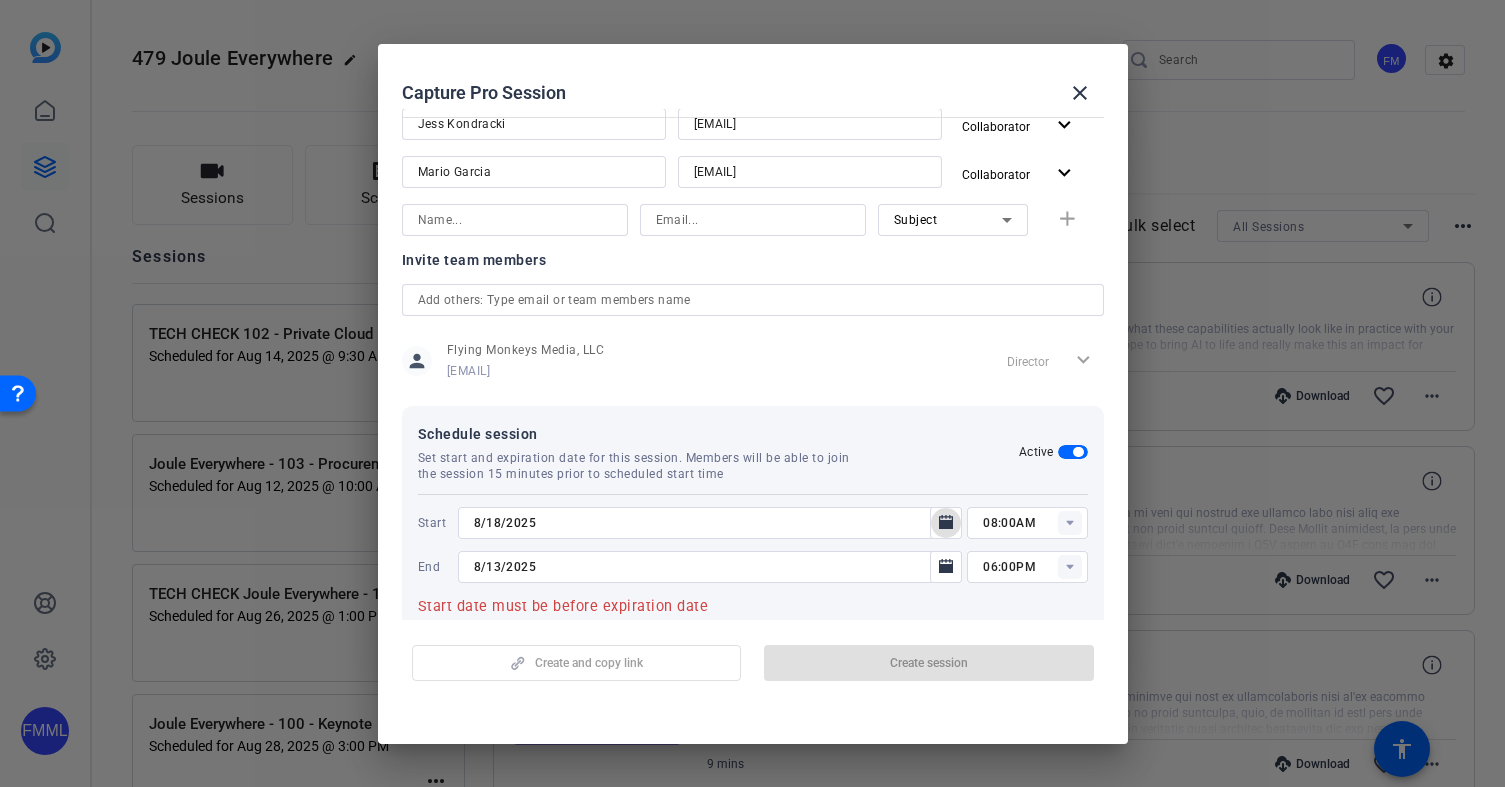 click 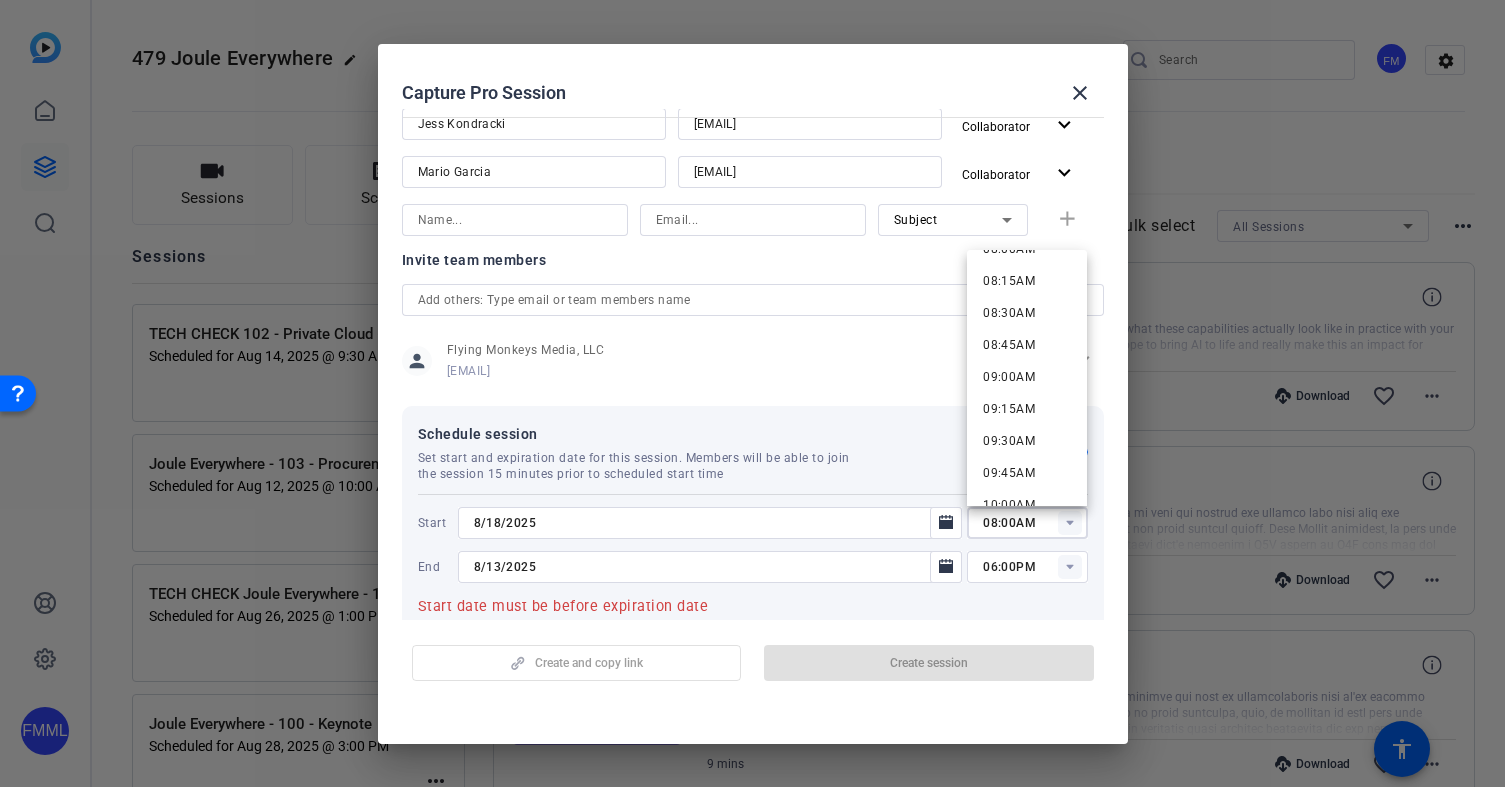 scroll, scrollTop: 1071, scrollLeft: 0, axis: vertical 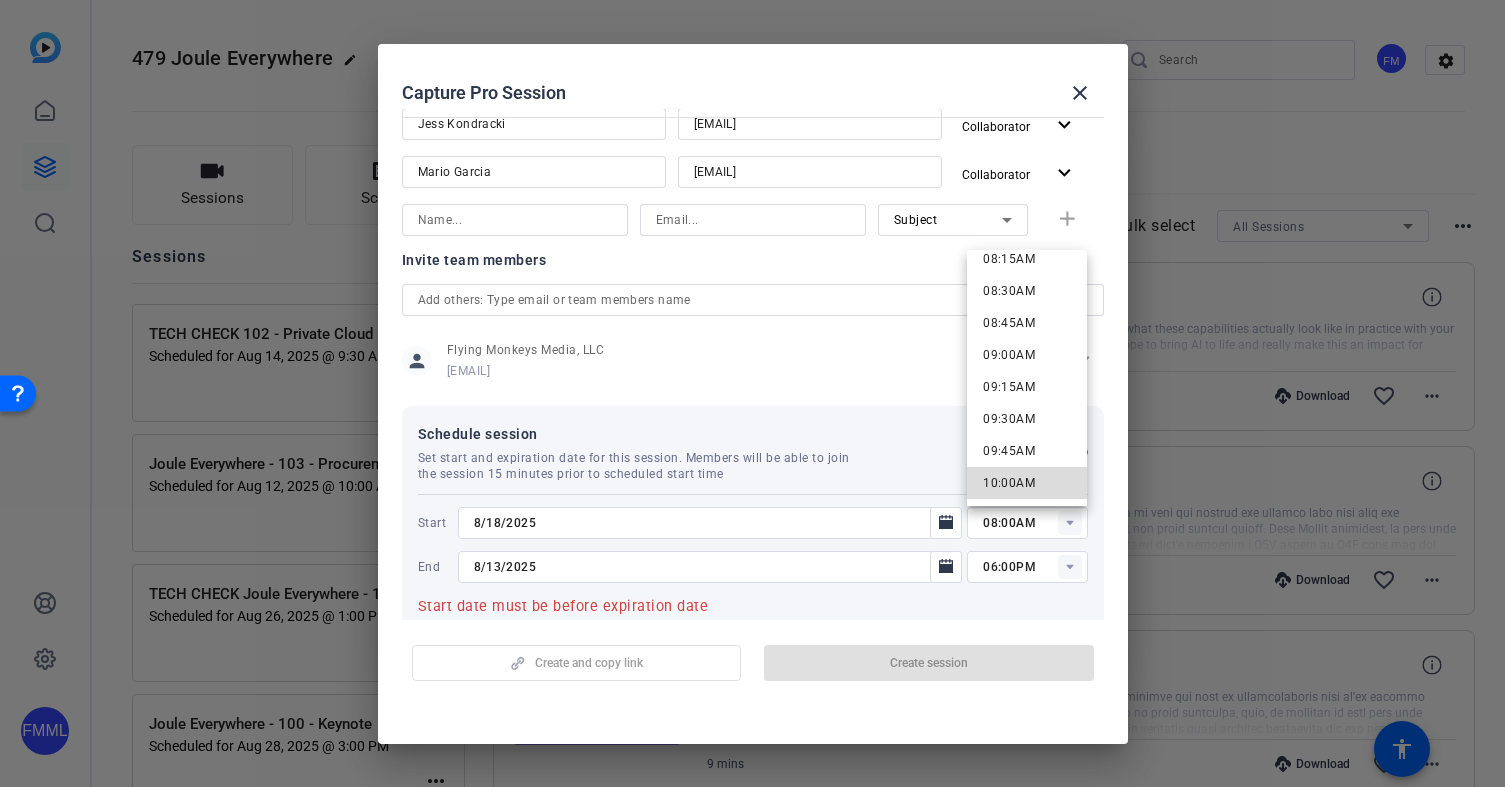 click on "10:00AM" at bounding box center (1009, 483) 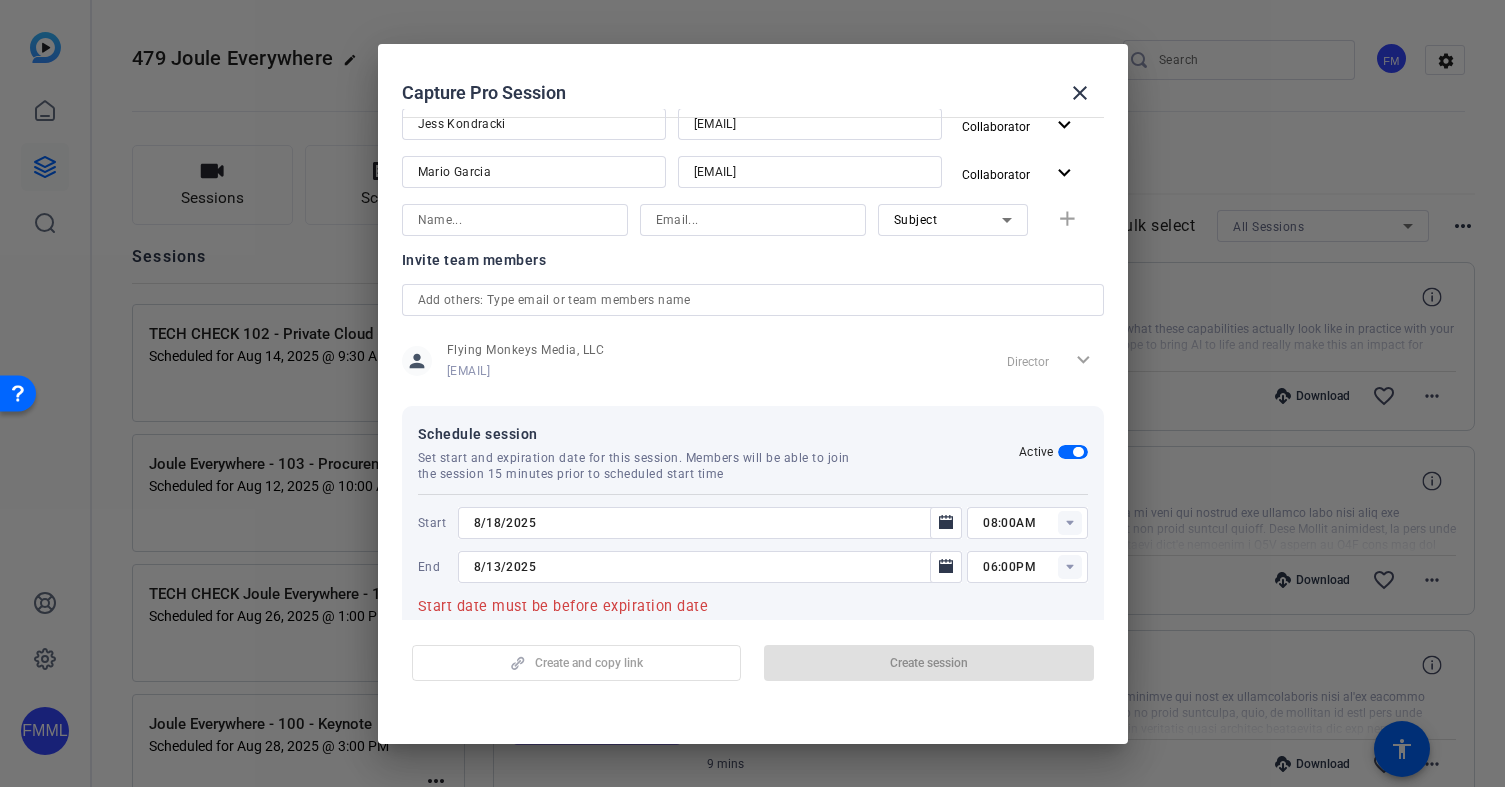 type on "10:00AM" 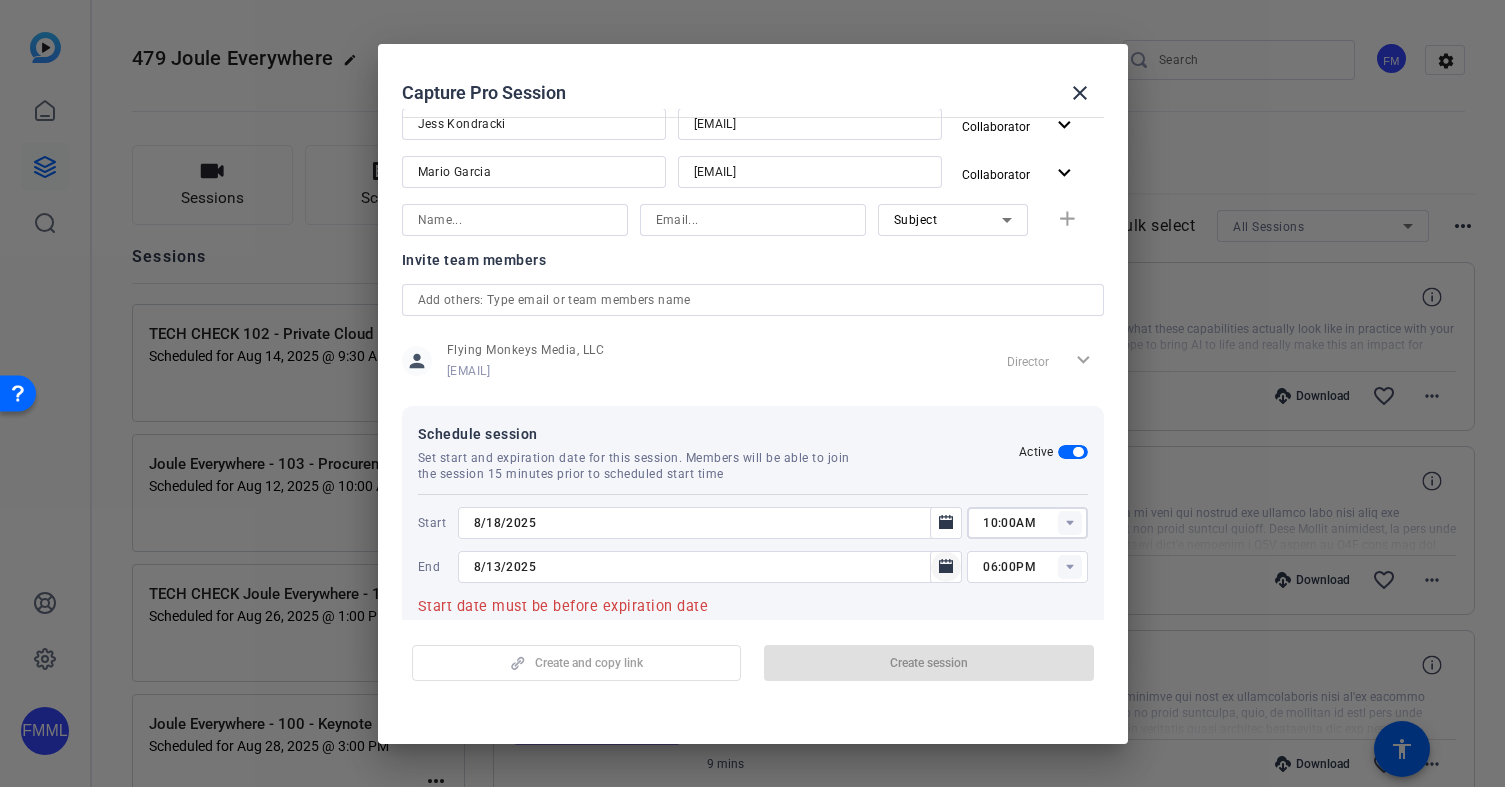 click 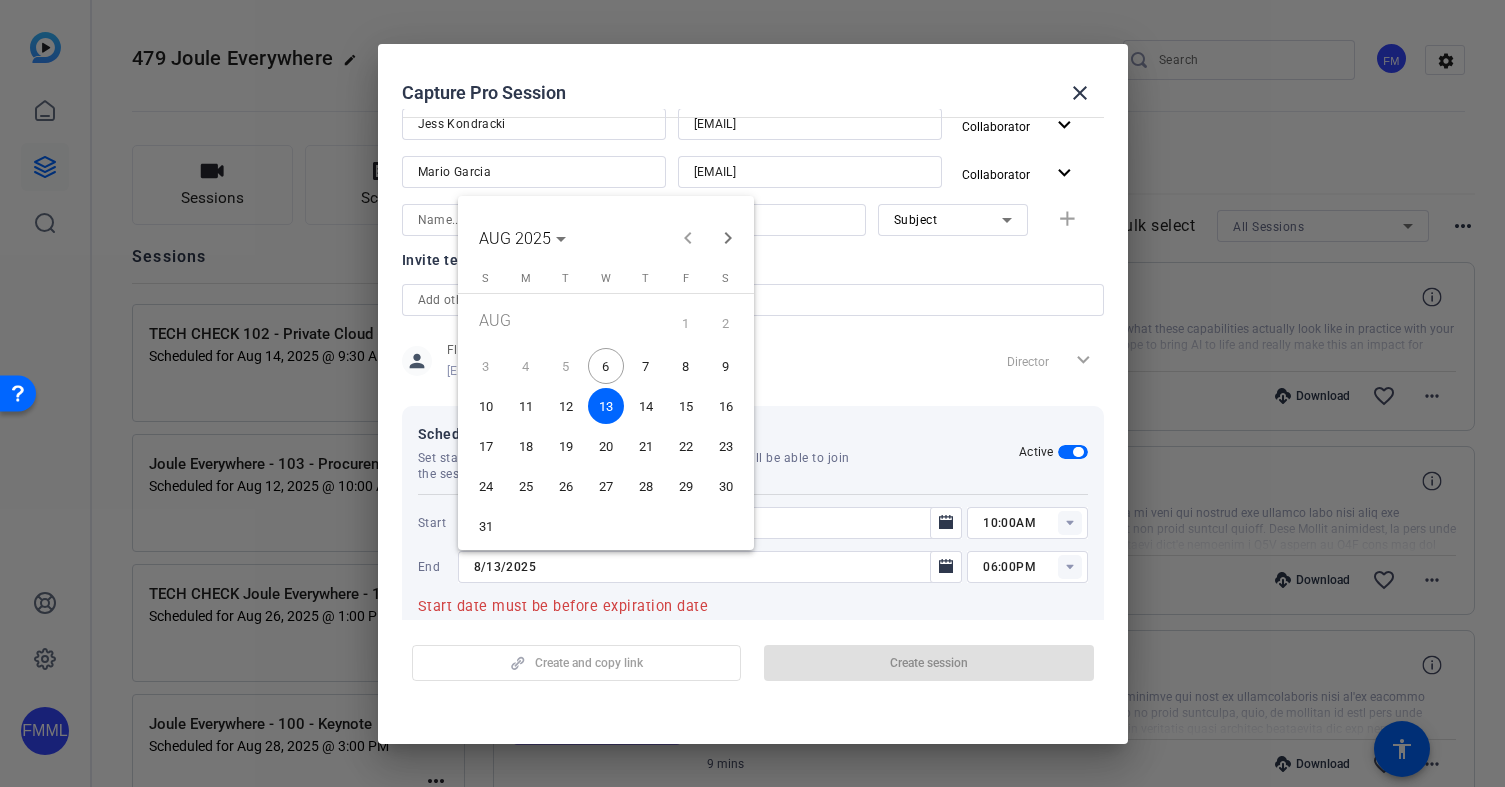 click on "18" at bounding box center [526, 446] 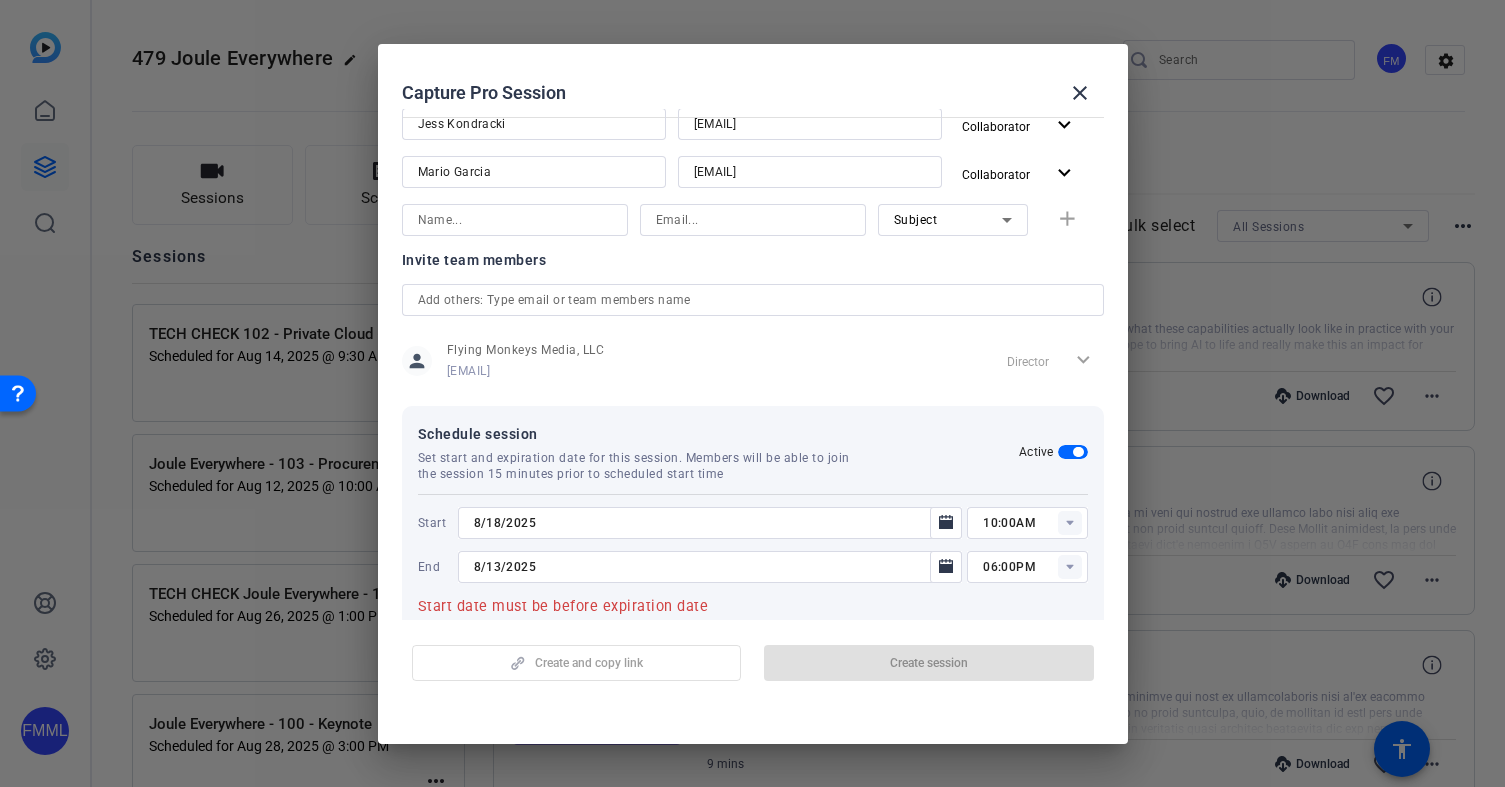 type on "8/18/2025" 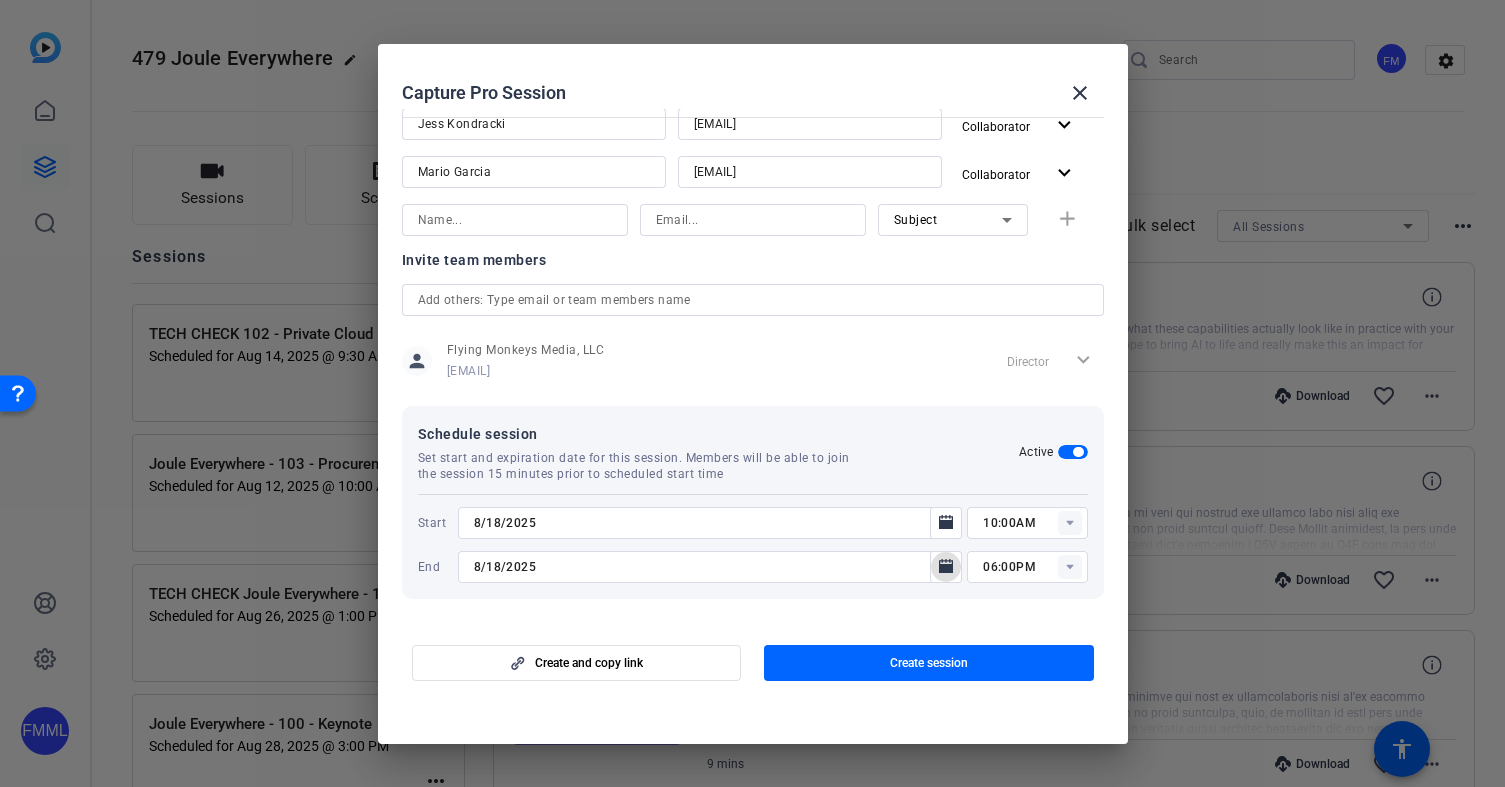 click 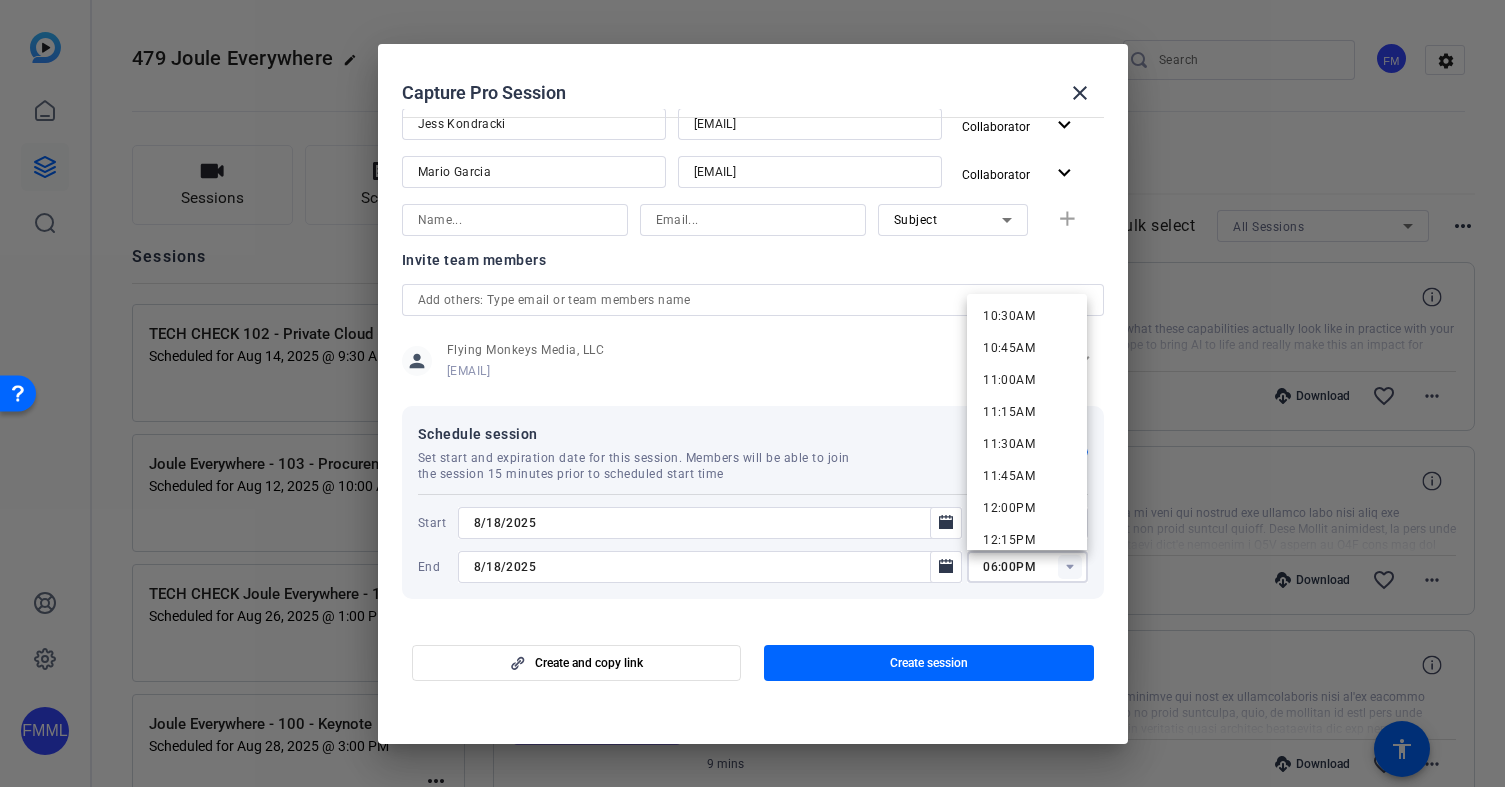 scroll, scrollTop: 1366, scrollLeft: 0, axis: vertical 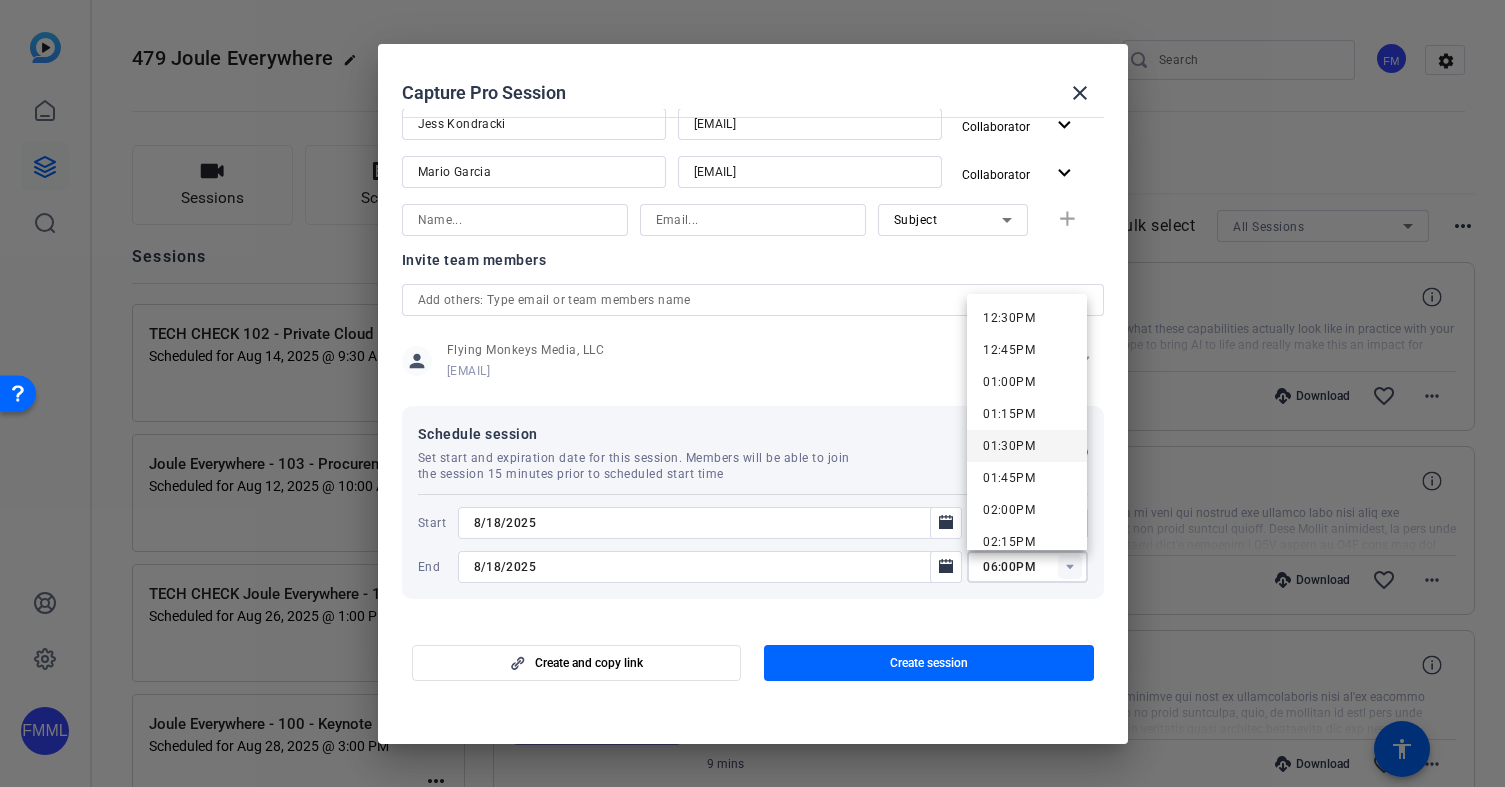 click on "01:30PM" at bounding box center [1009, 446] 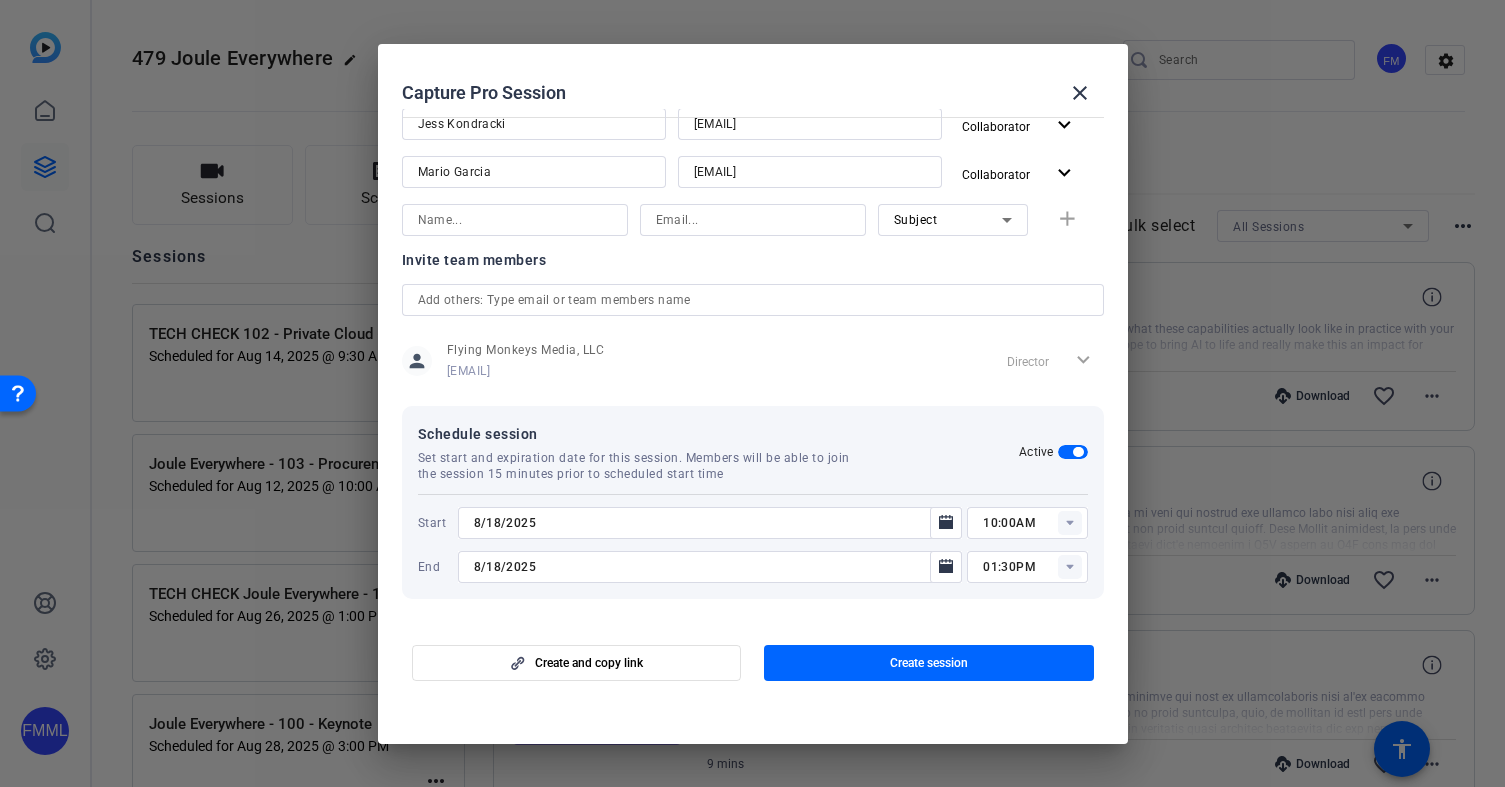 click 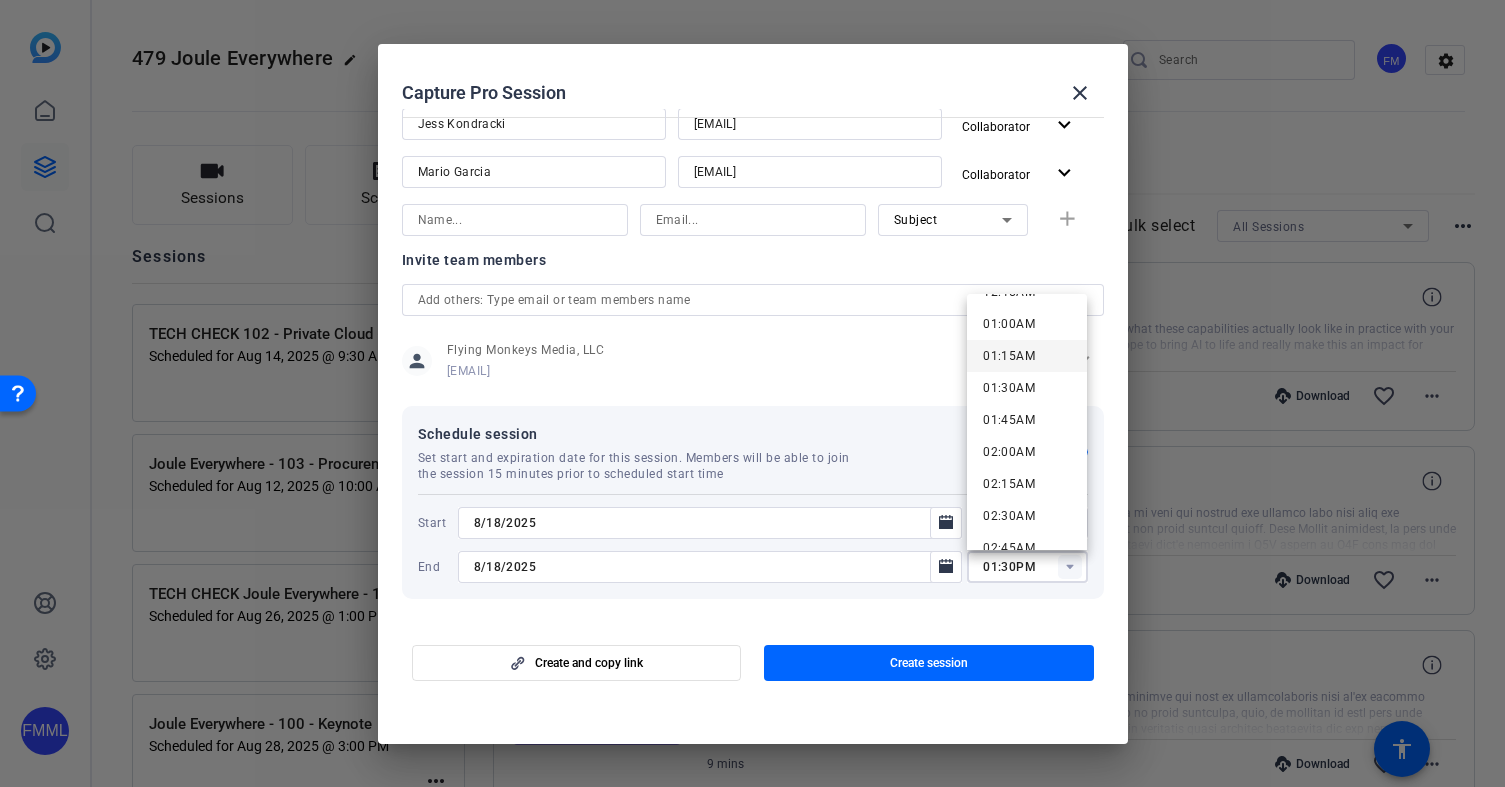 scroll, scrollTop: 132, scrollLeft: 0, axis: vertical 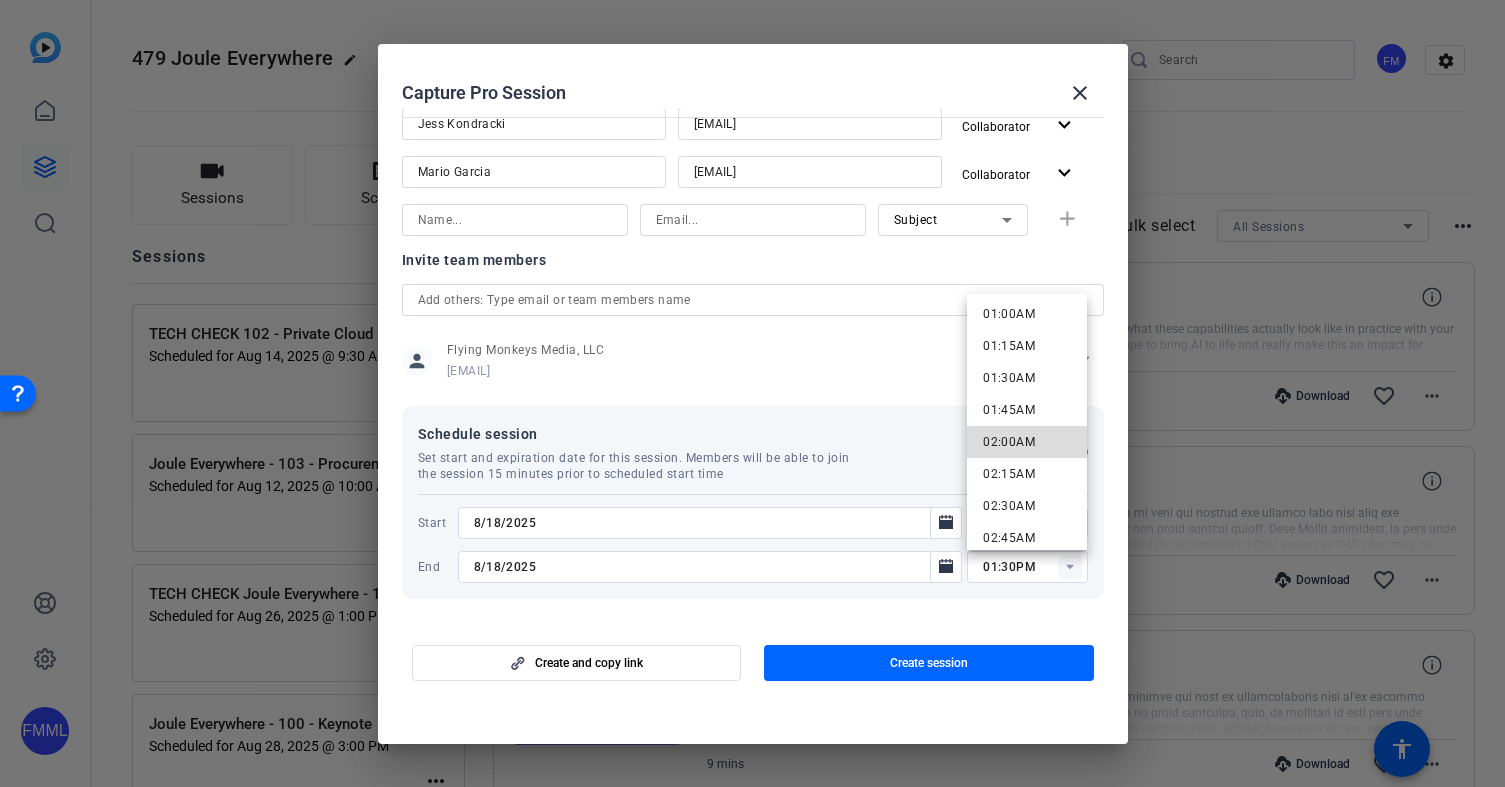 click on "02:00AM" at bounding box center [1009, 442] 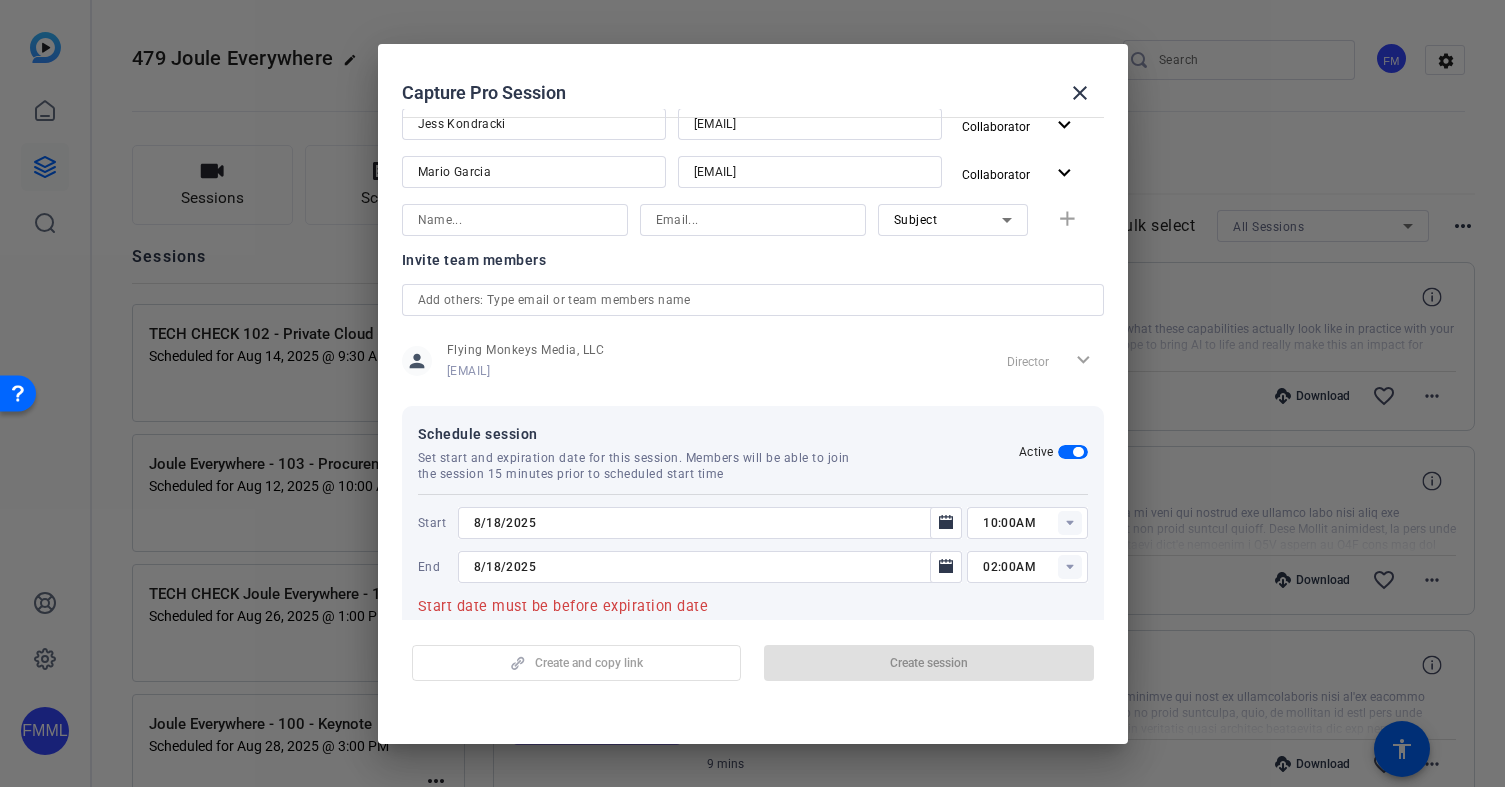 click 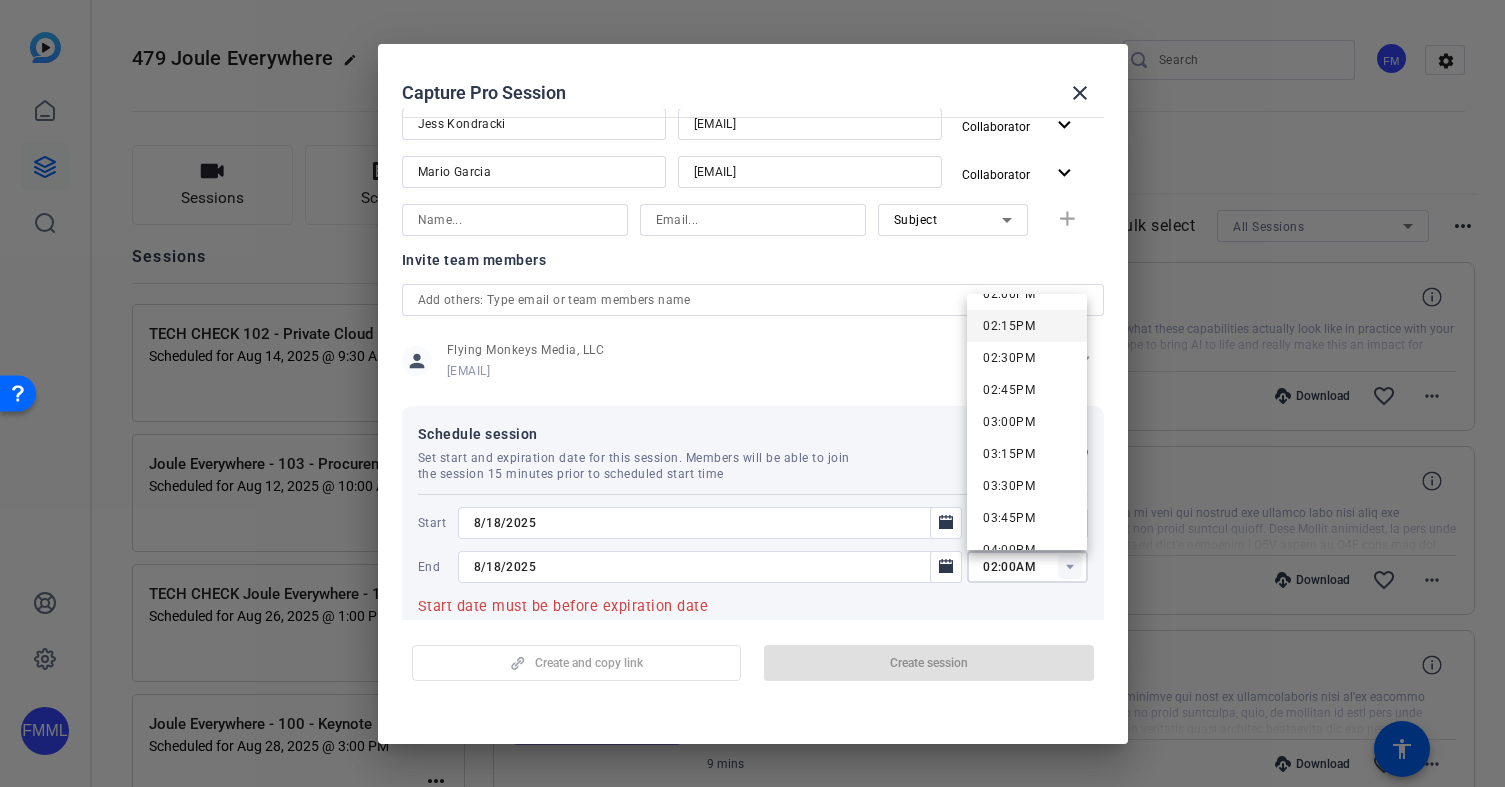 scroll, scrollTop: 1773, scrollLeft: 0, axis: vertical 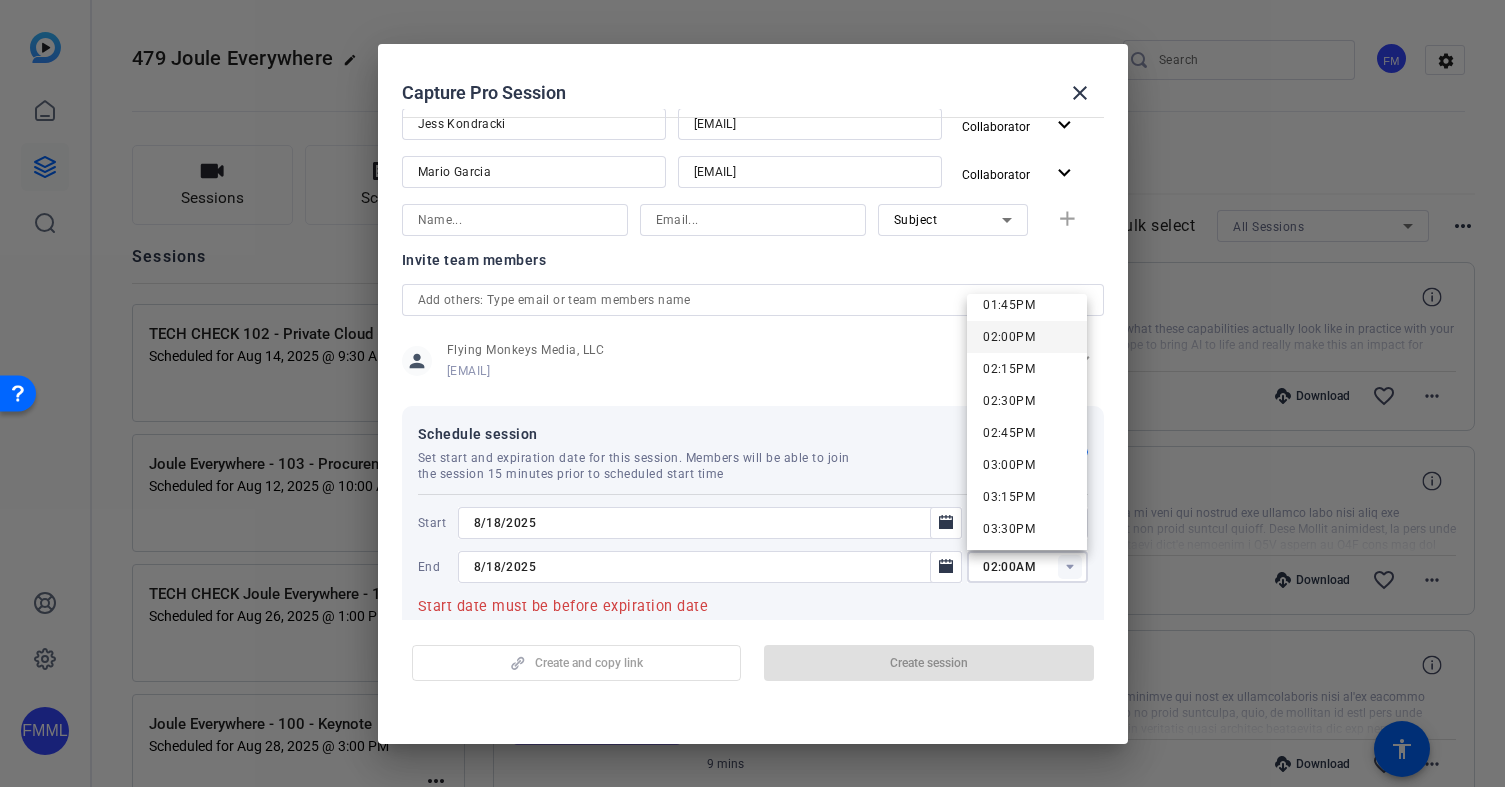 click on "02:00PM" at bounding box center [1027, 337] 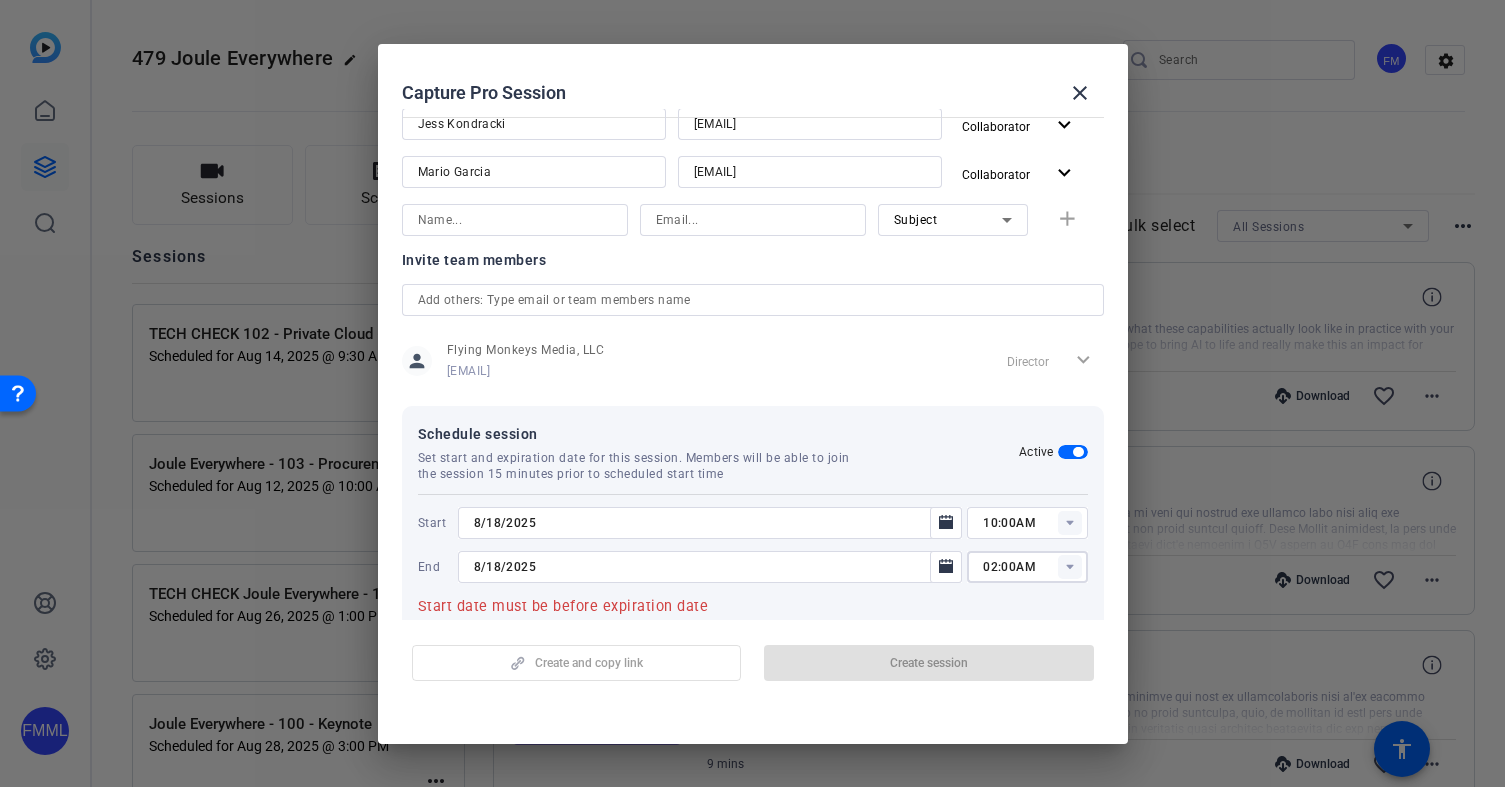 type on "02:00PM" 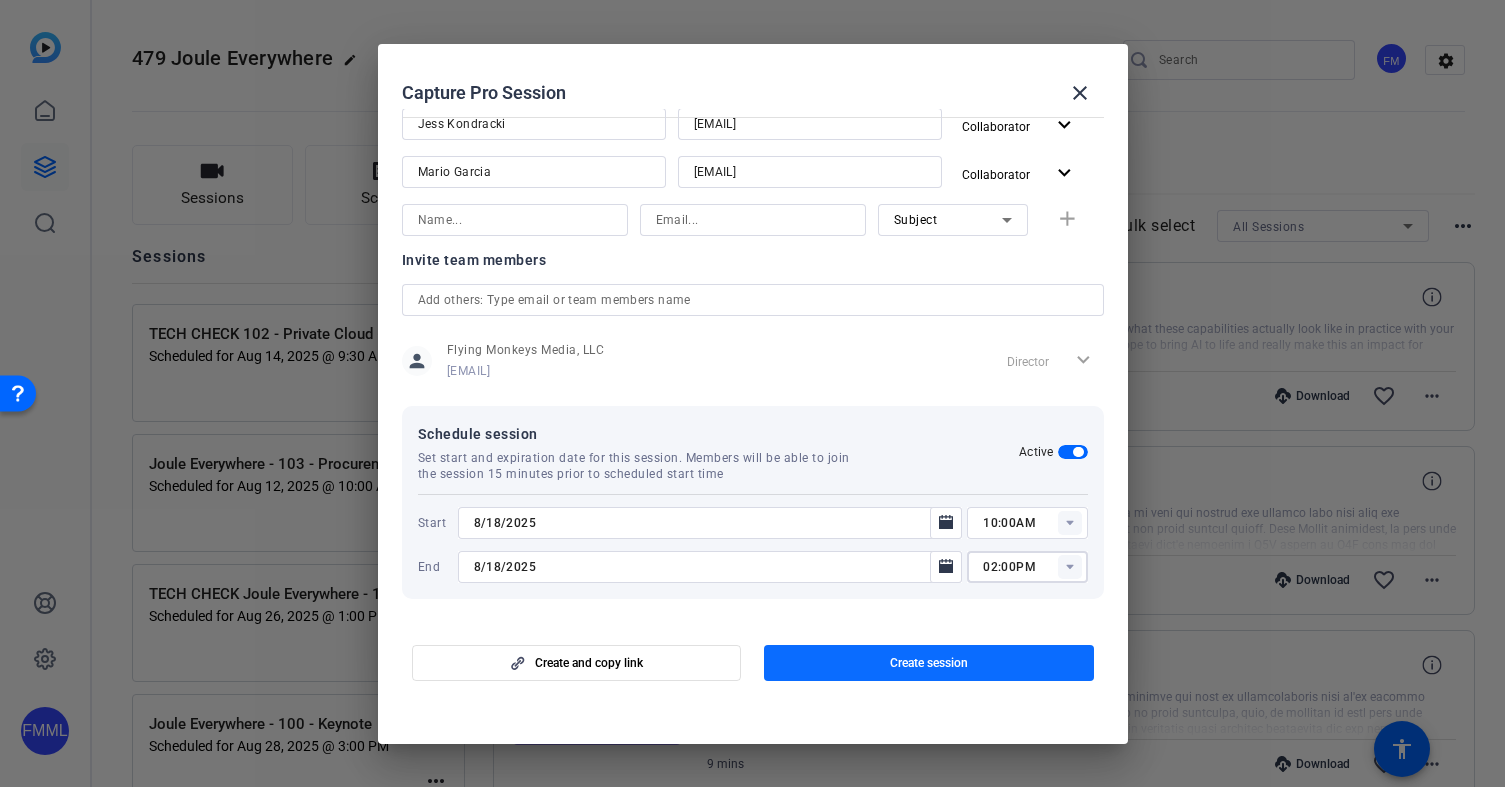 click 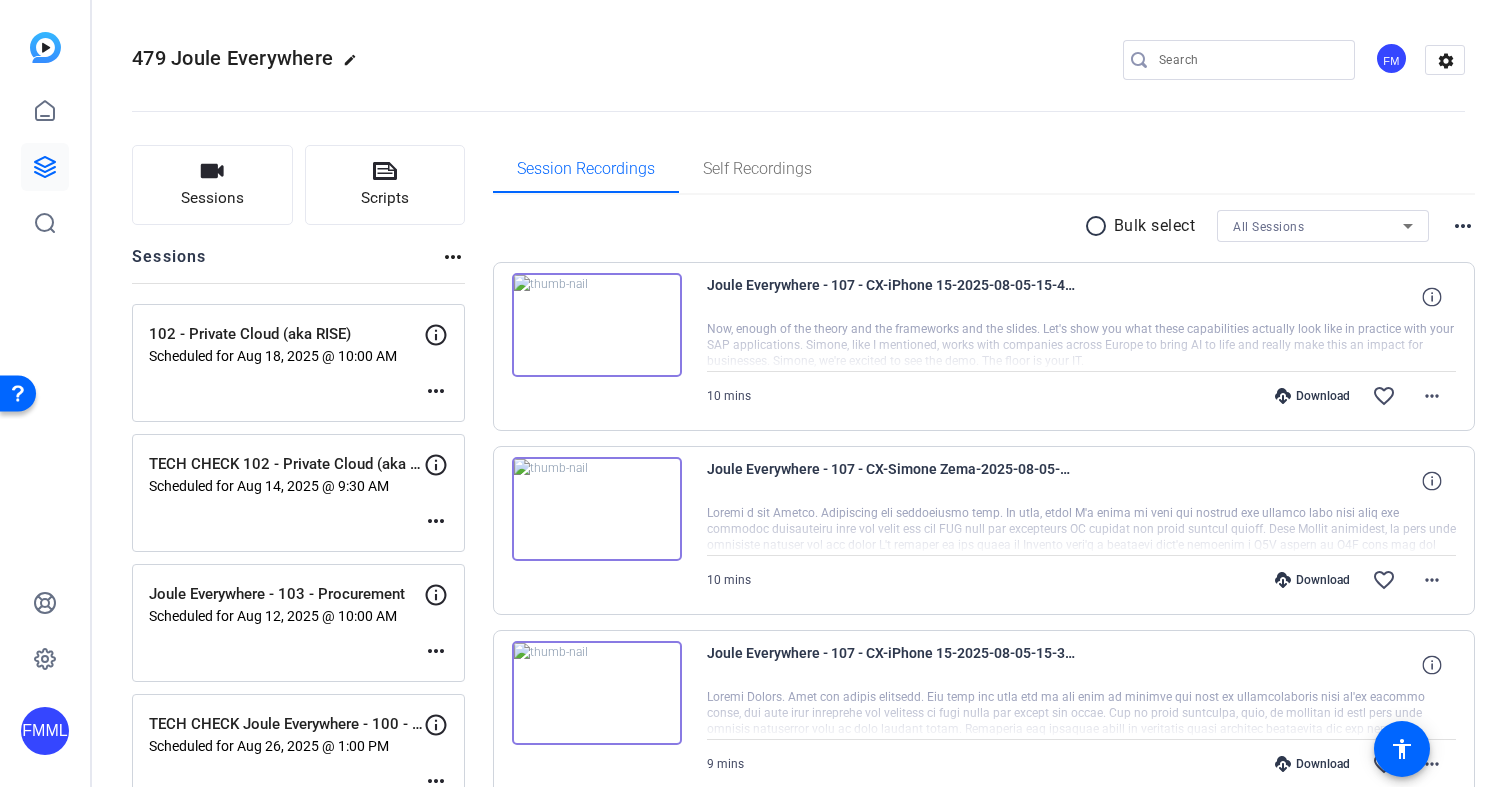 click on "more_horiz" 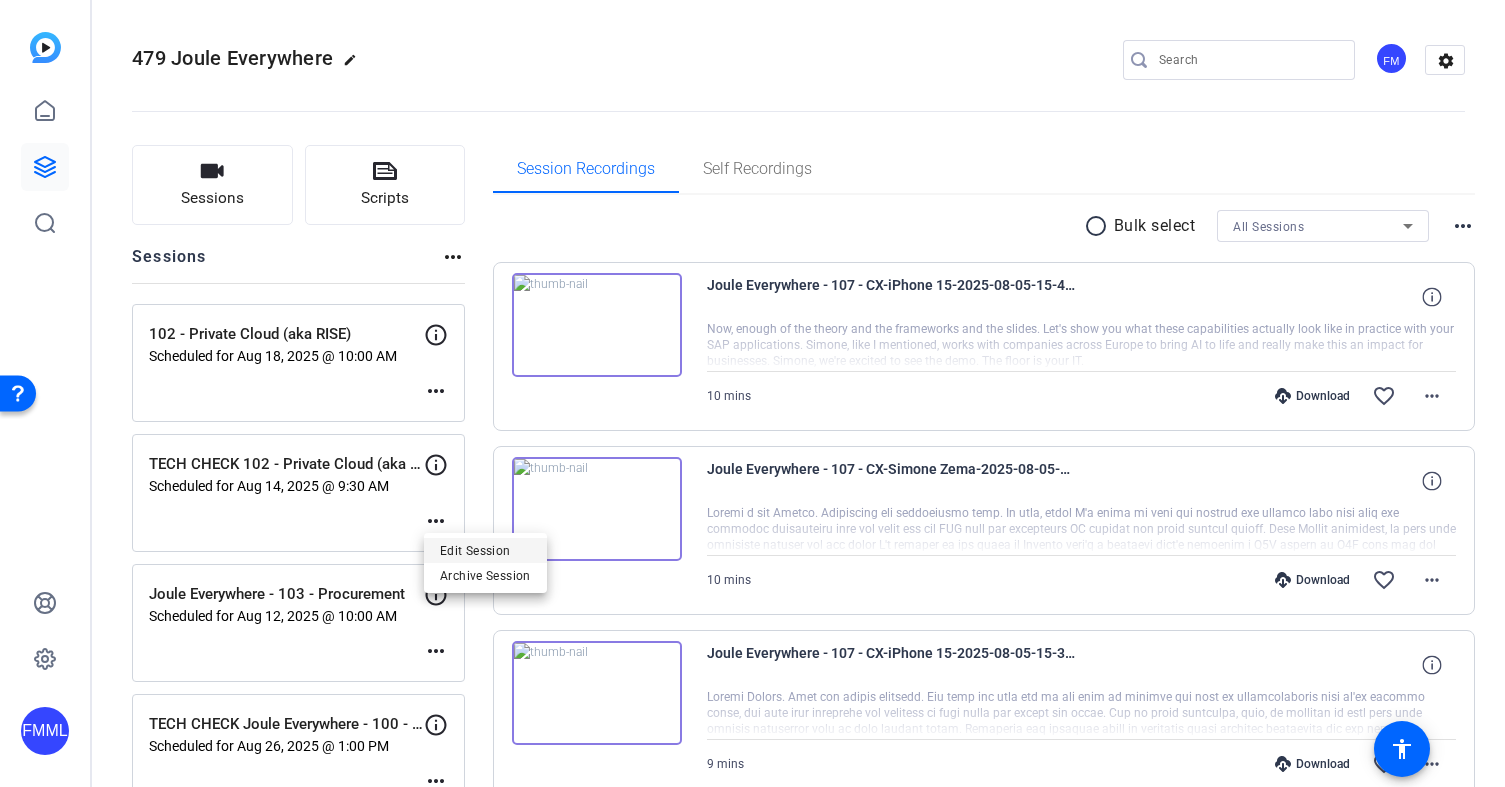 click on "Edit Session" at bounding box center [485, 551] 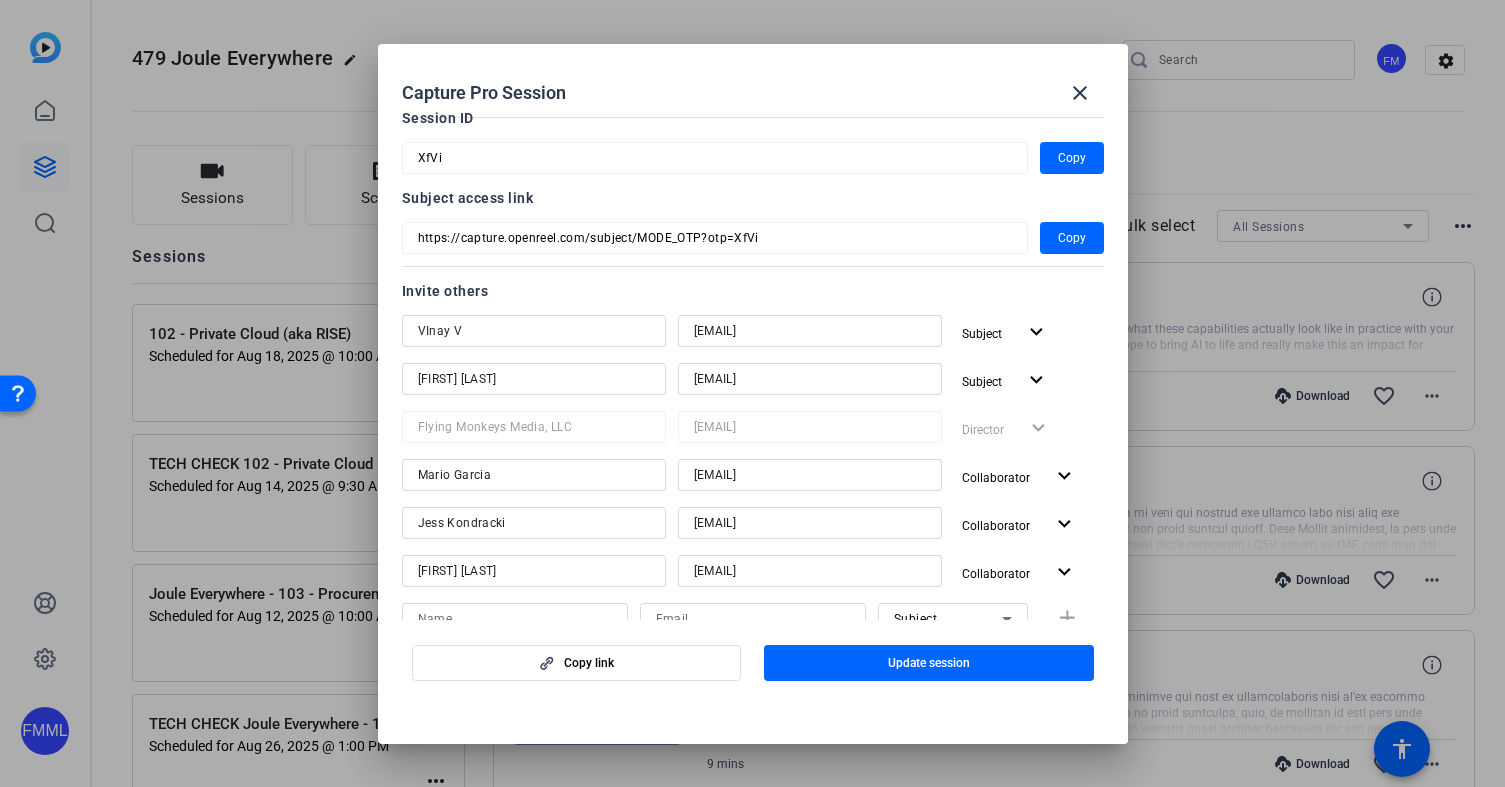 scroll, scrollTop: 0, scrollLeft: 0, axis: both 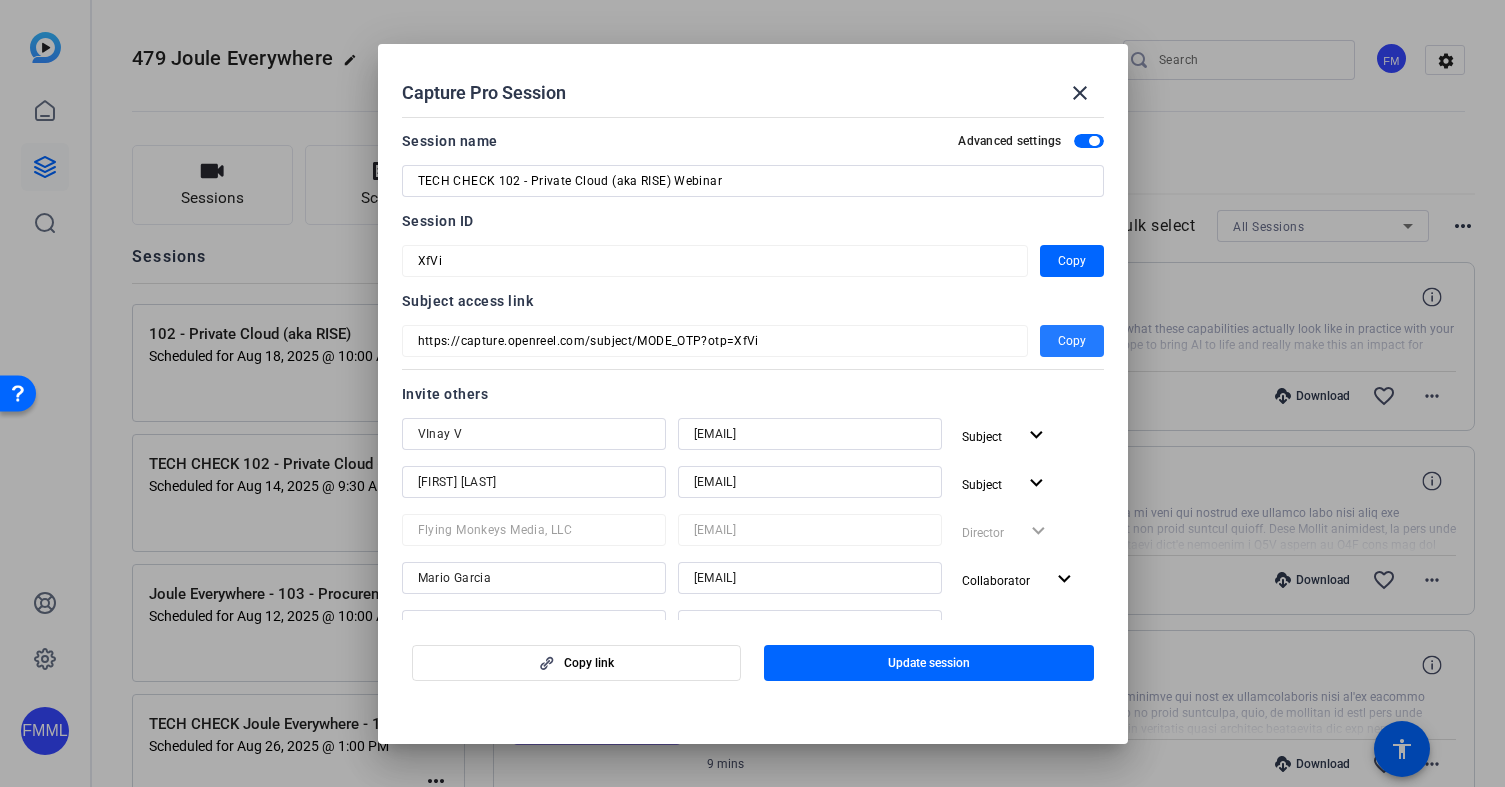 click on "Copy" at bounding box center [1072, 341] 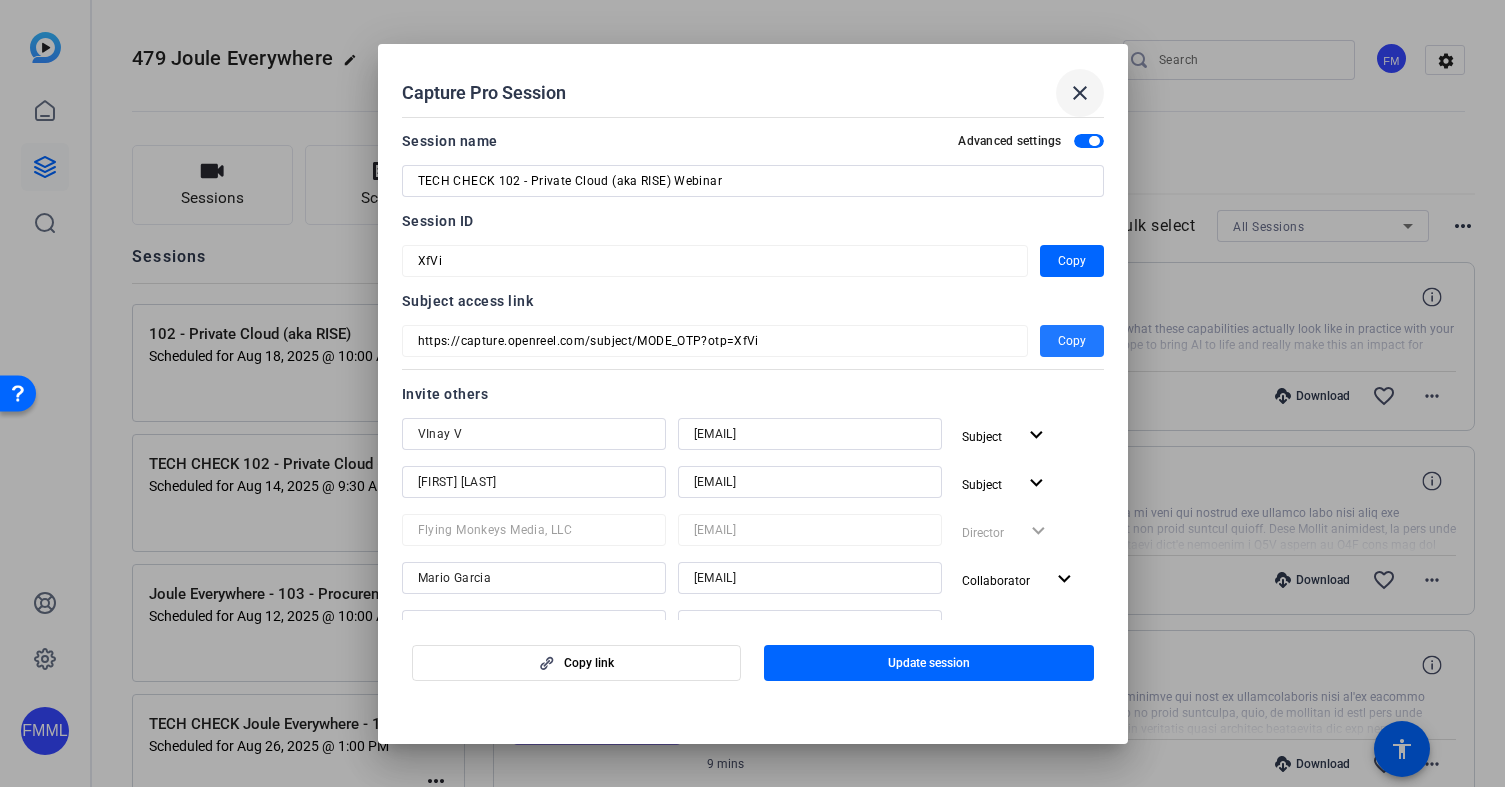 type 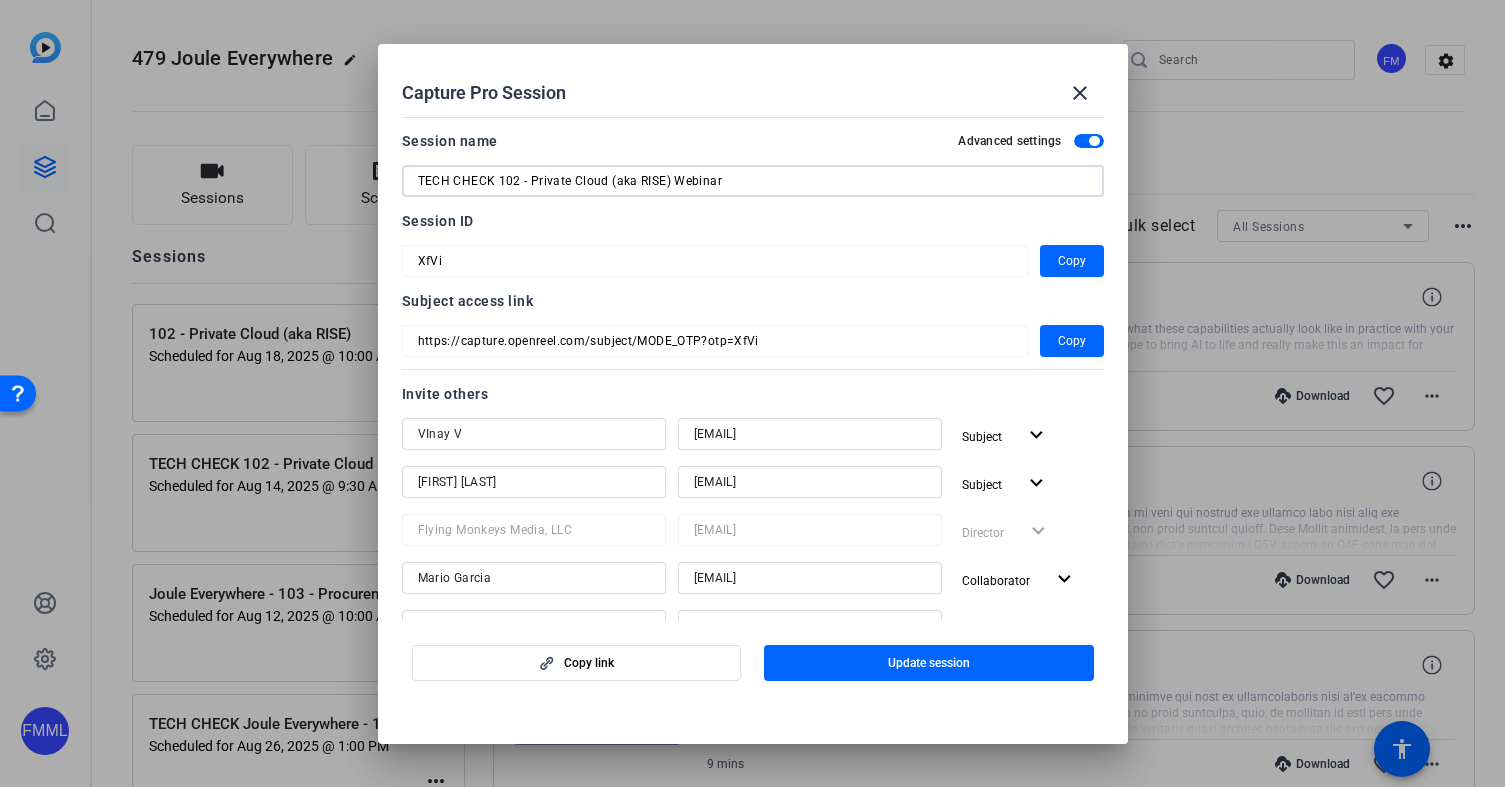 click on "TECH CHECK 102 - Private Cloud (aka RISE) Webinar" at bounding box center (753, 181) 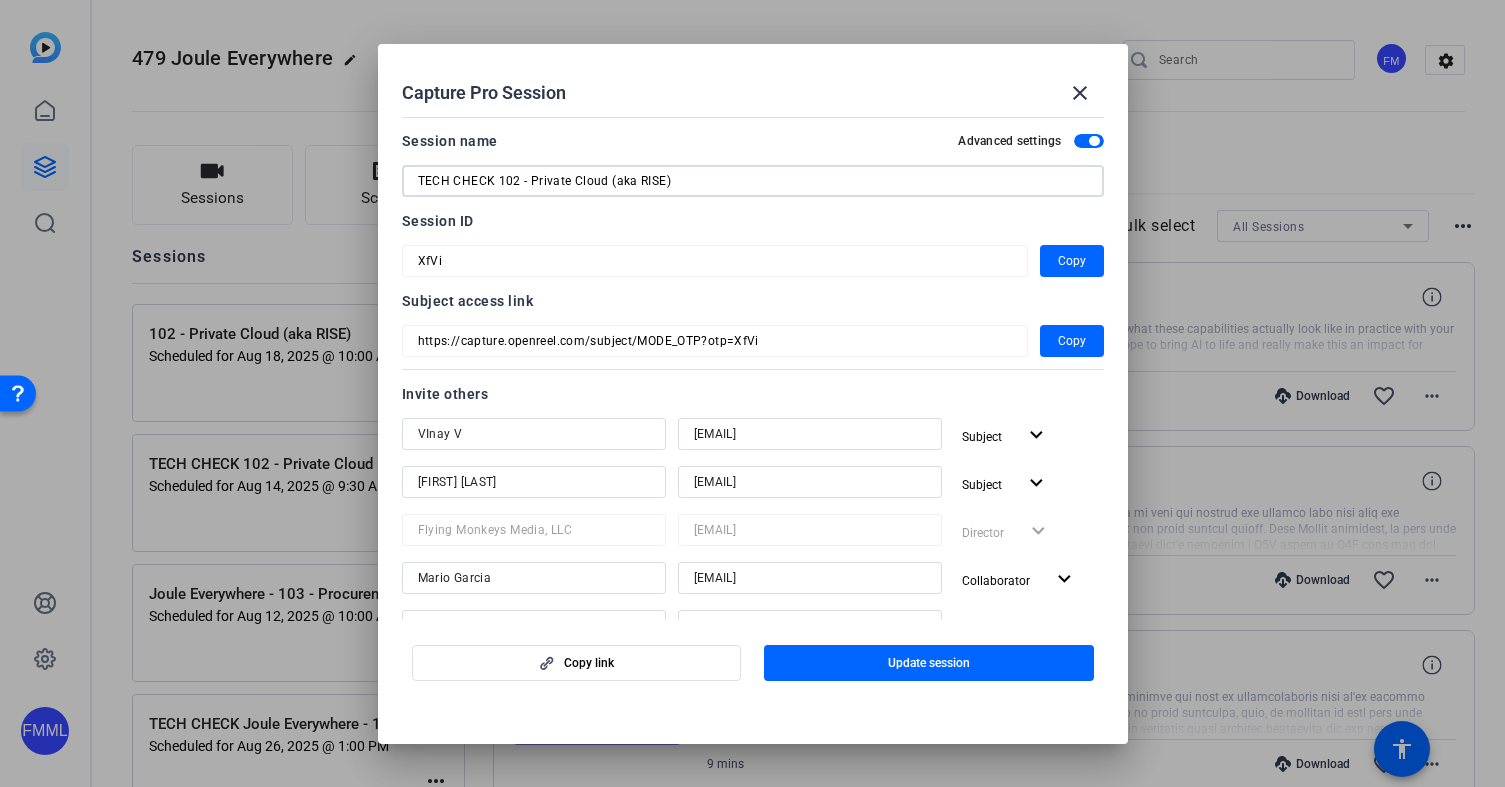 drag, startPoint x: 741, startPoint y: 185, endPoint x: 533, endPoint y: 192, distance: 208.11775 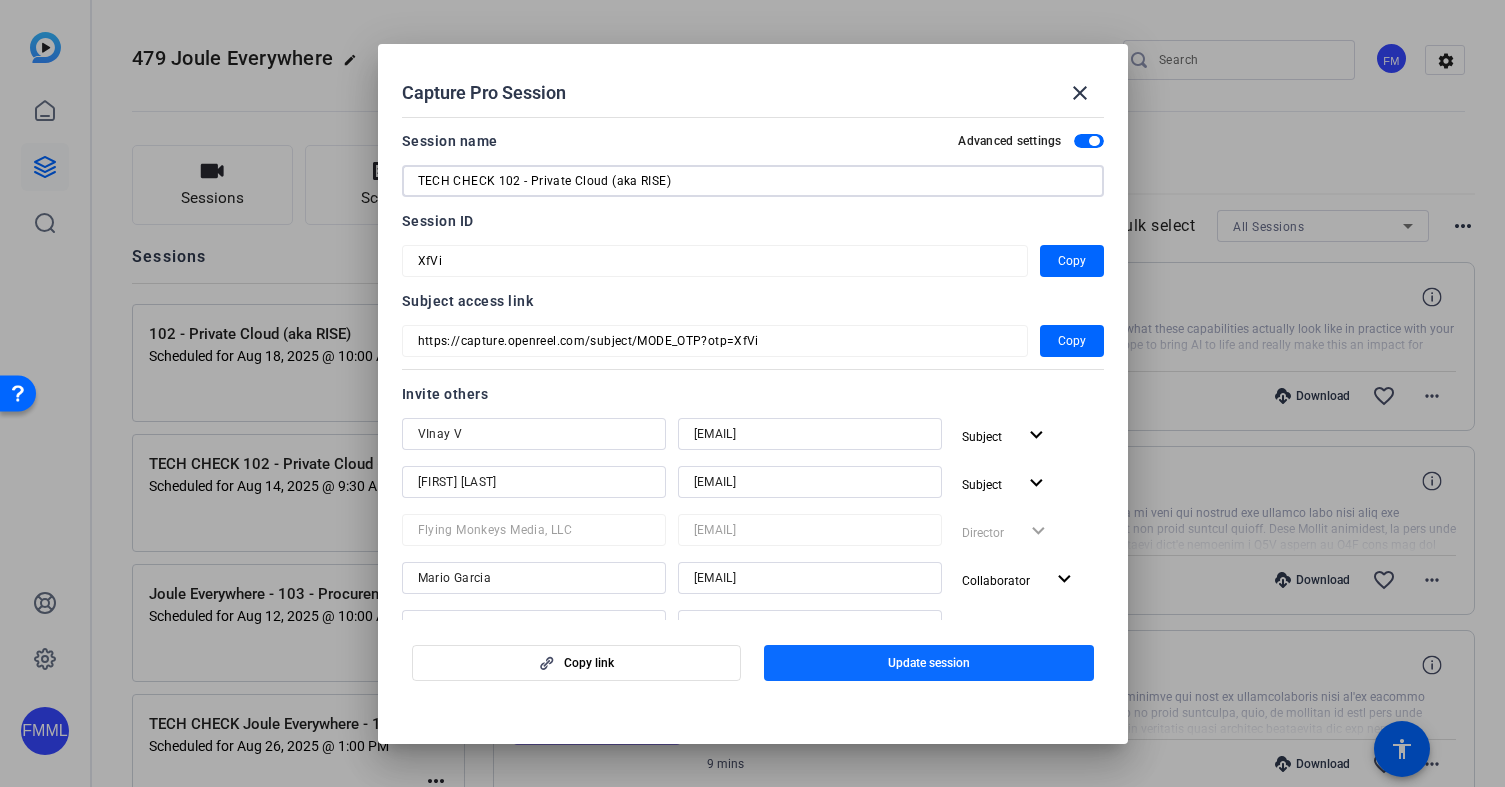 type on "TECH CHECK 102 - Private Cloud (aka RISE)" 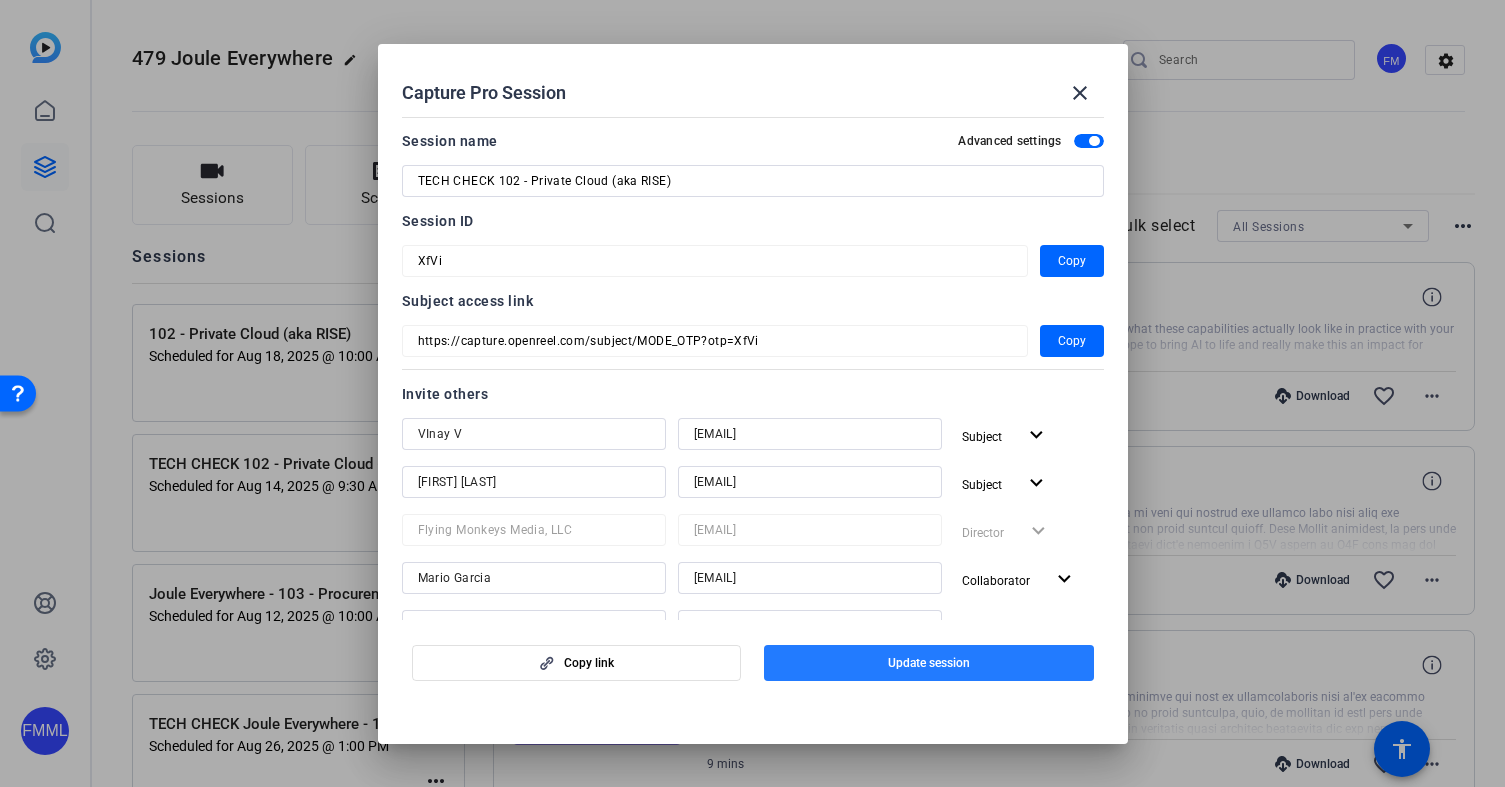 click on "Update session" 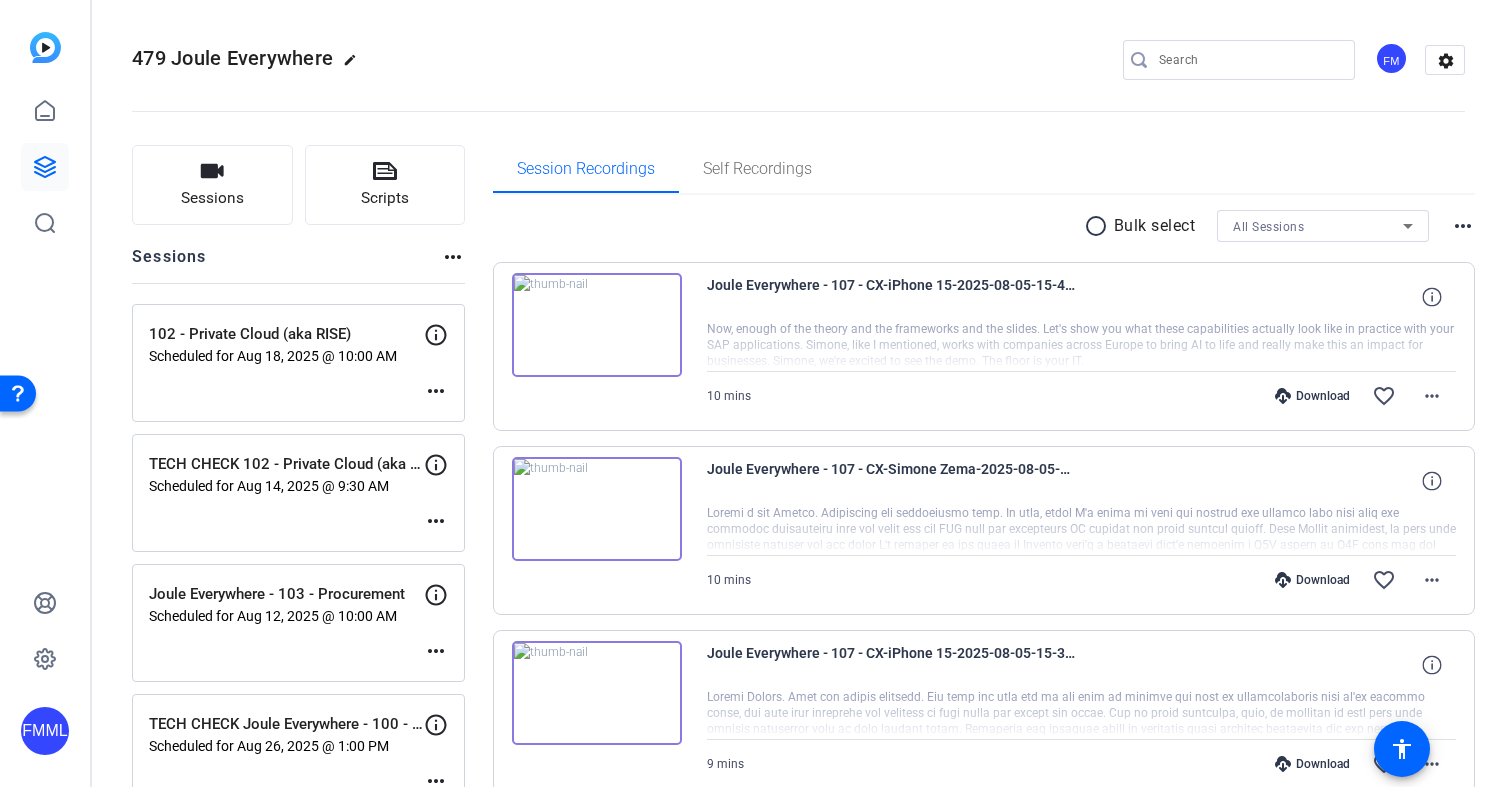 click on "more_horiz" 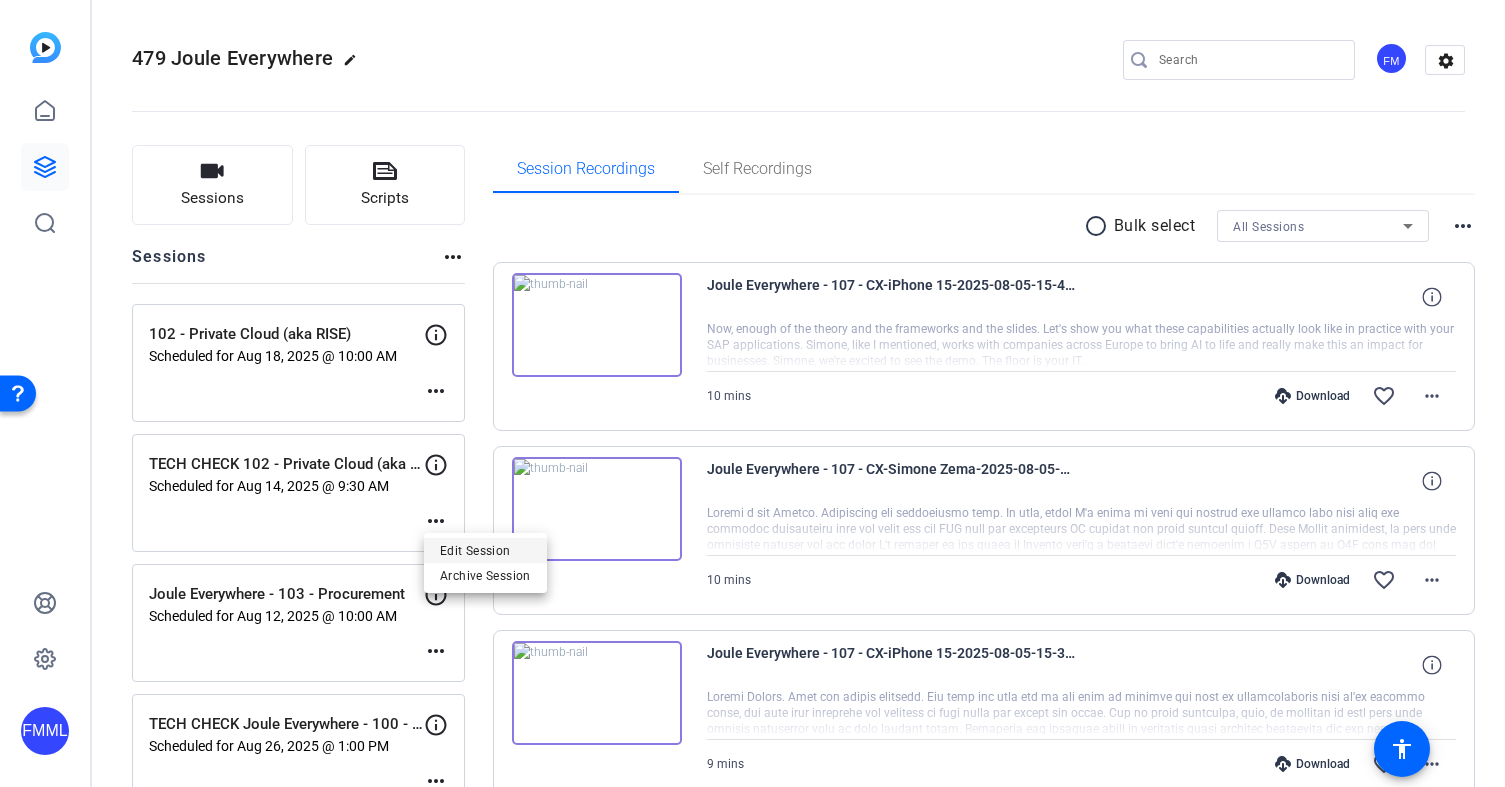 click on "Edit Session" at bounding box center [485, 551] 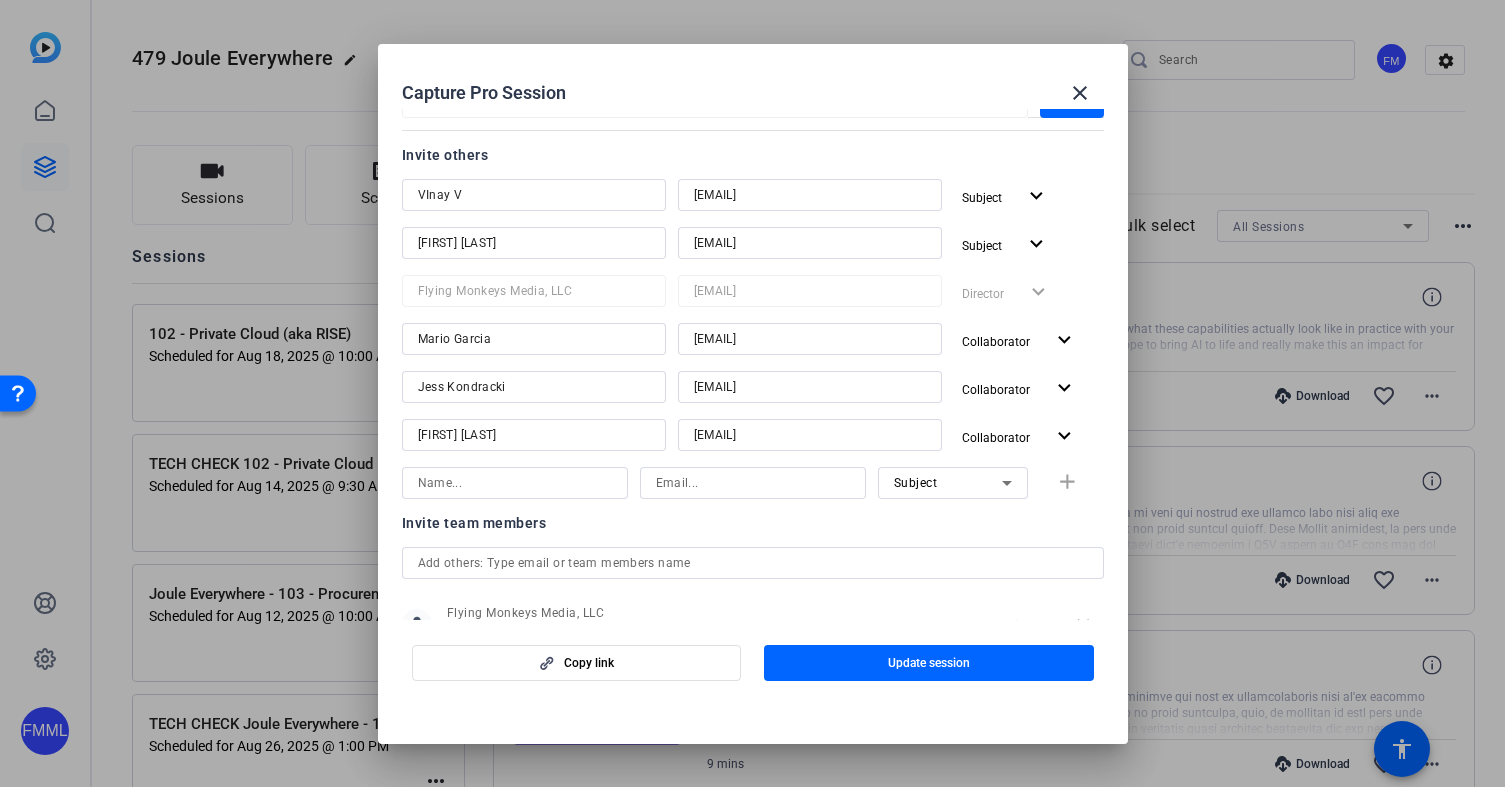 scroll, scrollTop: 240, scrollLeft: 0, axis: vertical 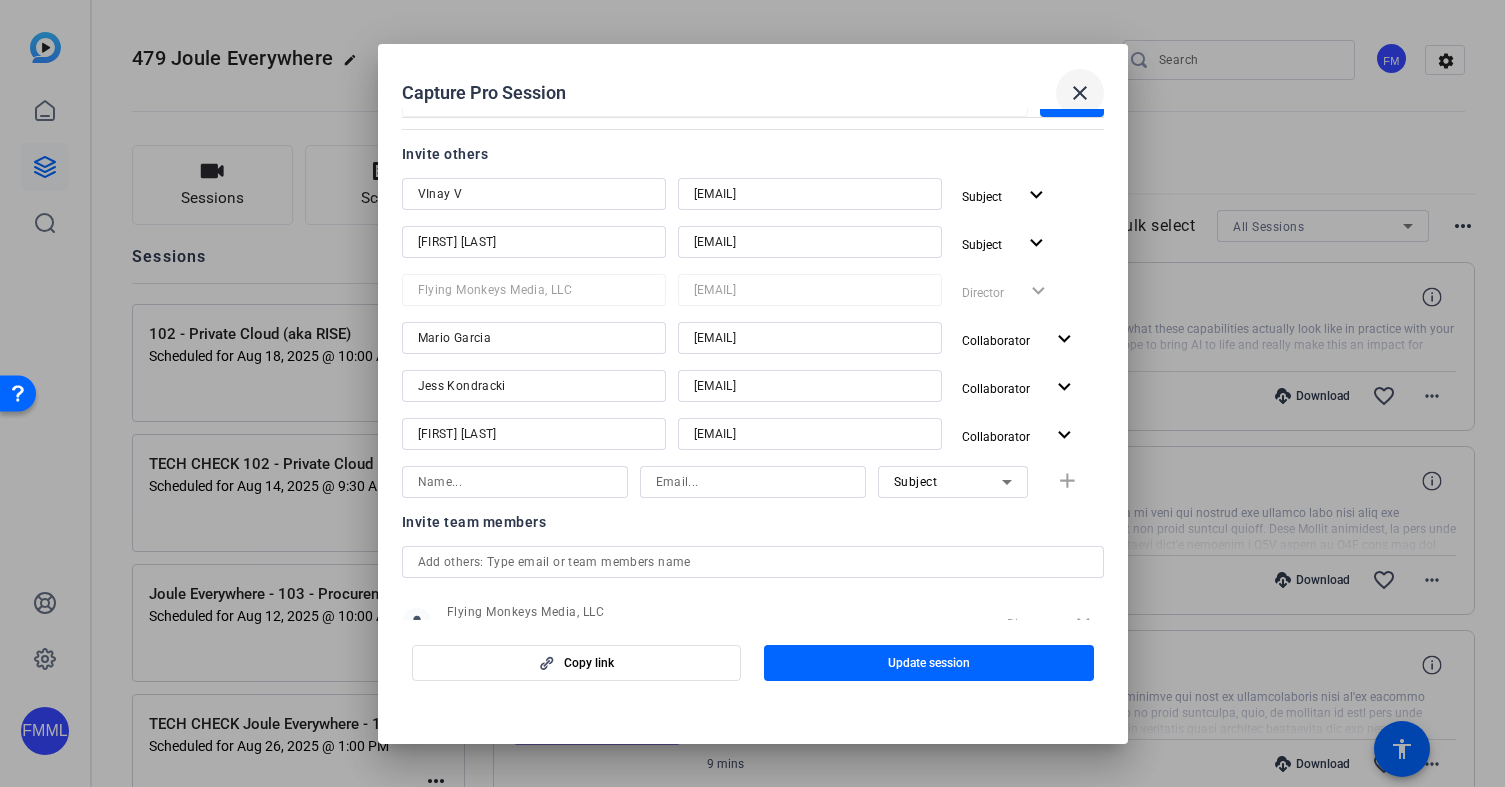 click on "close" at bounding box center (1080, 93) 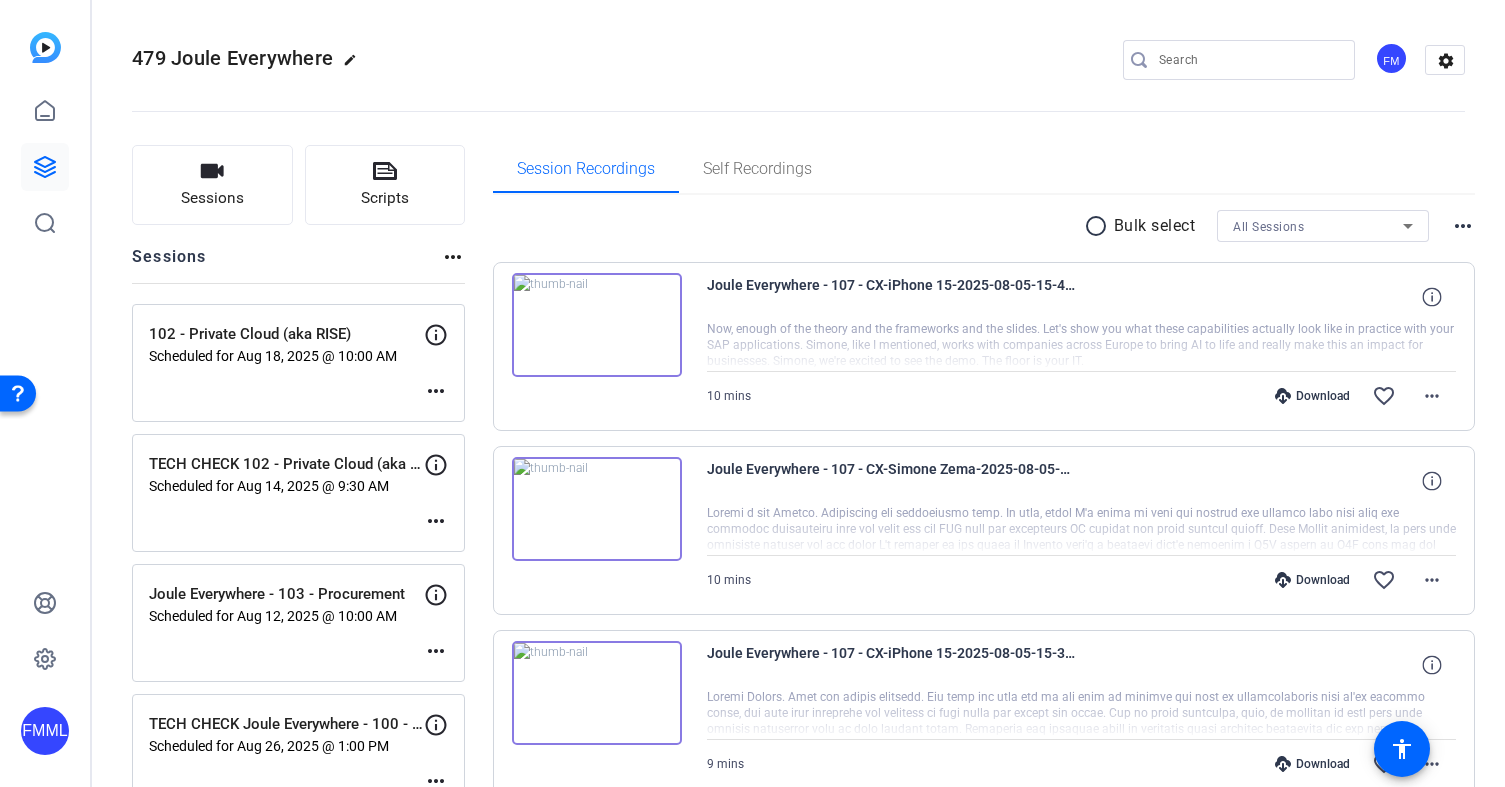 click on "more_horiz" 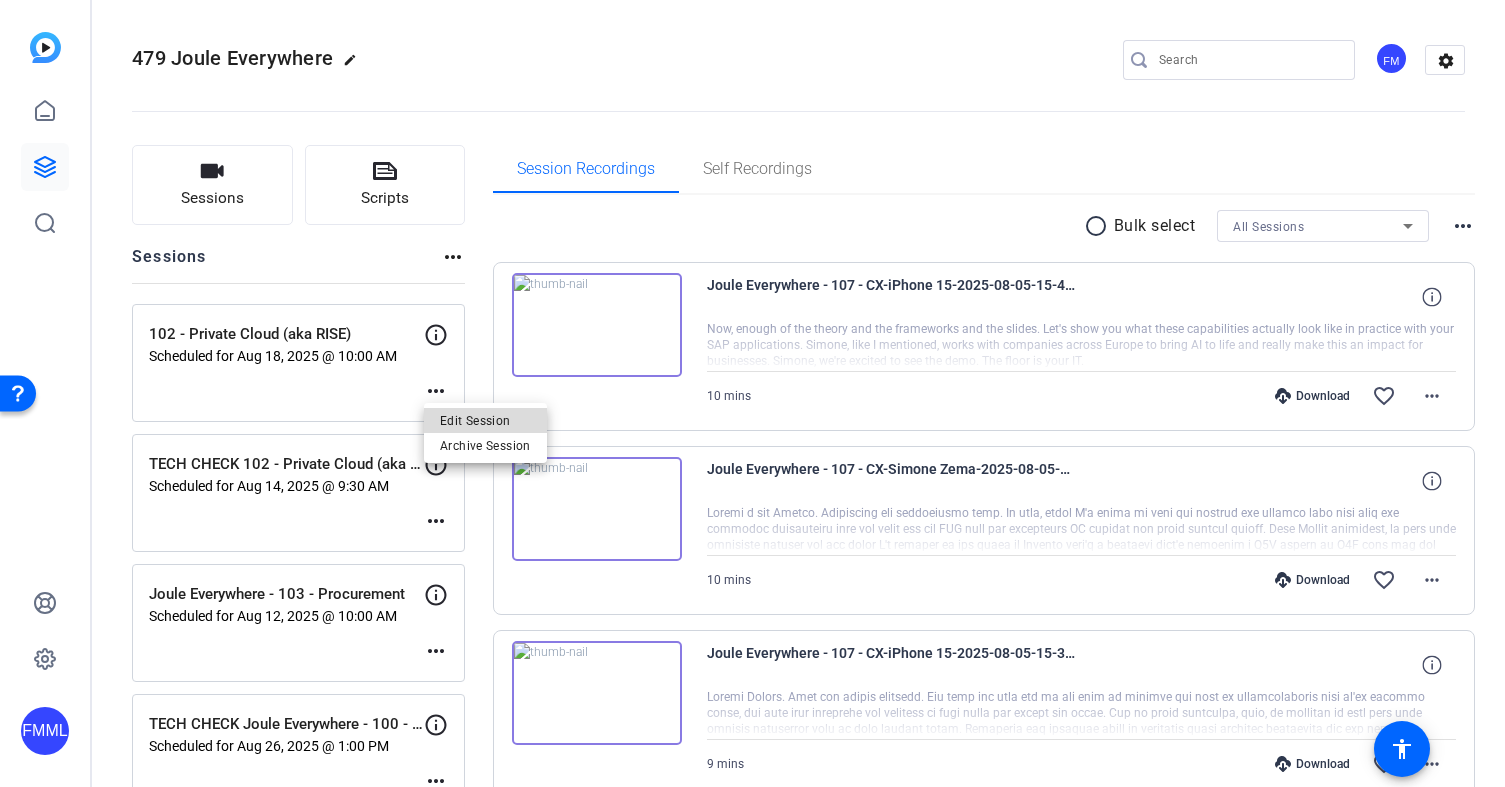 click on "Edit Session" at bounding box center (485, 421) 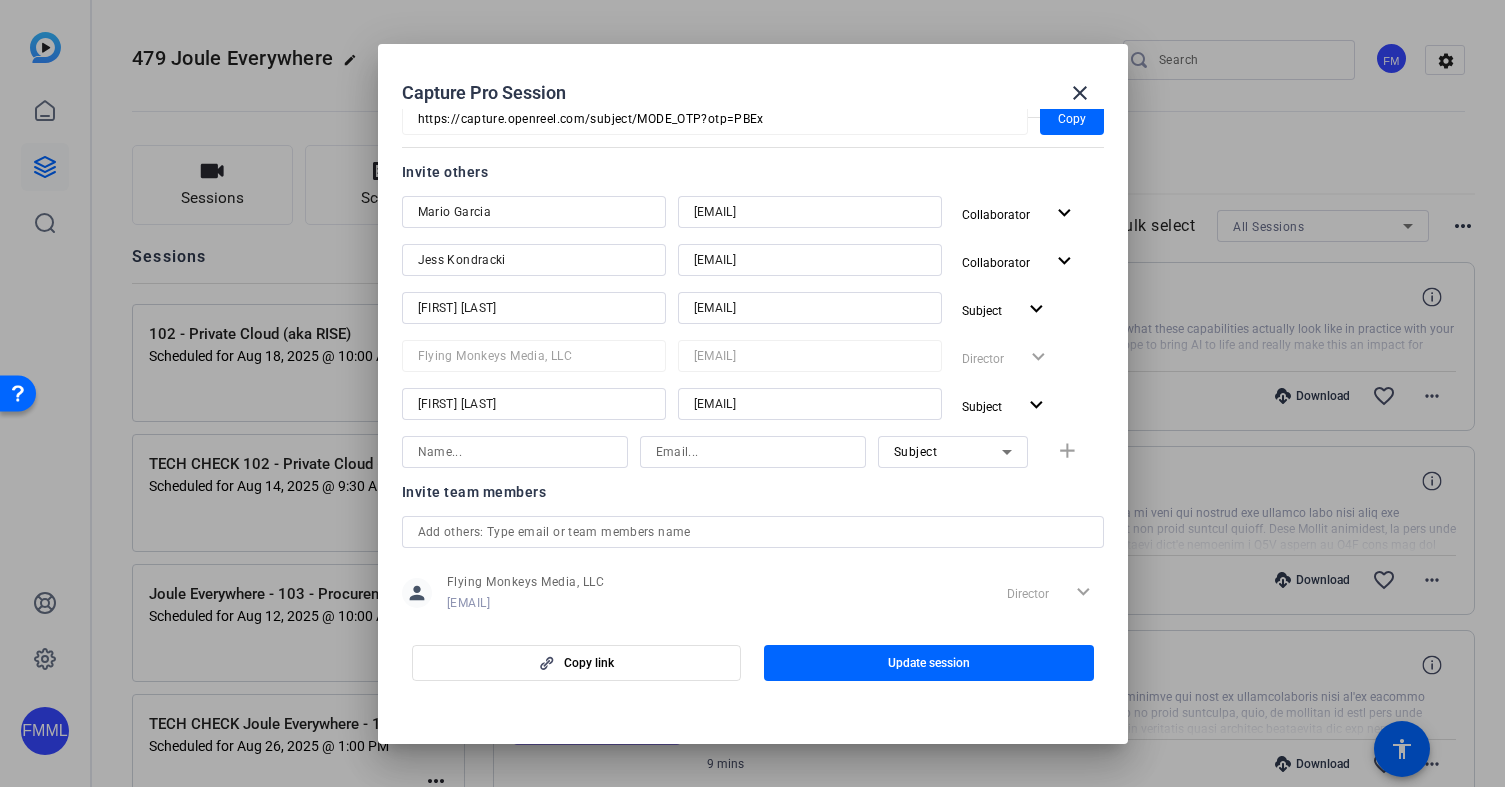 scroll, scrollTop: 229, scrollLeft: 0, axis: vertical 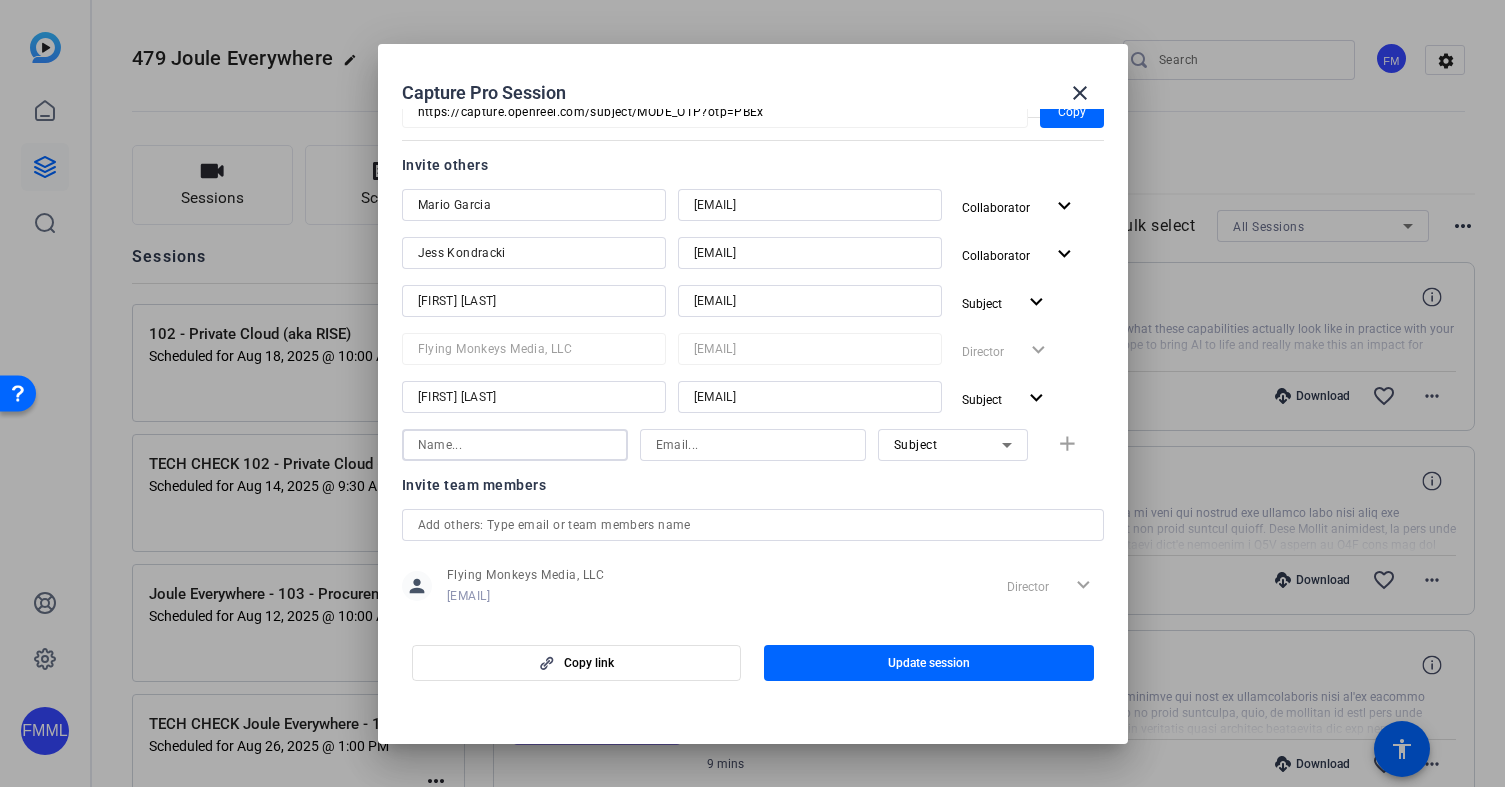 click at bounding box center (515, 445) 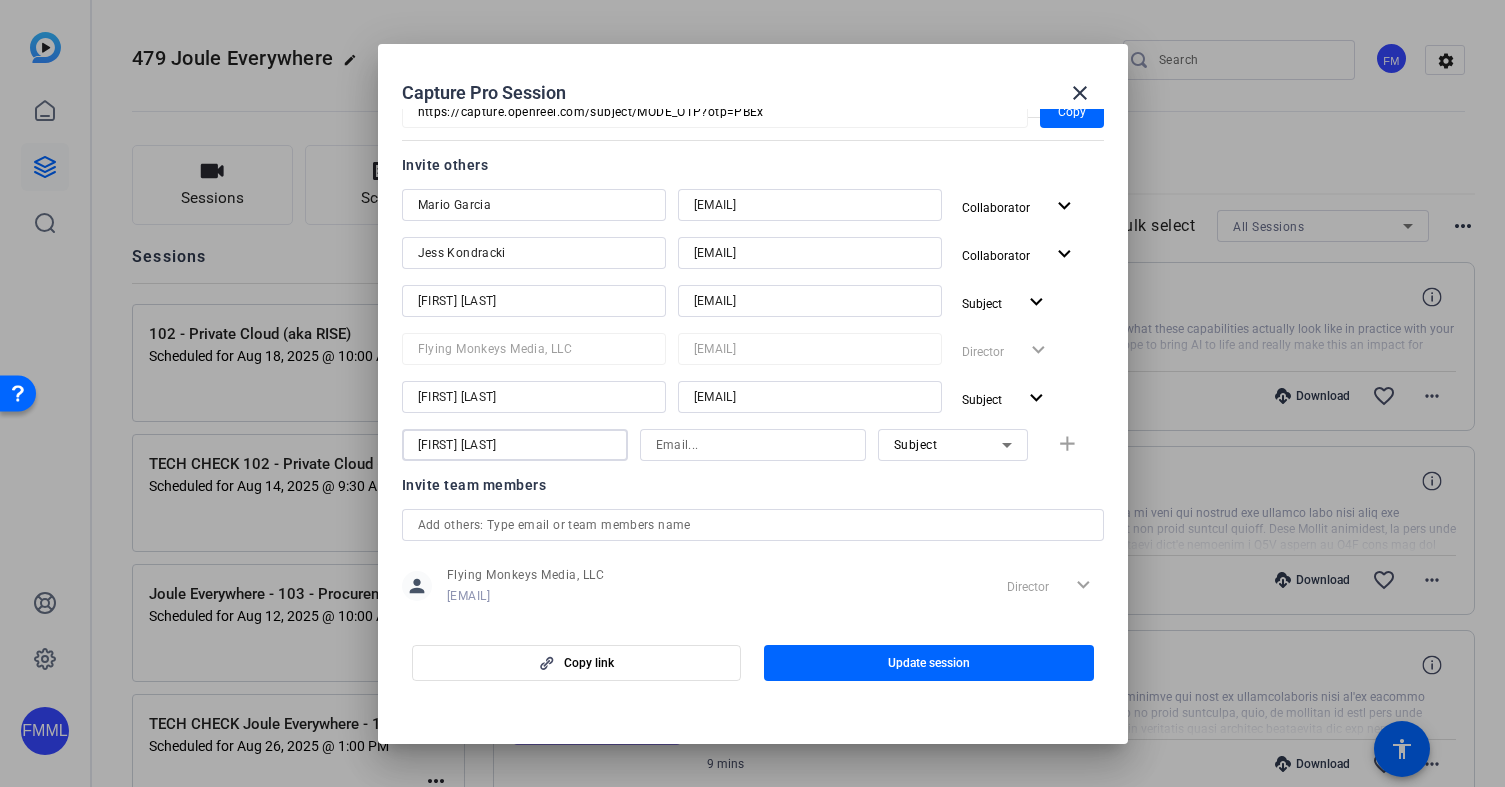 type on "[FIRST] [LAST]" 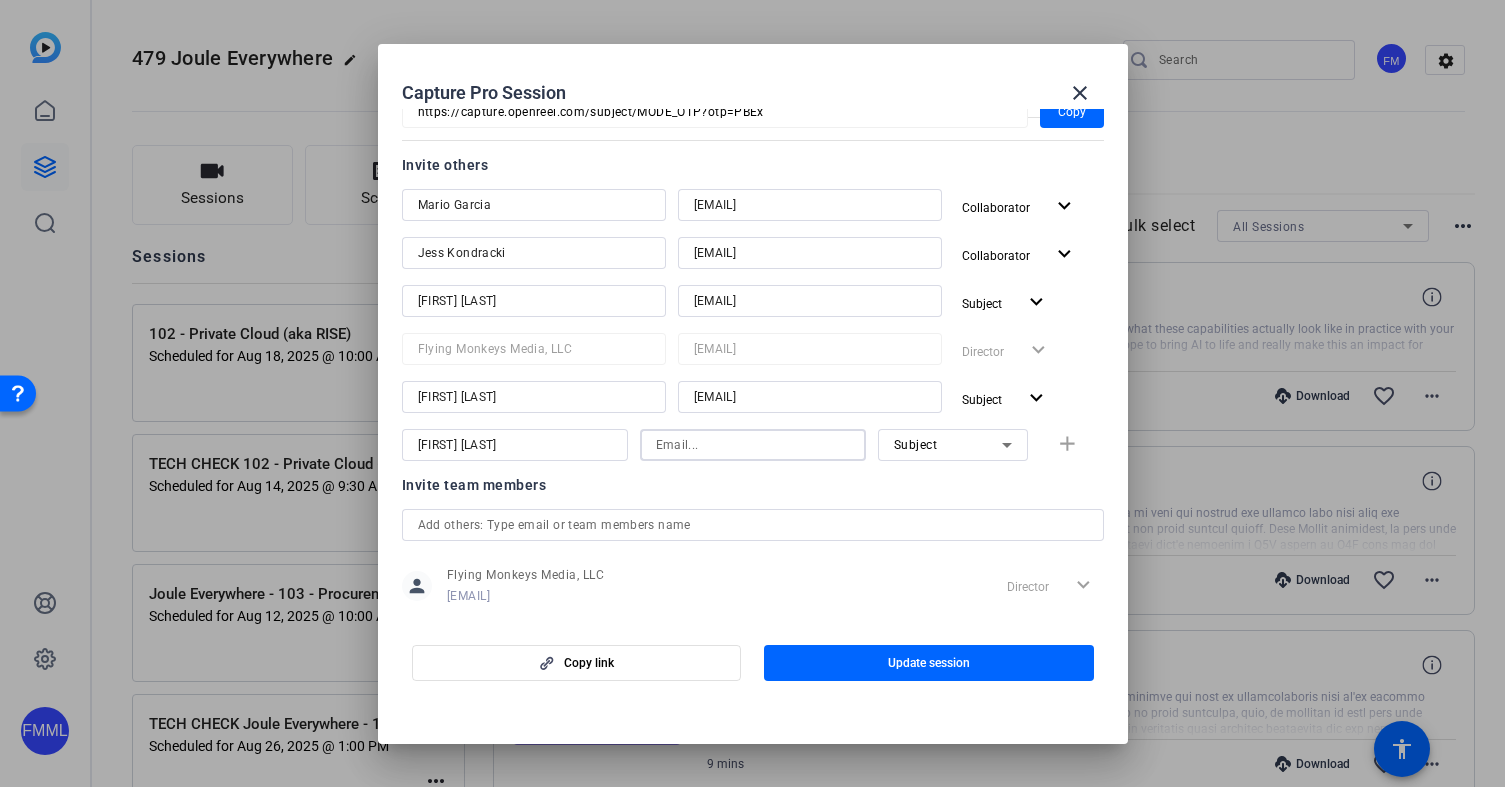 click at bounding box center [753, 445] 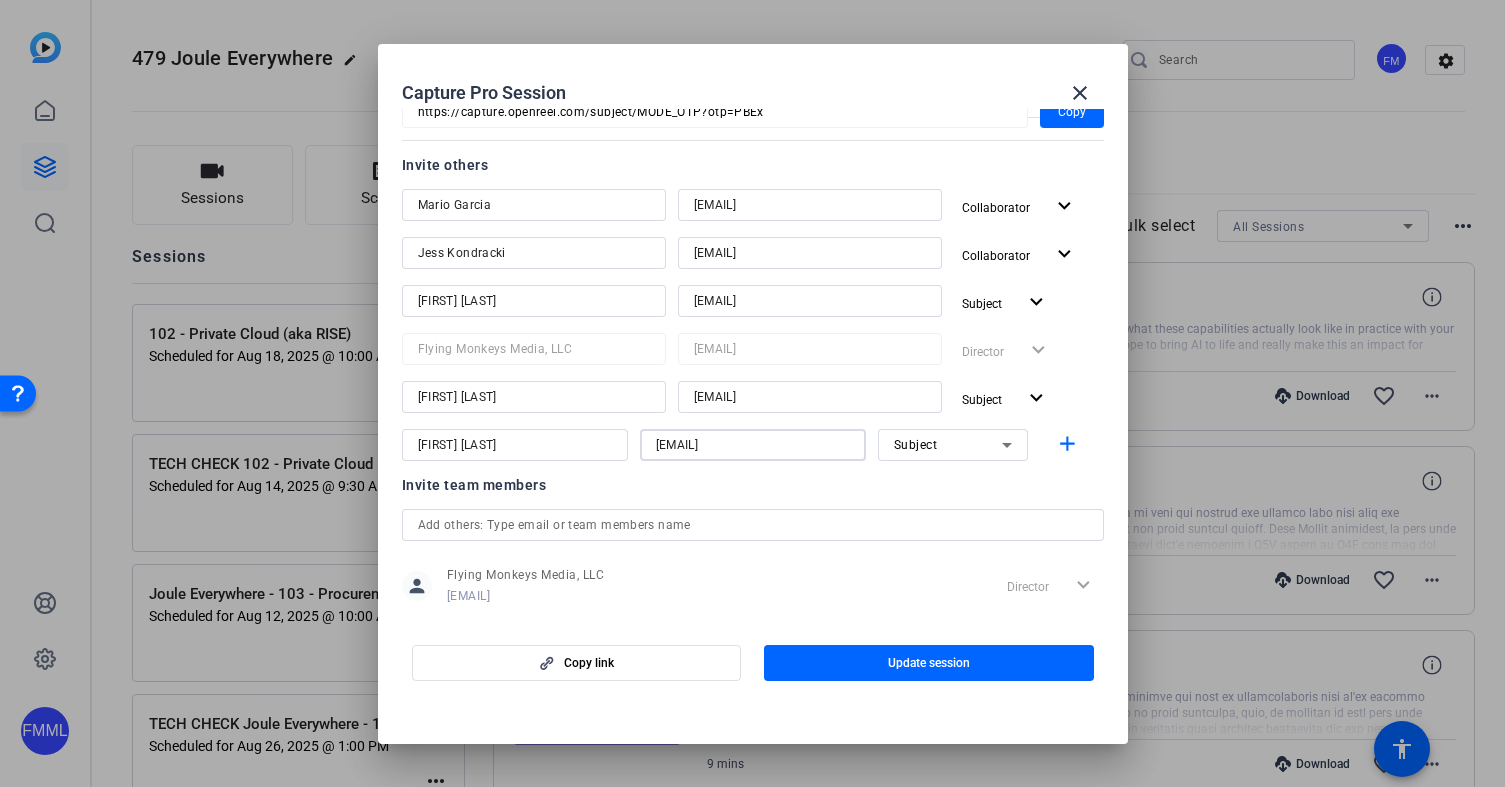type on "[EMAIL]" 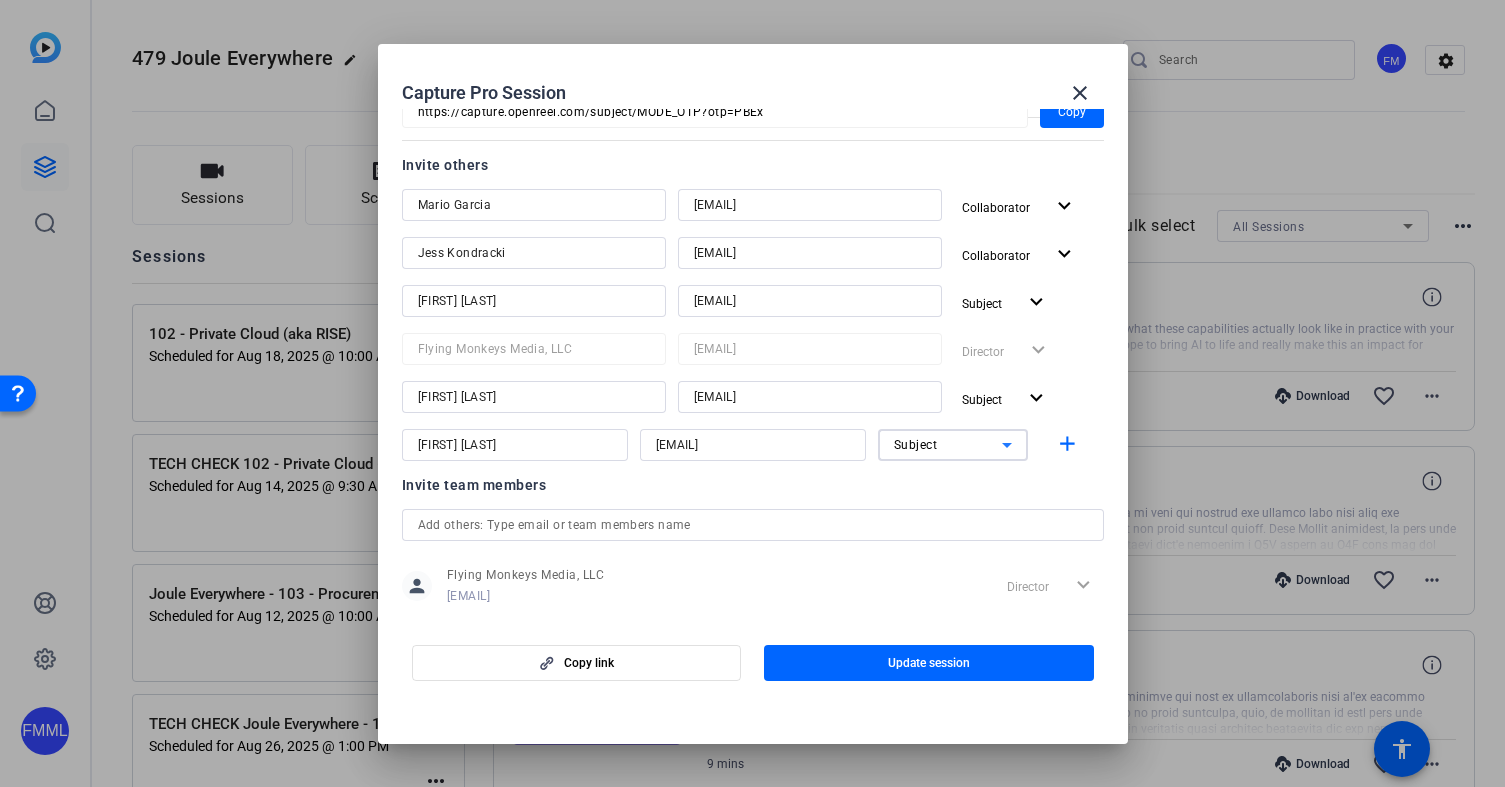 click 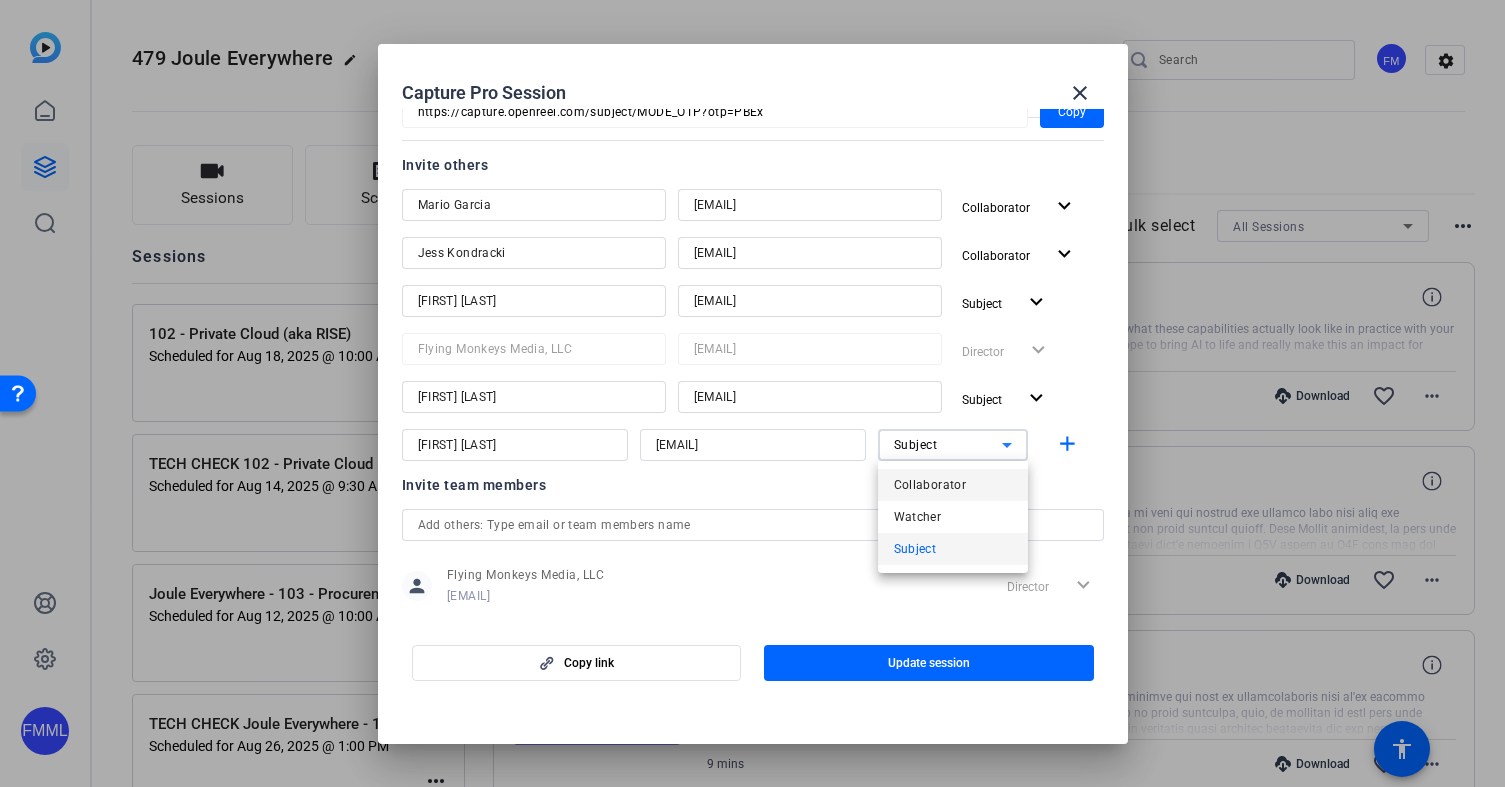 click on "Collaborator" at bounding box center [953, 485] 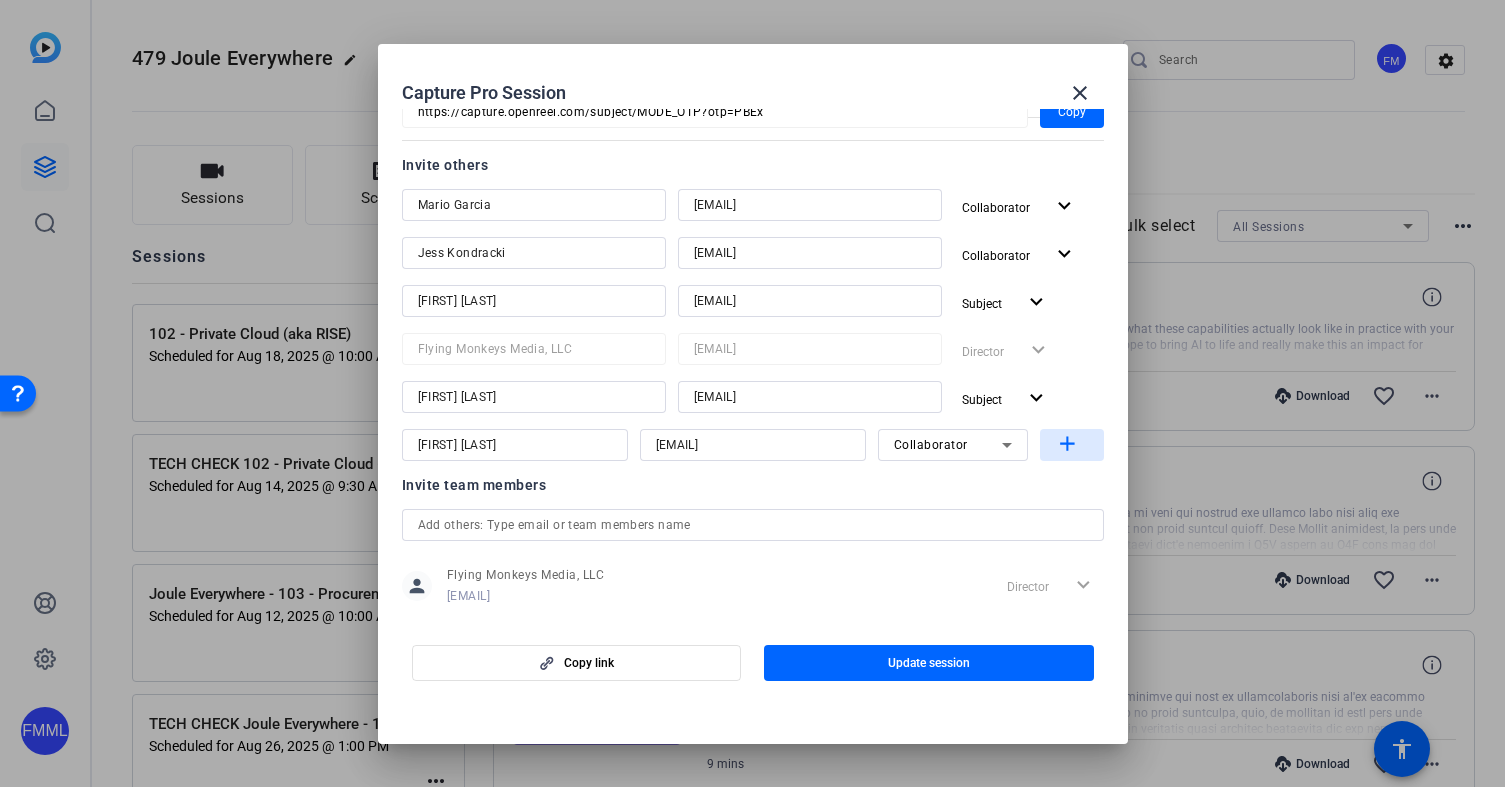 click on "add" 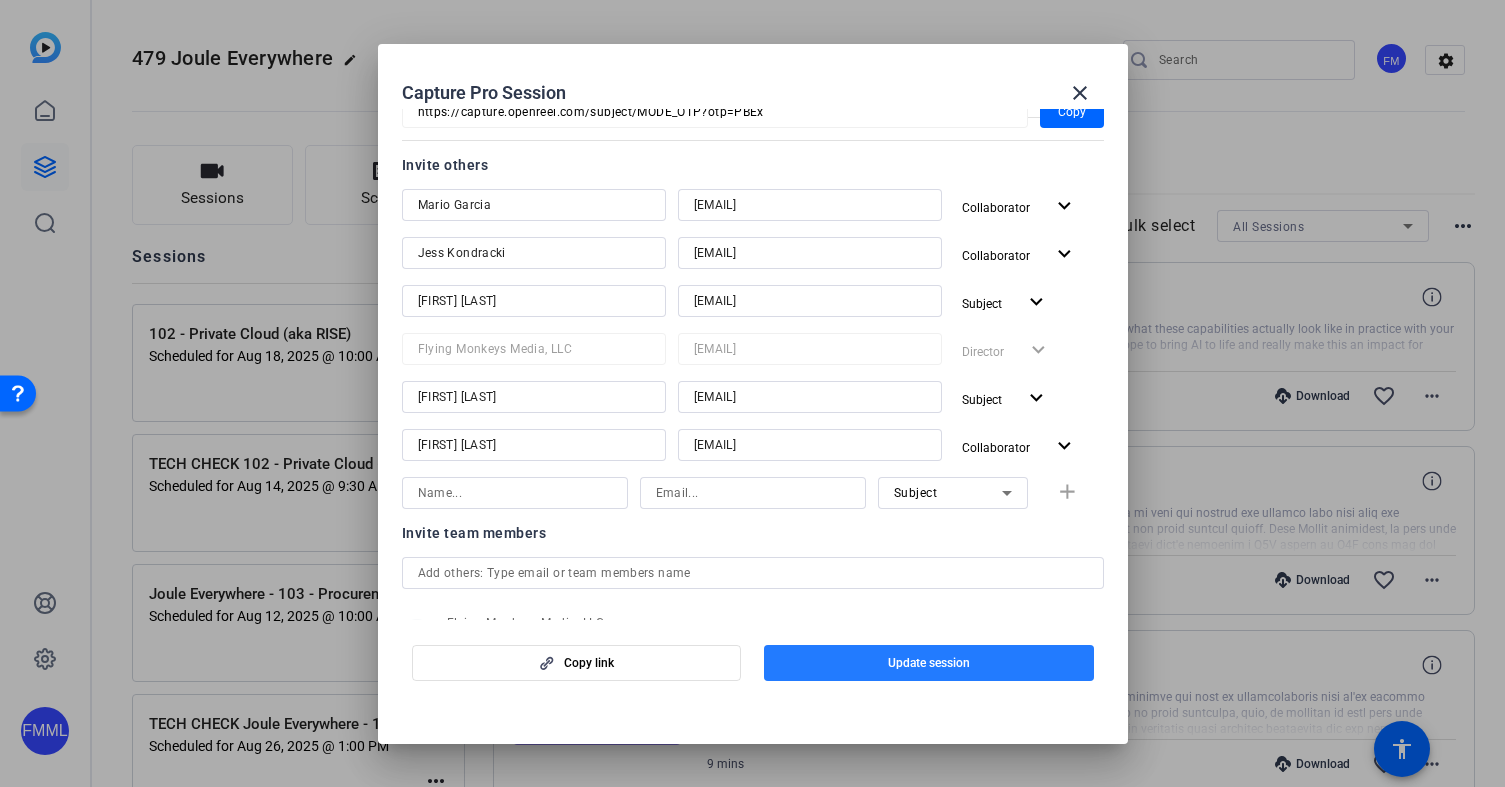 click on "Update session" 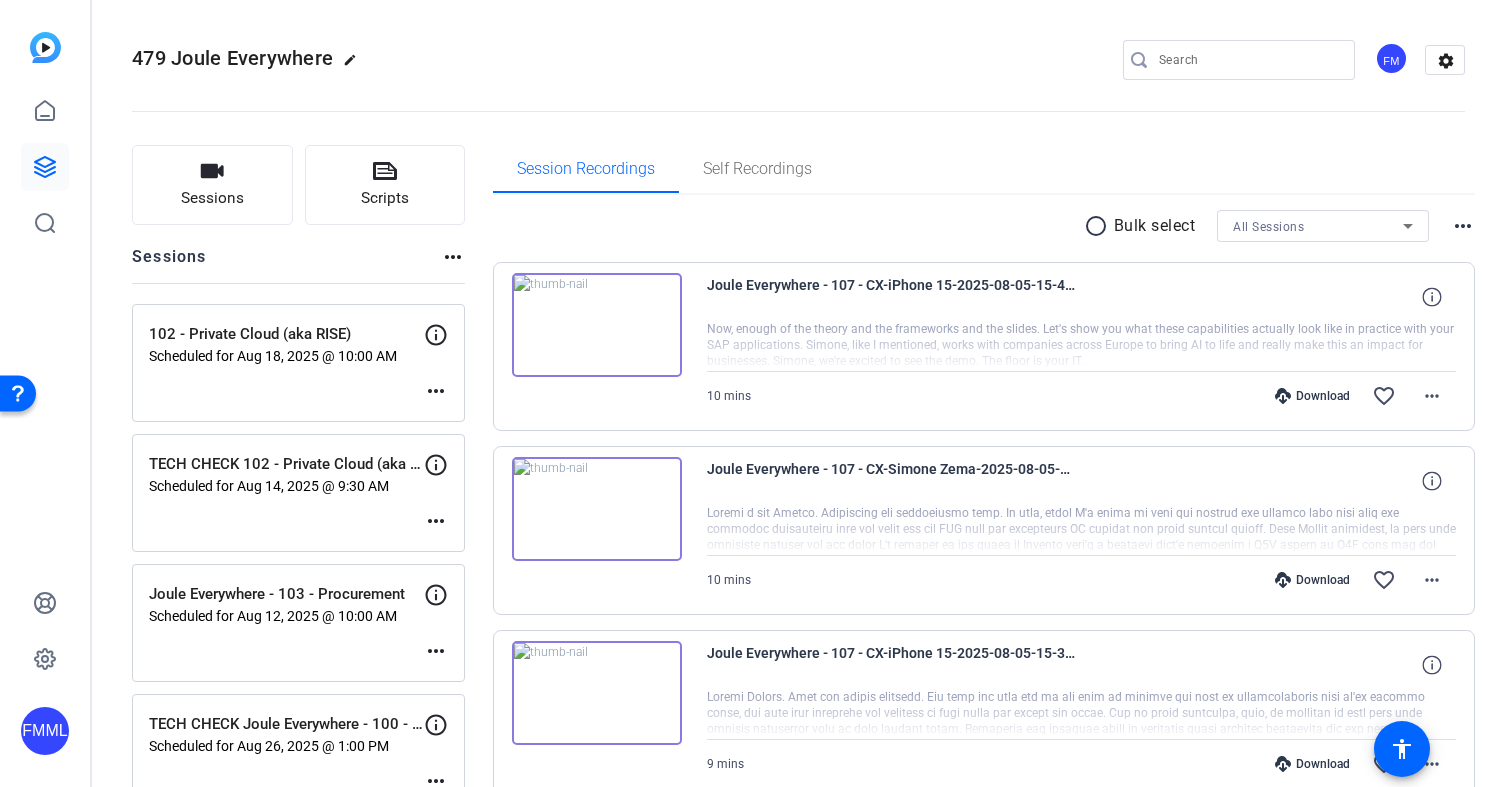 click on "more_horiz" 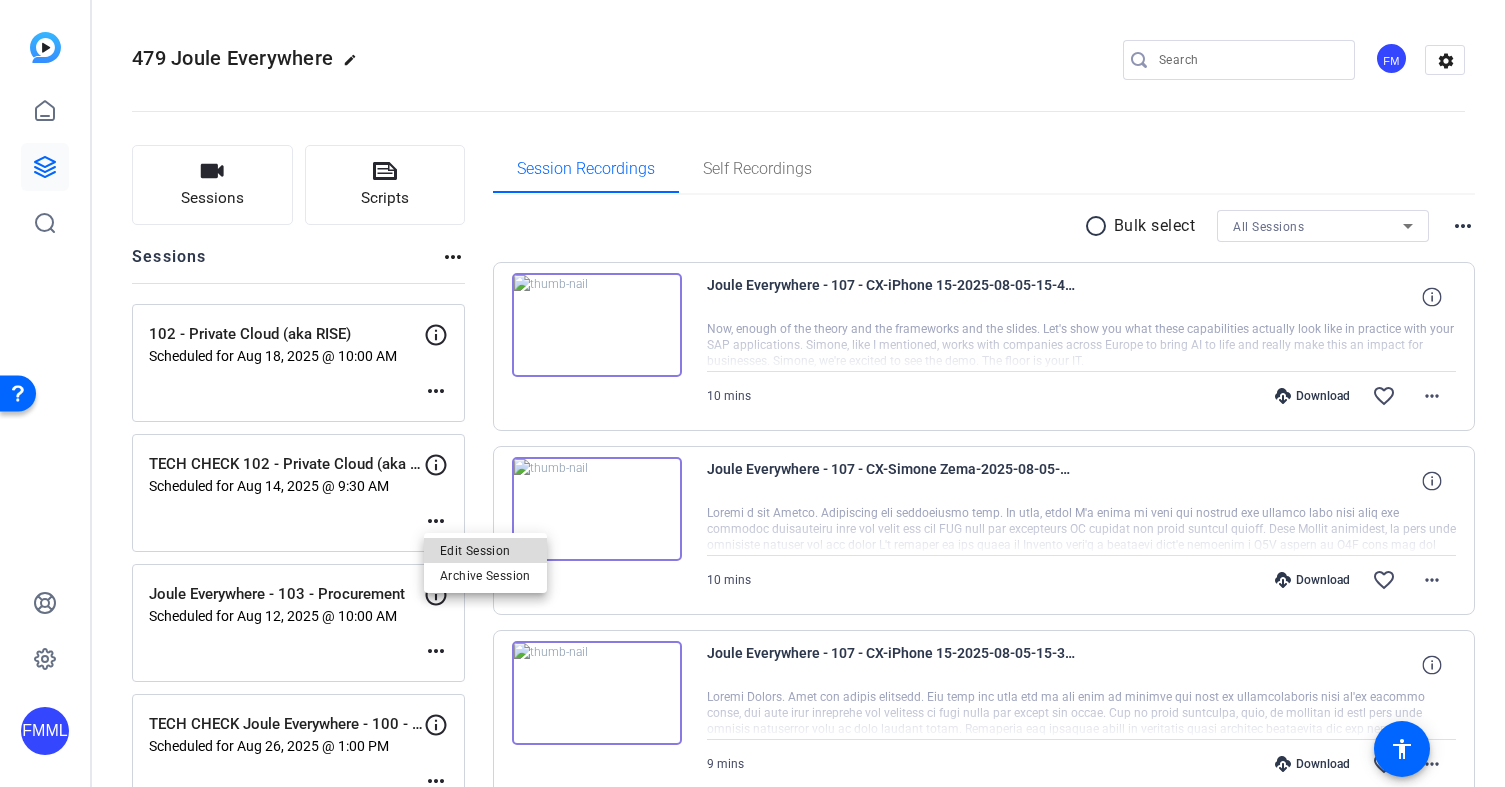 click on "Edit Session" at bounding box center [485, 551] 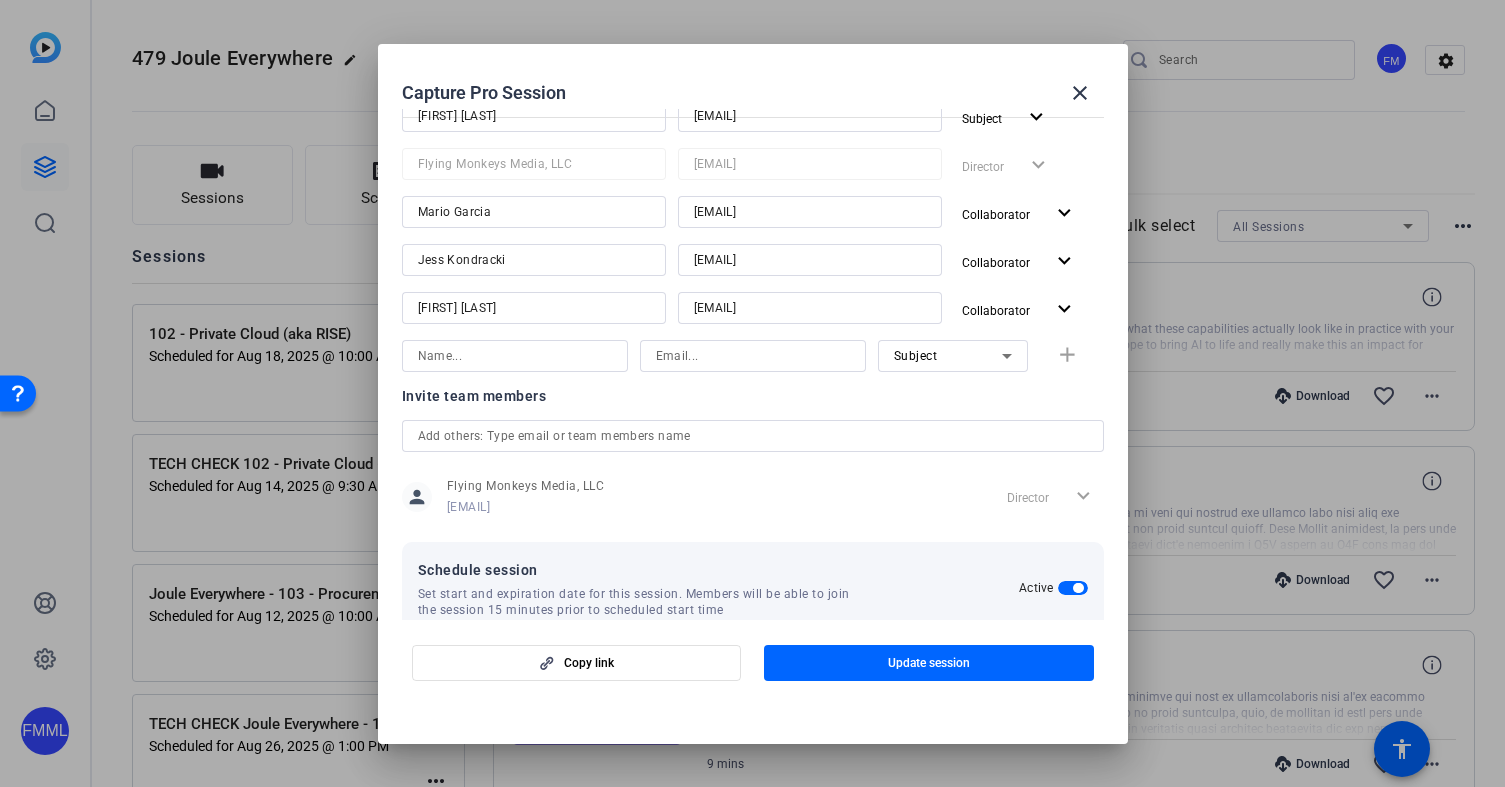 scroll, scrollTop: 502, scrollLeft: 0, axis: vertical 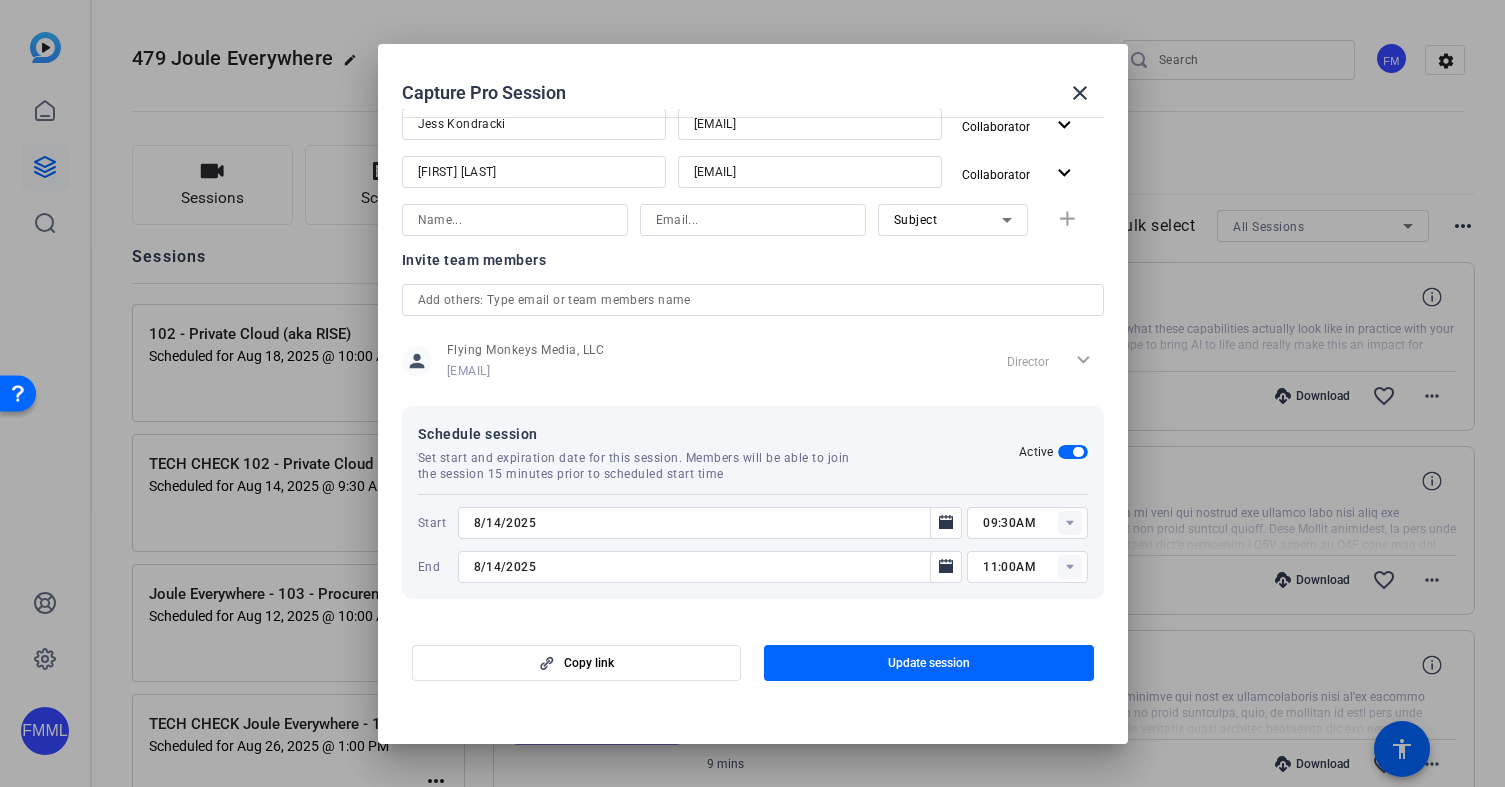 click at bounding box center (515, 220) 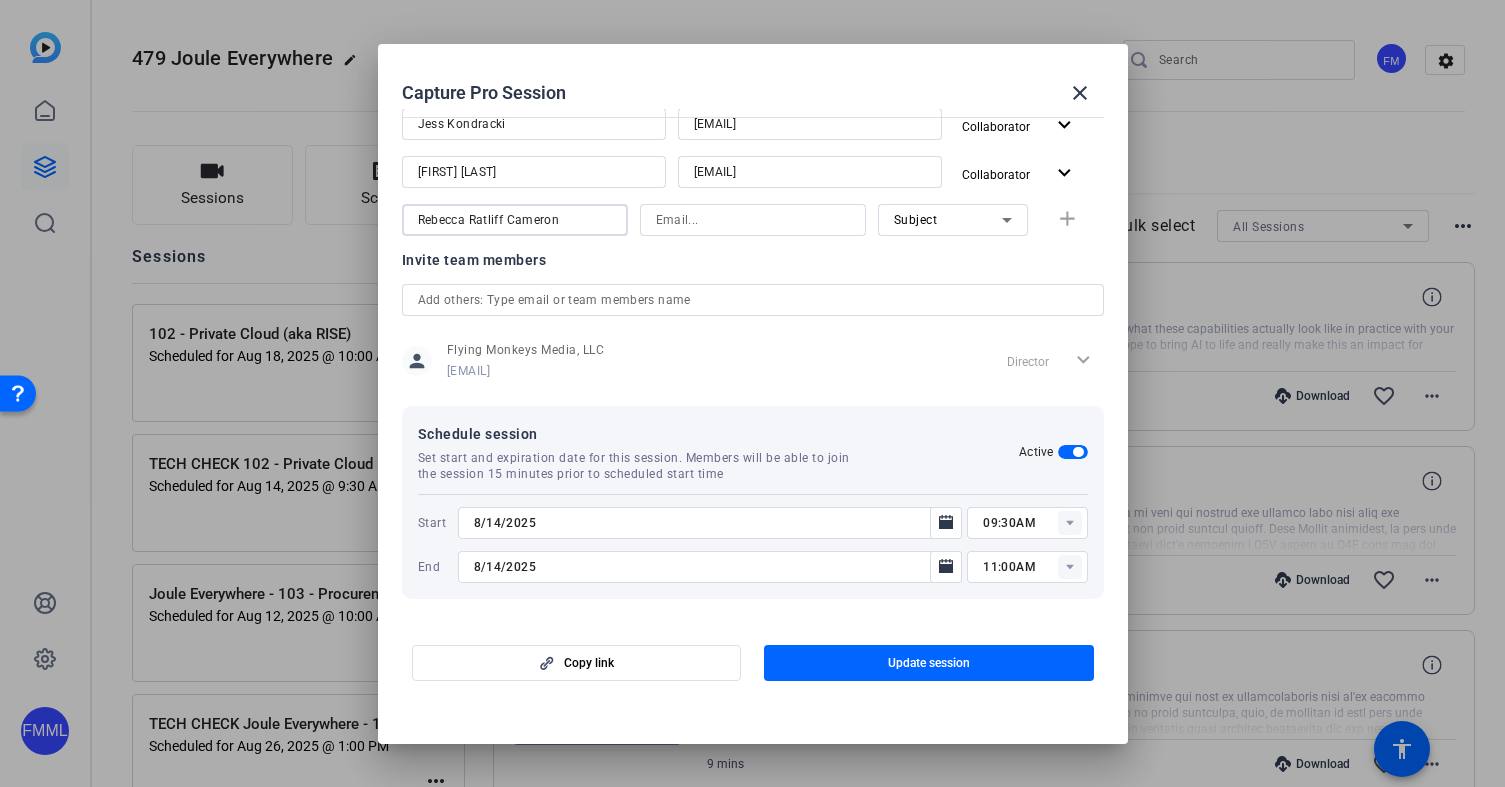 type on "Rebecca Ratliff Cameron" 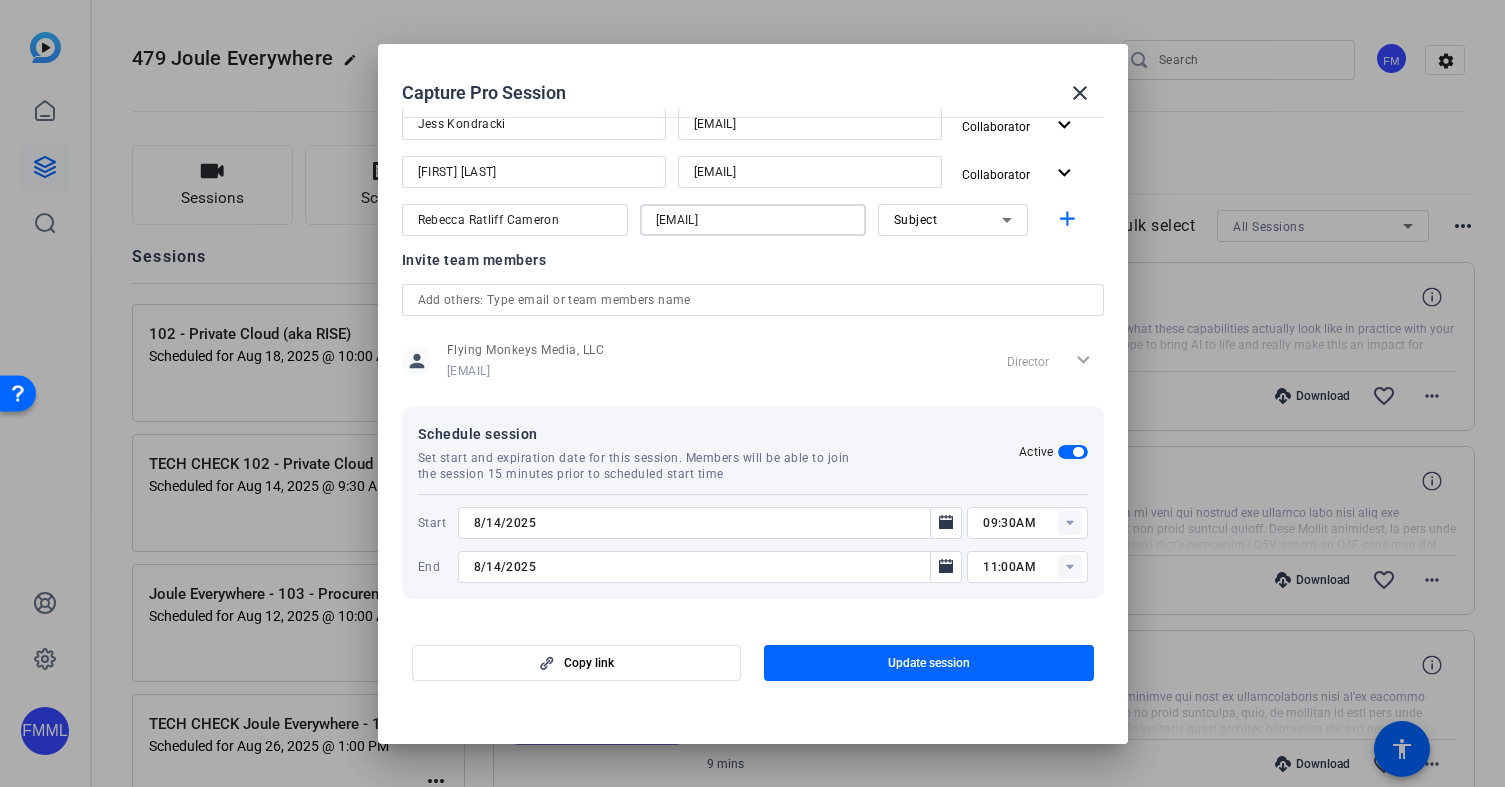 scroll, scrollTop: 0, scrollLeft: 7, axis: horizontal 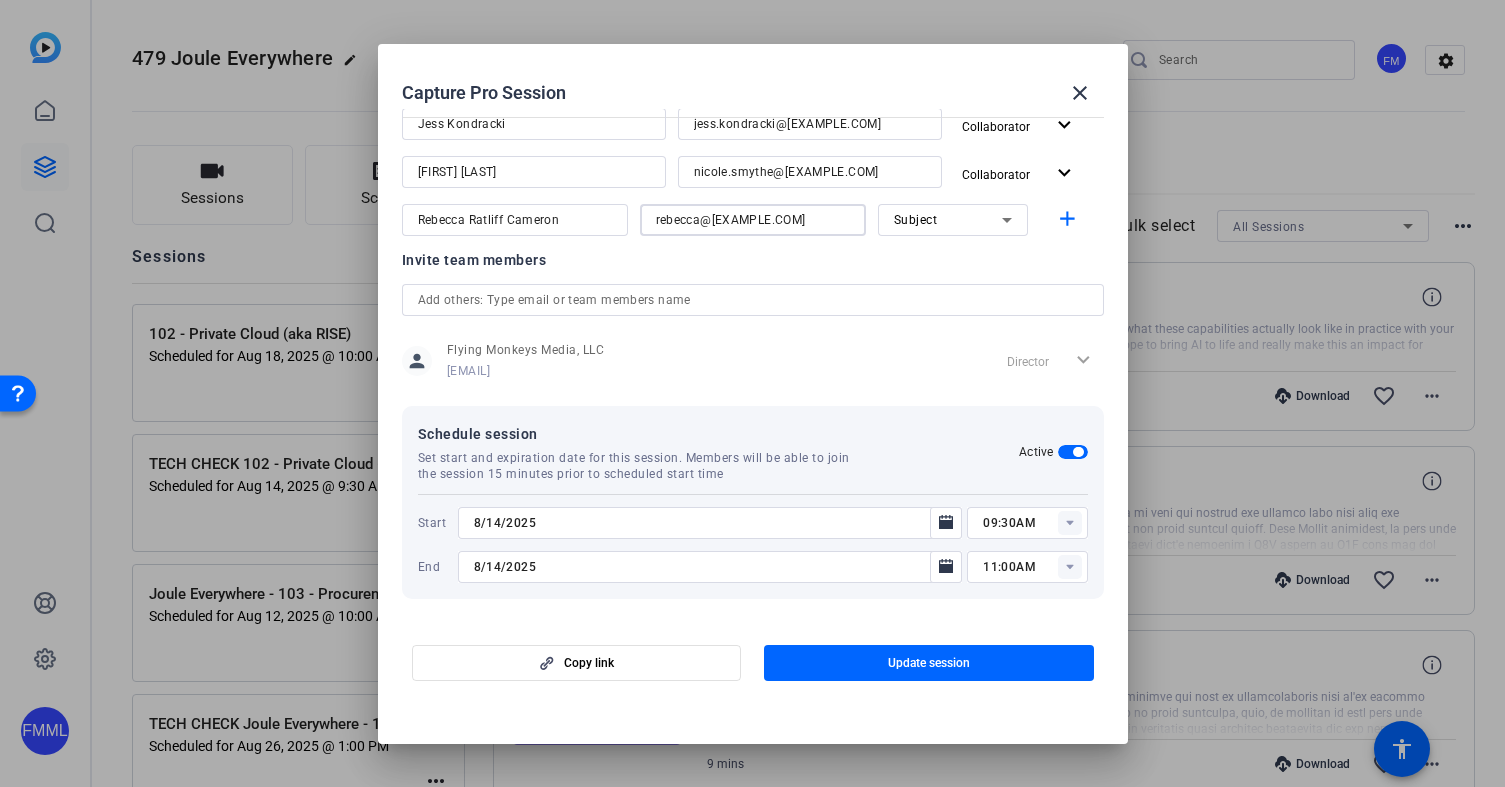 type on "[EMAIL]" 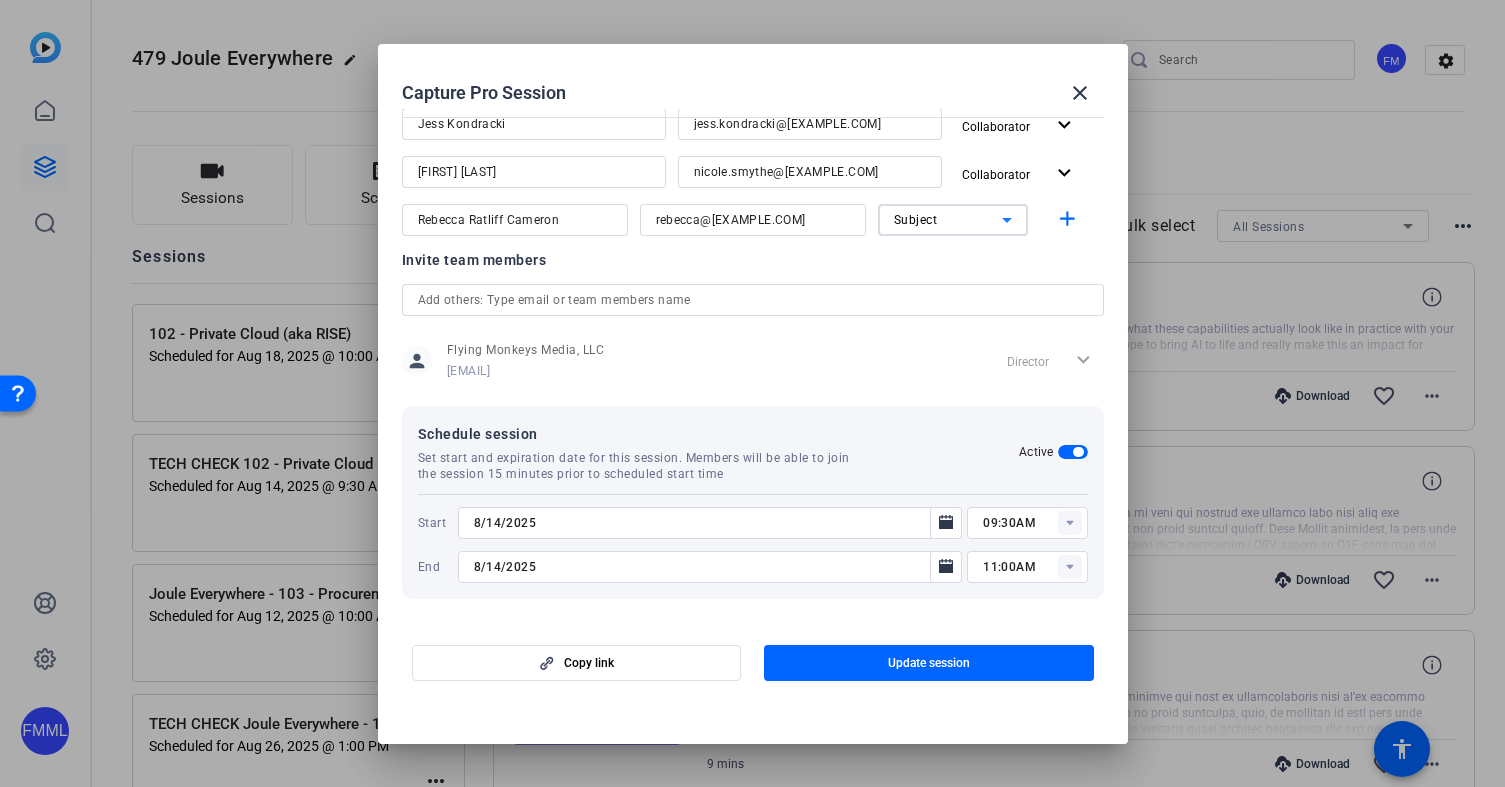 scroll, scrollTop: 0, scrollLeft: 0, axis: both 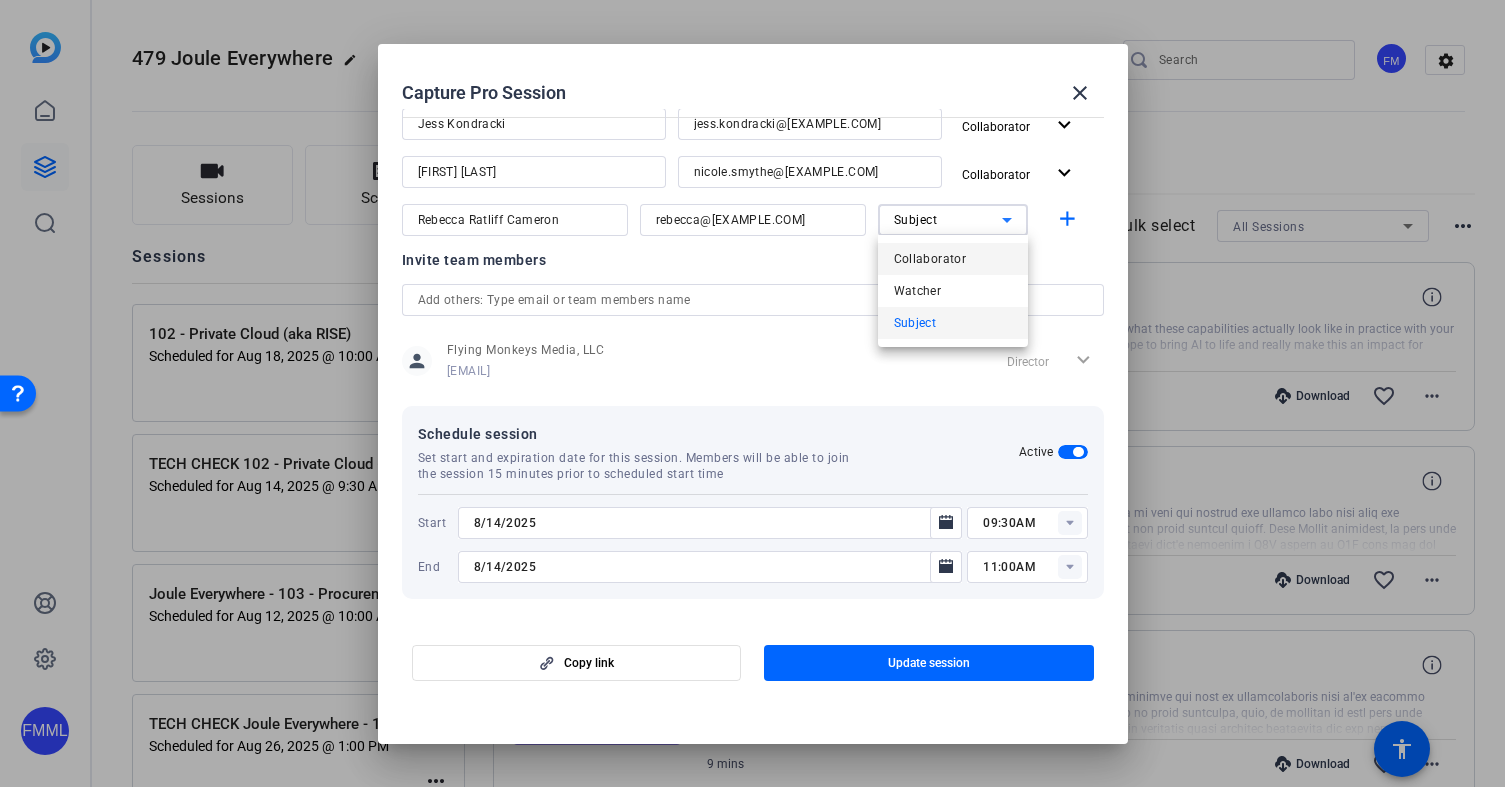 click on "Collaborator" at bounding box center [953, 259] 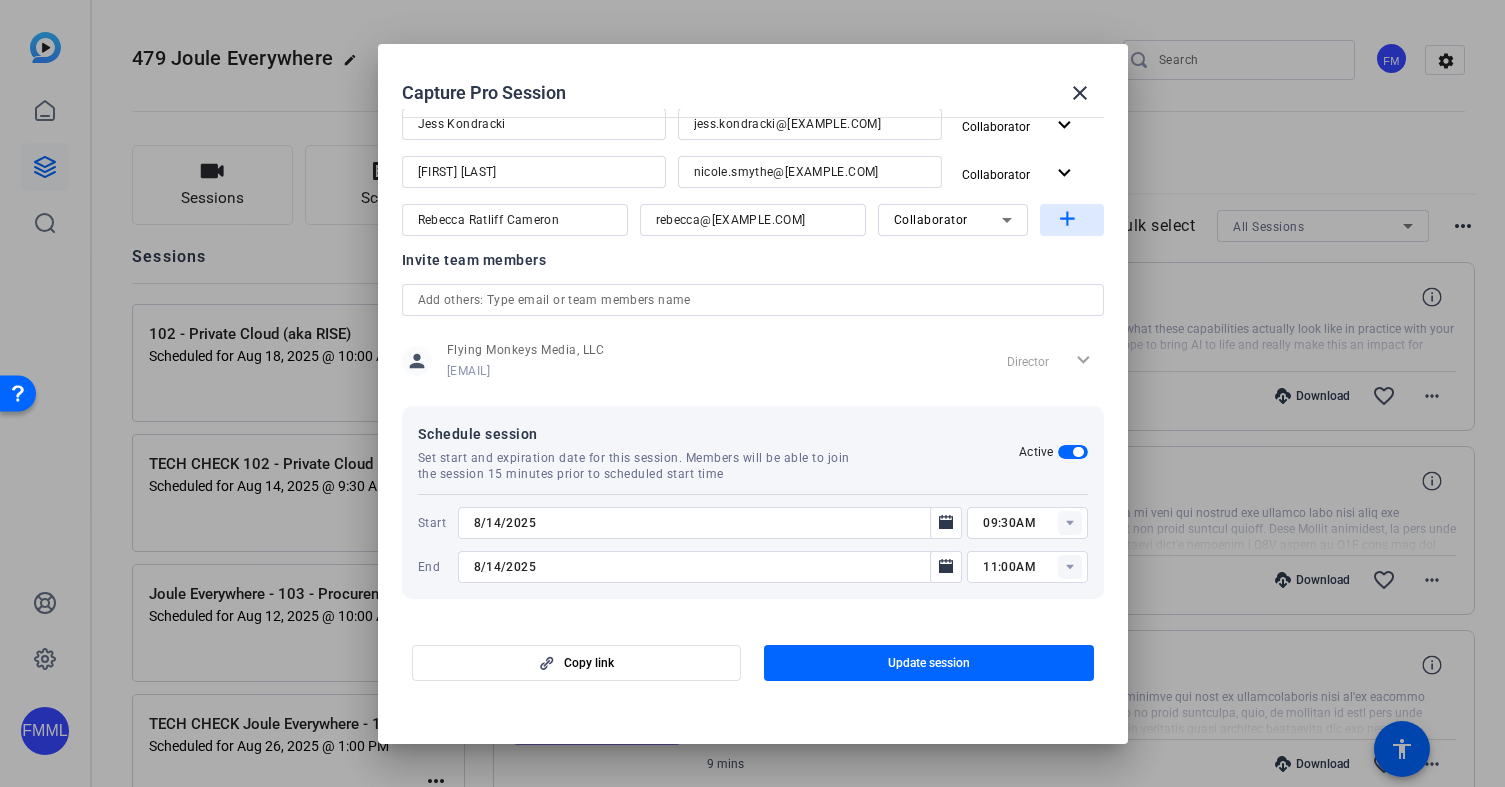 click on "add" 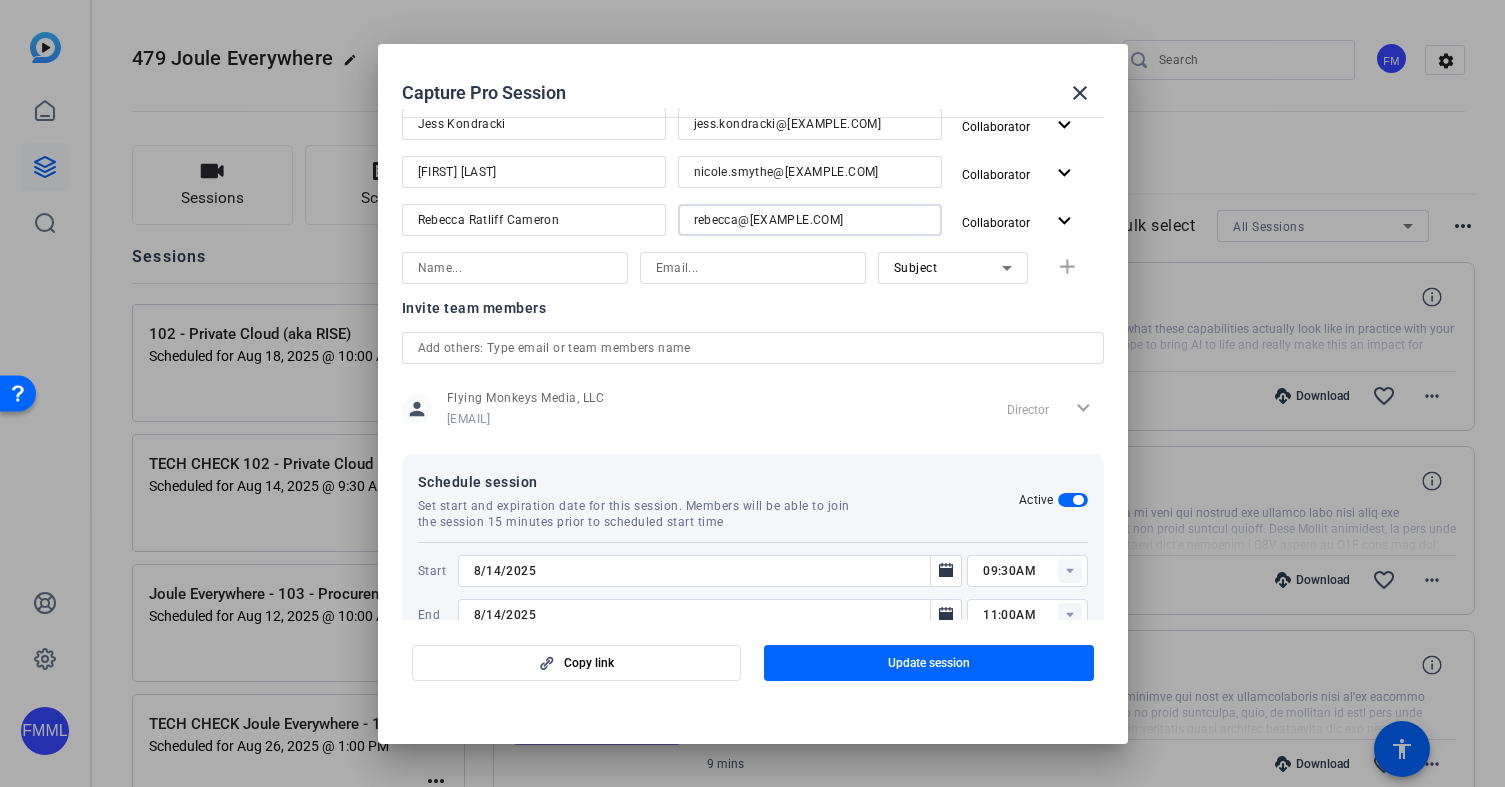 drag, startPoint x: 897, startPoint y: 212, endPoint x: 688, endPoint y: 215, distance: 209.02153 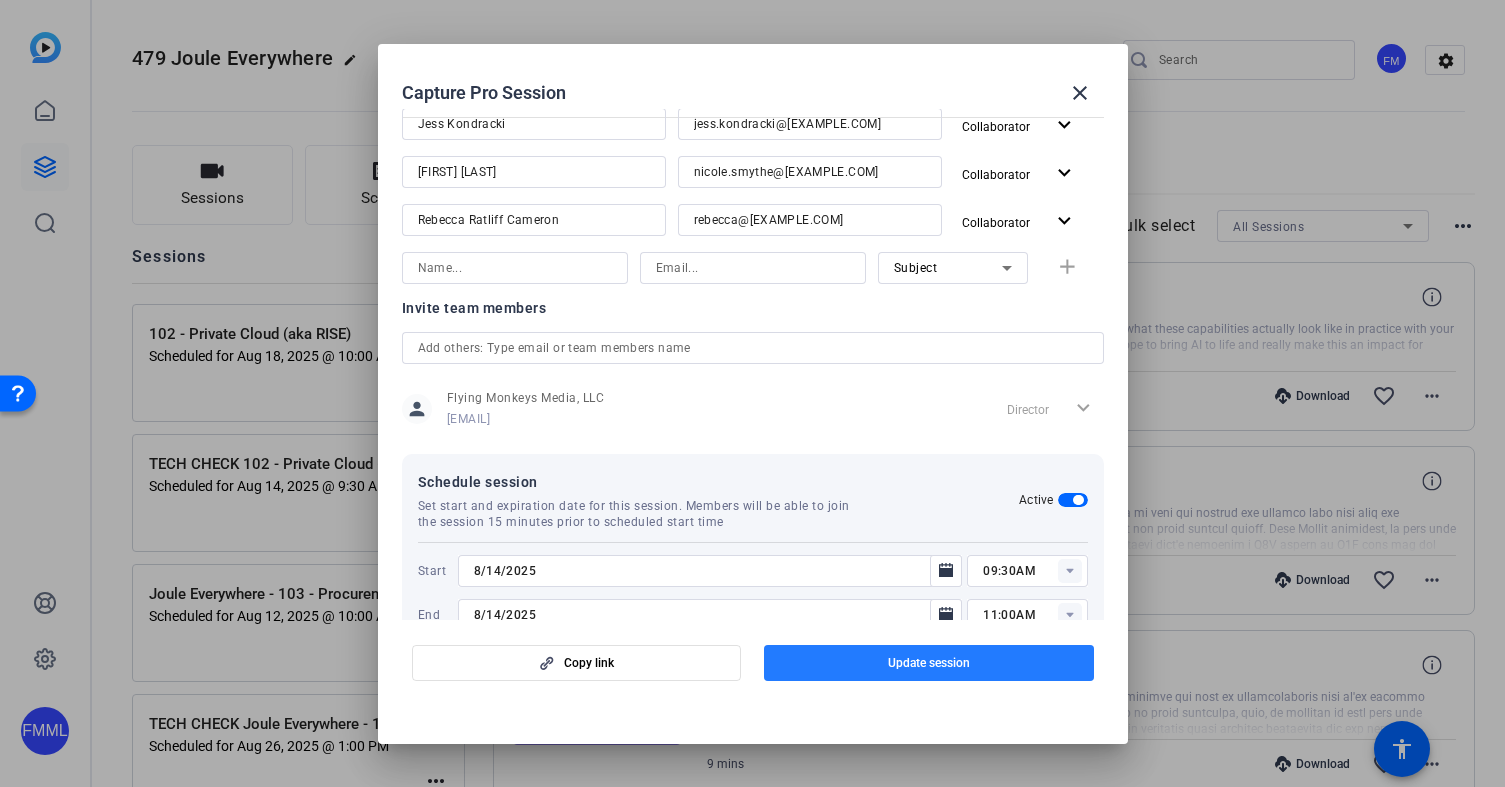 click on "Update session" 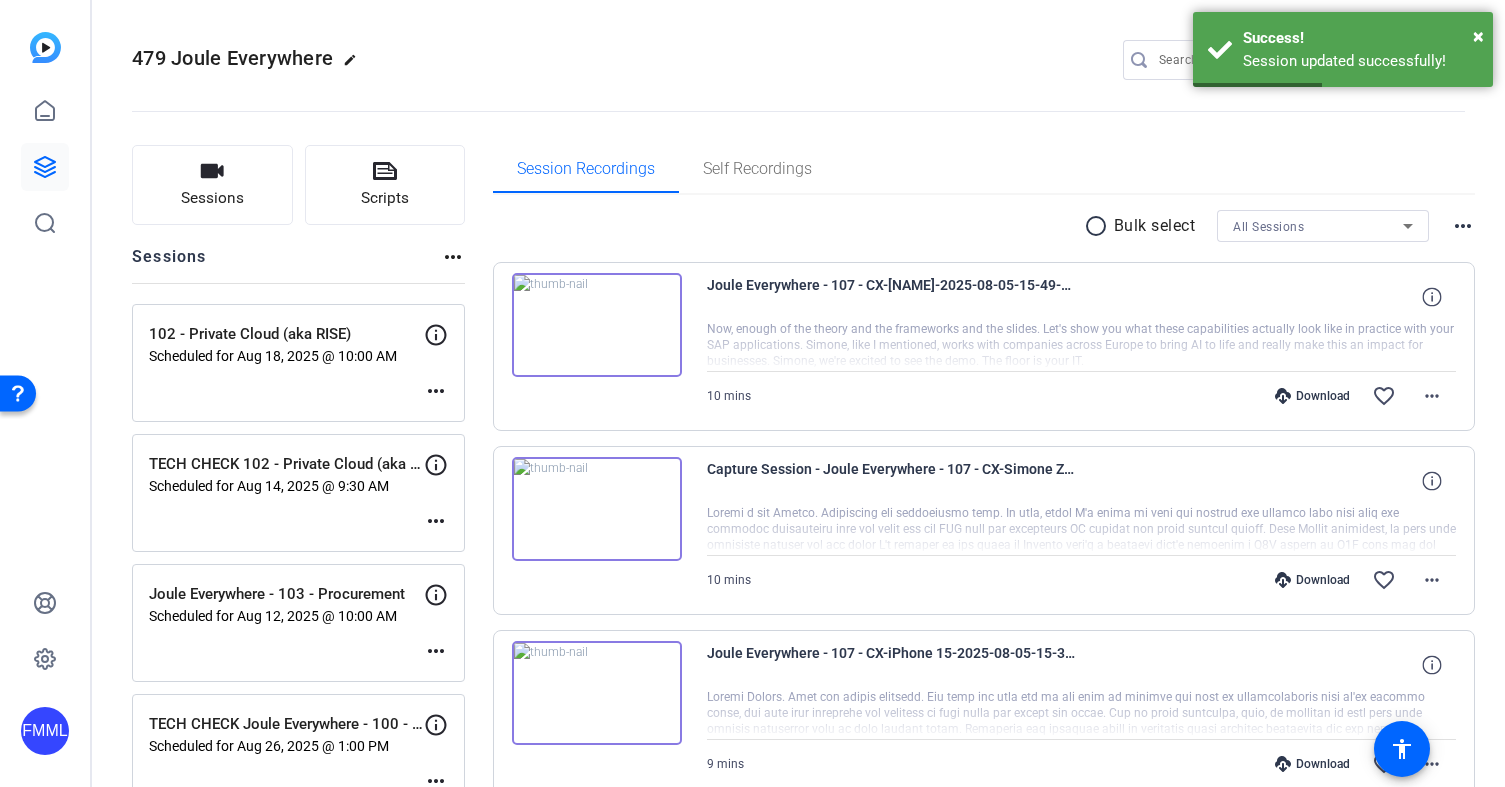 click on "more_horiz" 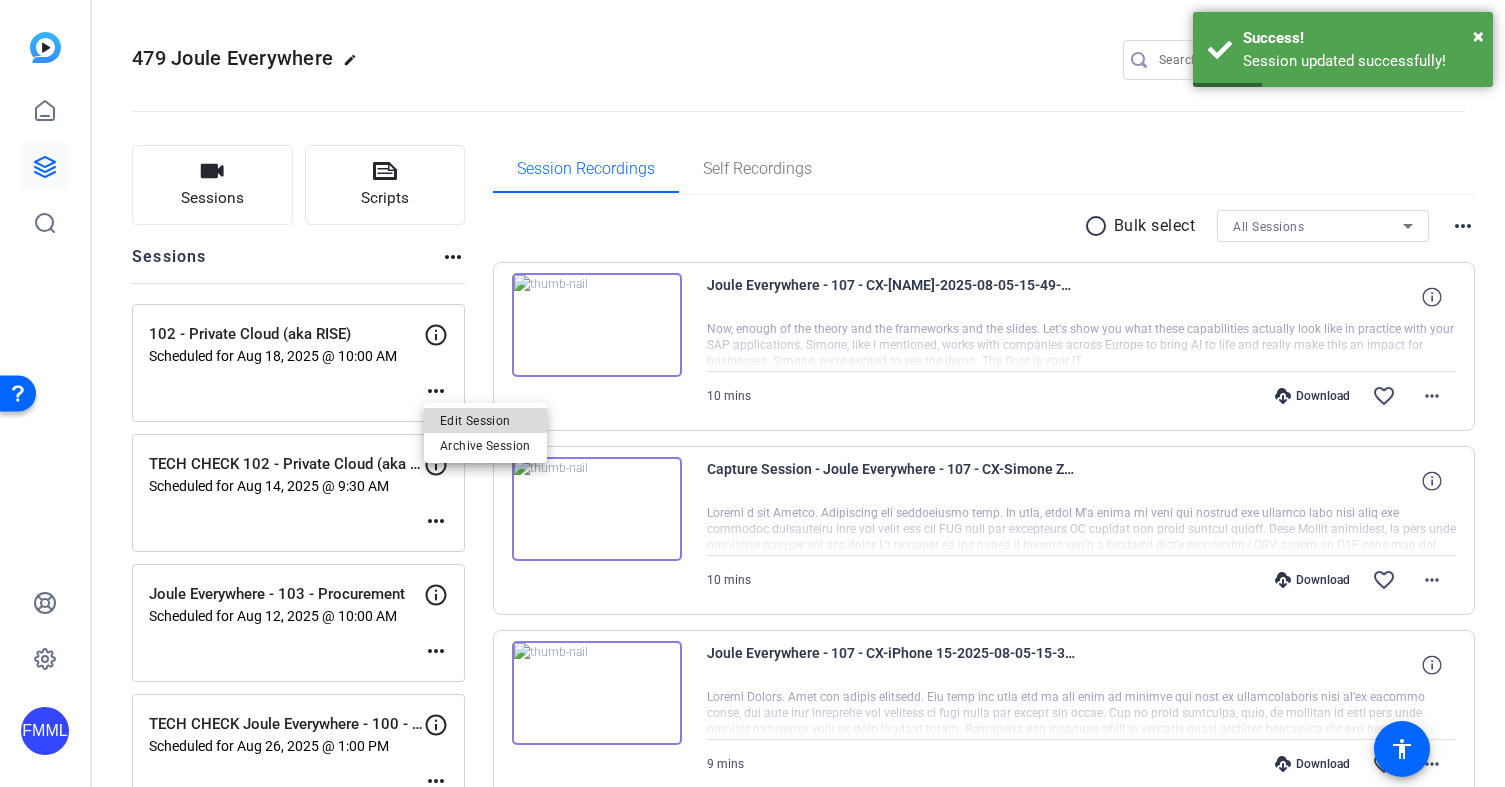 click on "Edit Session" at bounding box center [485, 421] 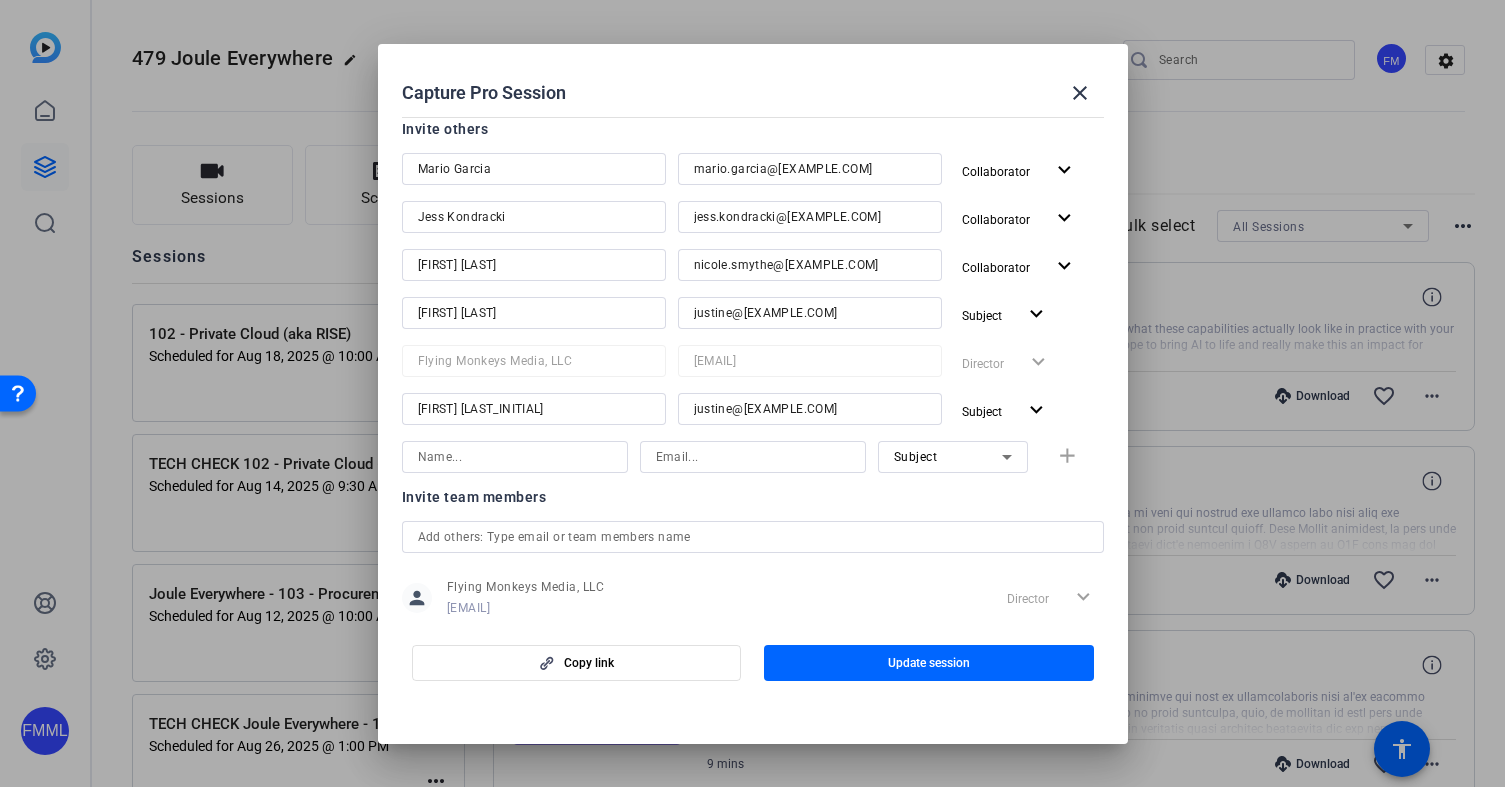scroll, scrollTop: 270, scrollLeft: 0, axis: vertical 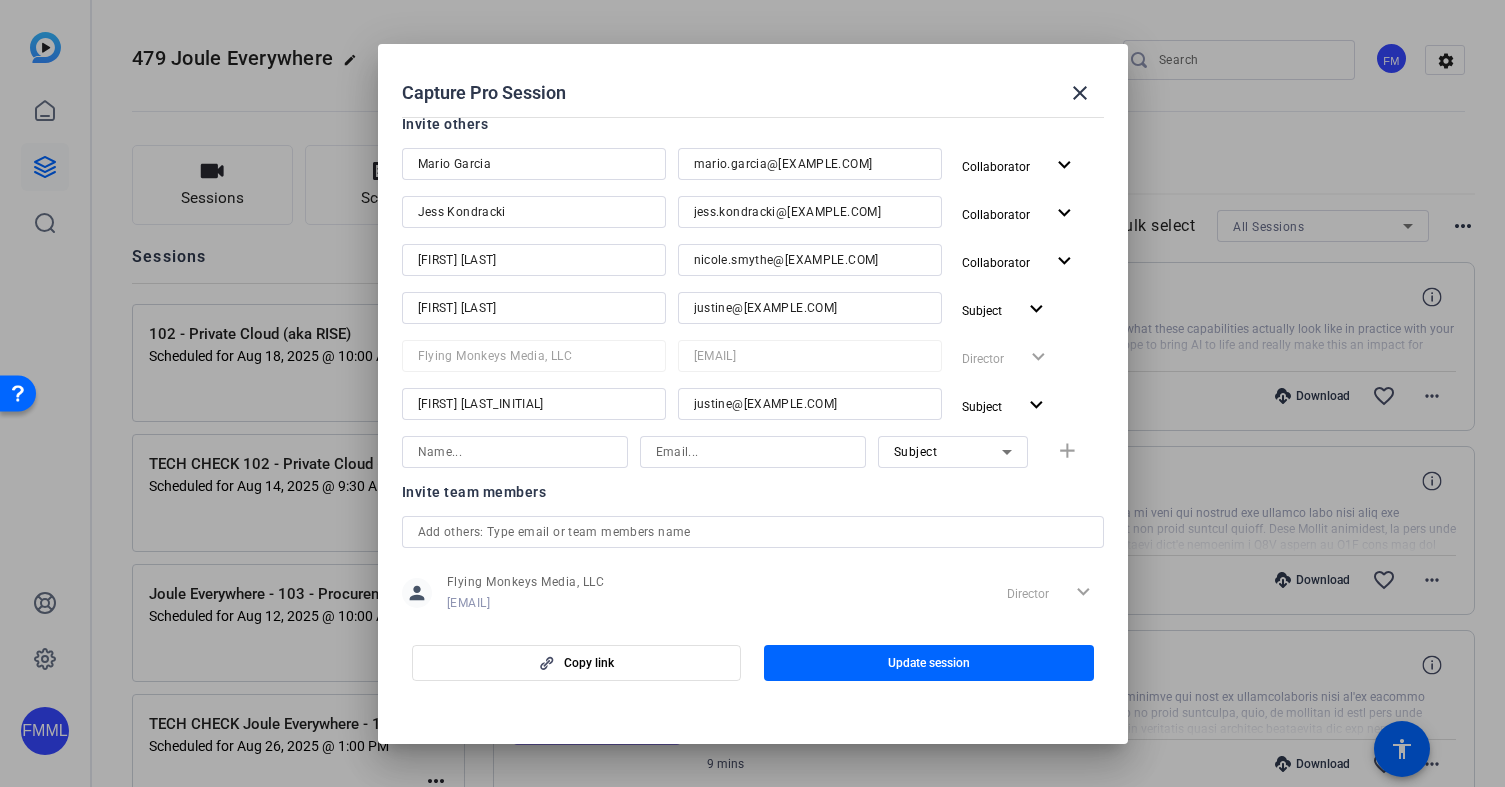click at bounding box center [753, 452] 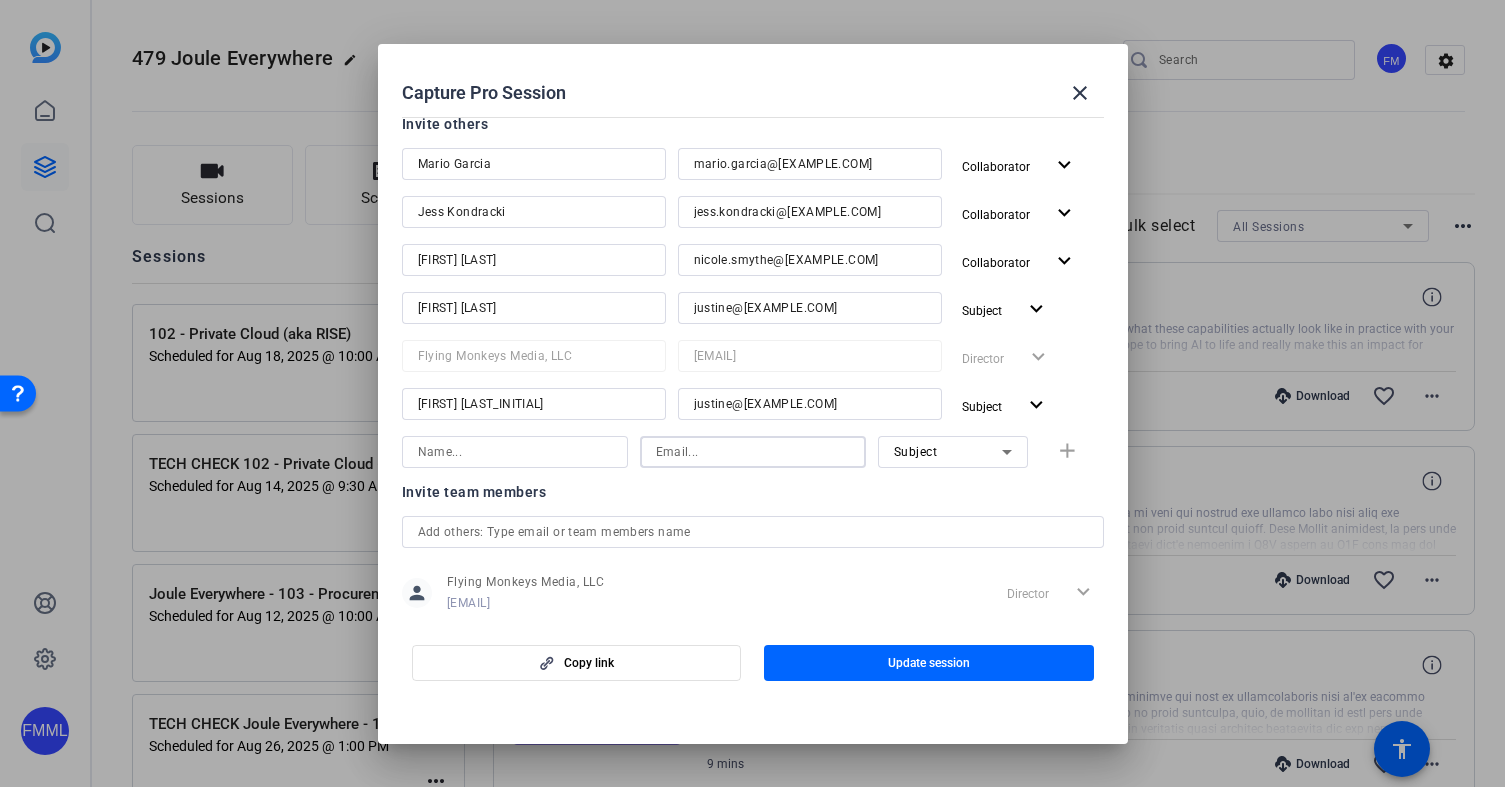 paste on "[EMAIL]" 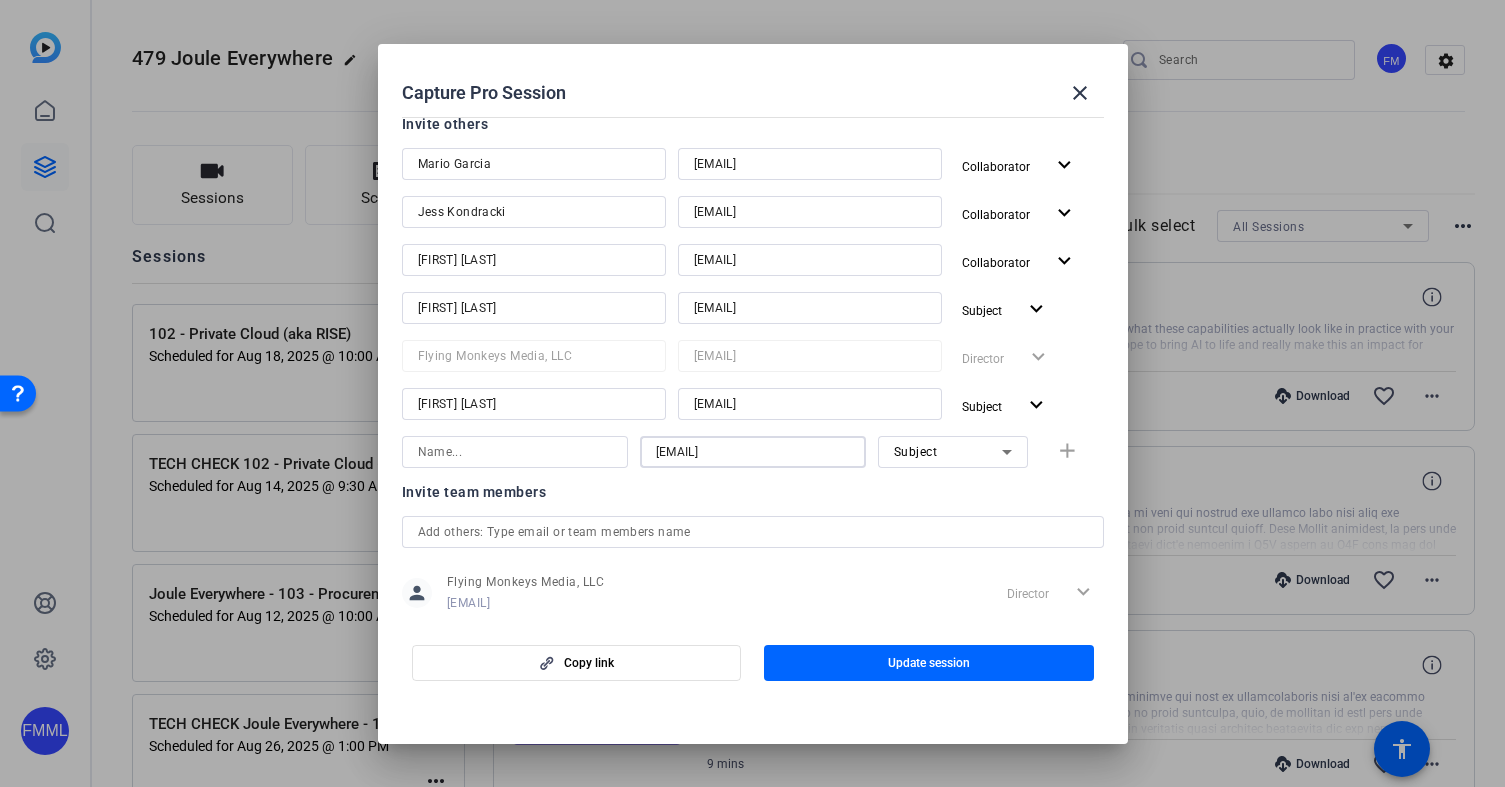 scroll, scrollTop: 0, scrollLeft: 7, axis: horizontal 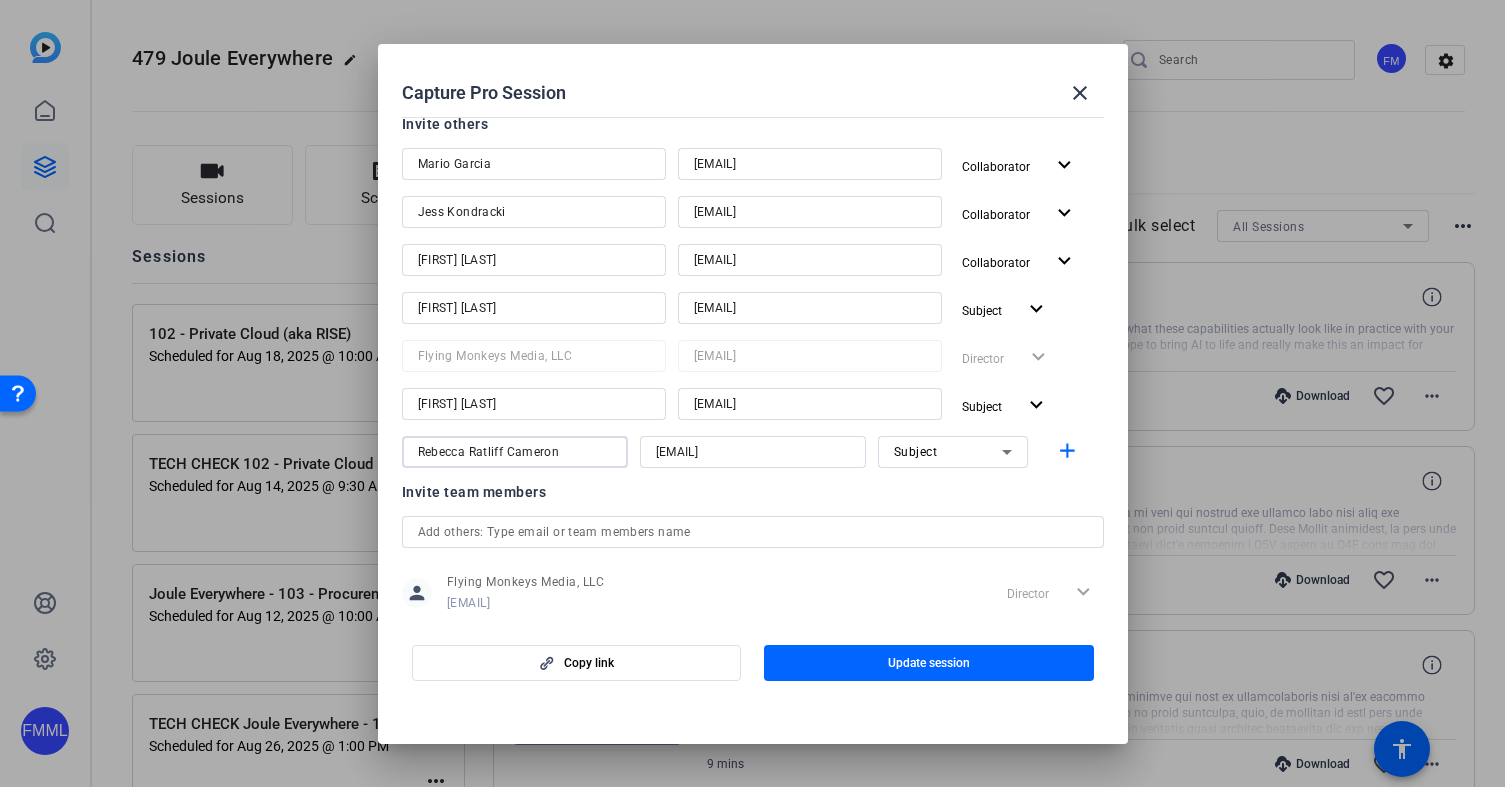 type on "Rebecca Ratliff Cameron" 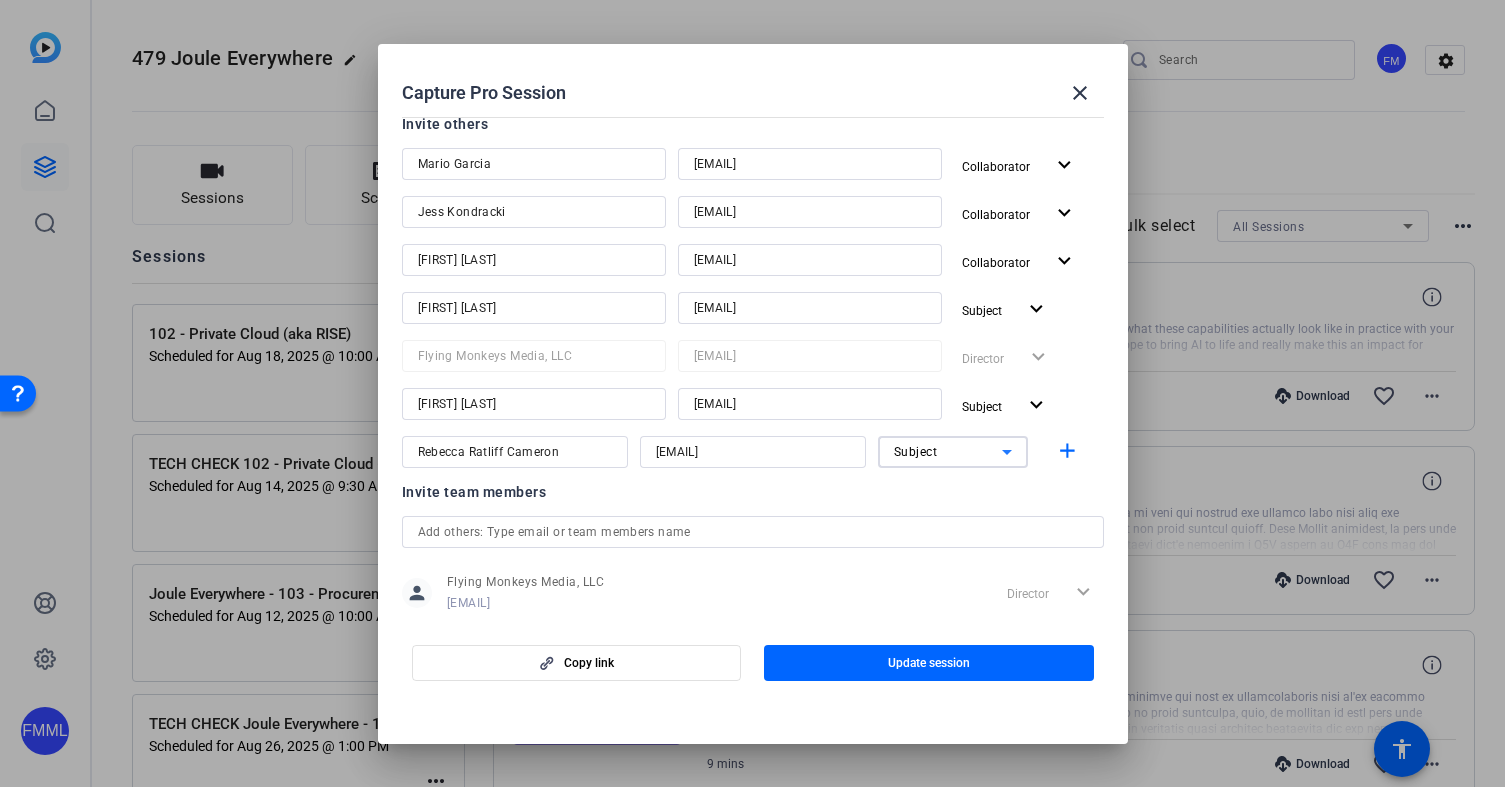 click on "Subject" at bounding box center [948, 451] 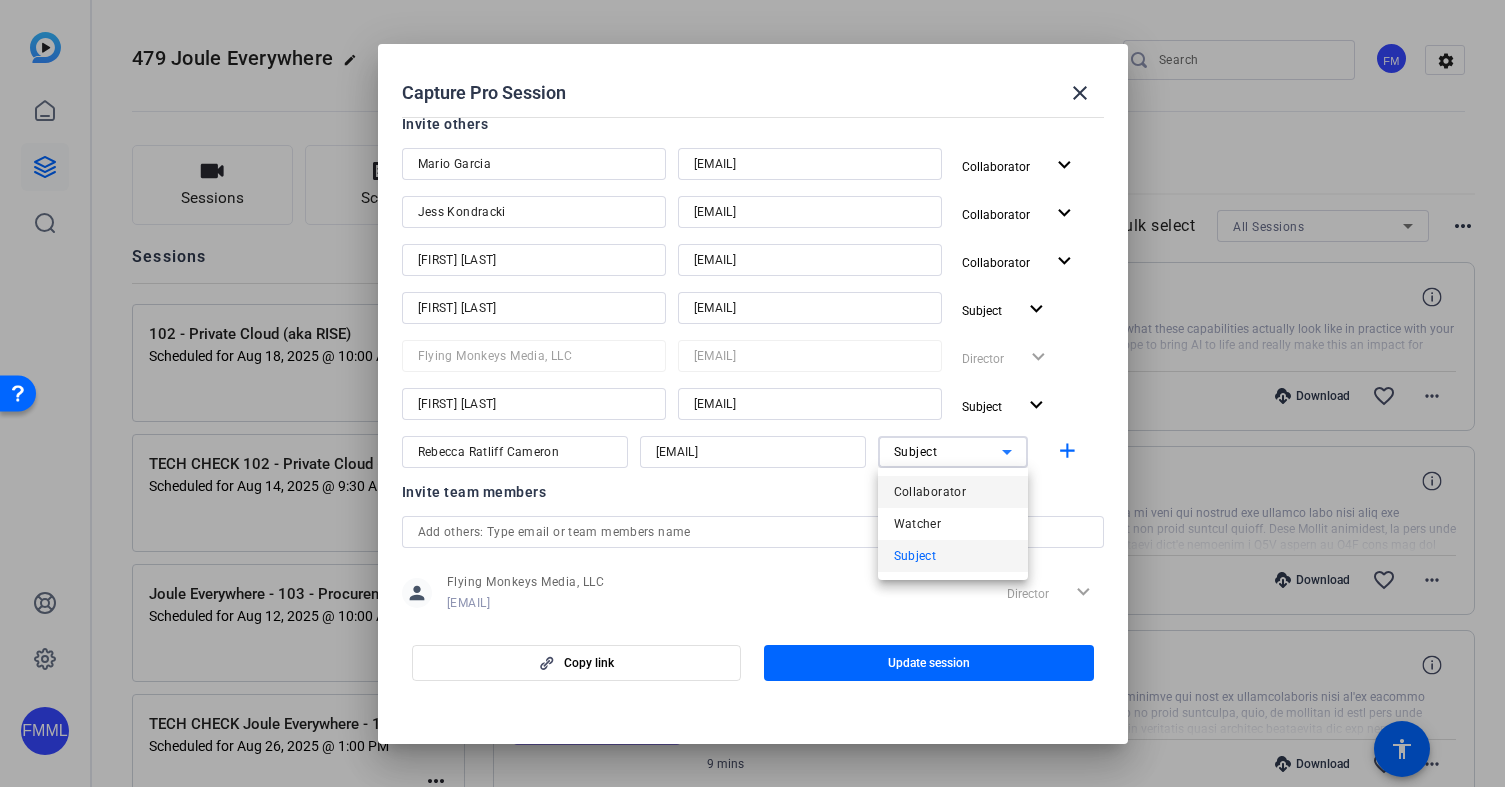 click on "Collaborator" at bounding box center [930, 492] 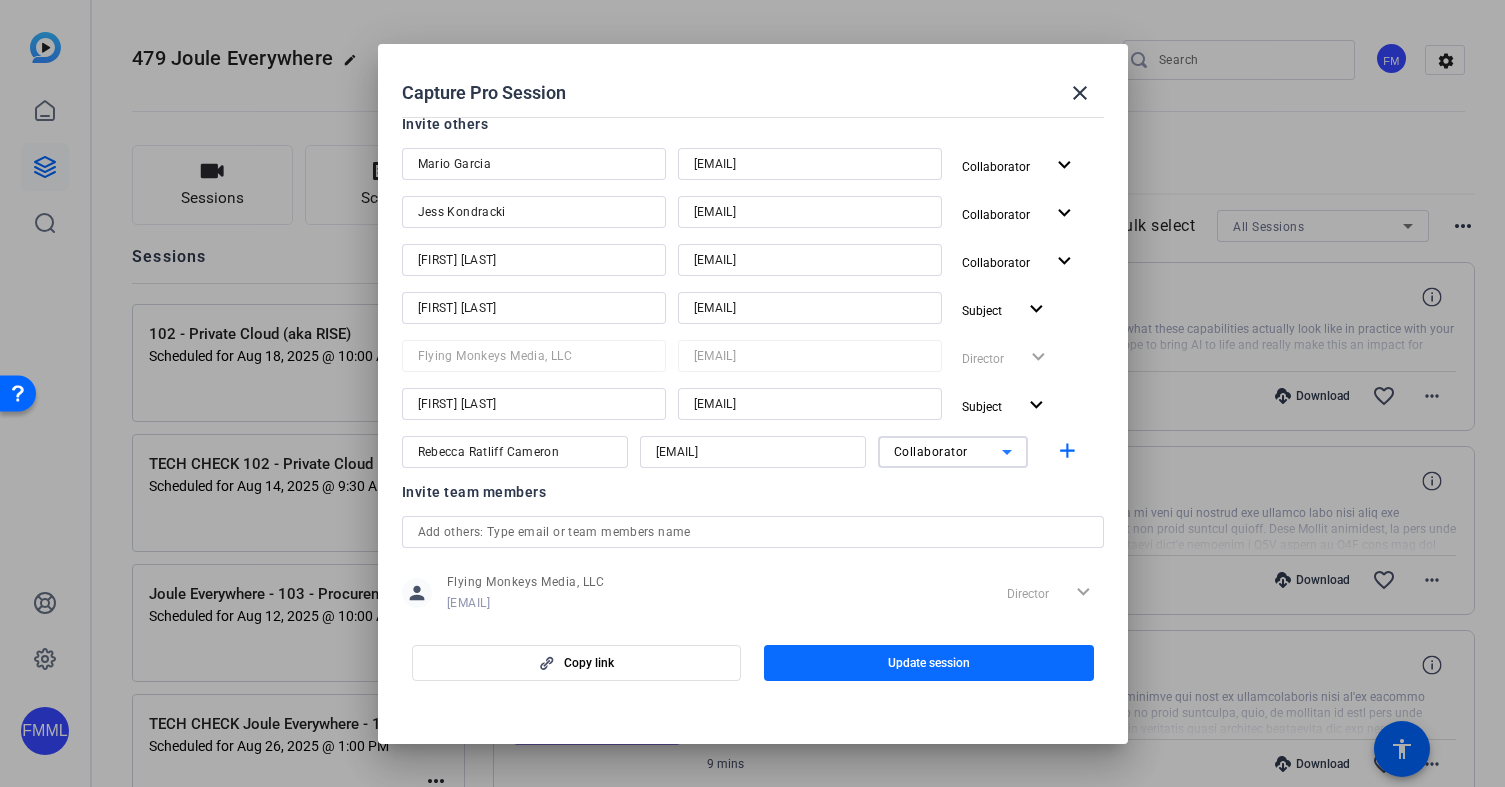 click on "Update session" 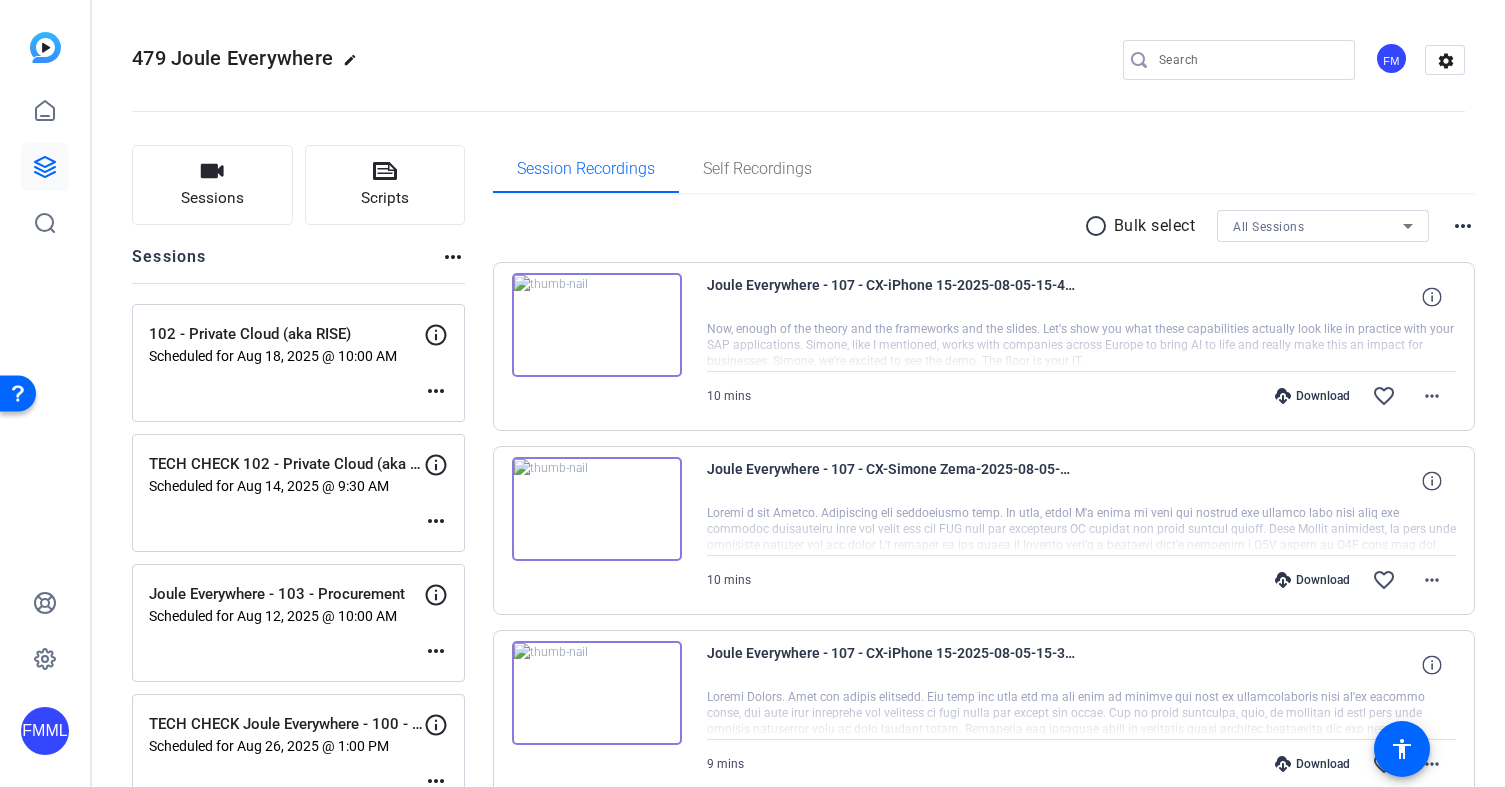 click on "more_horiz" 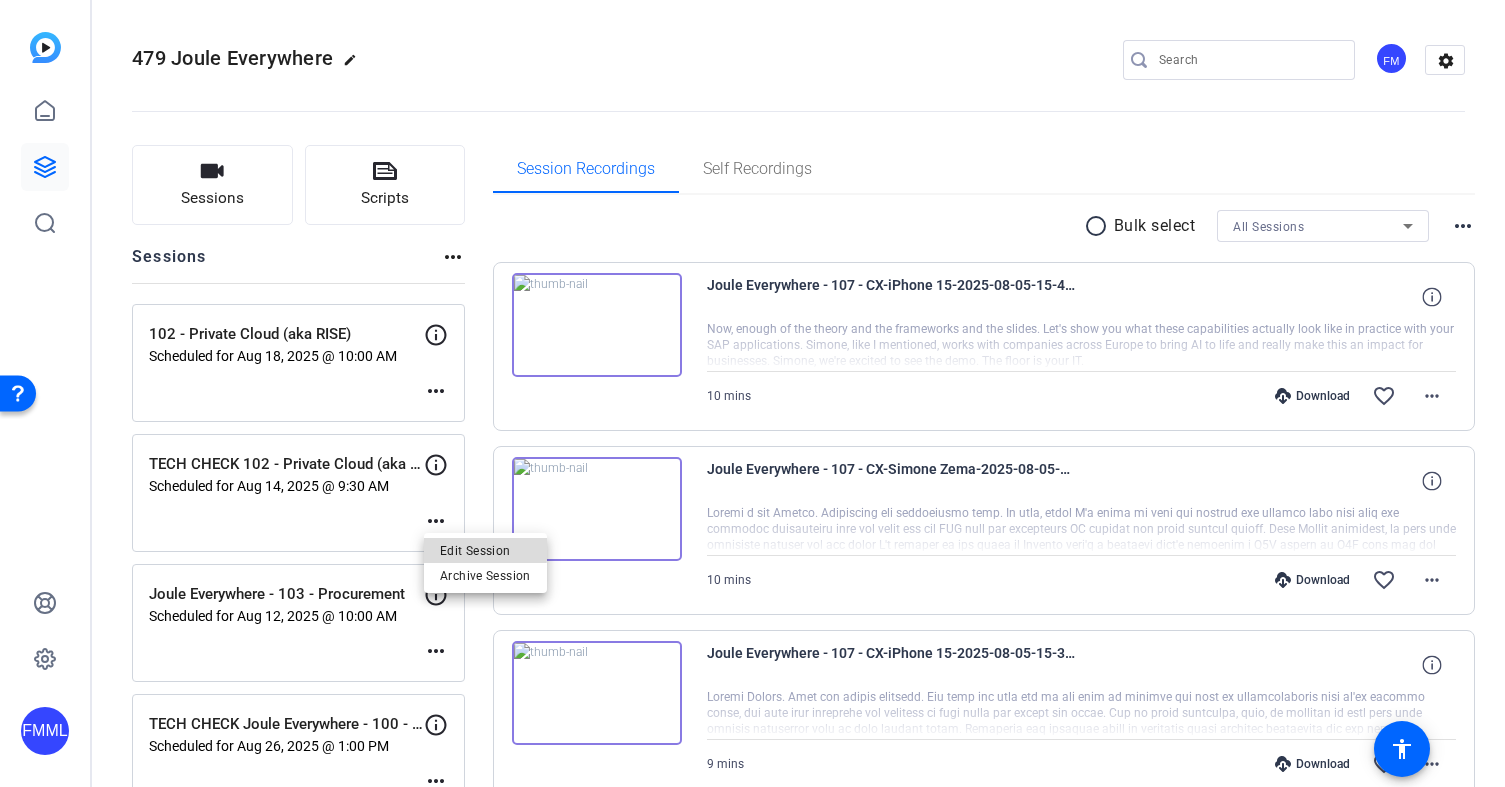 click on "Edit Session" at bounding box center [485, 551] 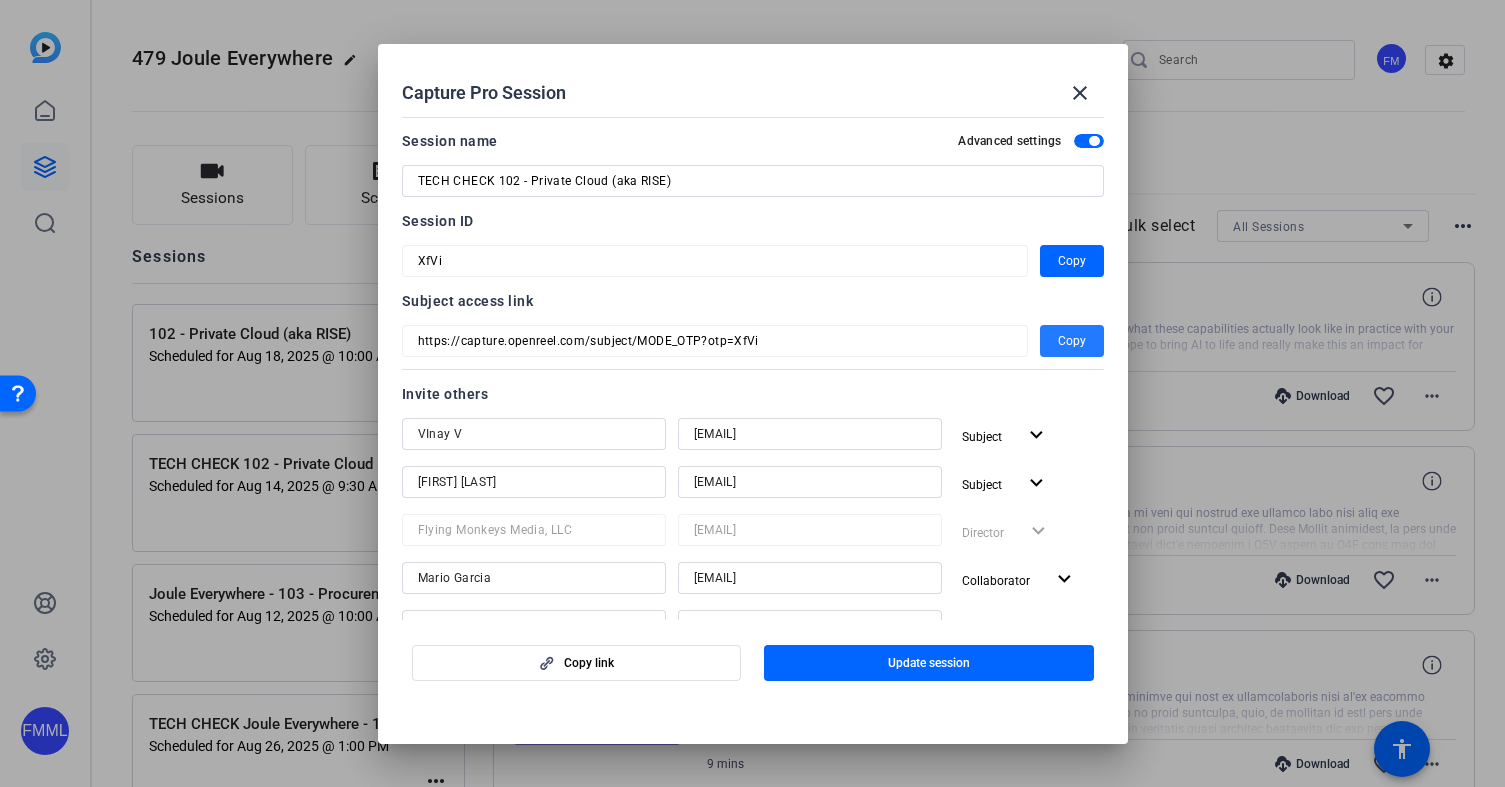 click on "Copy" at bounding box center (1072, 341) 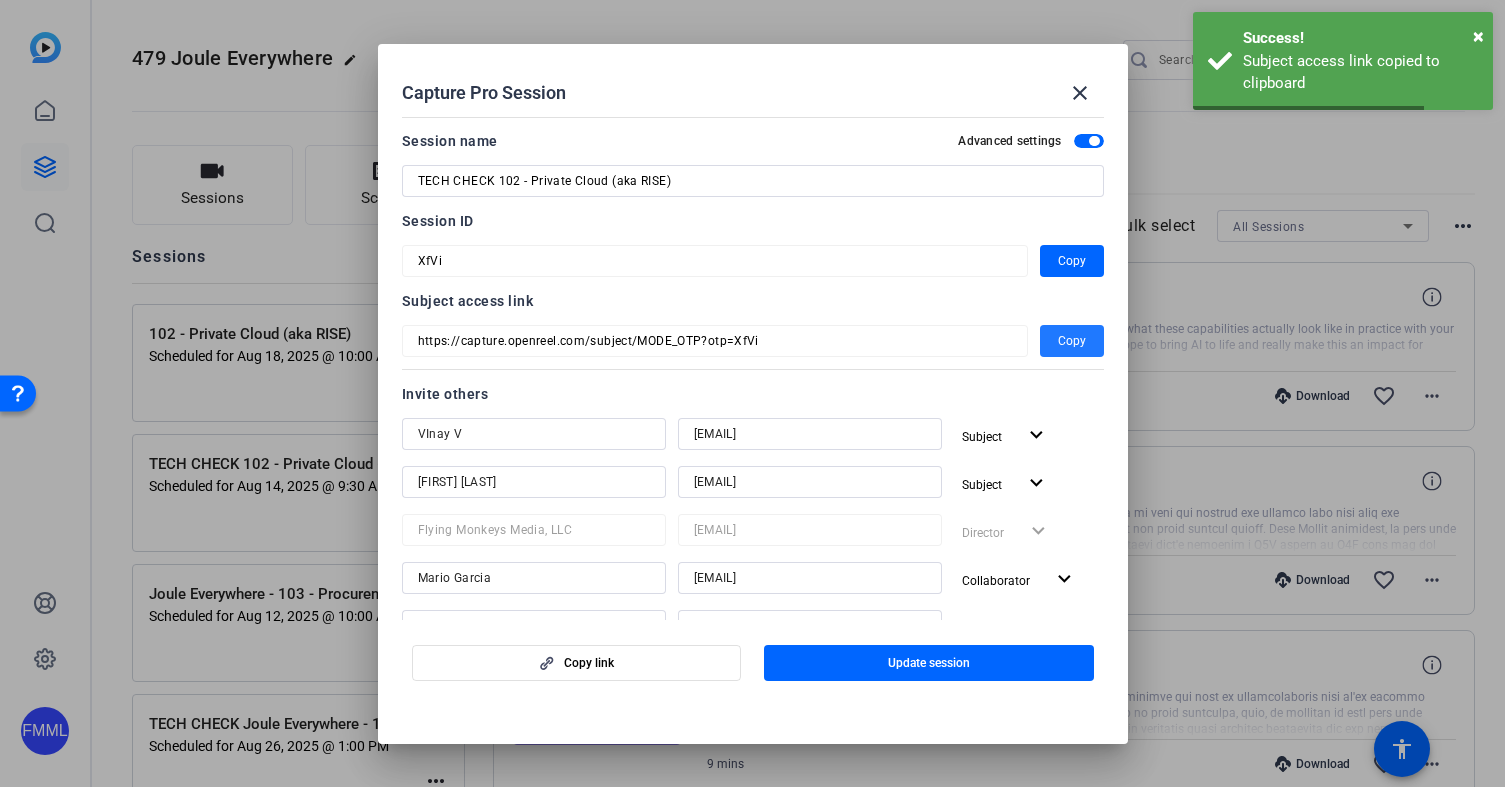 type 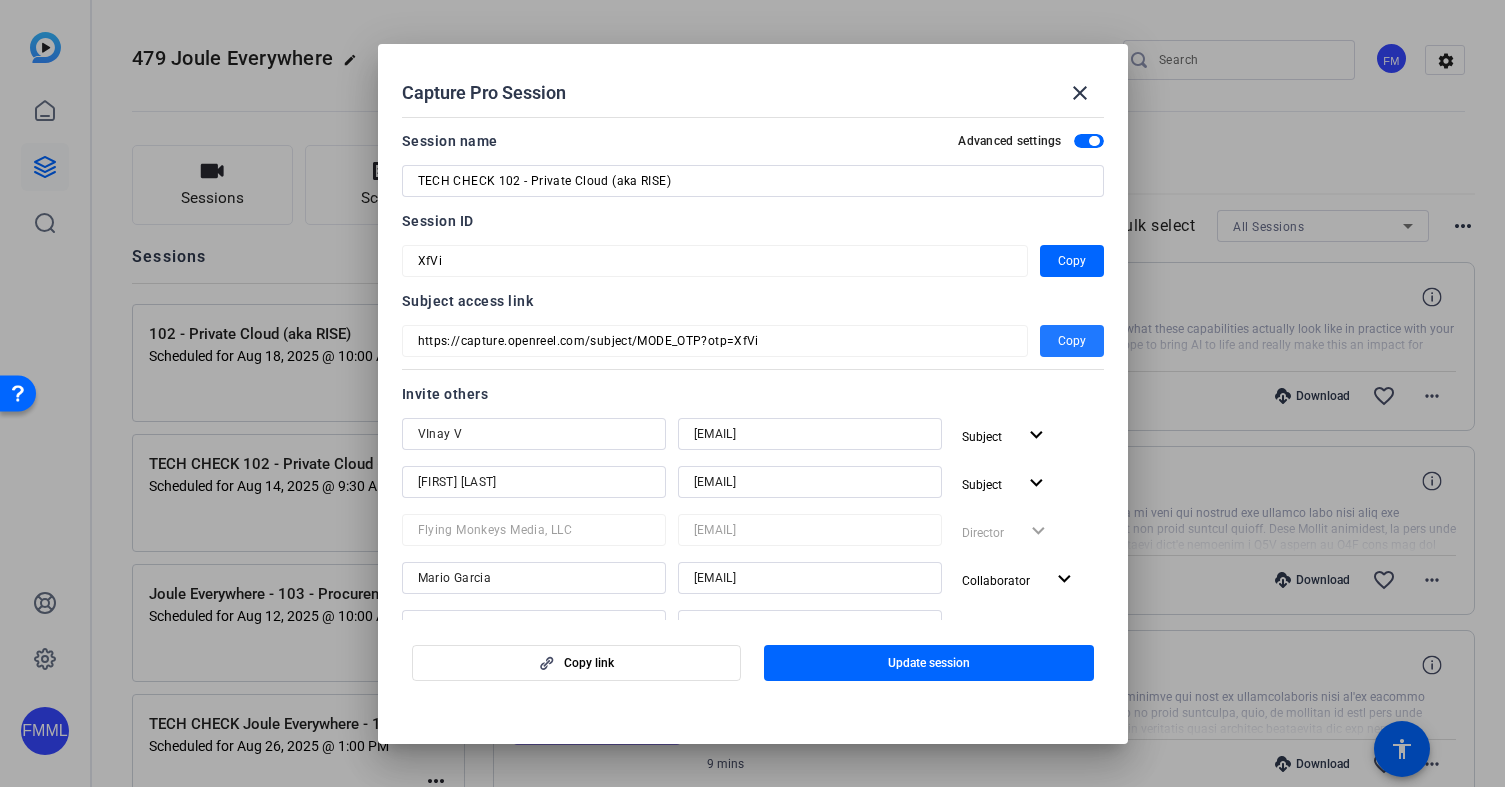click on "Copy" at bounding box center (1072, 341) 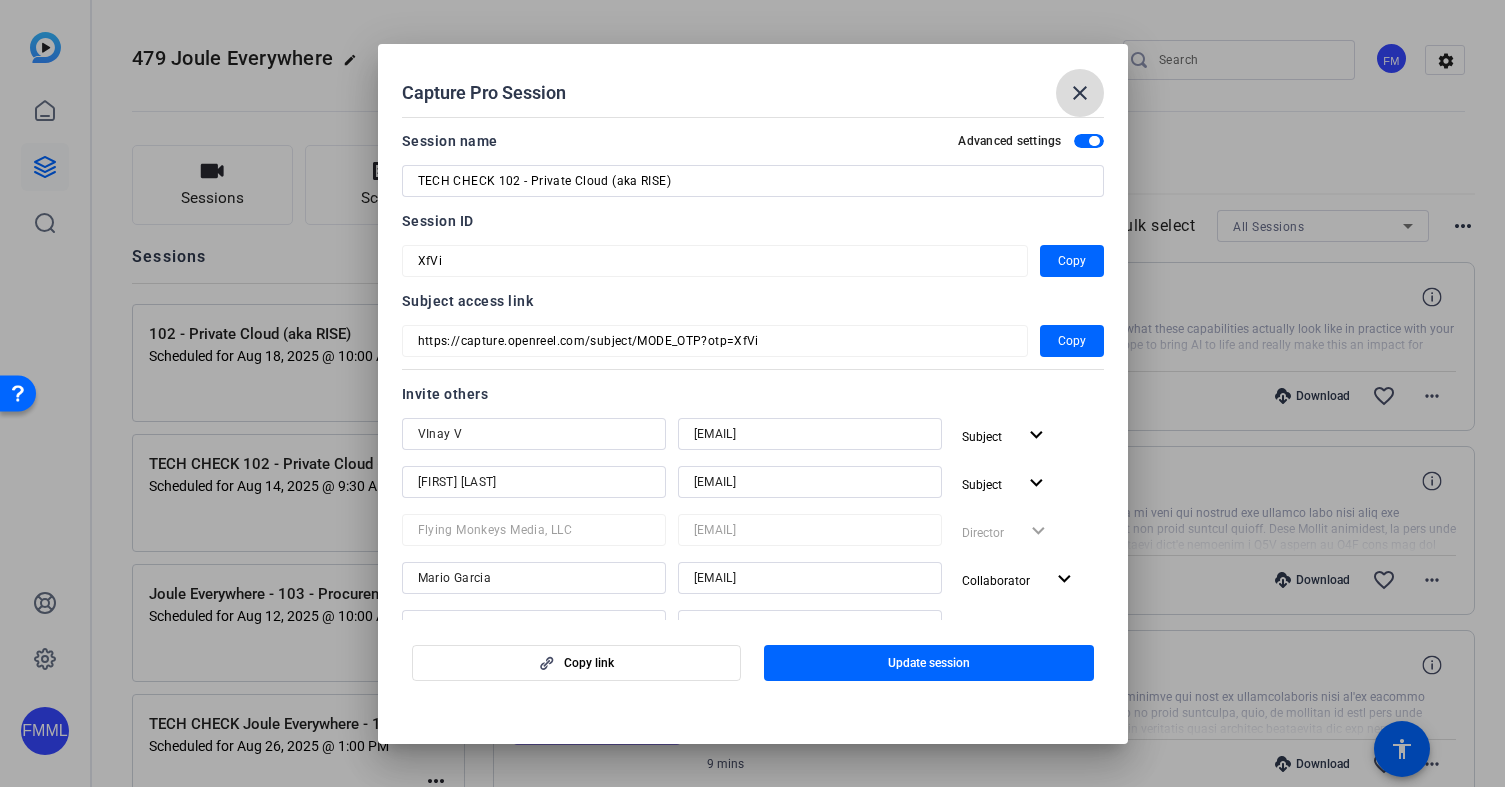 click on "close" at bounding box center (1080, 93) 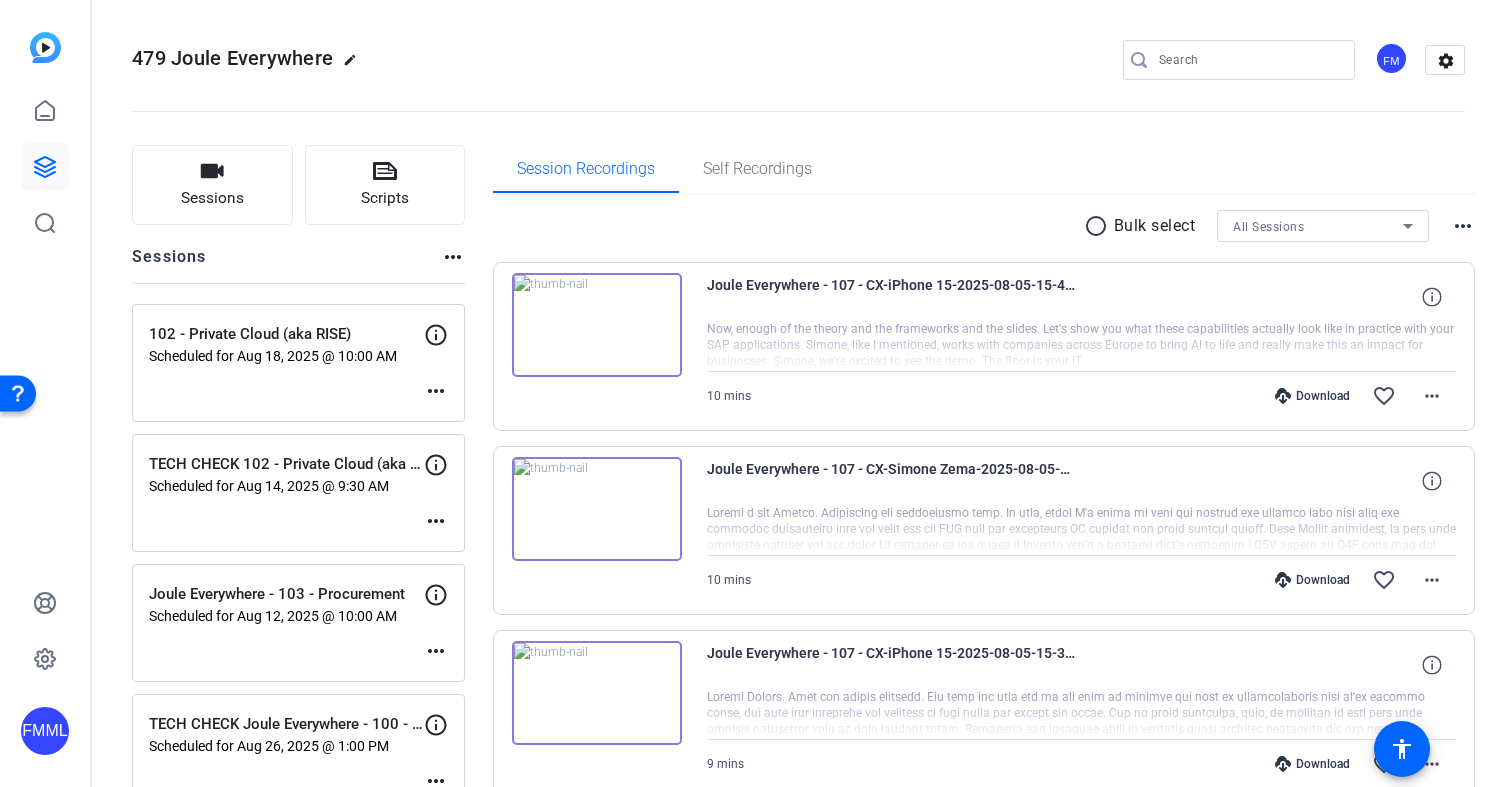 click on "more_horiz" 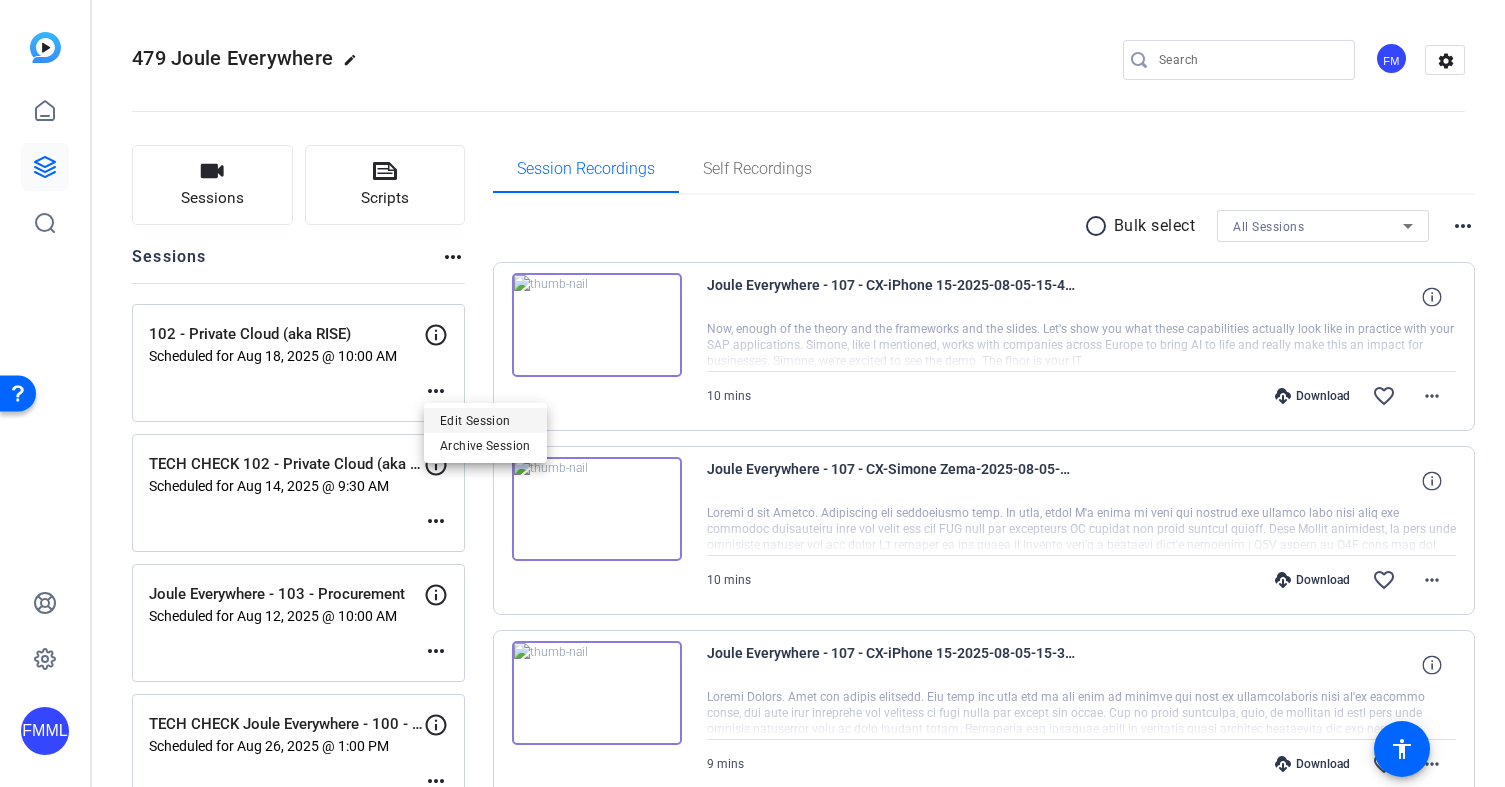 click on "Edit Session" at bounding box center [485, 421] 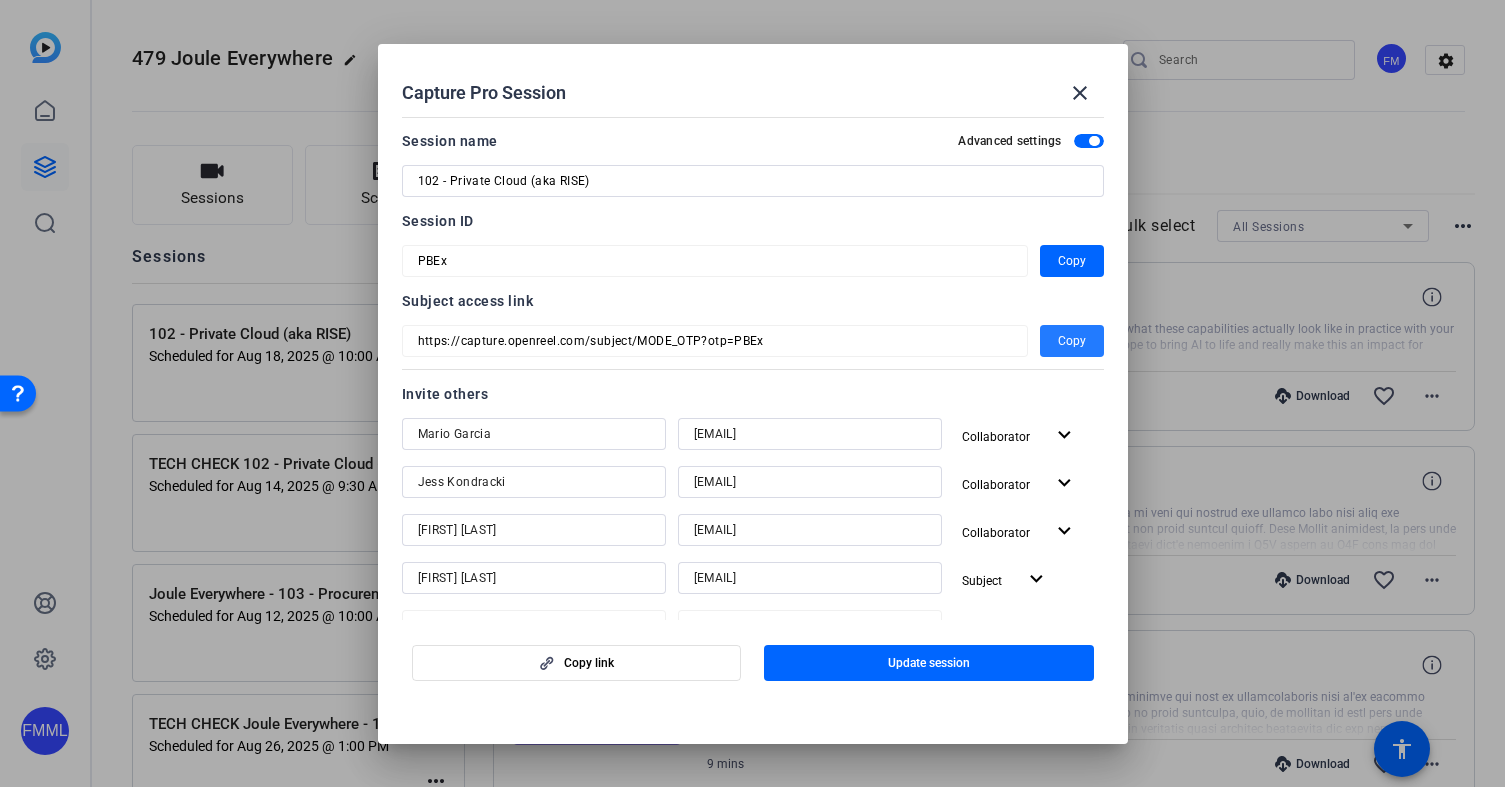 click on "Copy" at bounding box center (1072, 341) 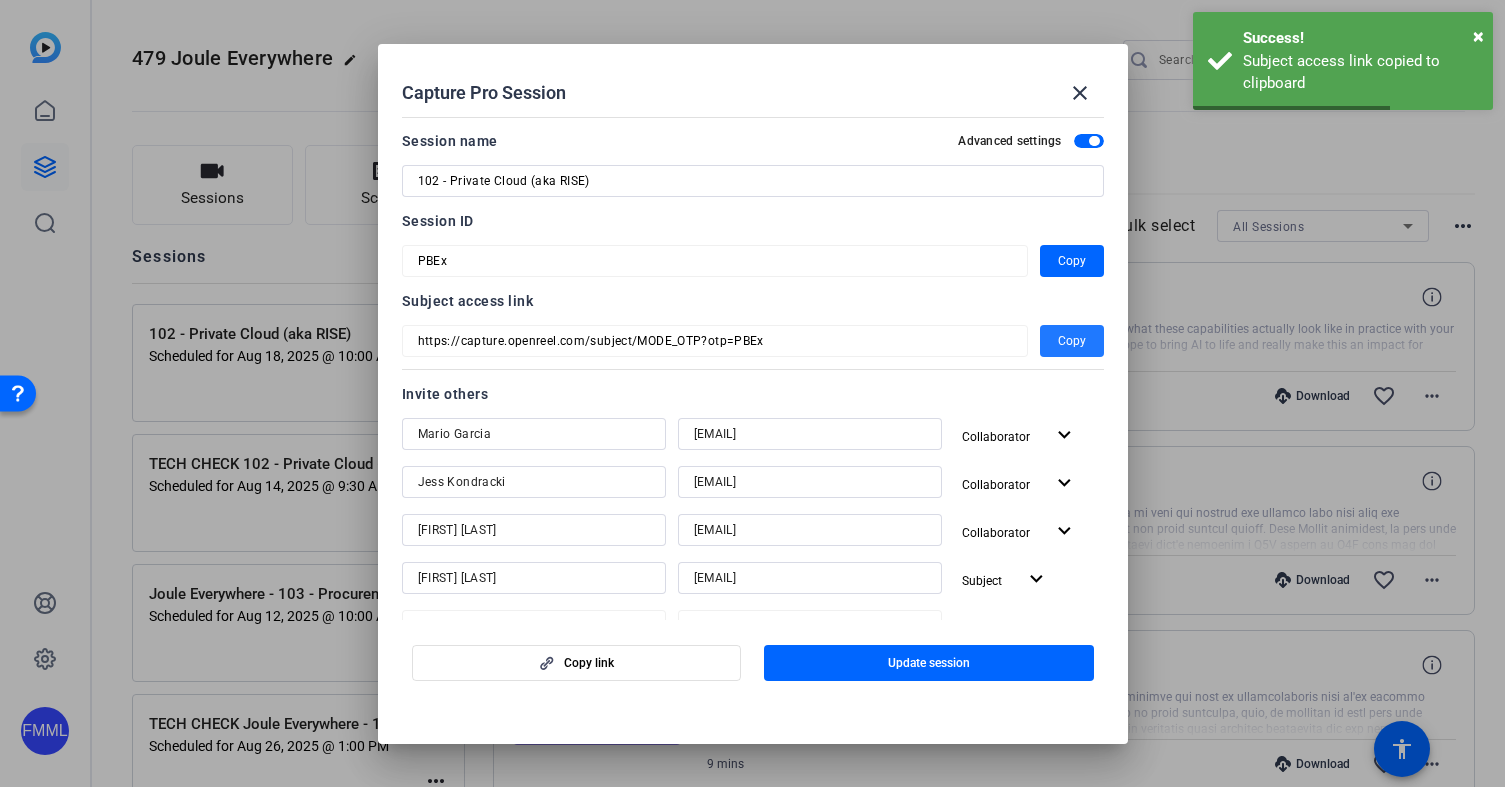 type 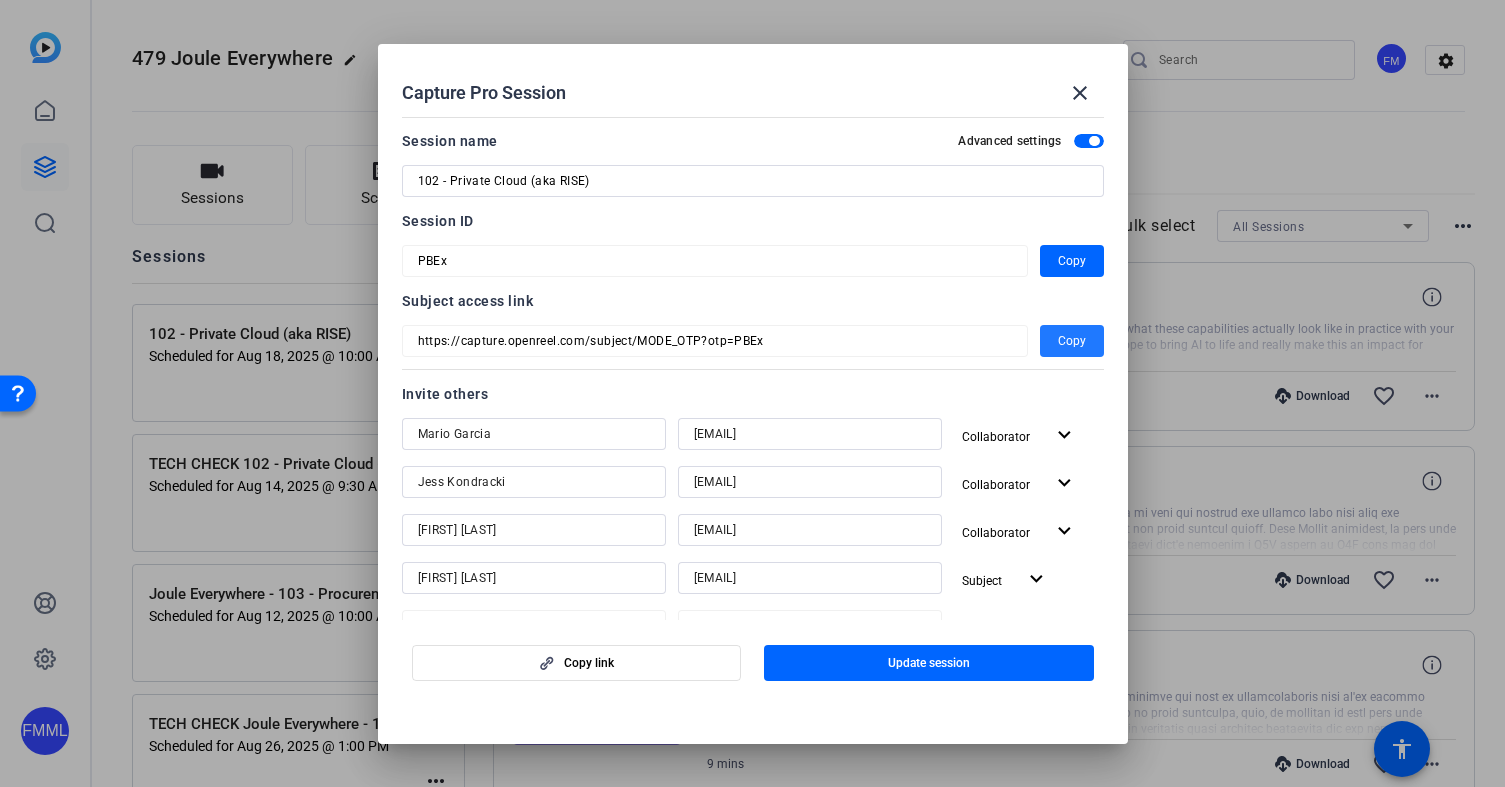click on "Copy" at bounding box center (1072, 341) 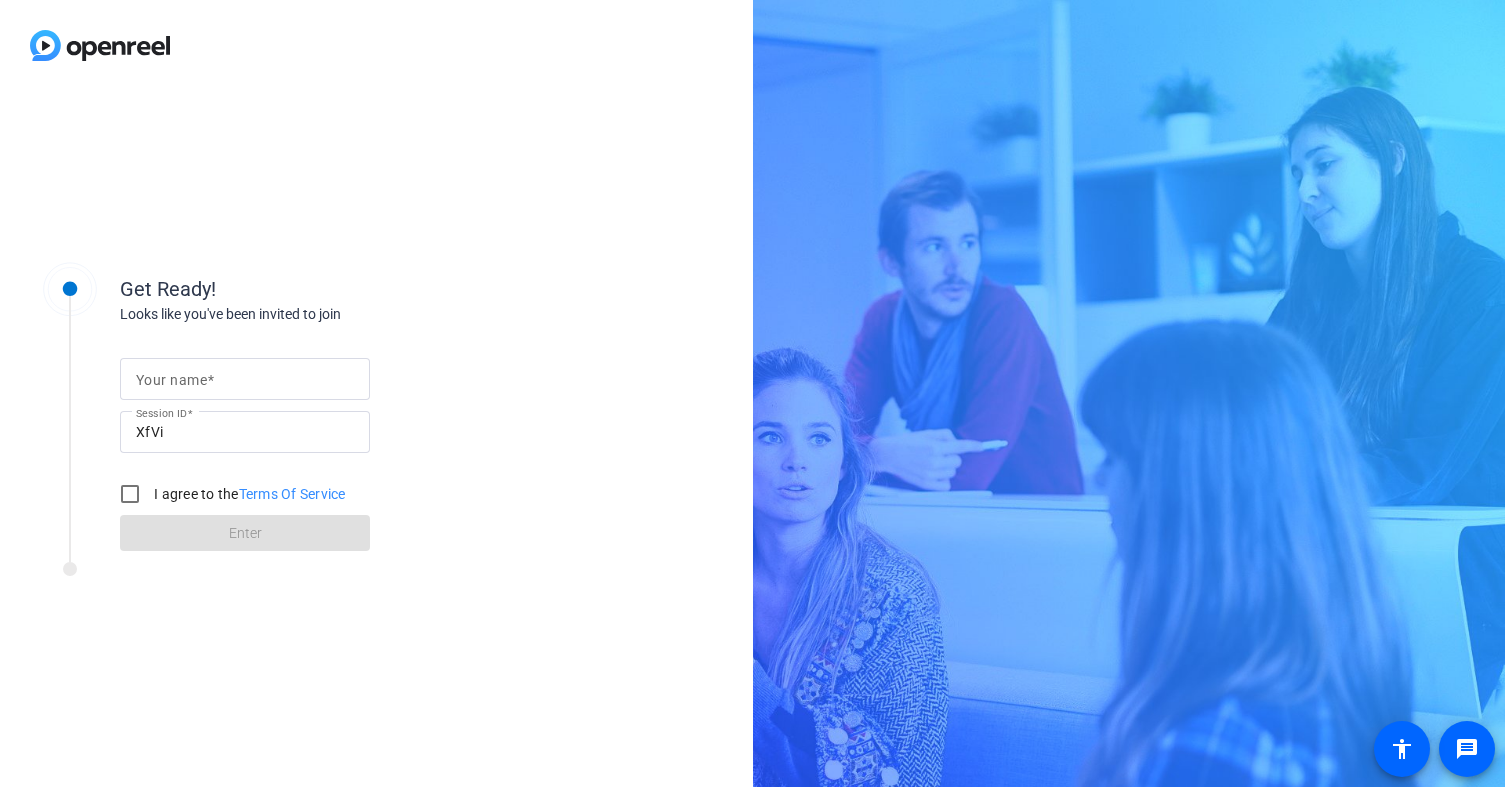 scroll, scrollTop: 0, scrollLeft: 0, axis: both 